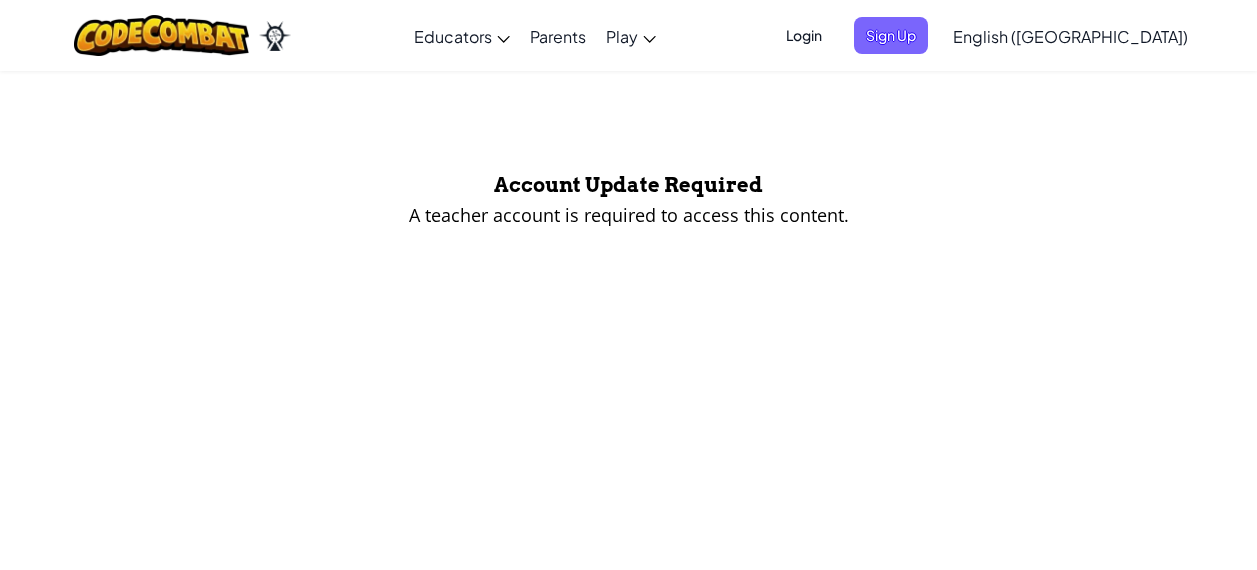 scroll, scrollTop: 0, scrollLeft: 0, axis: both 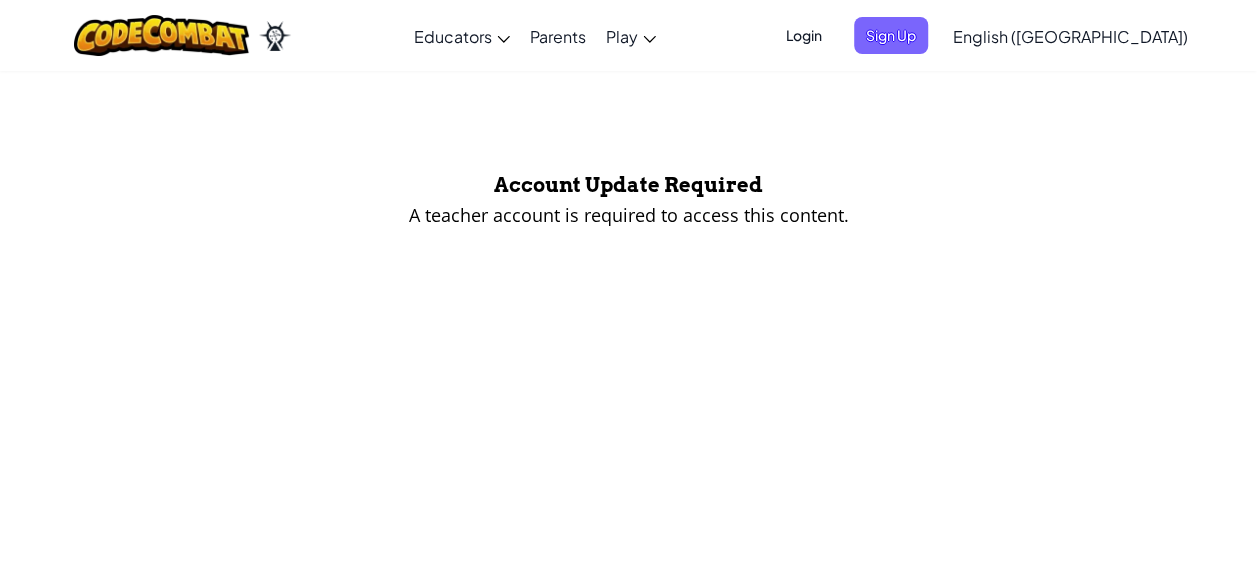 click on "Login" at bounding box center [804, 35] 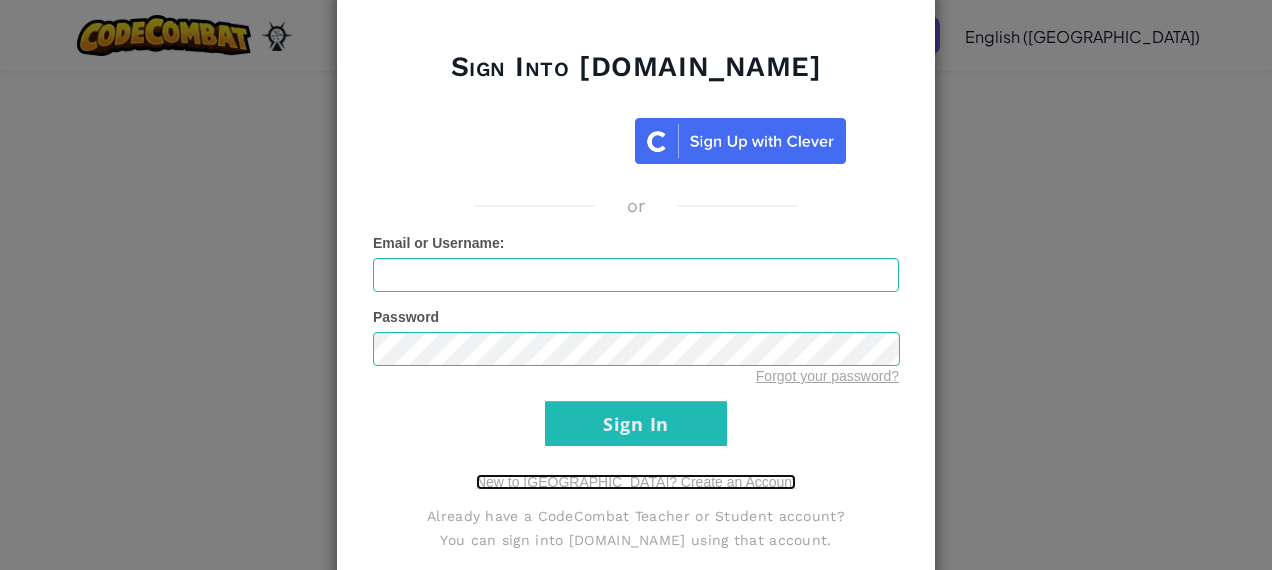 click on "New to [GEOGRAPHIC_DATA]? Create an Account" at bounding box center (636, 482) 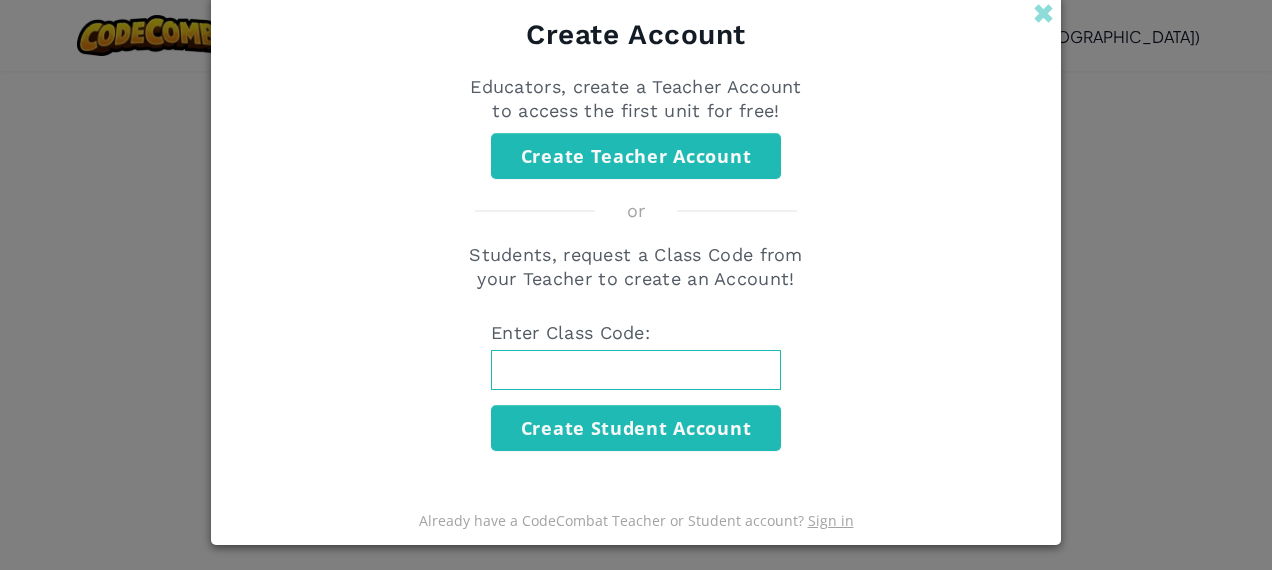click on "Students, request a Class Code from your Teacher to create an Account! Enter Class Code: Create Student Account" at bounding box center [636, 347] 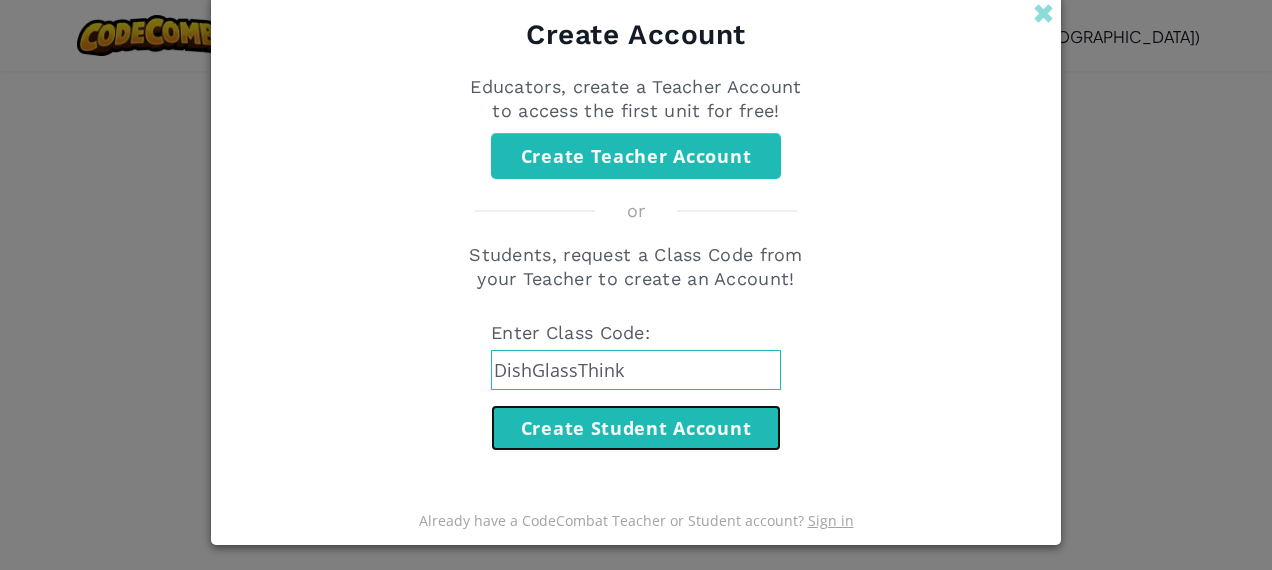 click on "Create Student Account" at bounding box center (636, 428) 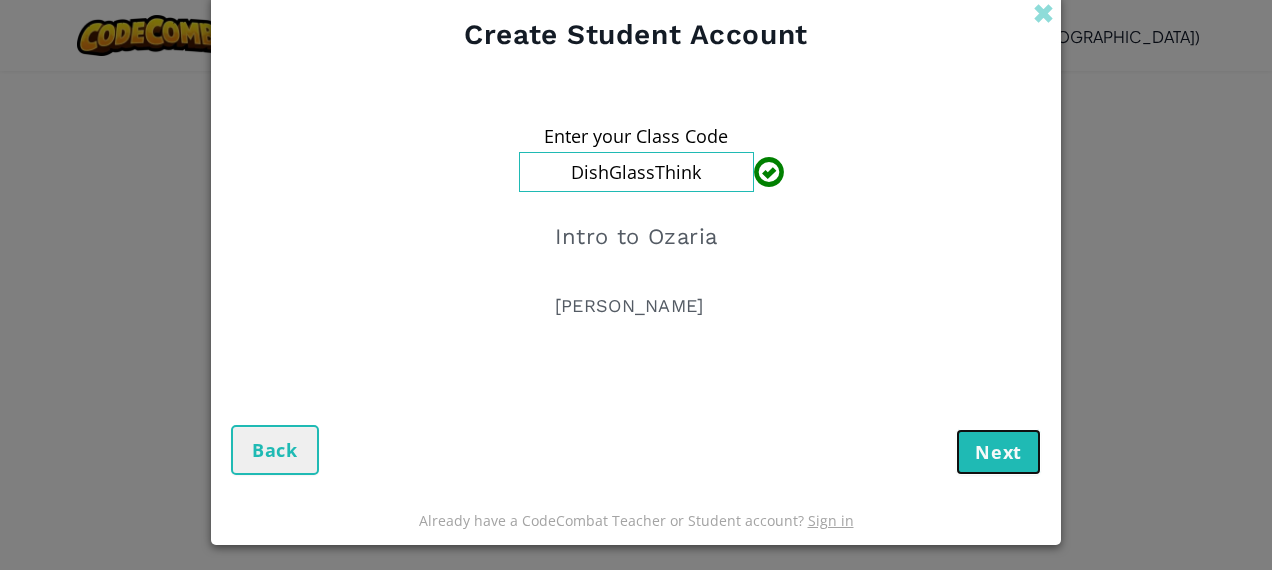 click on "Next" at bounding box center [998, 452] 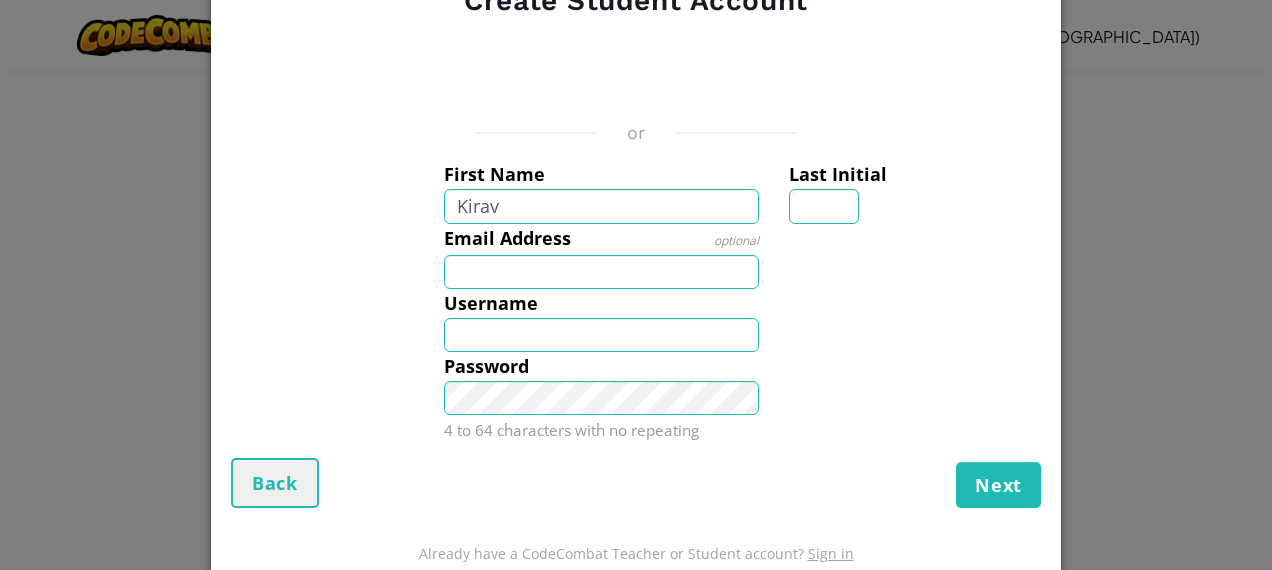 type on "Kirav" 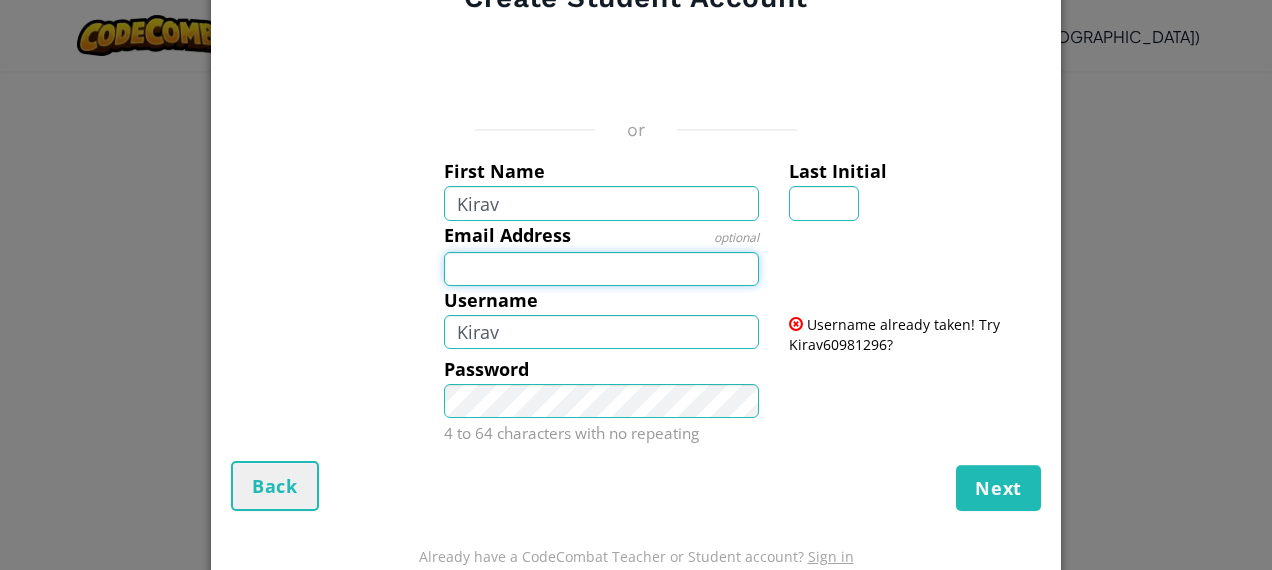 drag, startPoint x: 316, startPoint y: 272, endPoint x: 508, endPoint y: 333, distance: 201.4572 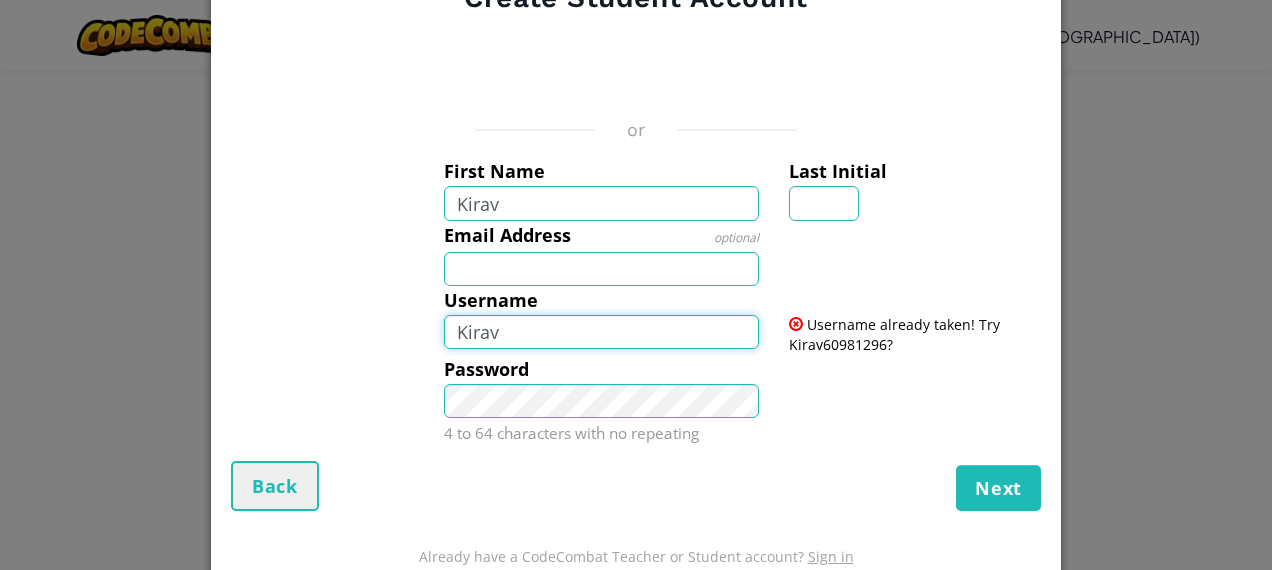 click on "Kirav" at bounding box center (602, 332) 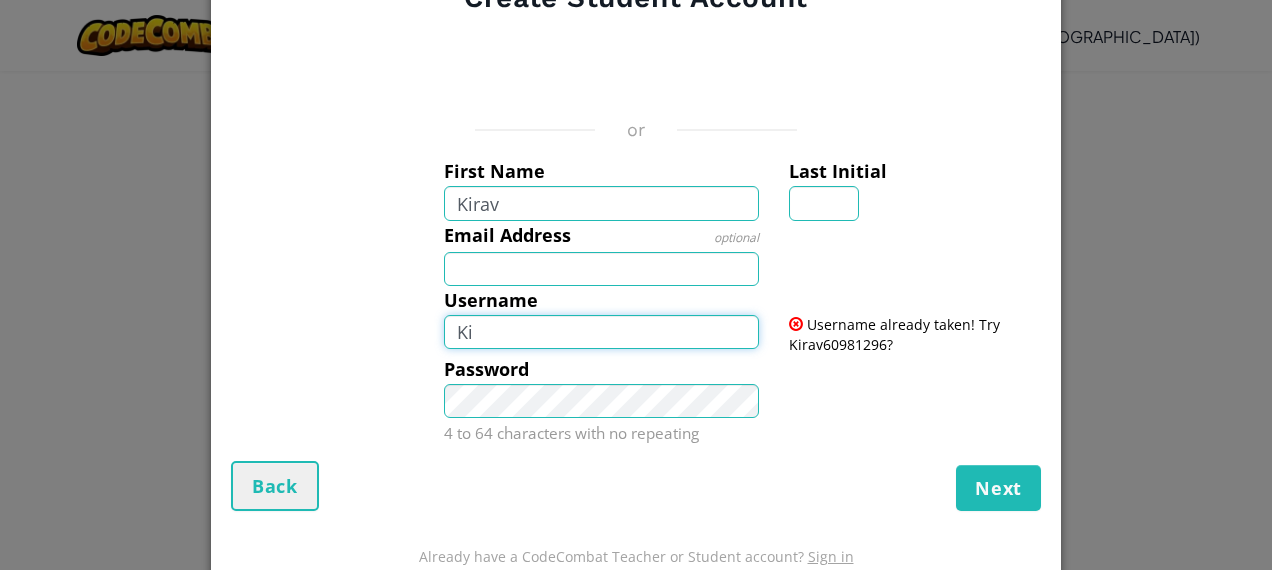 type on "K" 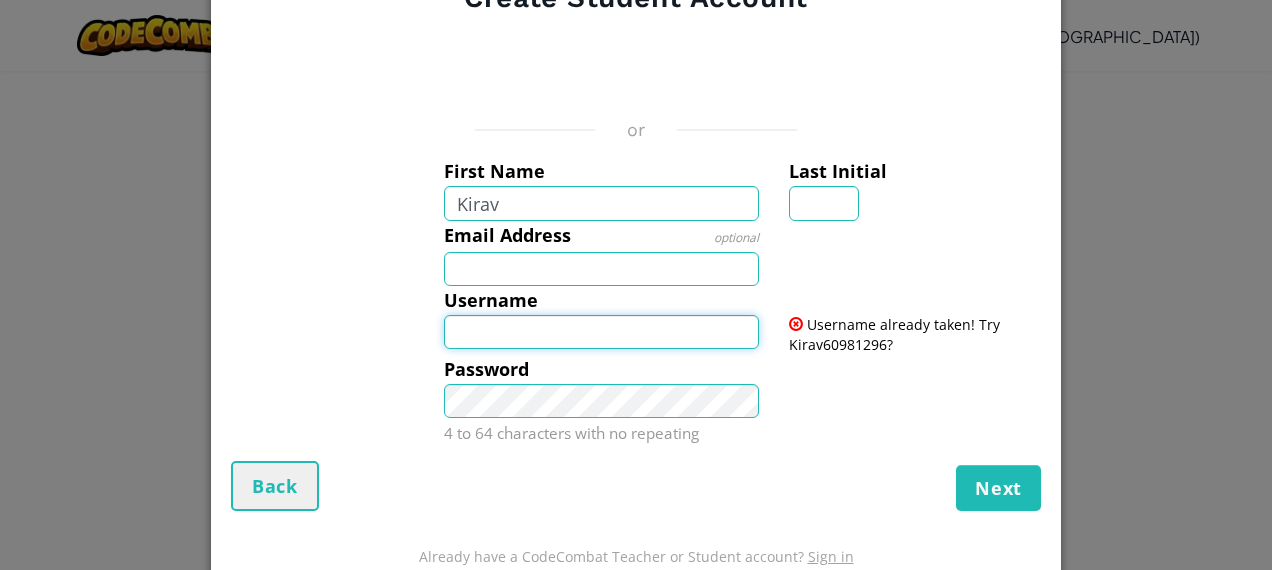 type 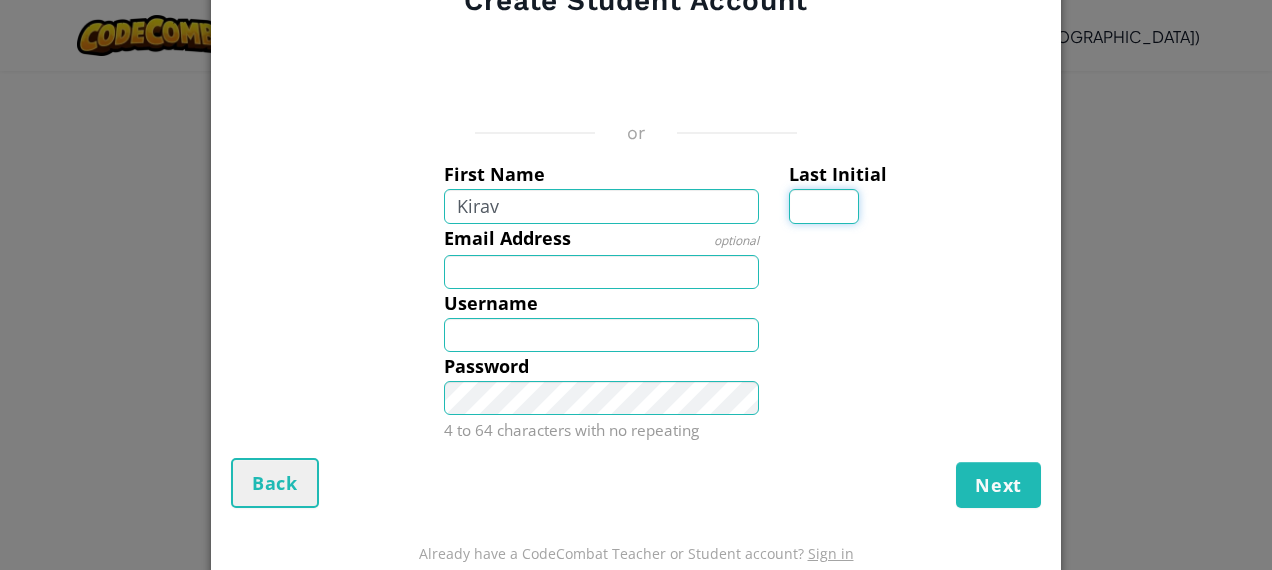 click on "Last Initial" at bounding box center [824, 206] 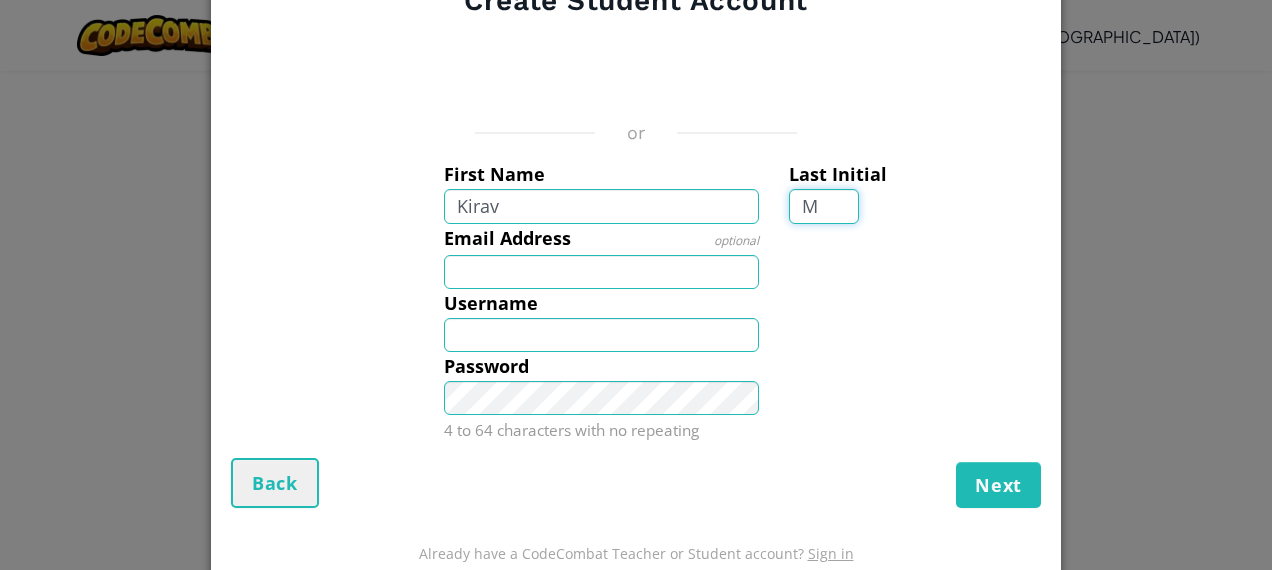 type on "M" 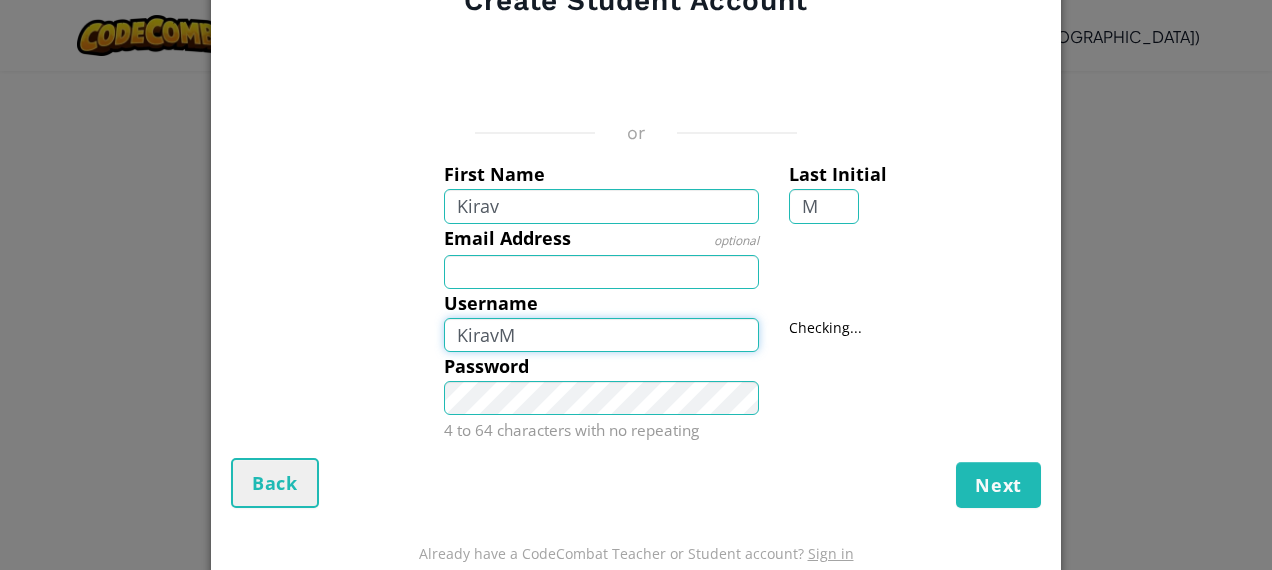 click on "KiravM" at bounding box center [602, 335] 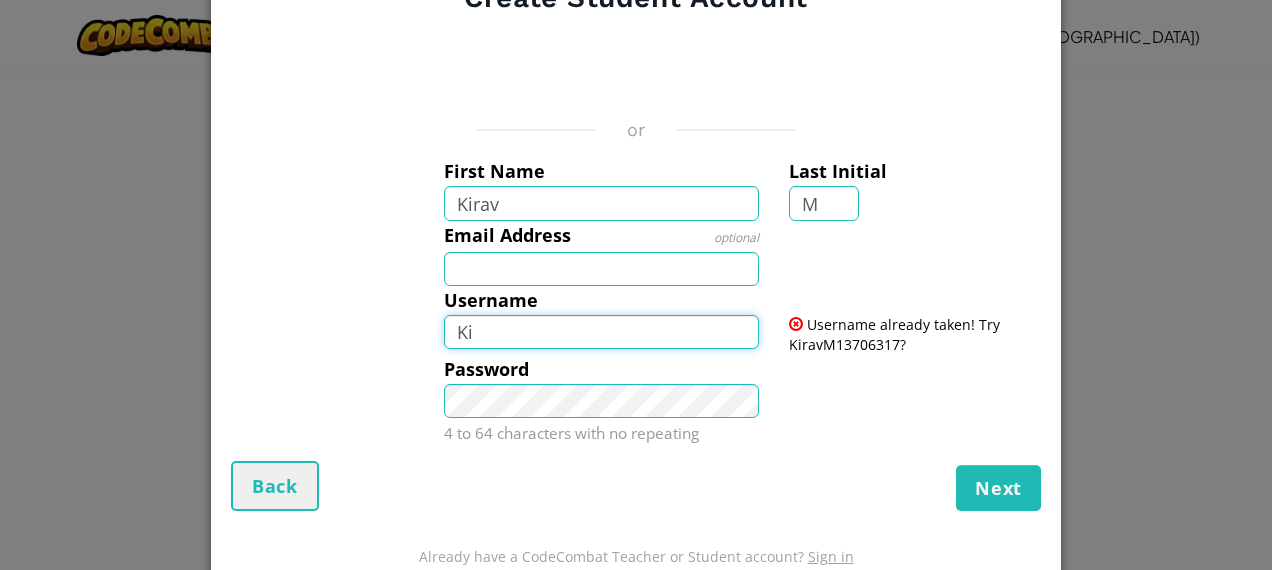 type on "K" 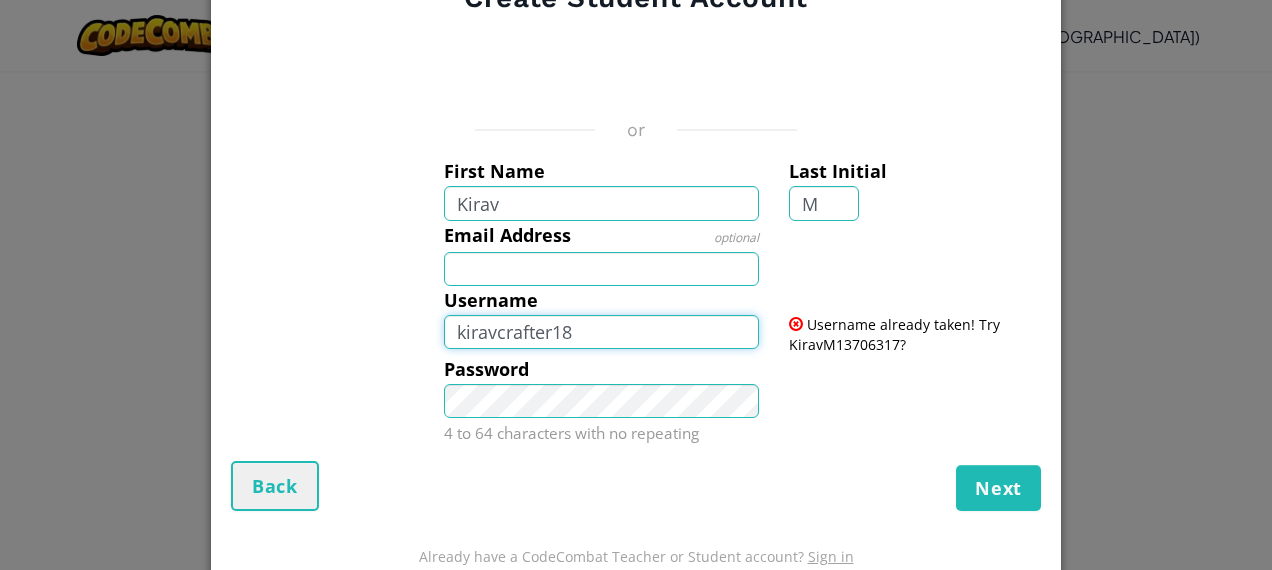 type on "kiravcrafter18" 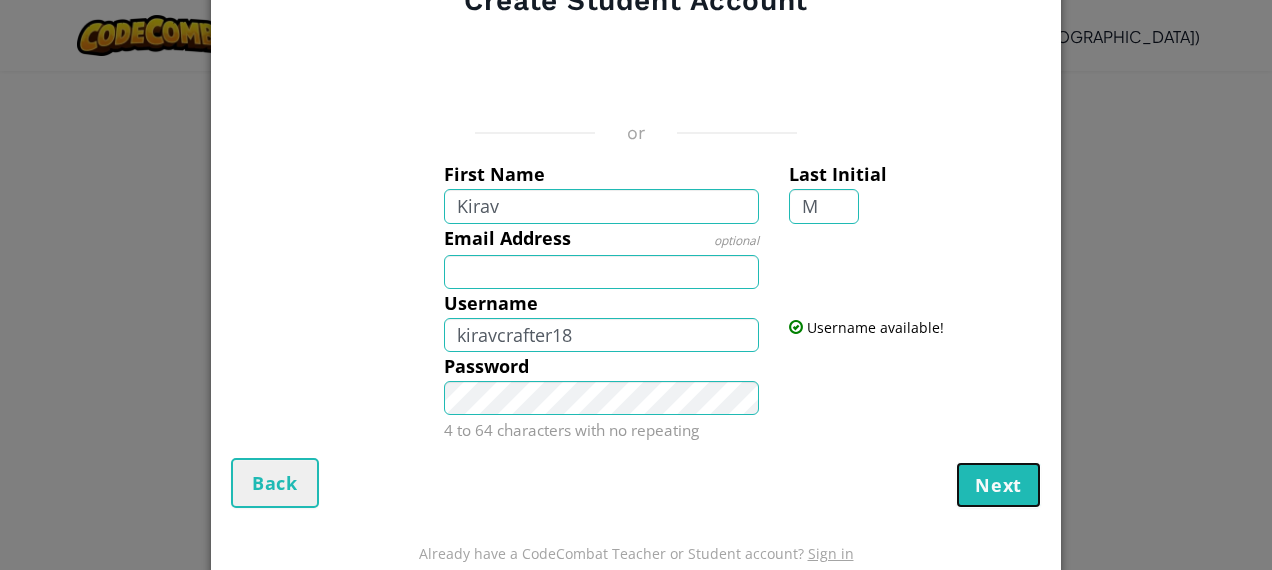 click on "Next" at bounding box center (998, 485) 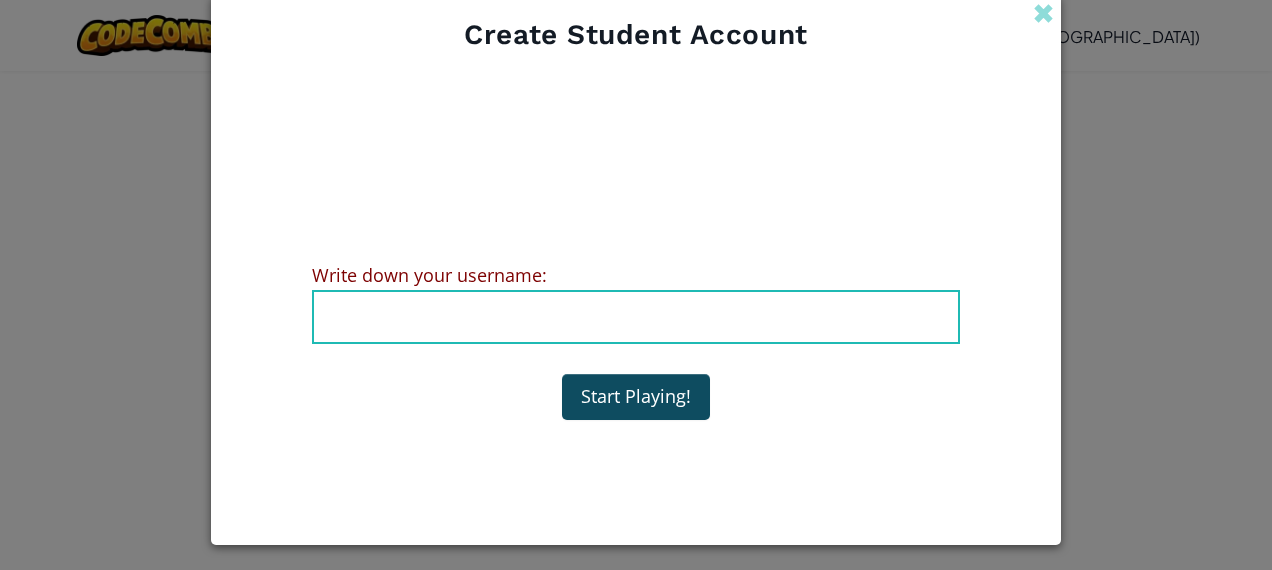click on "Username : kiravcrafter18" at bounding box center [636, 317] 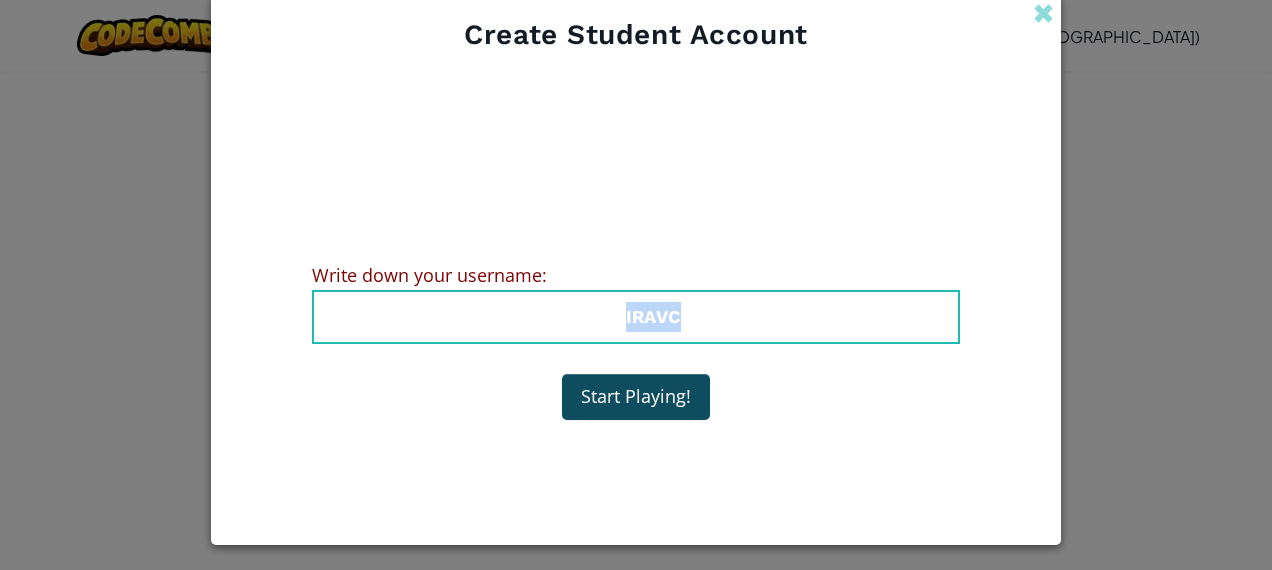 drag, startPoint x: 668, startPoint y: 334, endPoint x: 618, endPoint y: 316, distance: 53.14132 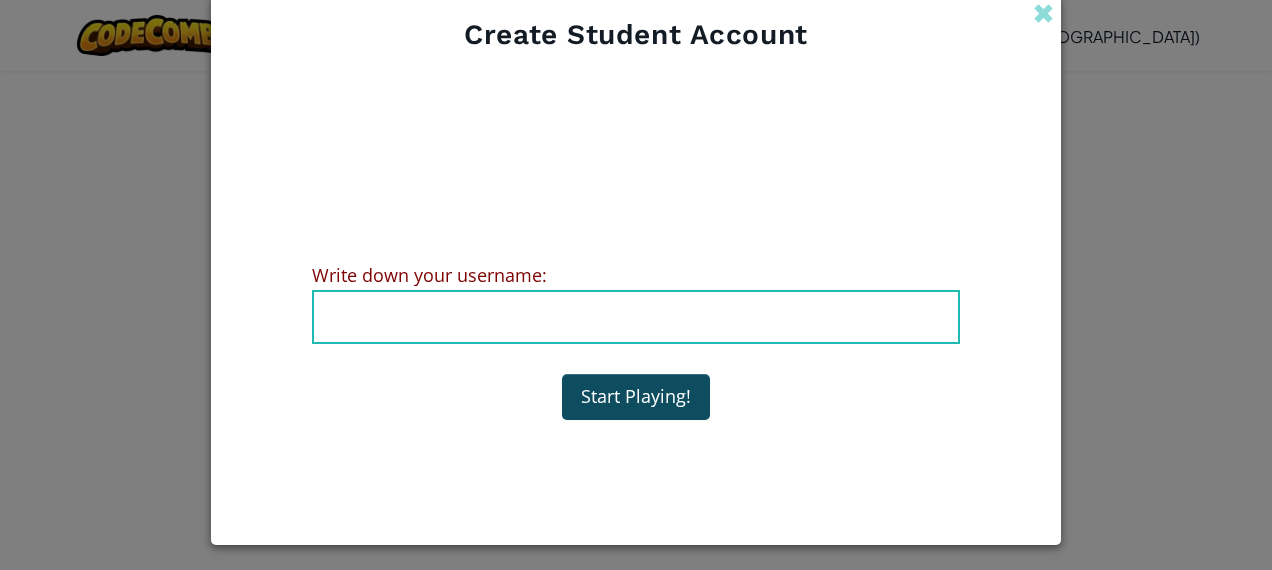 drag, startPoint x: 618, startPoint y: 316, endPoint x: 786, endPoint y: 339, distance: 169.5671 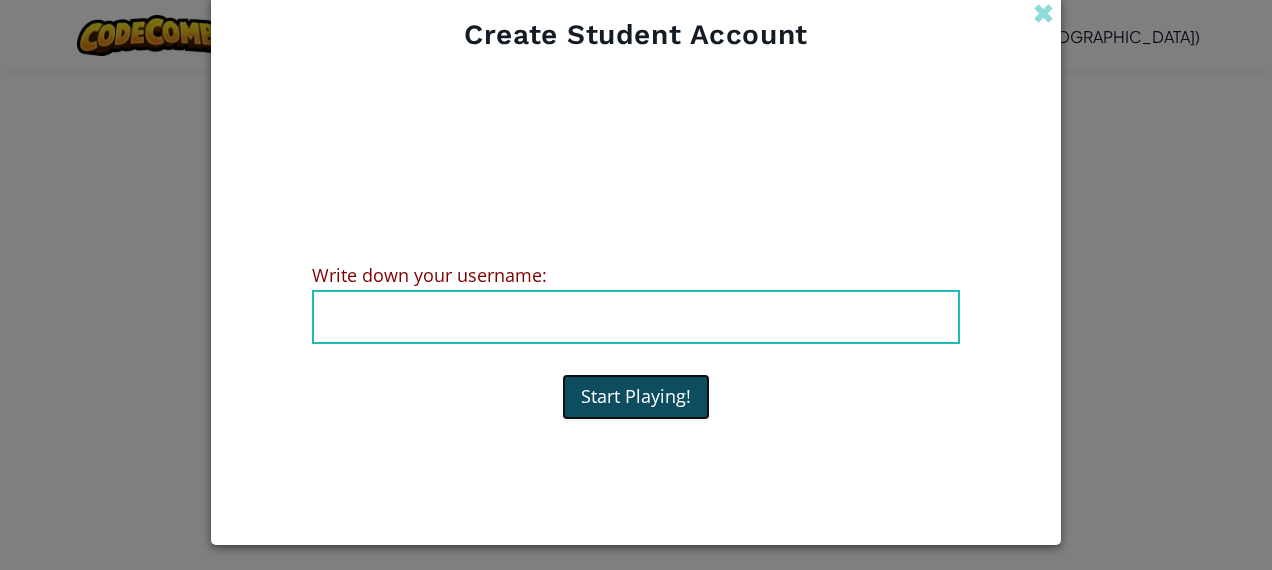 click on "Start Playing!" at bounding box center (636, 397) 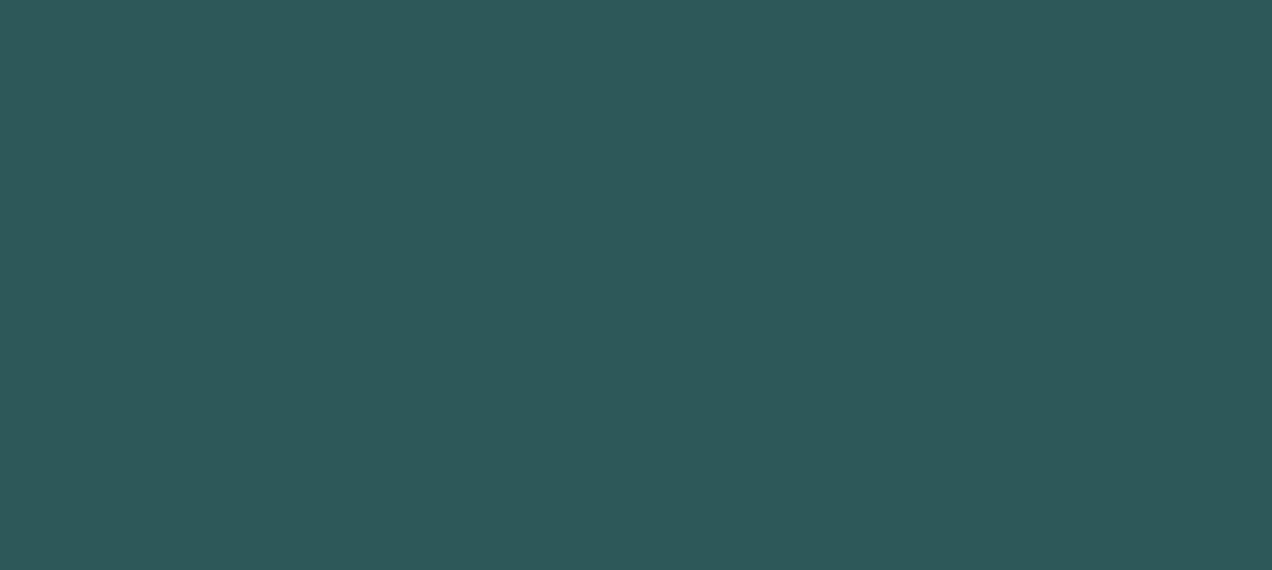 scroll, scrollTop: 0, scrollLeft: 0, axis: both 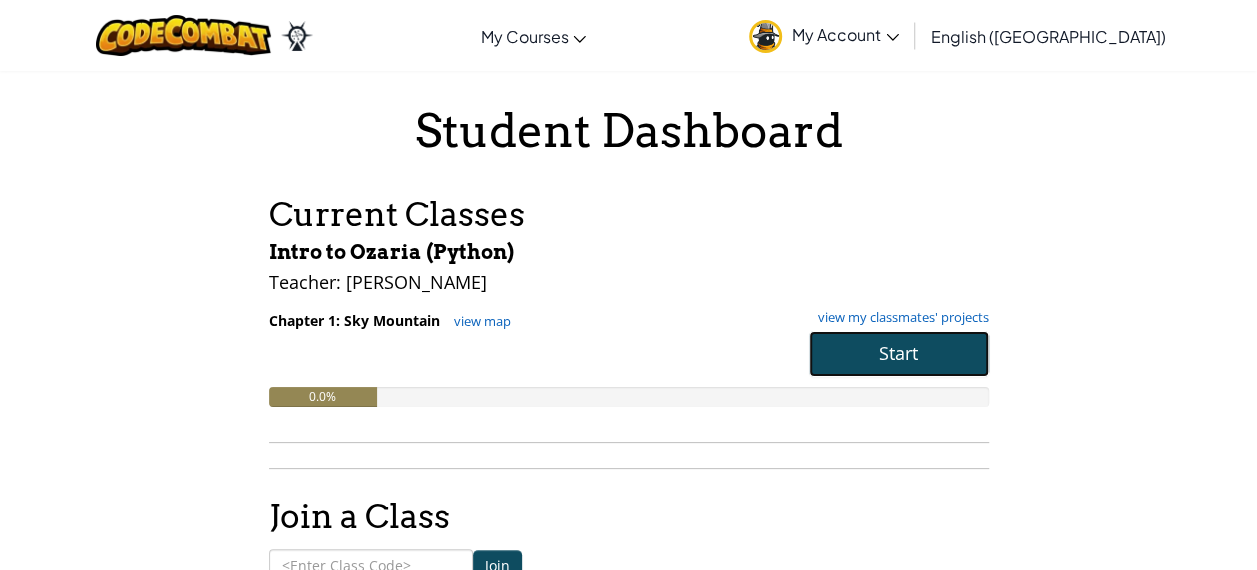 click on "Start" at bounding box center [899, 354] 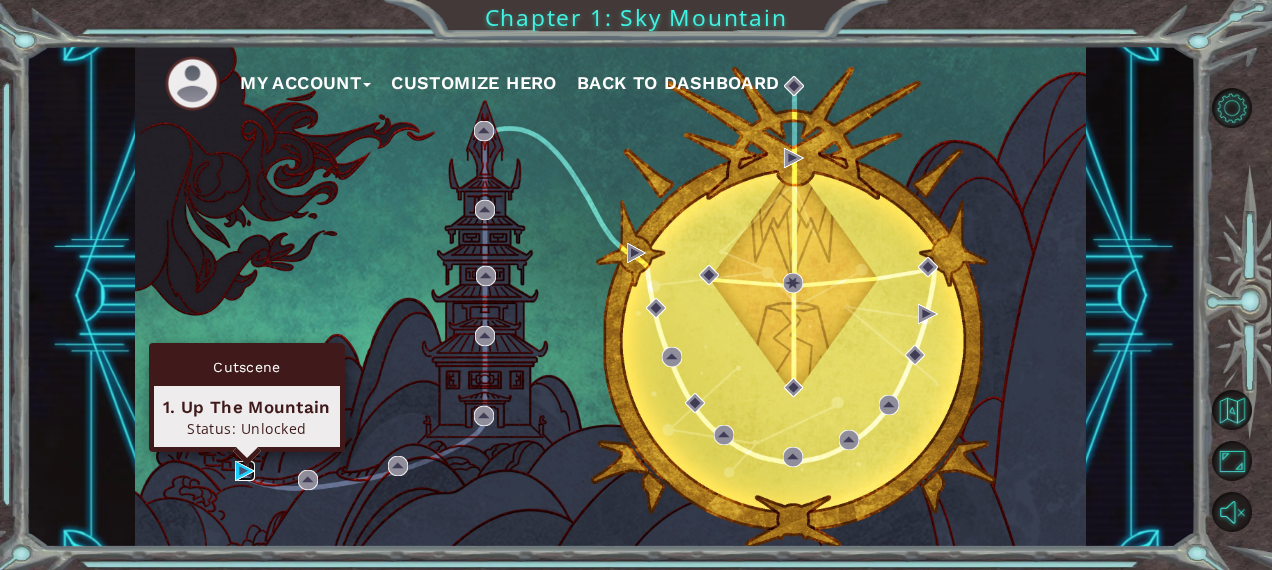 click at bounding box center (245, 471) 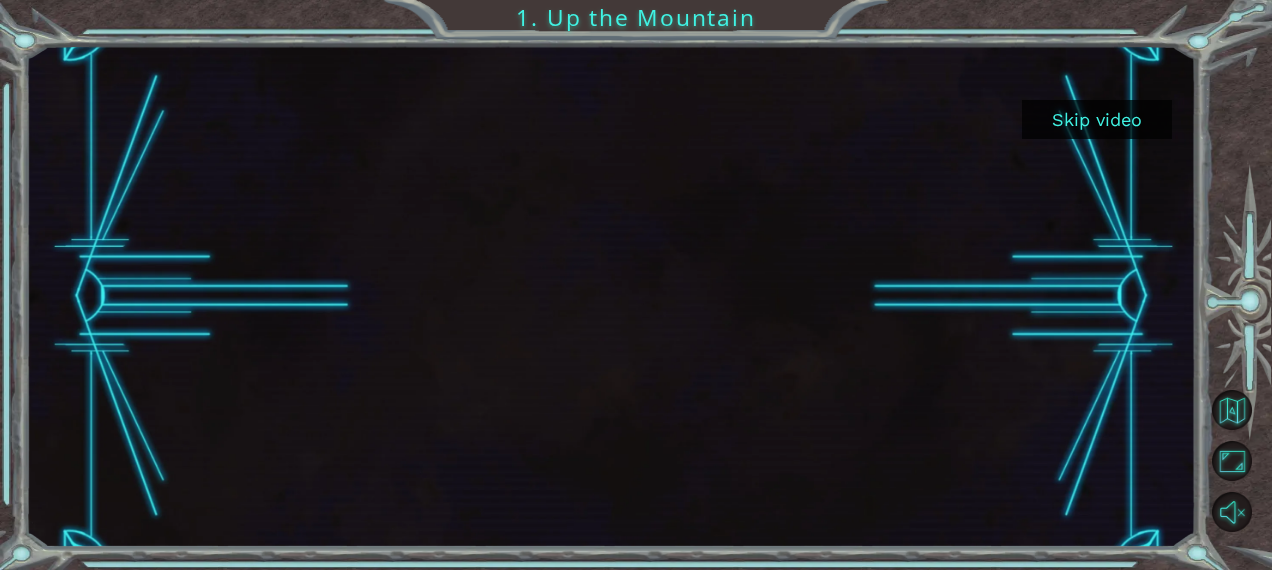 click on "Skip video" at bounding box center [1097, 119] 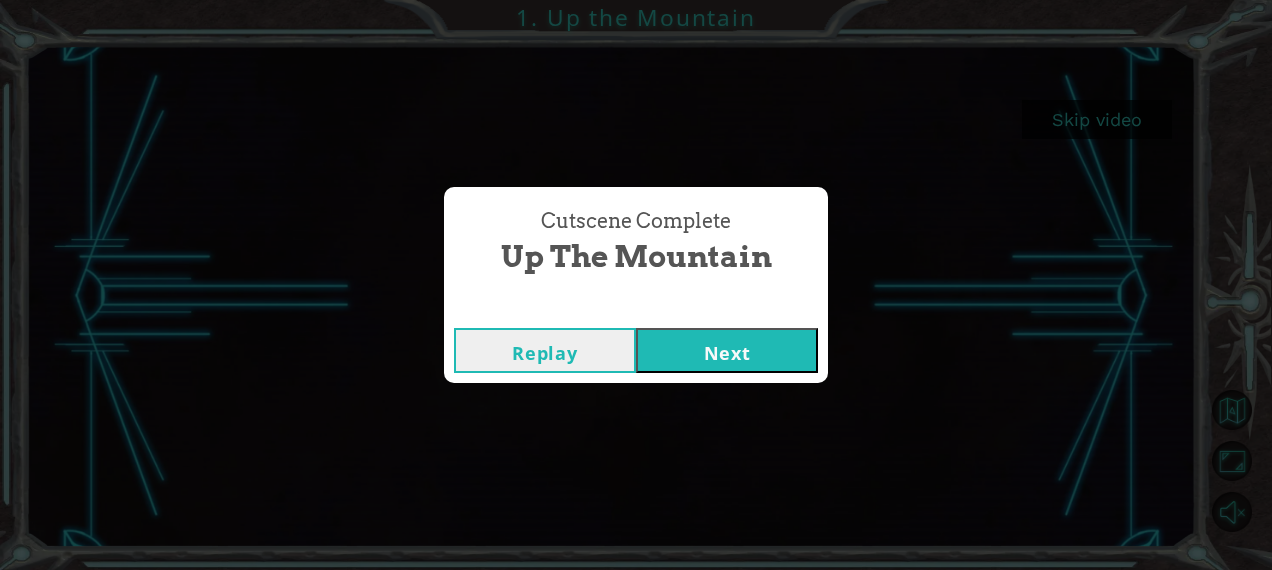 click on "Next" at bounding box center (727, 350) 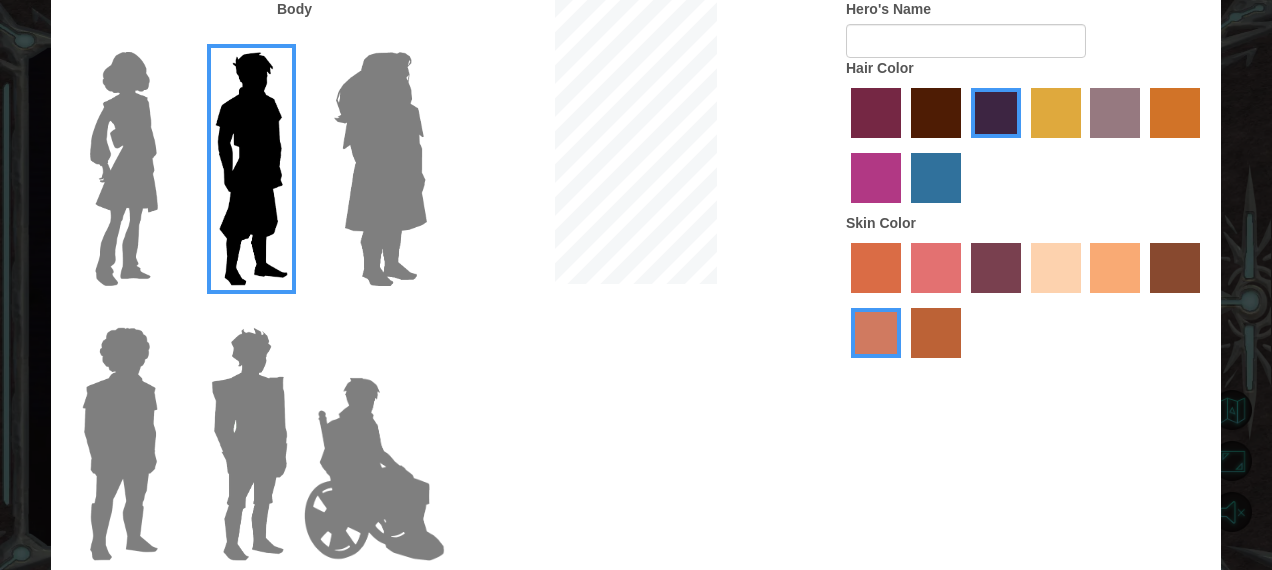 click at bounding box center [249, 444] 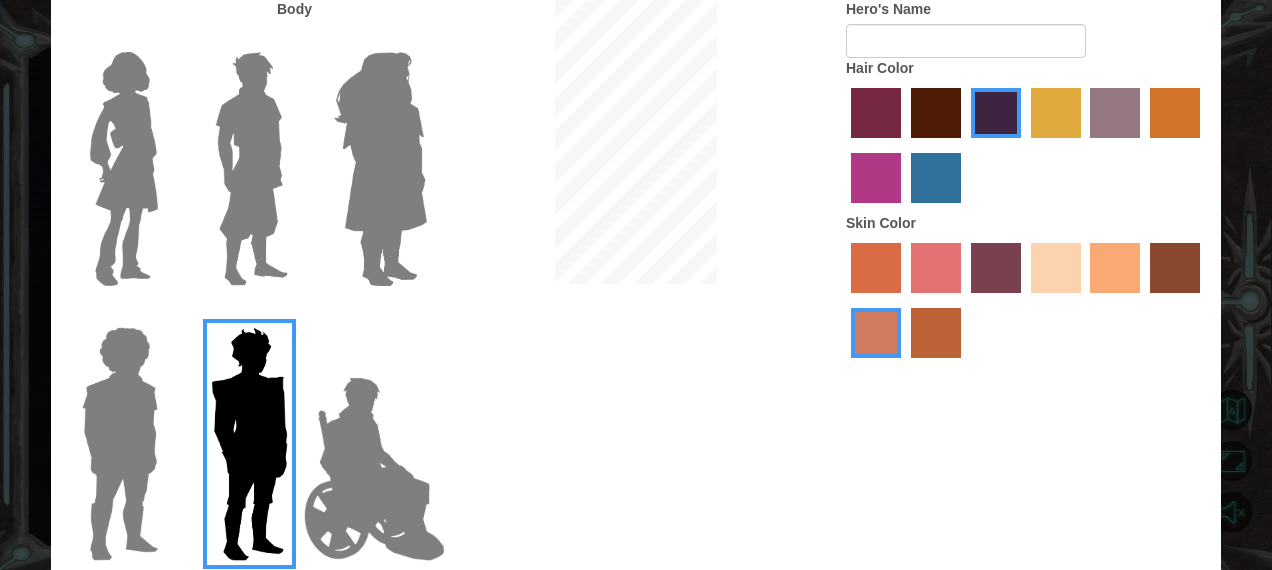 click at bounding box center (120, 444) 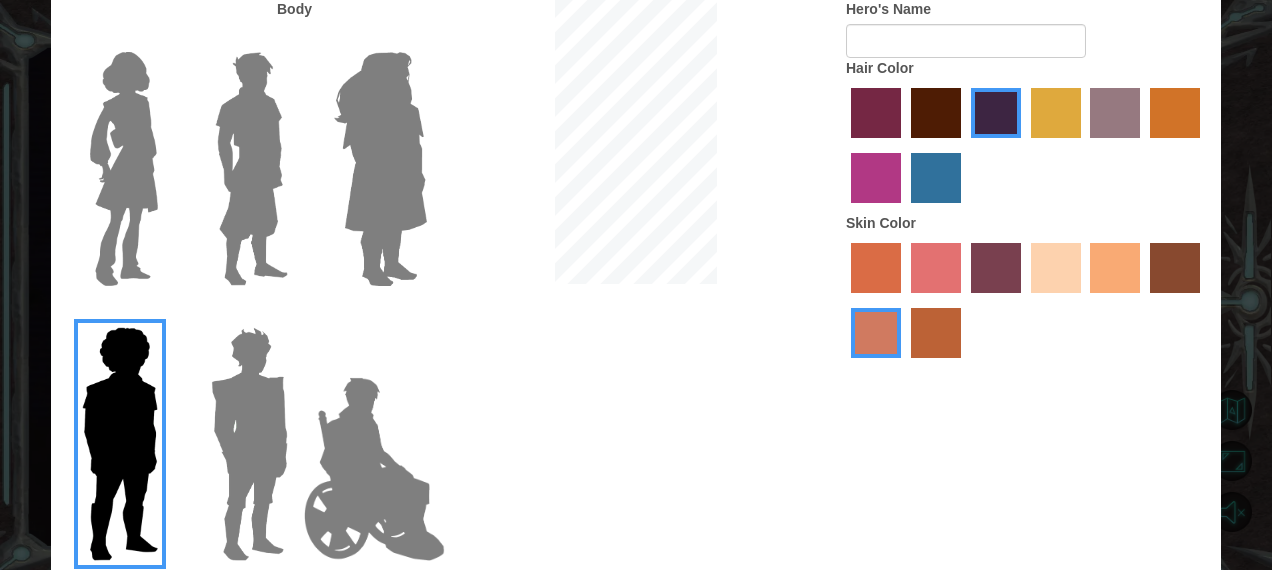 click at bounding box center (380, 169) 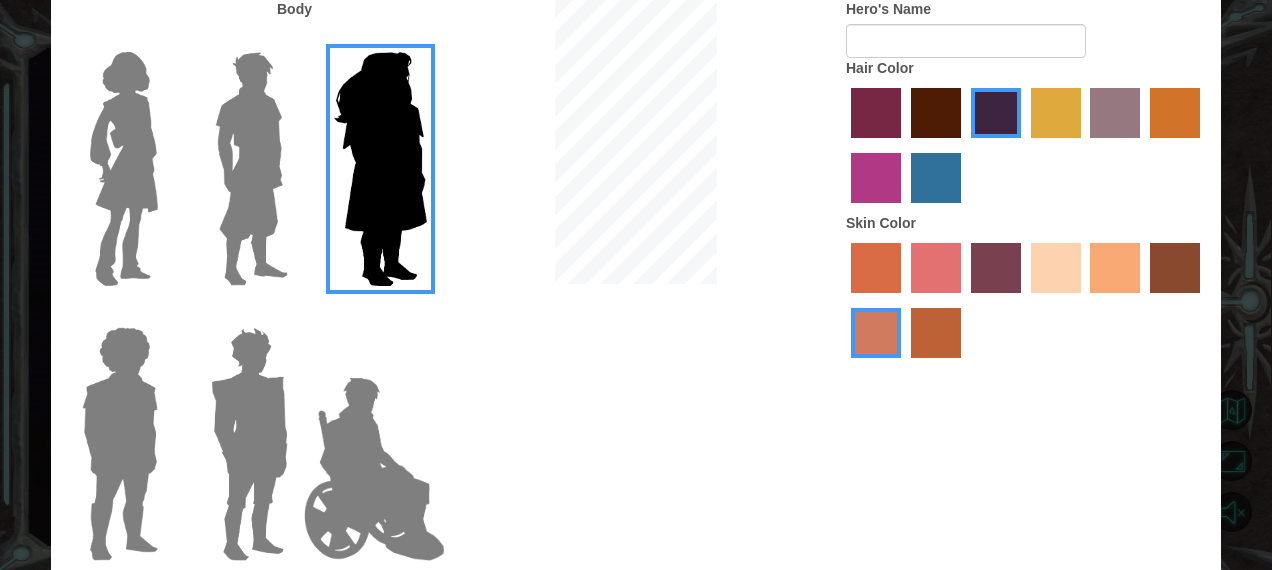 click at bounding box center [249, 444] 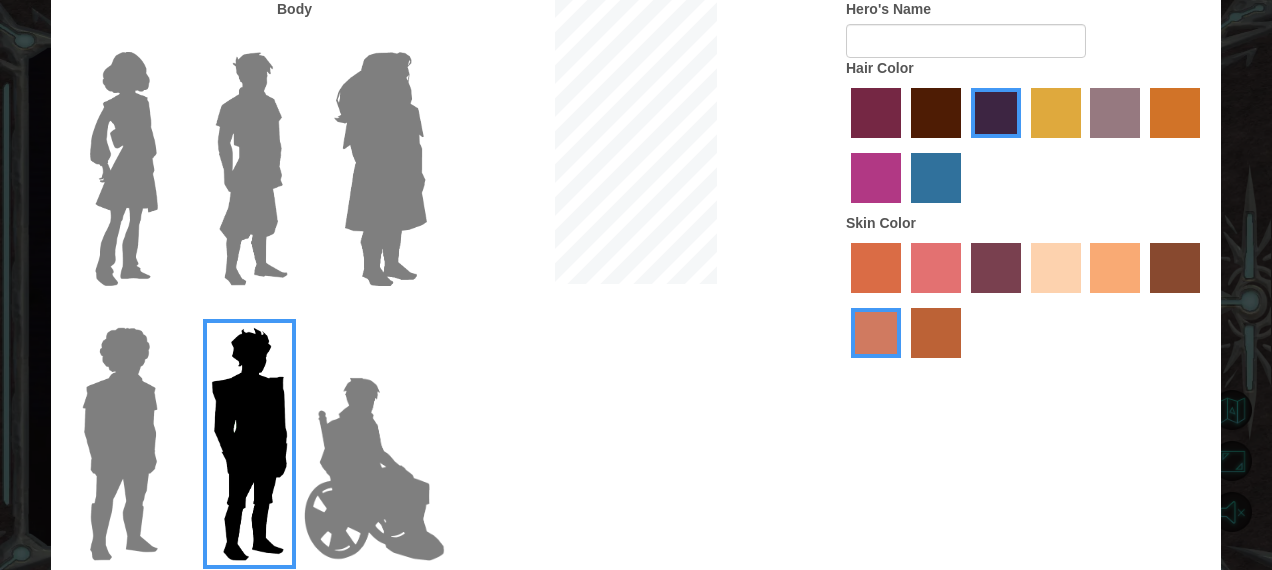 click at bounding box center (251, 169) 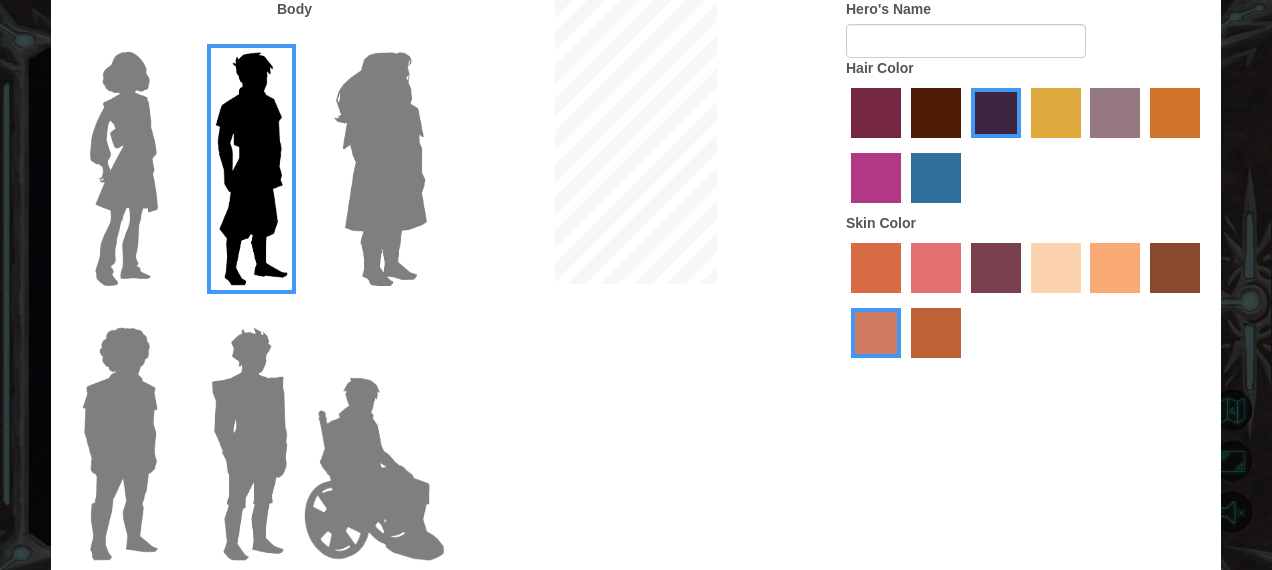 click at bounding box center [374, 469] 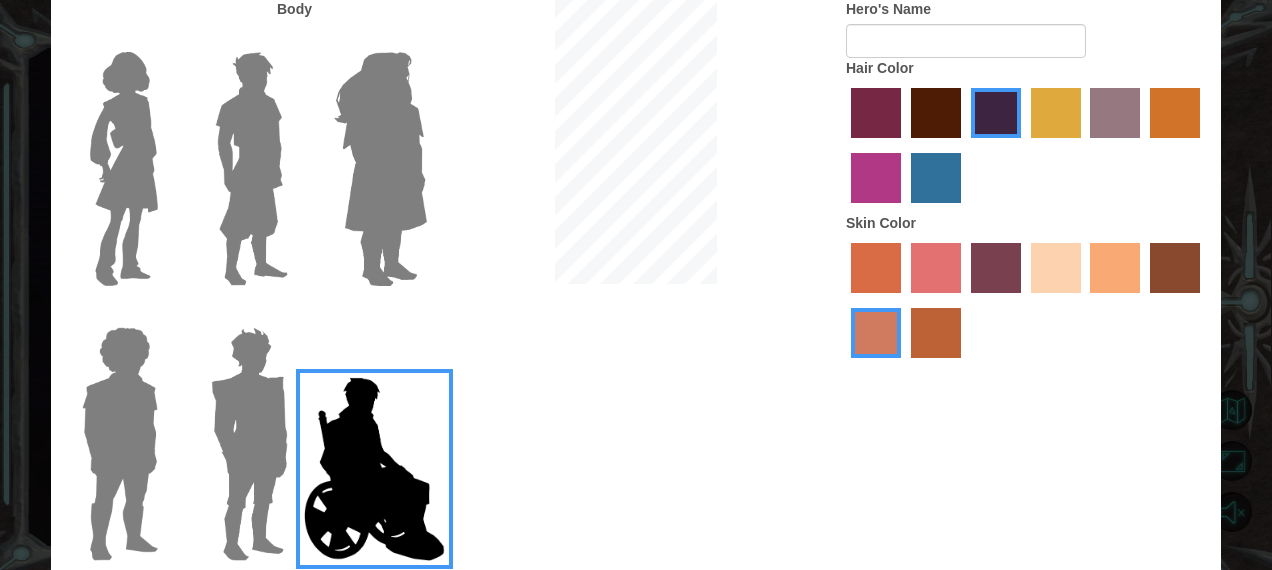 click at bounding box center (249, 444) 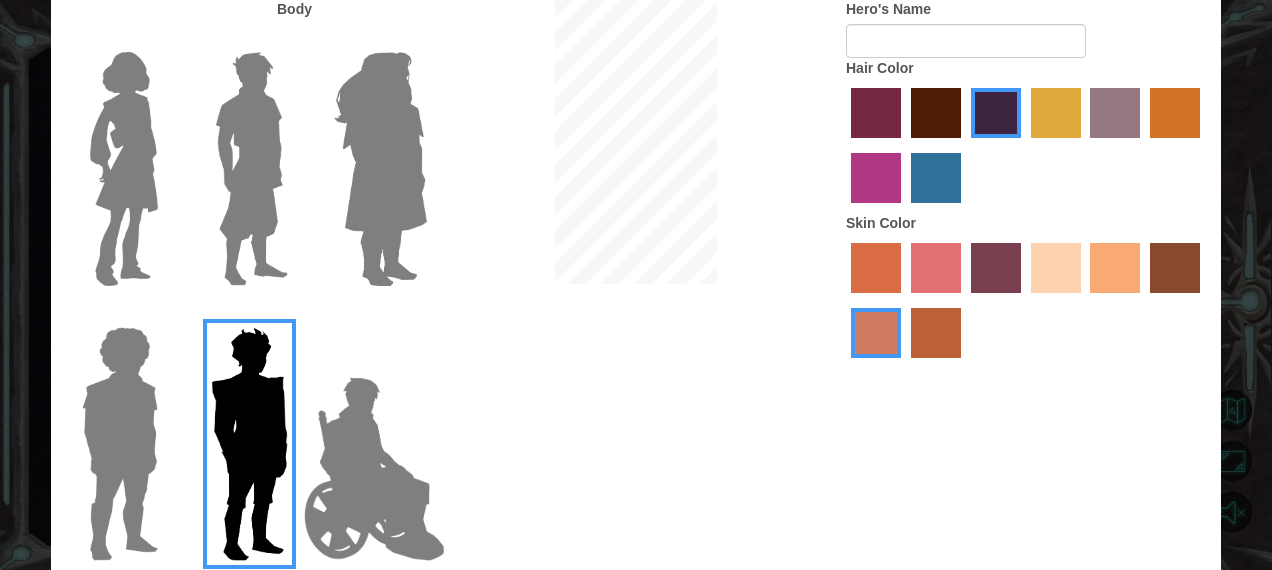 click at bounding box center [1026, 148] 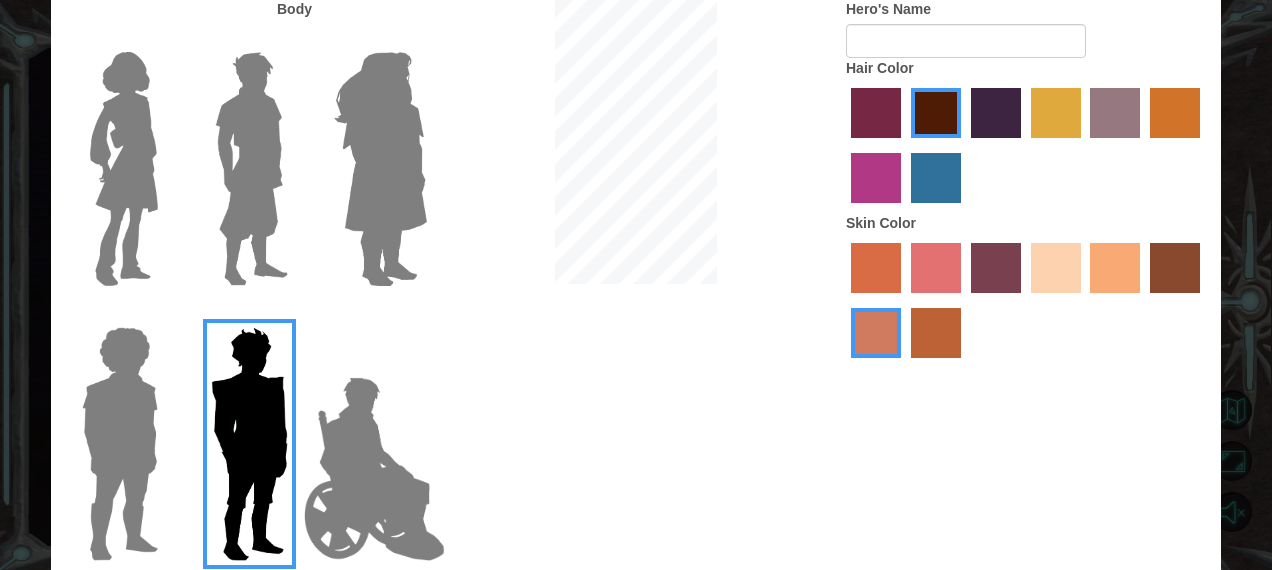 click at bounding box center [876, 113] 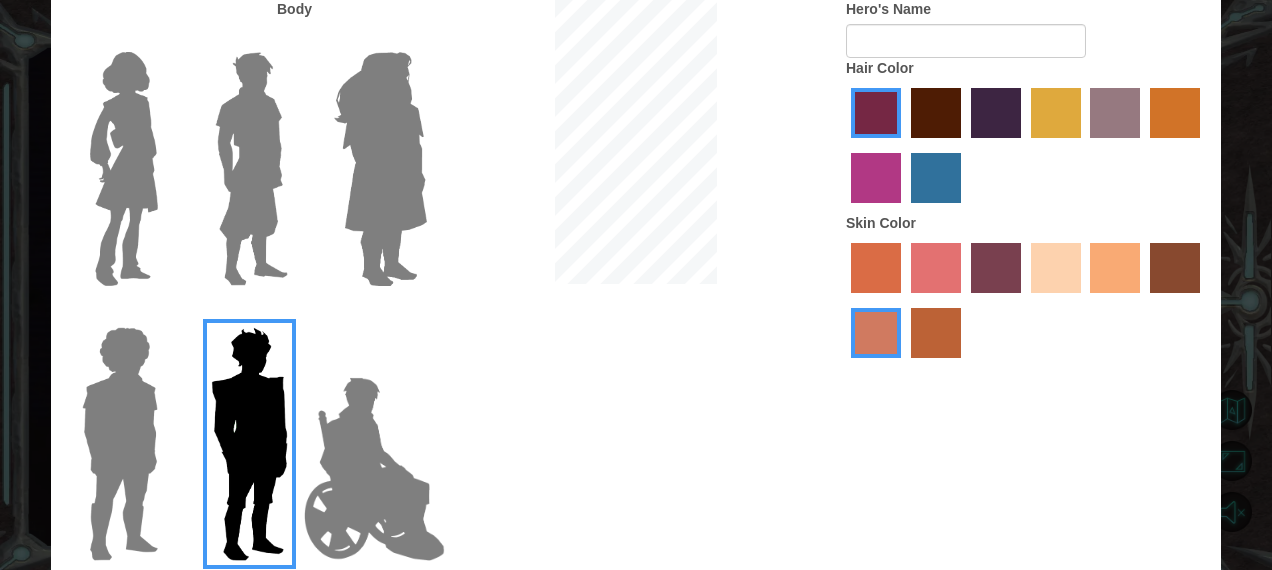 click at bounding box center [876, 113] 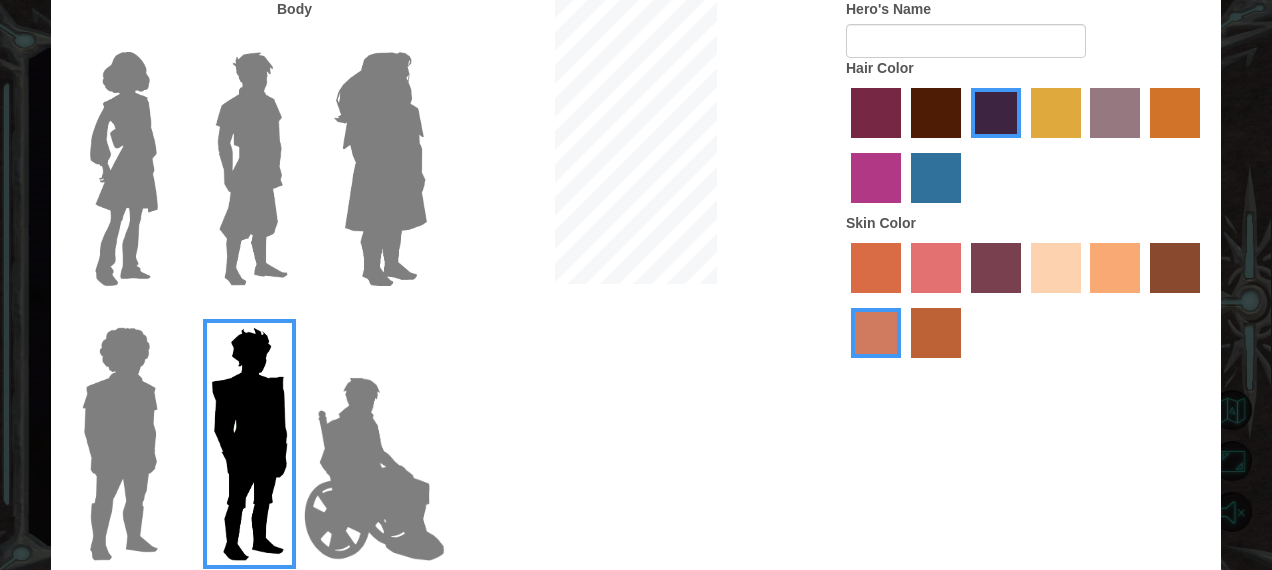 click at bounding box center (1175, 268) 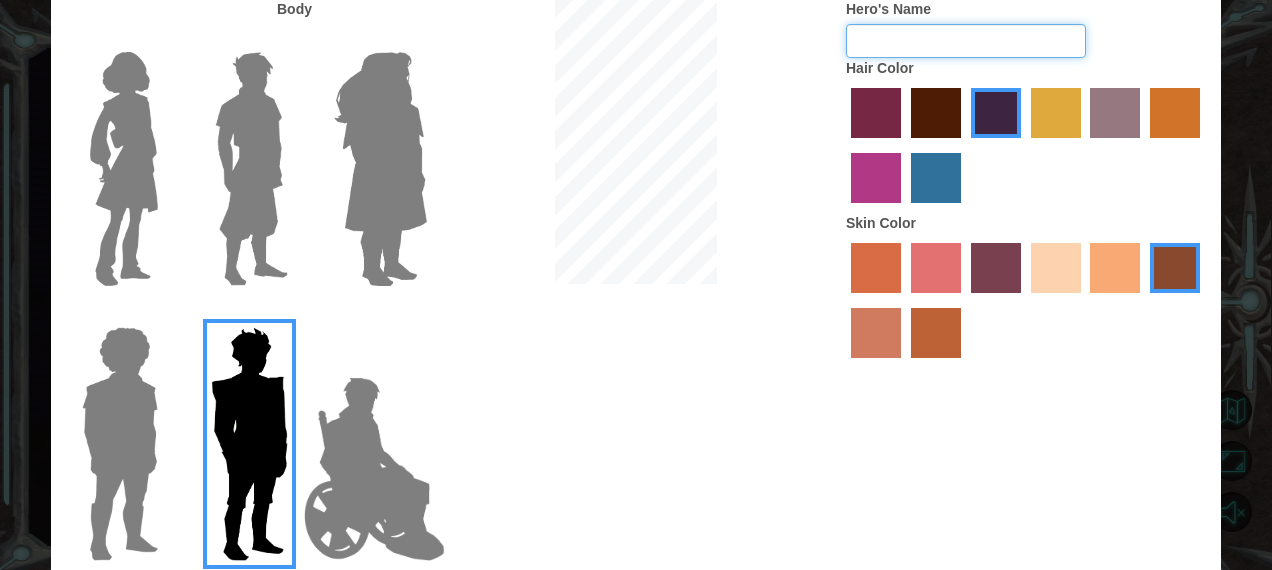 click on "Hero's Name" at bounding box center [966, 41] 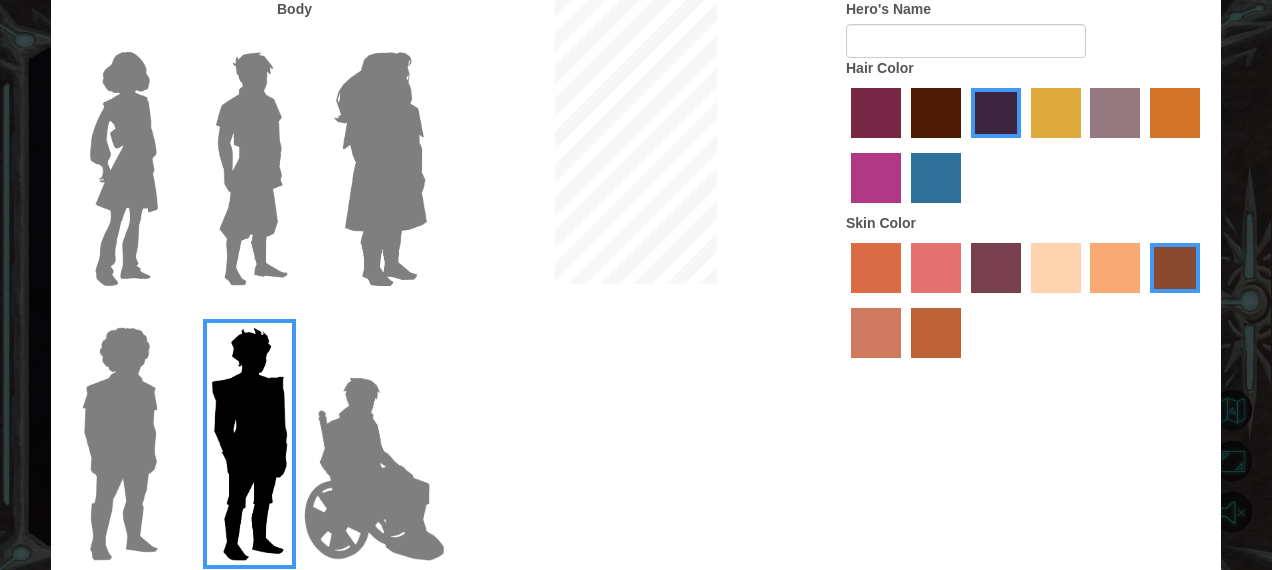 click on "Skip video
1. Up the Mountain       Customize Your Hero   Body                   Hero's Name     Hair Color                     Skin Color
Done" at bounding box center [636, 285] 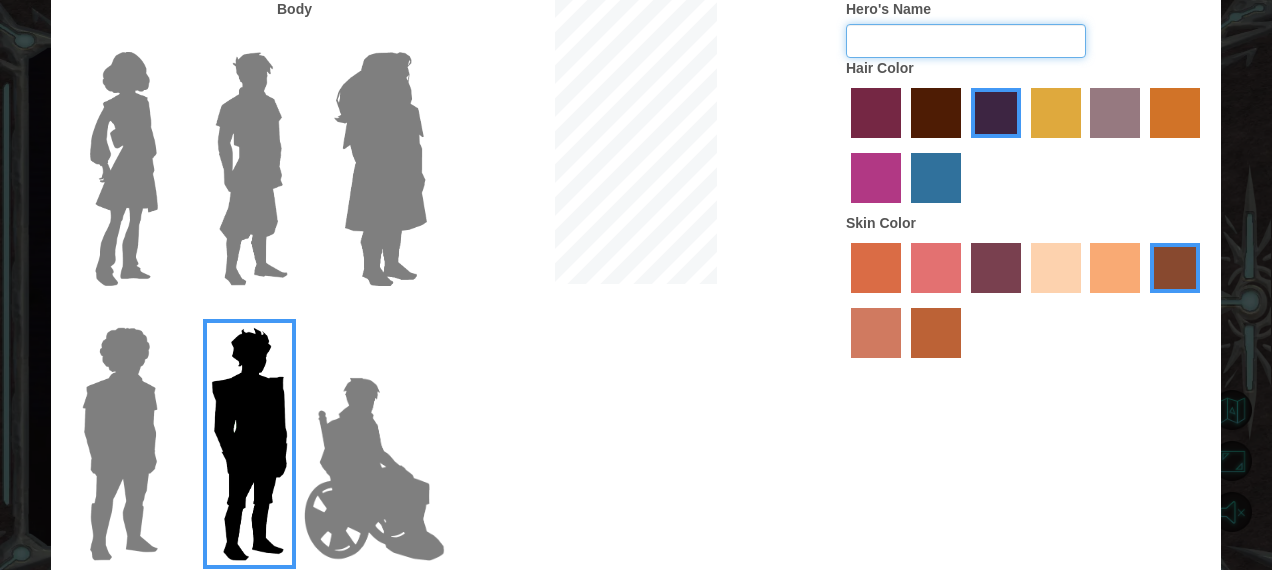 click on "Hero's Name" at bounding box center [966, 41] 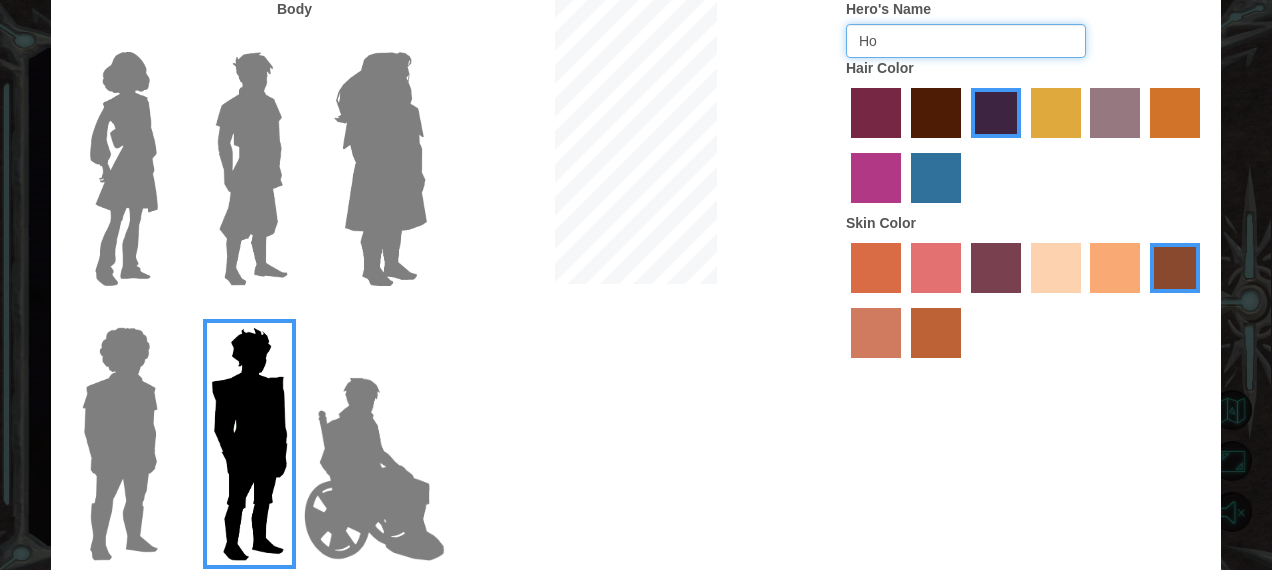 type on "H" 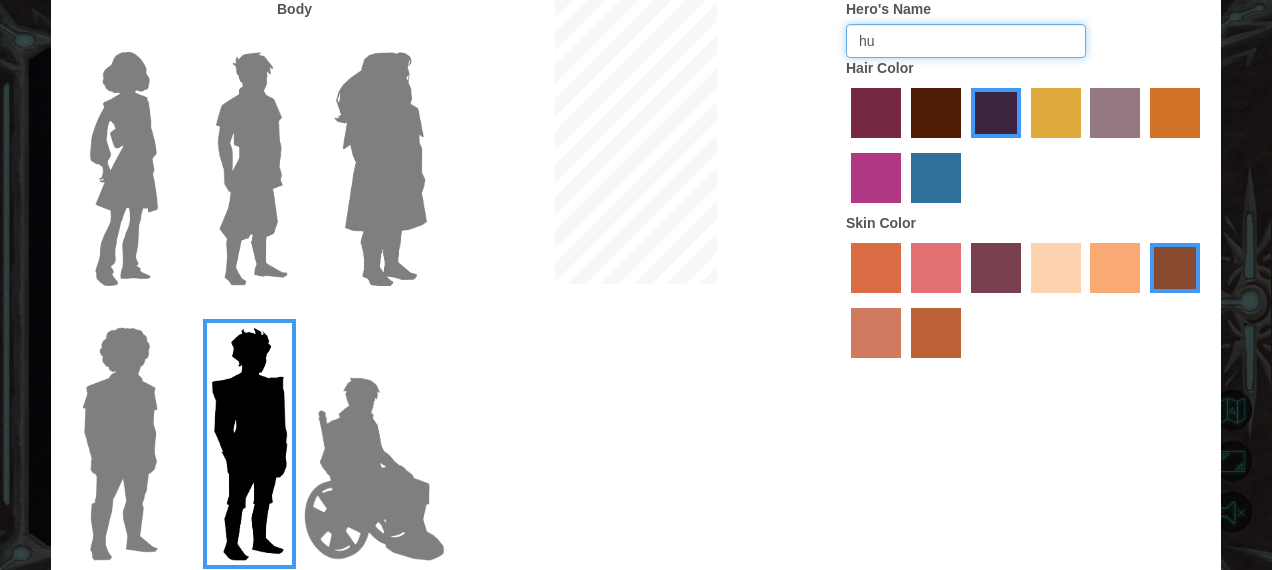 type on "h" 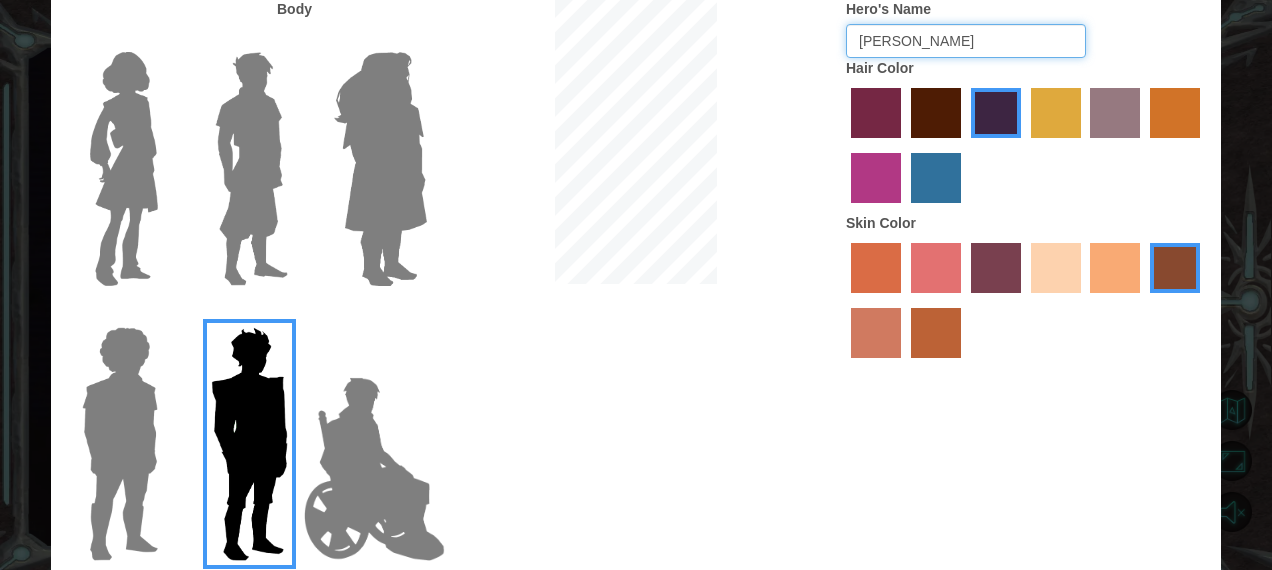 type on "J" 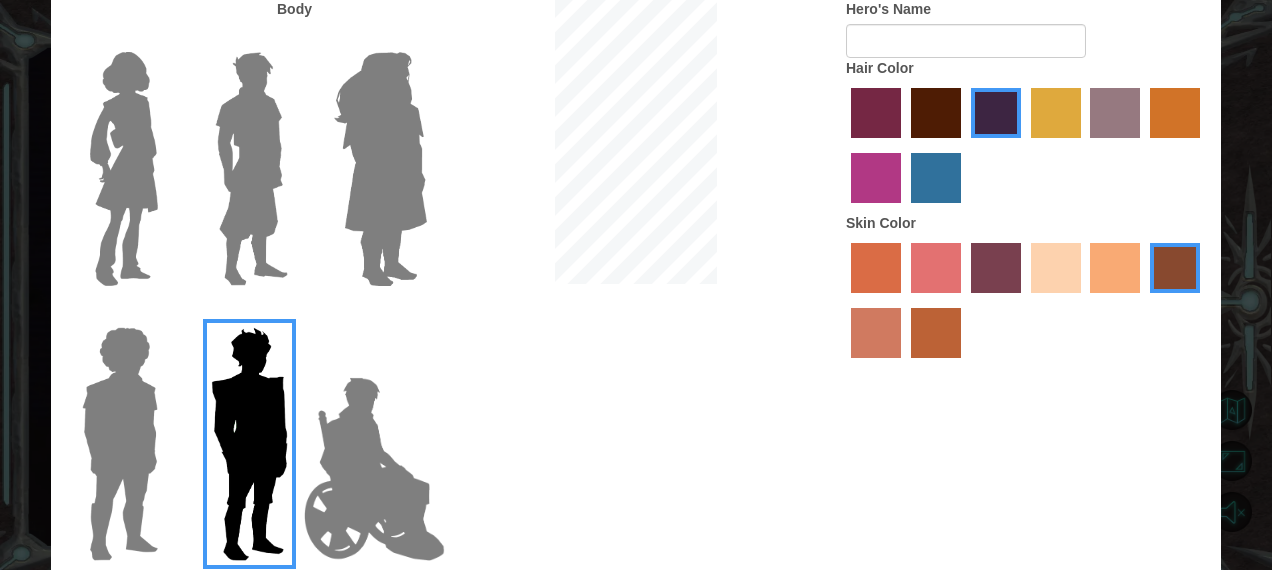 click at bounding box center [251, 169] 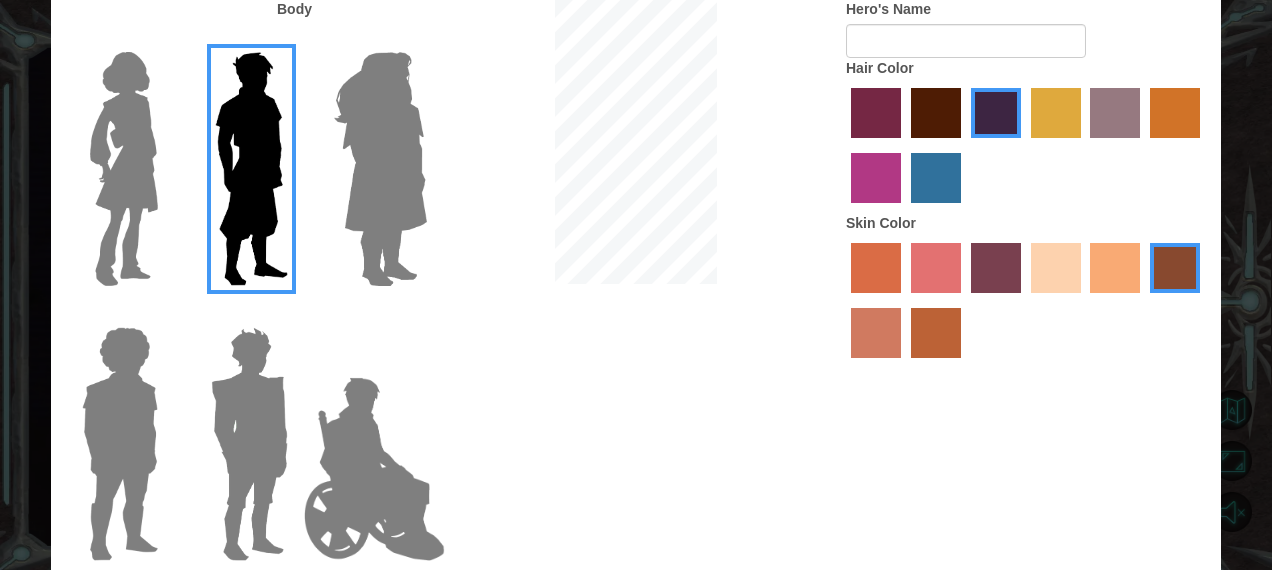 click at bounding box center [249, 444] 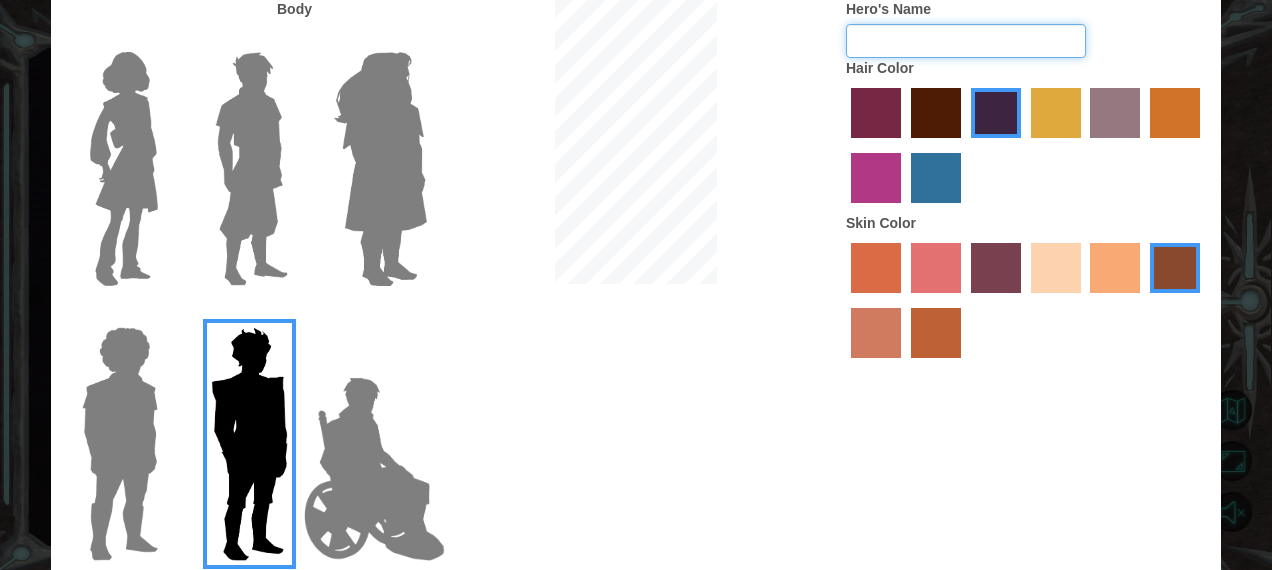 click on "Hero's Name" at bounding box center (966, 41) 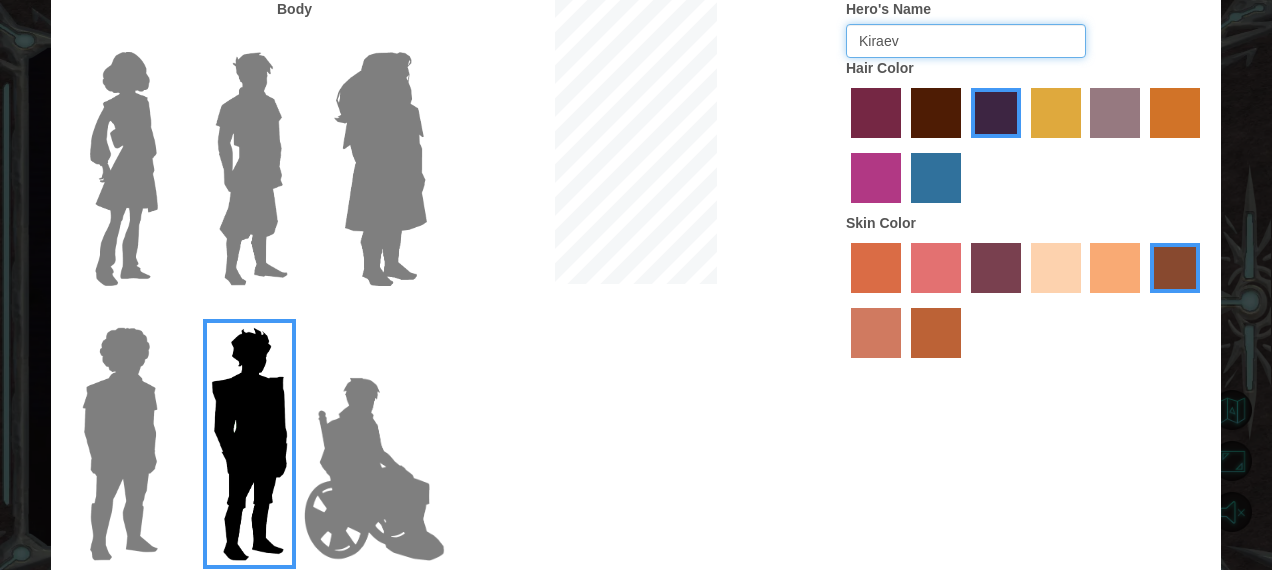 type on "Kiraev" 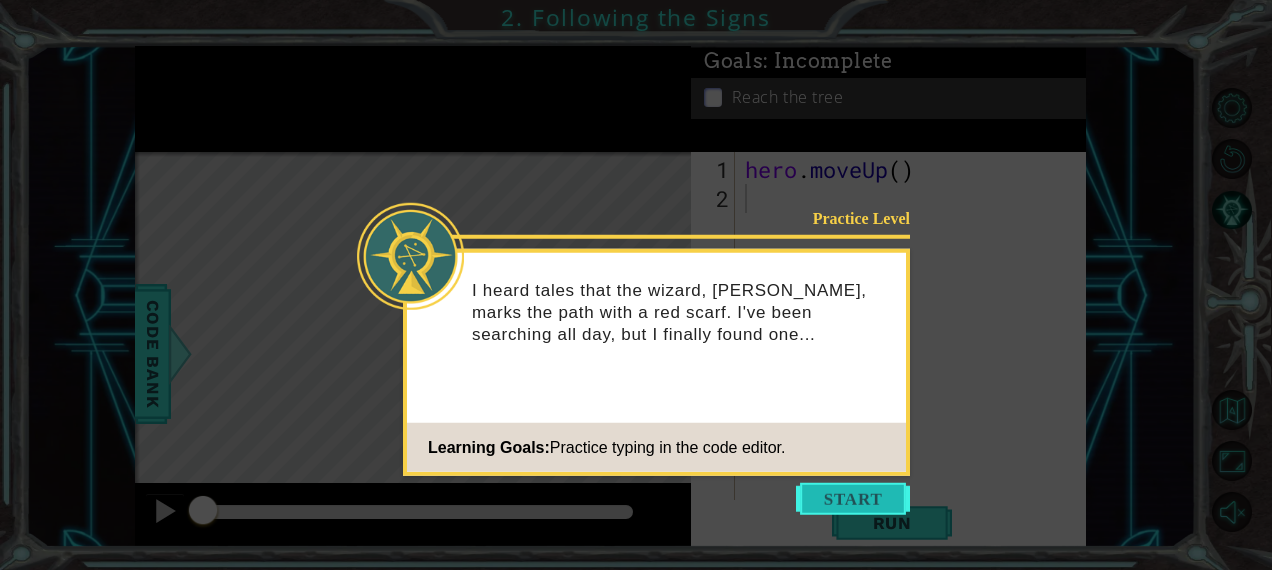 click at bounding box center [853, 499] 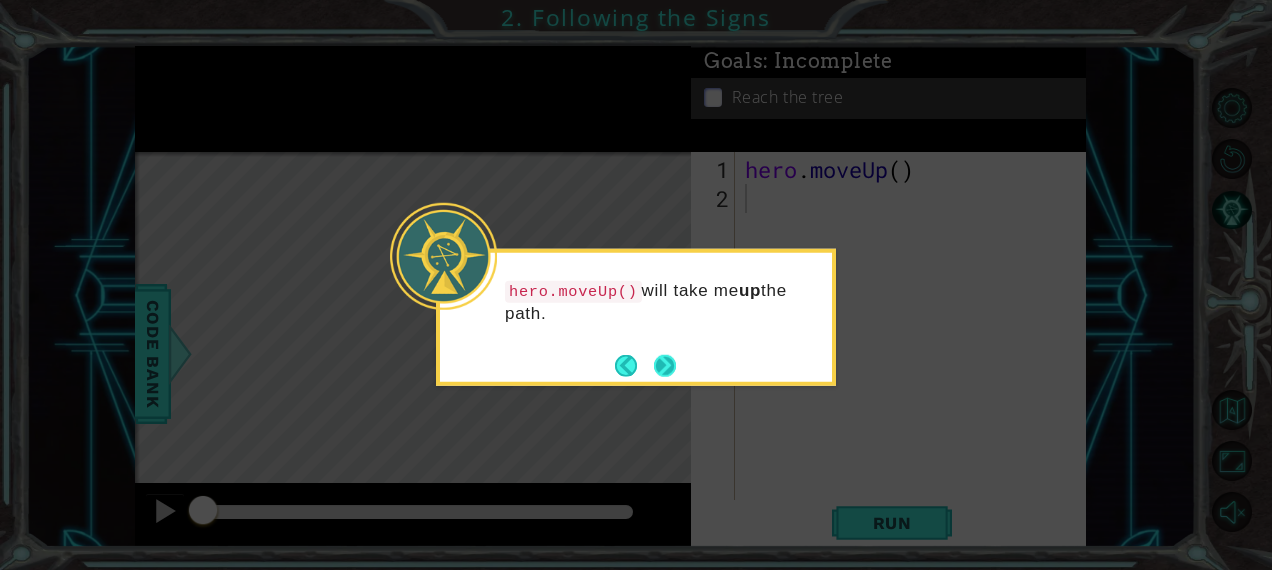 click at bounding box center [665, 365] 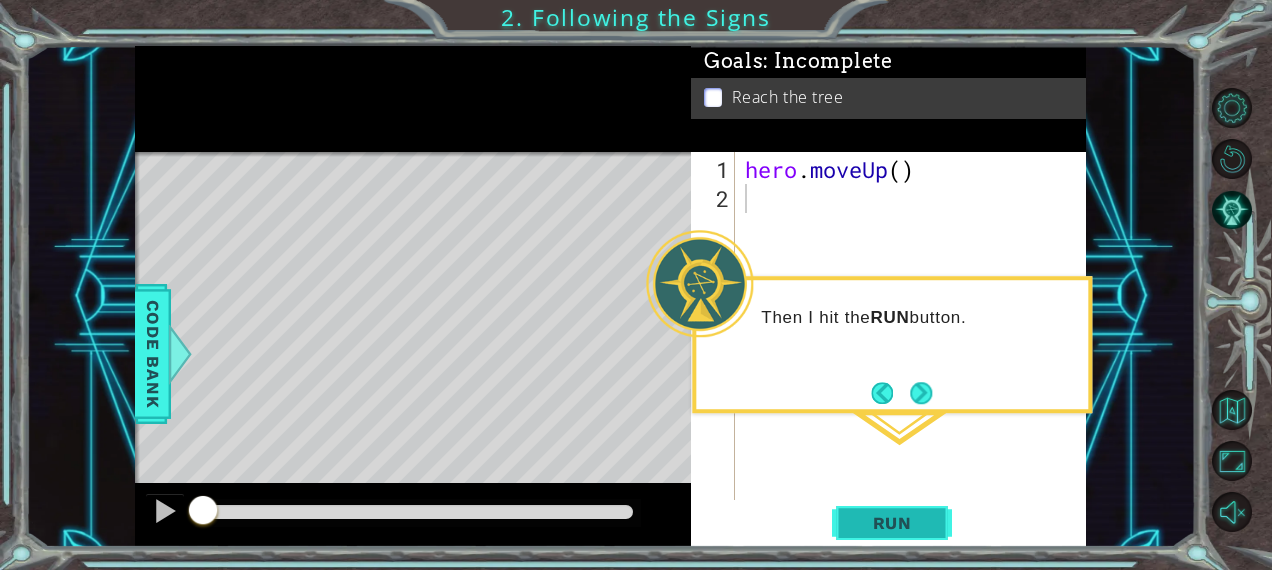 click on "Run" at bounding box center [892, 523] 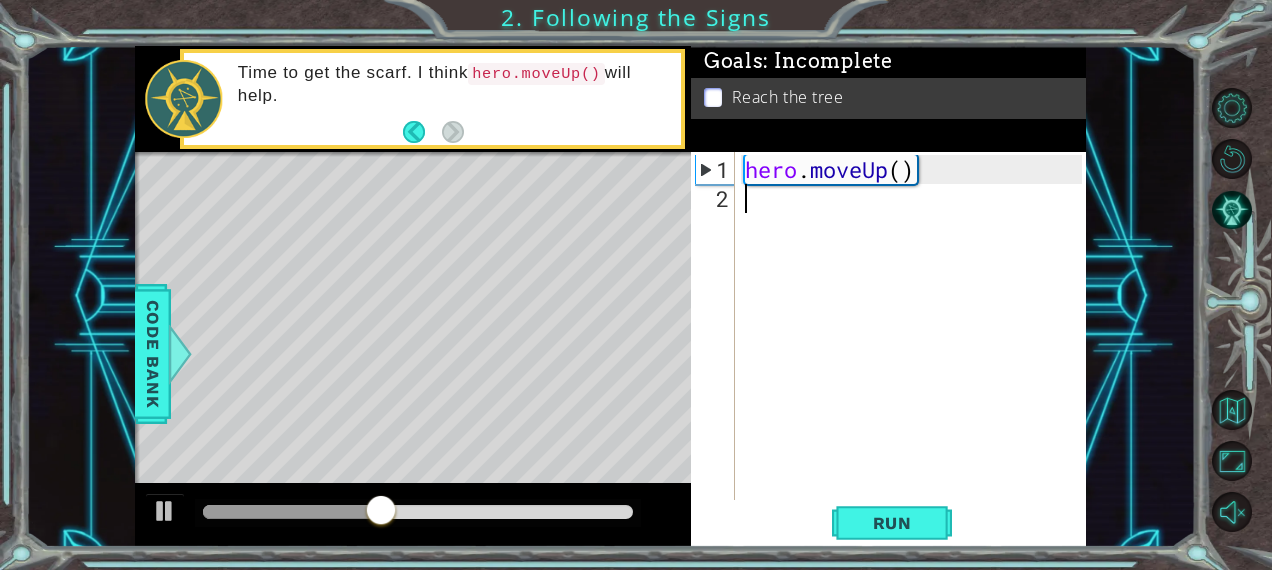 click on "hero . moveUp ( )" at bounding box center [916, 358] 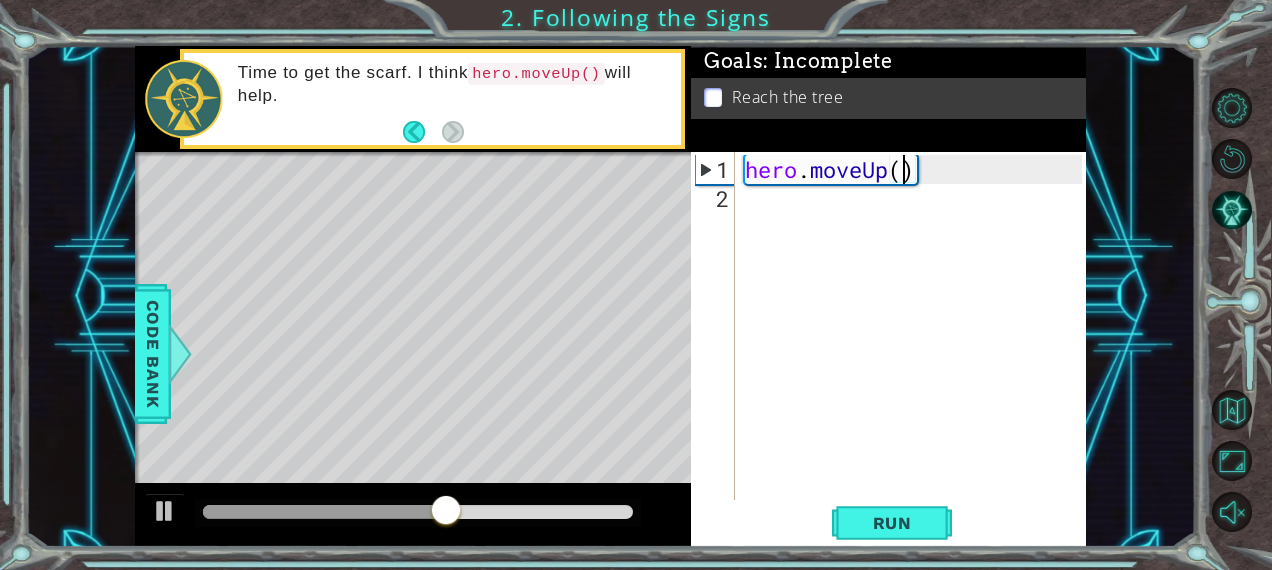 scroll, scrollTop: 0, scrollLeft: 7, axis: horizontal 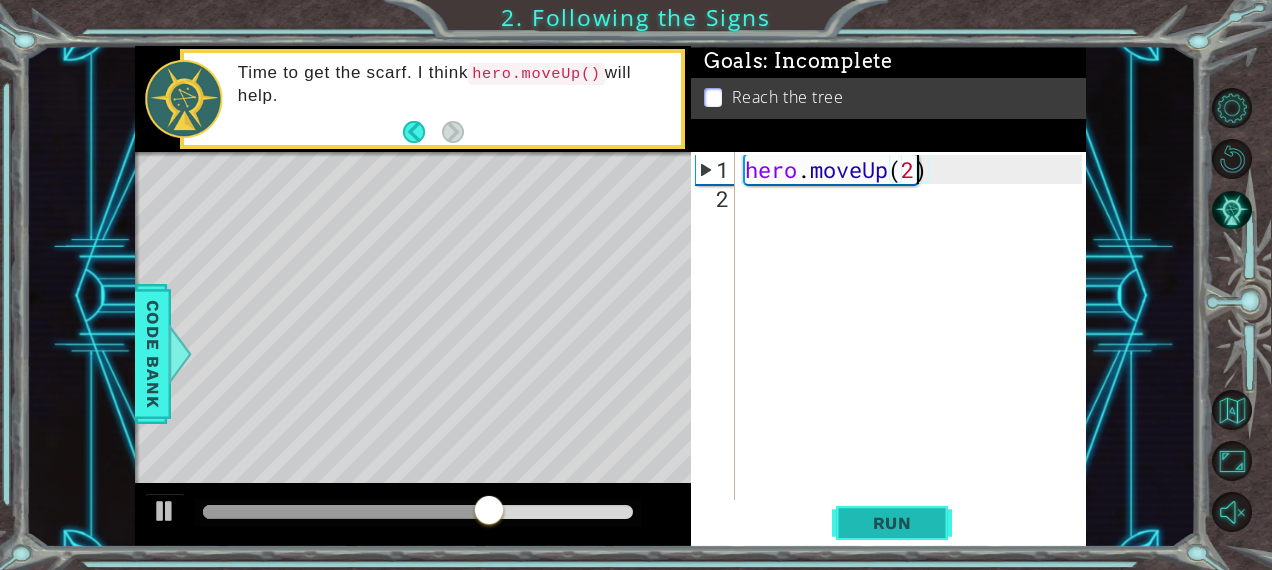 type on "hero.moveUp(2)" 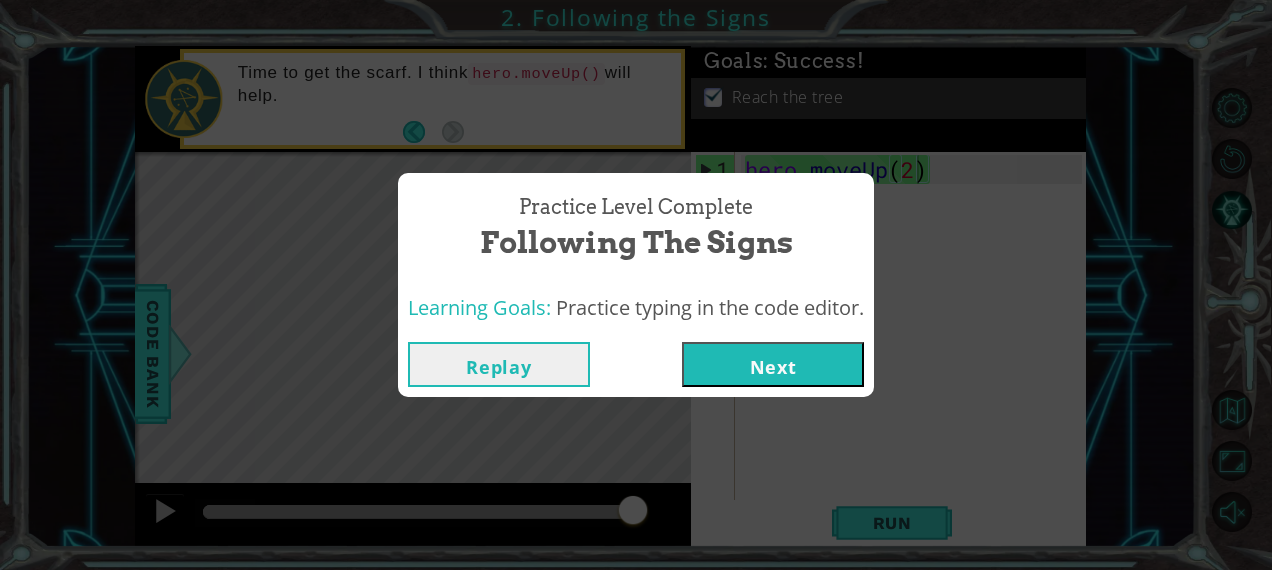 click on "Next" at bounding box center (773, 364) 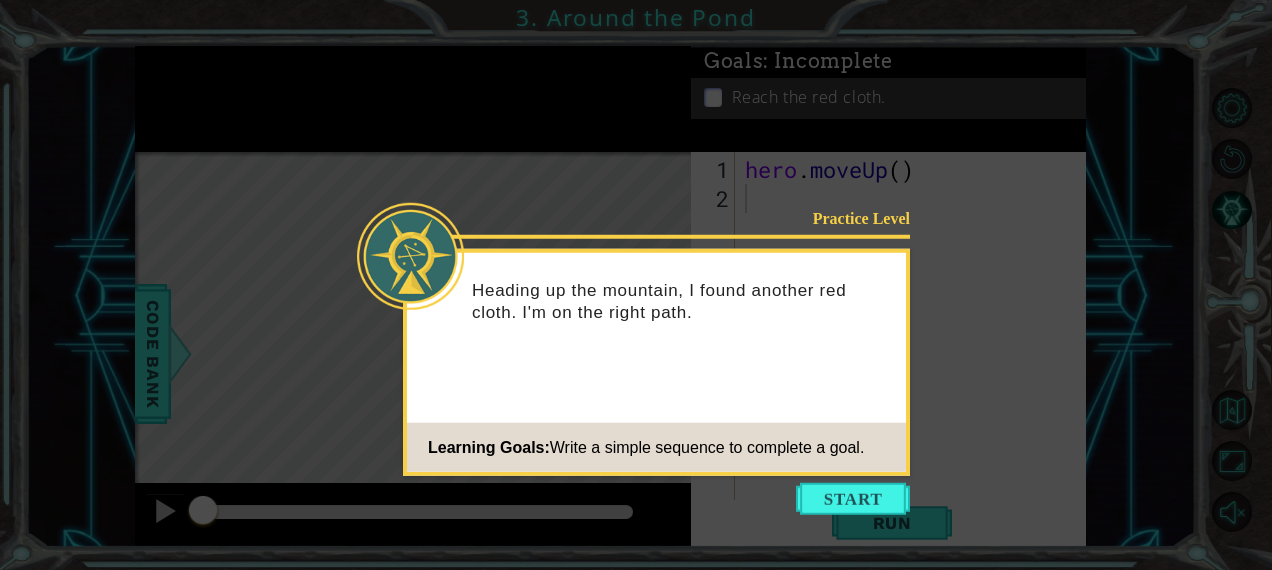click at bounding box center (853, 499) 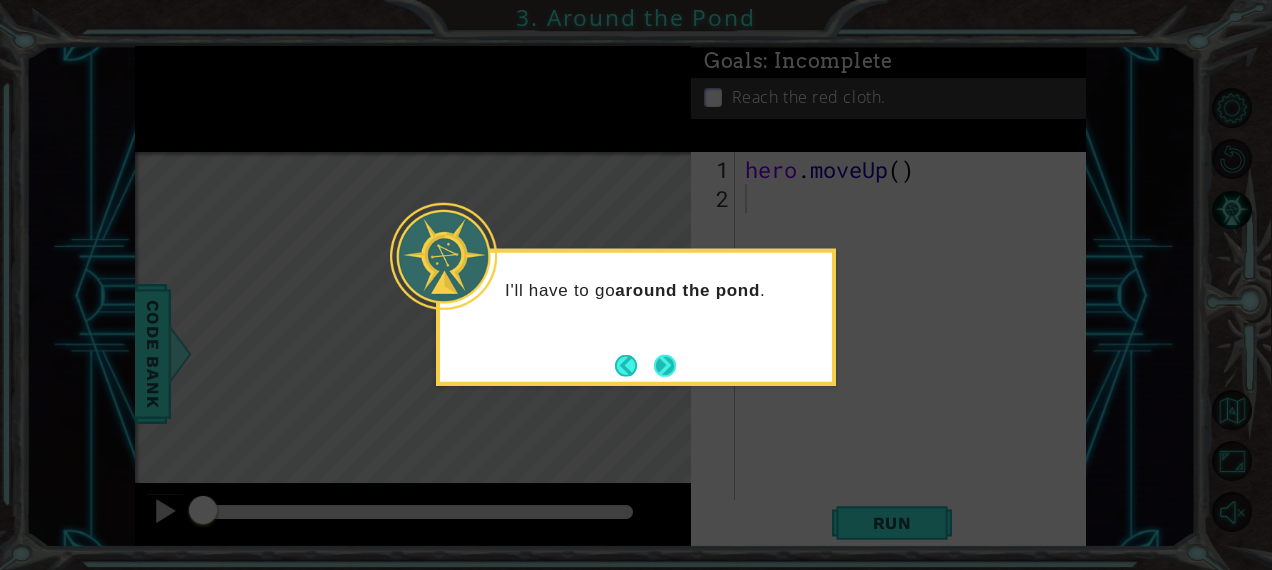 click at bounding box center (665, 365) 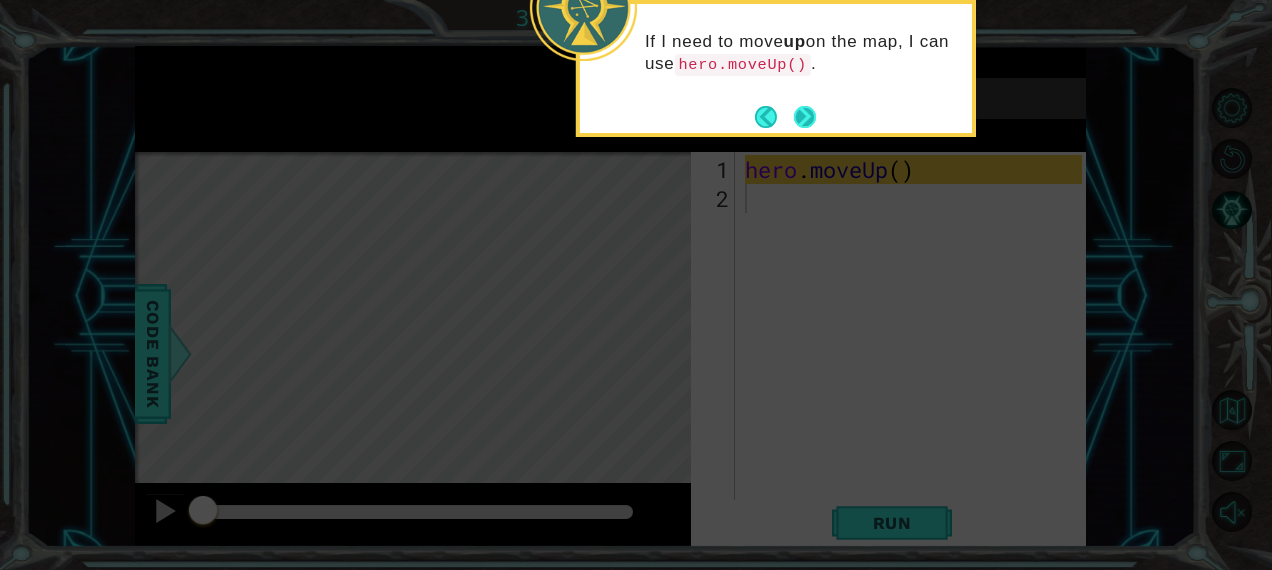 click at bounding box center [805, 117] 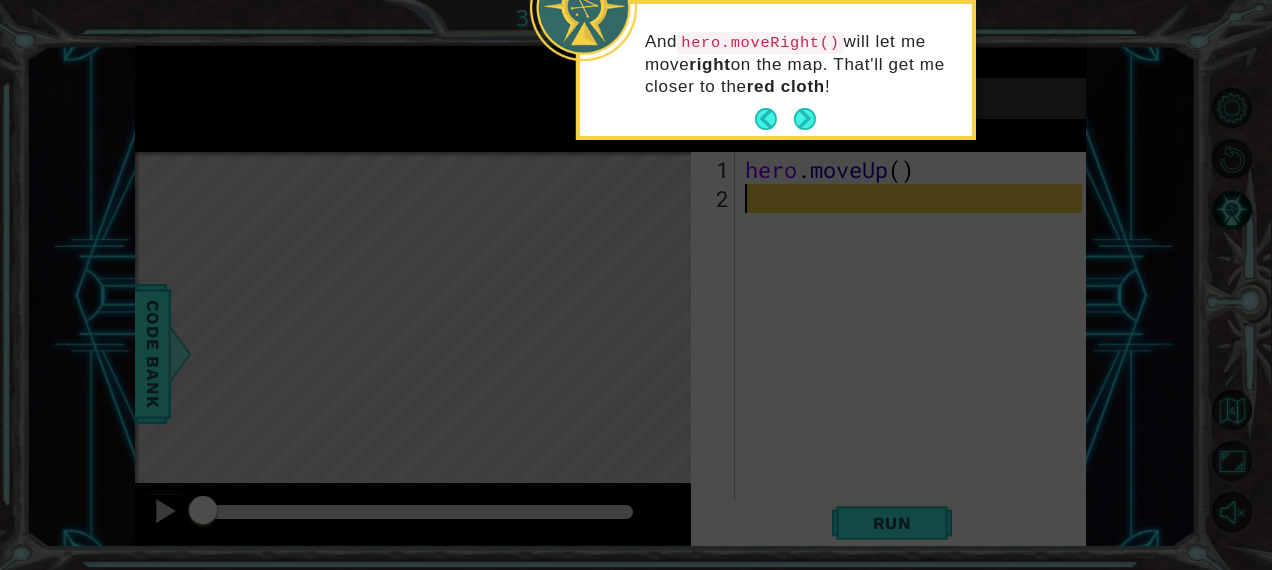 click at bounding box center [805, 119] 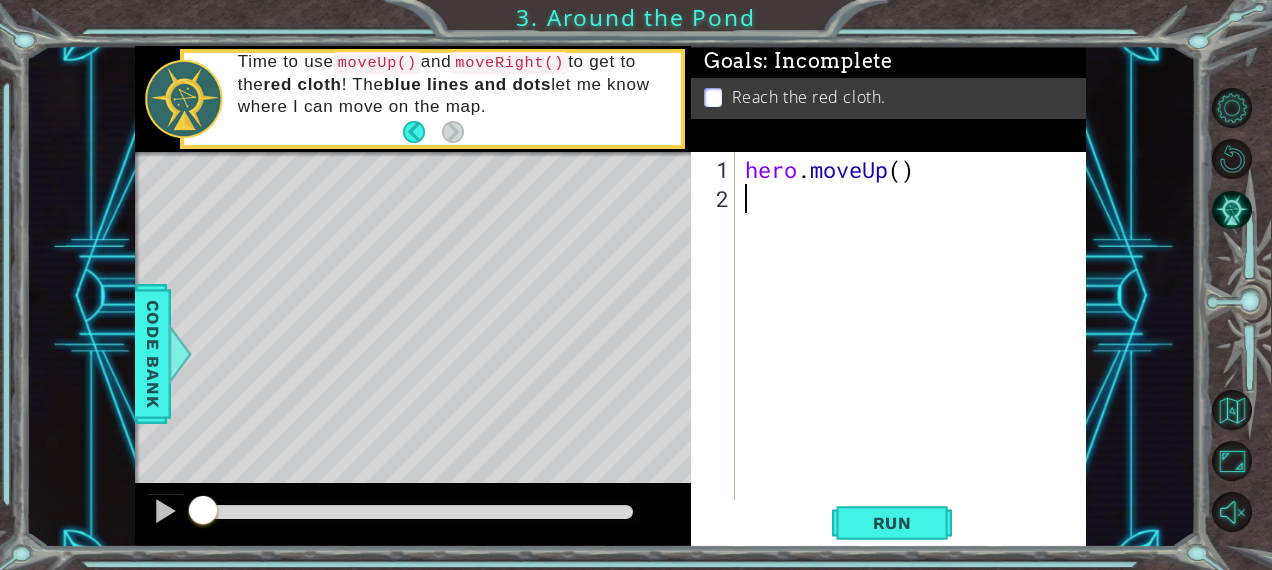 click on "hero . moveUp ( )" at bounding box center [916, 358] 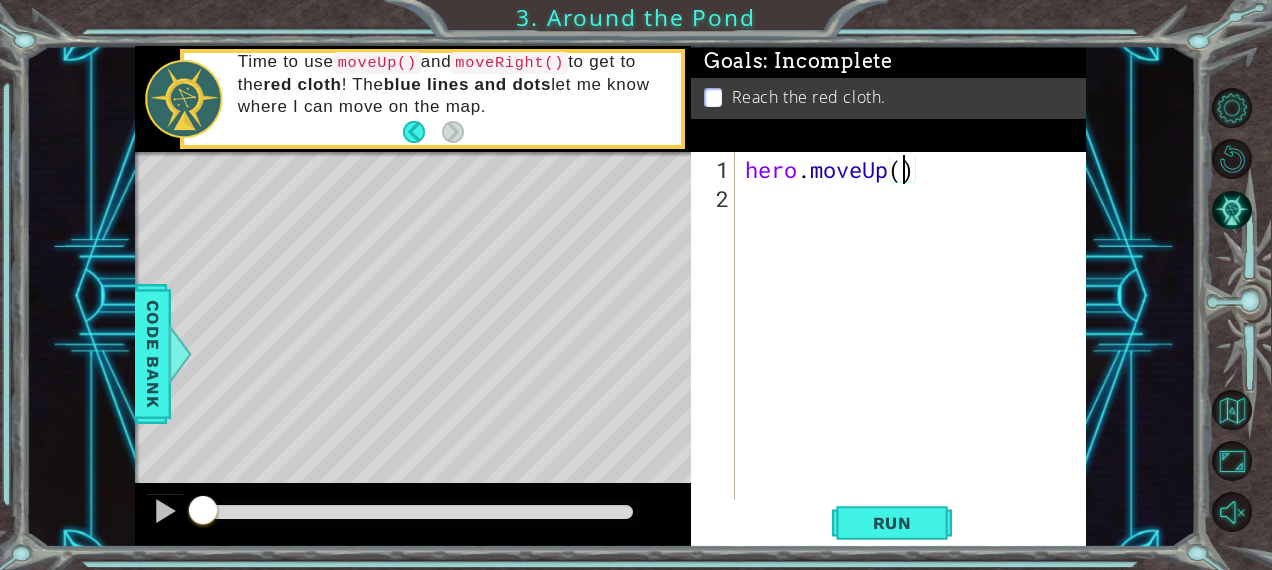 type on "hero.moveUp(2)" 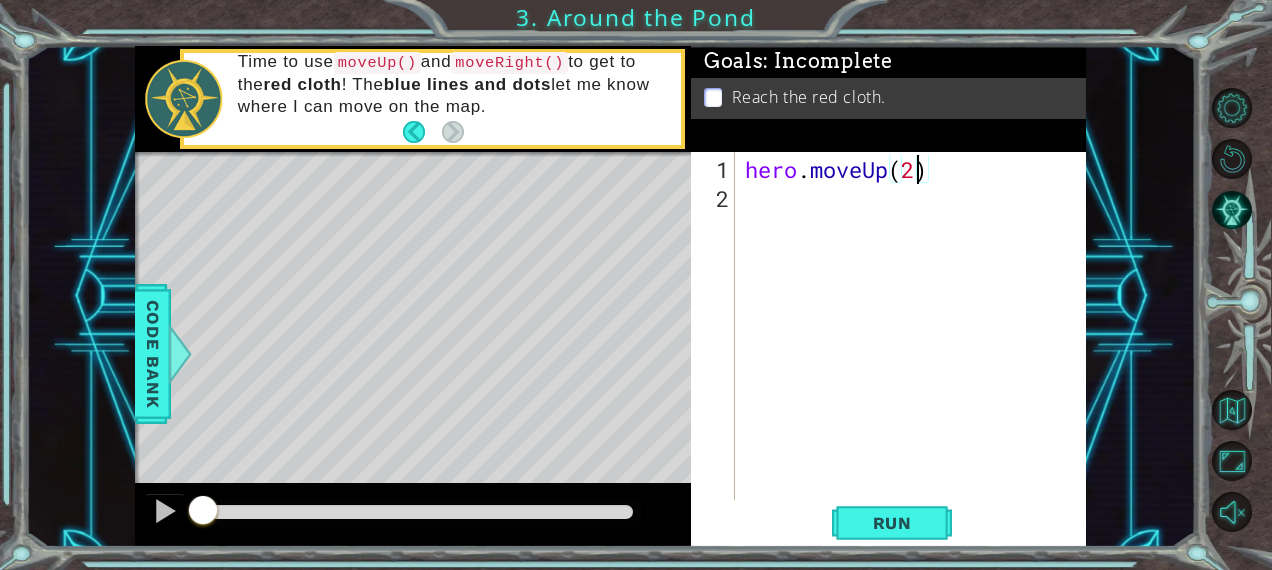 scroll, scrollTop: 0, scrollLeft: 7, axis: horizontal 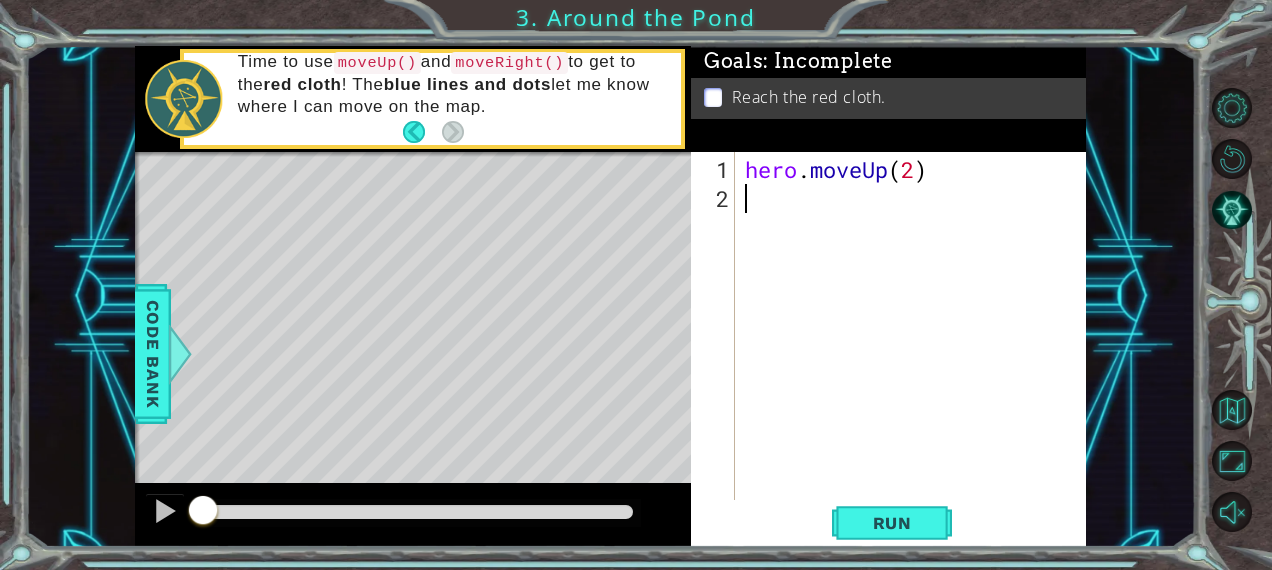 click on "hero . moveUp ( 2 )" at bounding box center (916, 358) 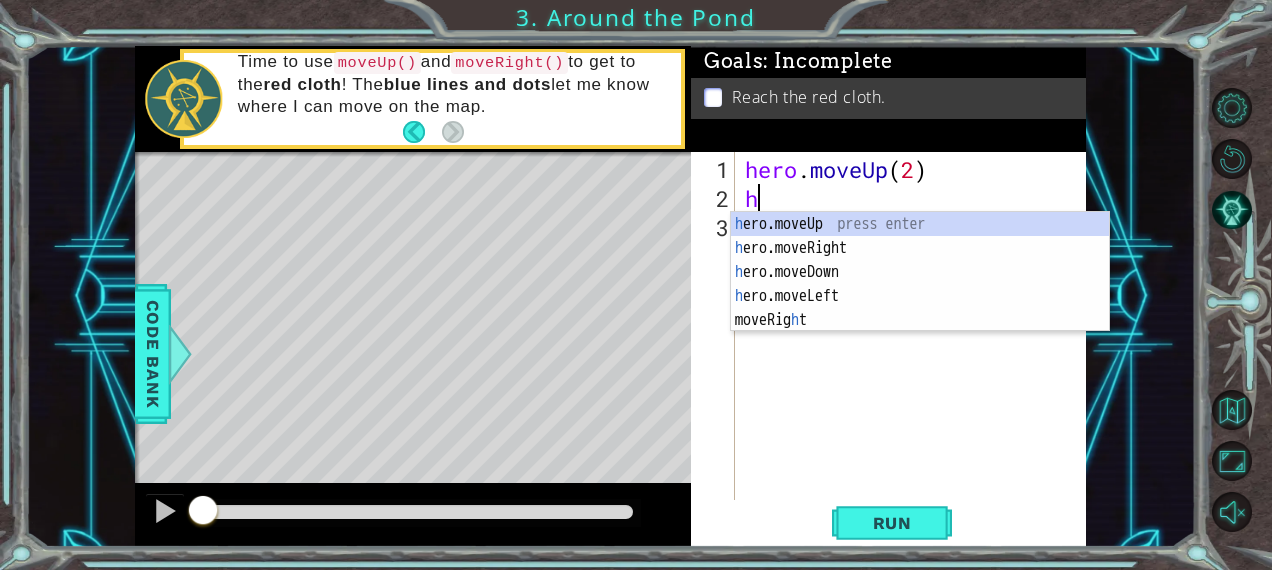 type on "her" 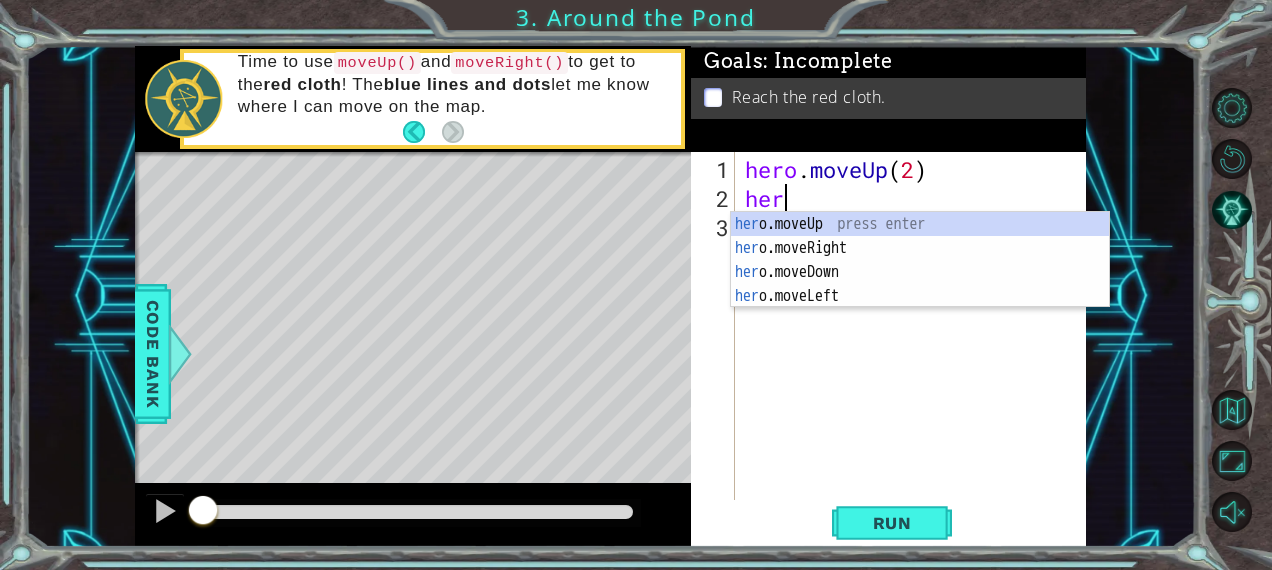 scroll, scrollTop: 0, scrollLeft: 0, axis: both 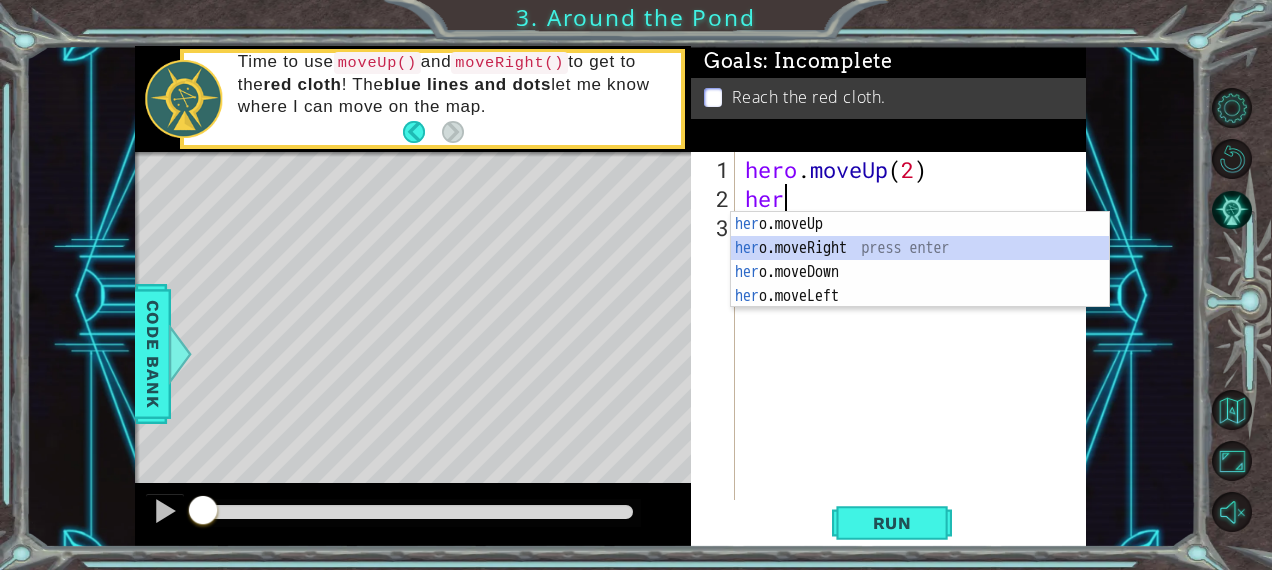 click on "her o.moveUp press enter her o.moveRight press enter her o.moveDown press enter her o.moveLeft press enter" at bounding box center [920, 284] 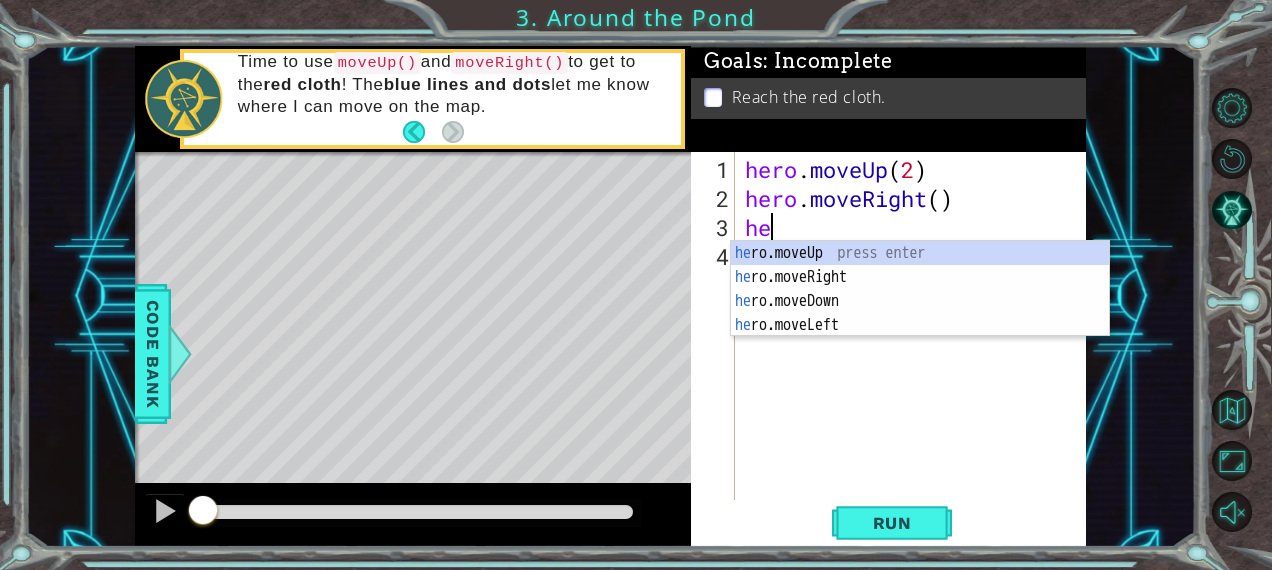 type on "her" 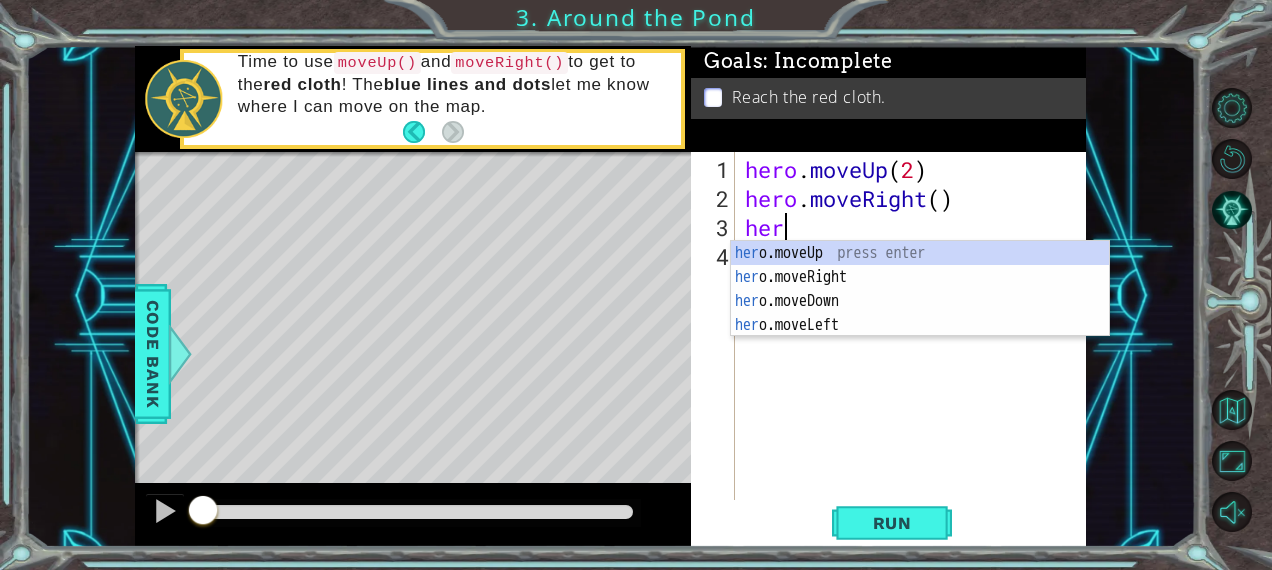 scroll, scrollTop: 0, scrollLeft: 0, axis: both 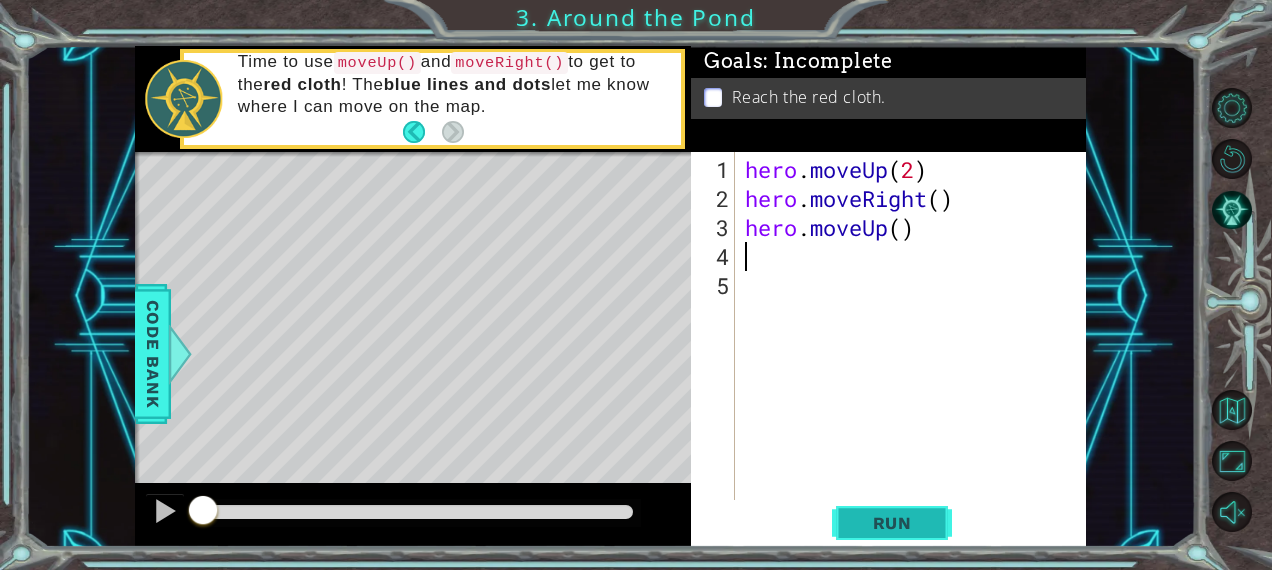 type 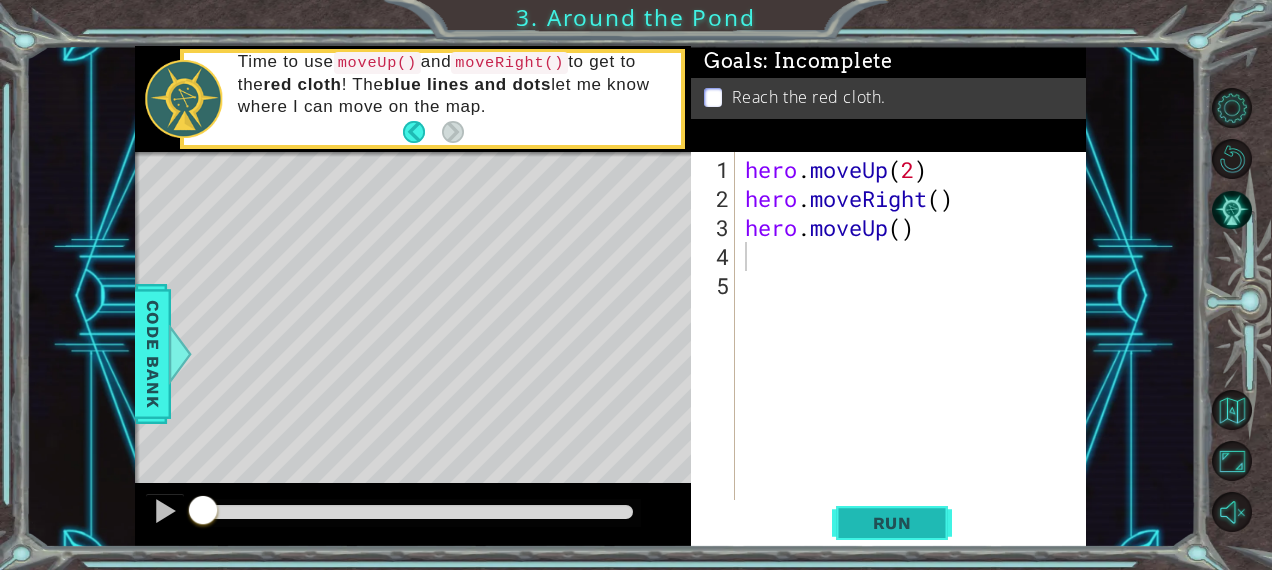 click on "Run" at bounding box center (892, 523) 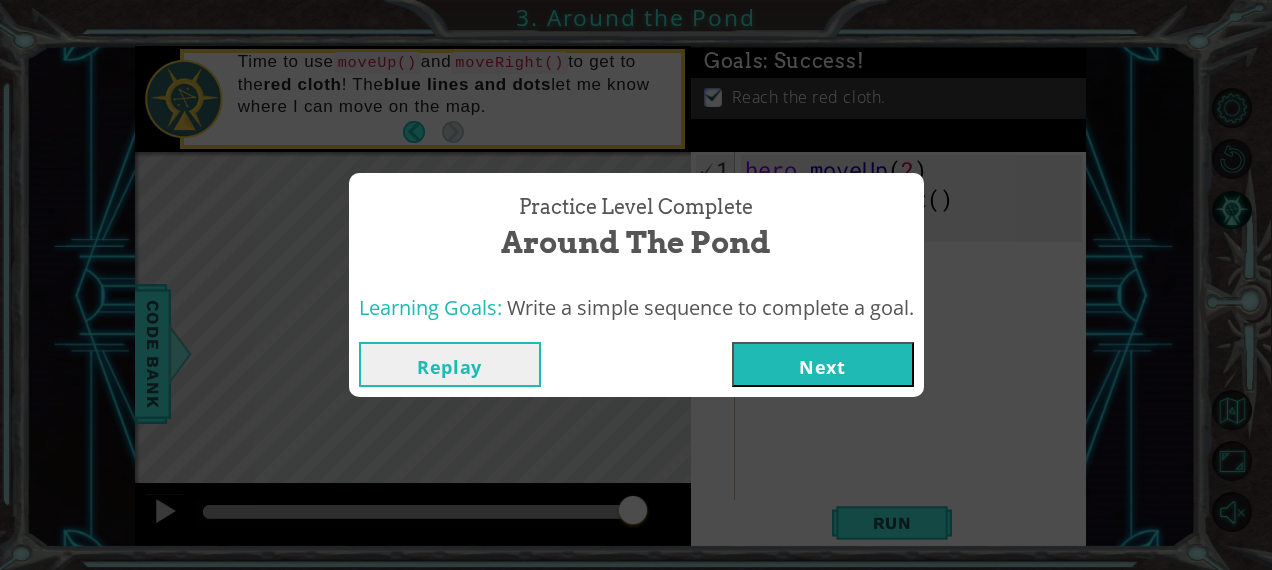 click on "Next" at bounding box center (823, 364) 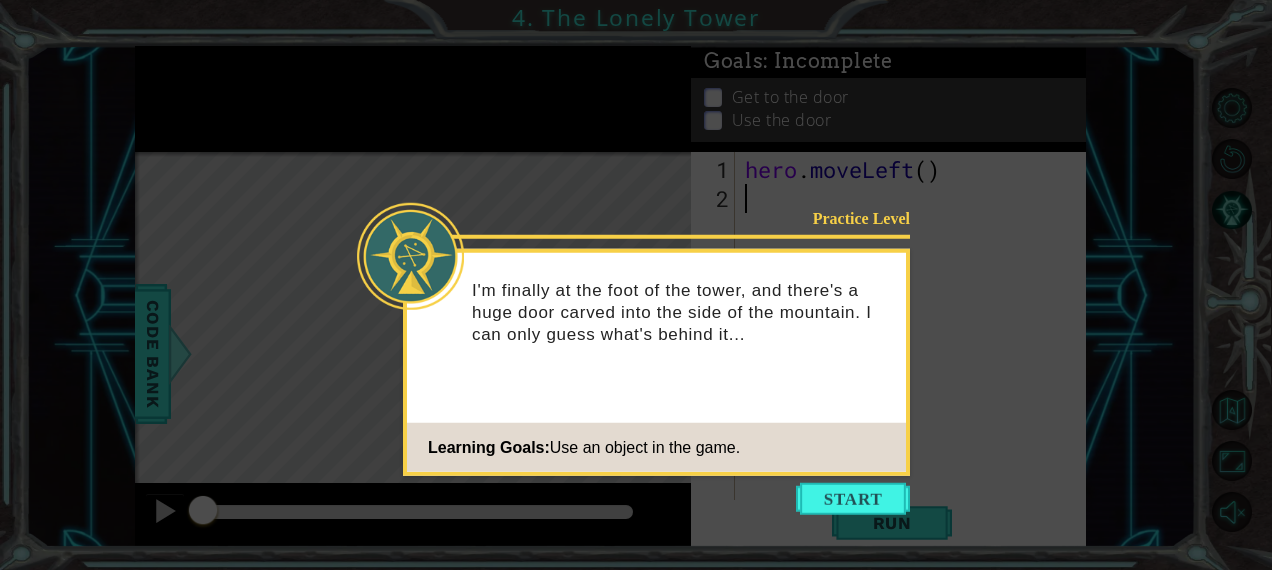click at bounding box center [853, 499] 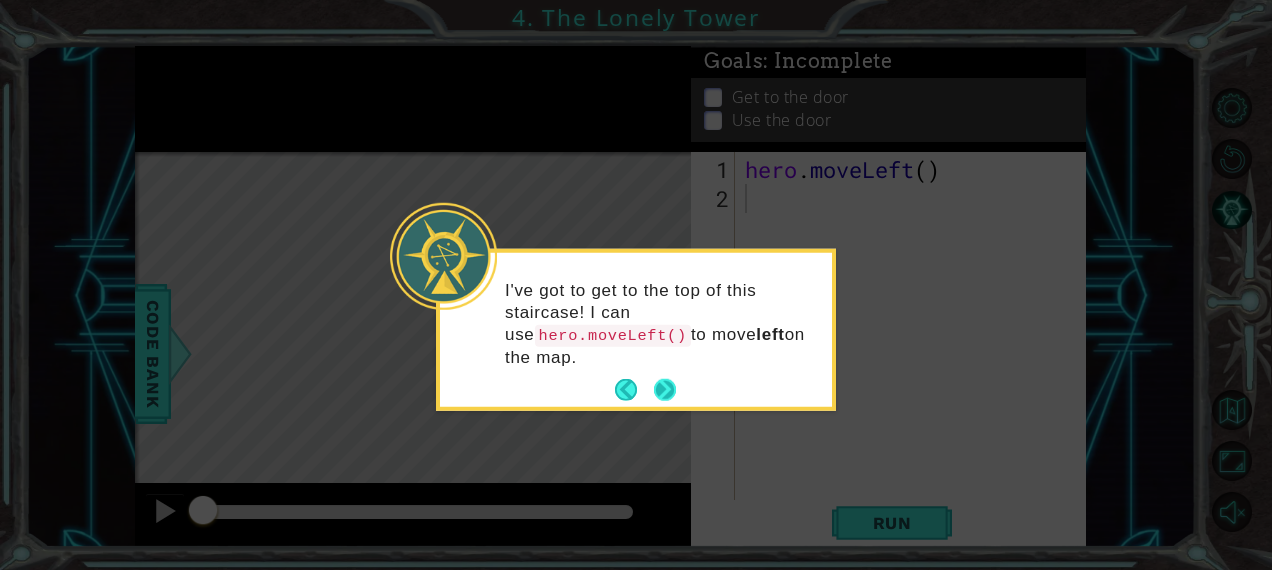 click at bounding box center [665, 390] 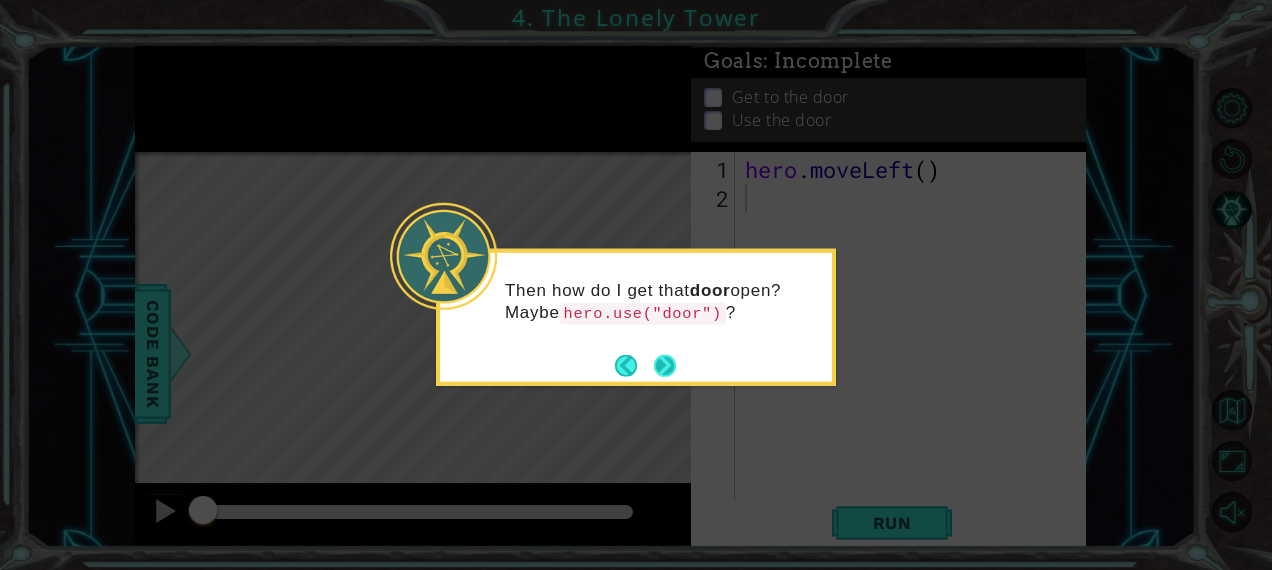 click at bounding box center [665, 365] 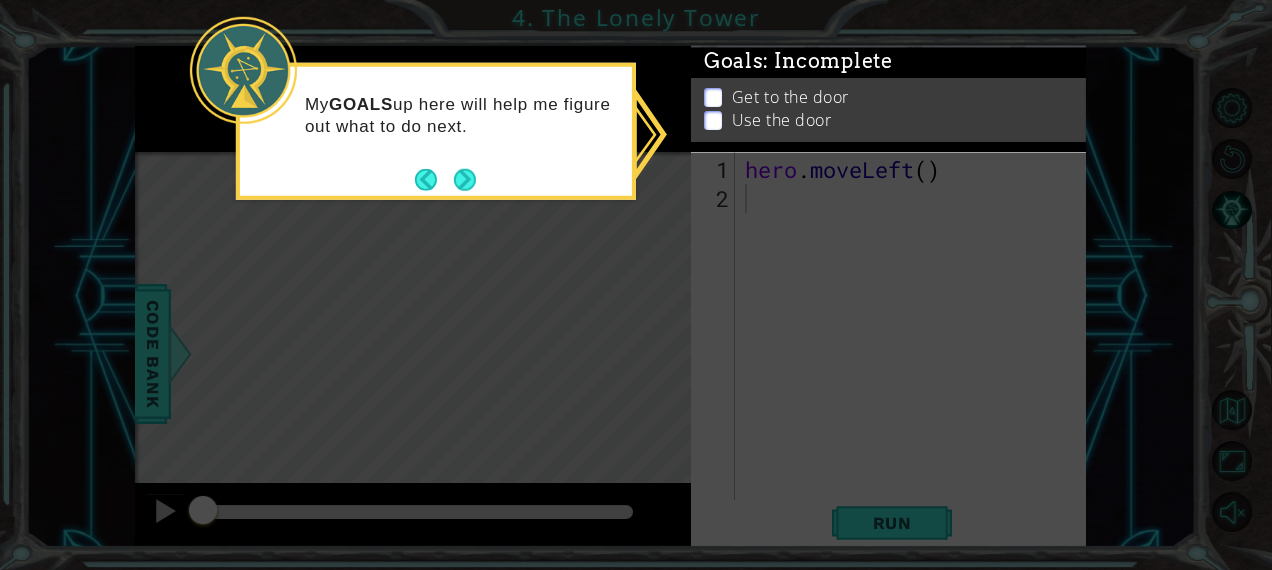 click at bounding box center (465, 179) 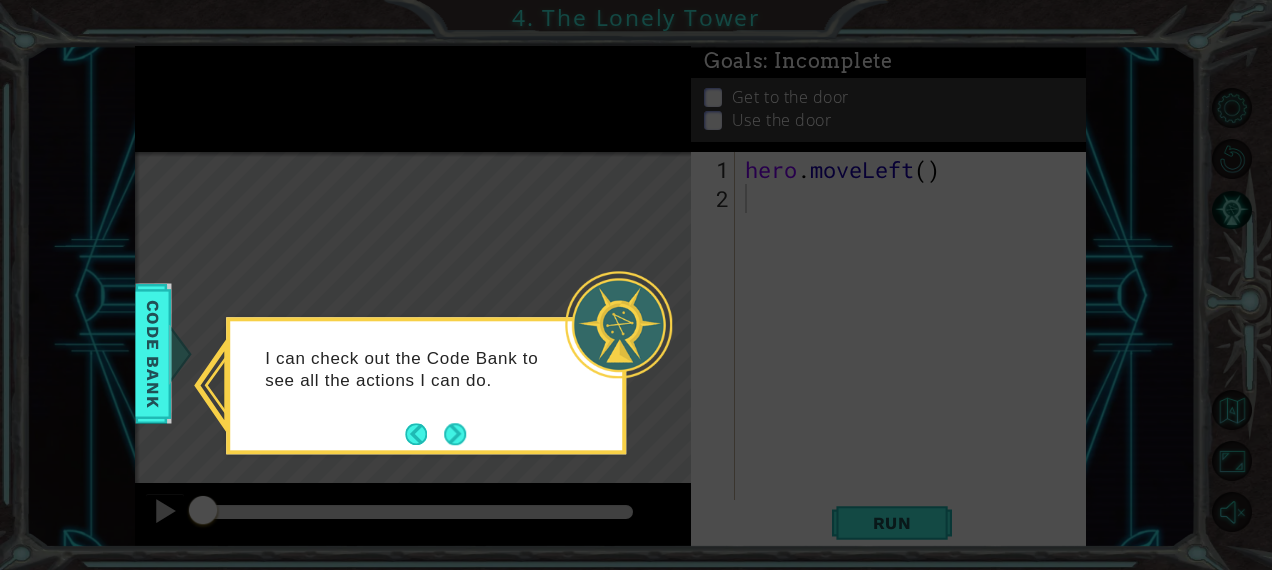 click at bounding box center (455, 434) 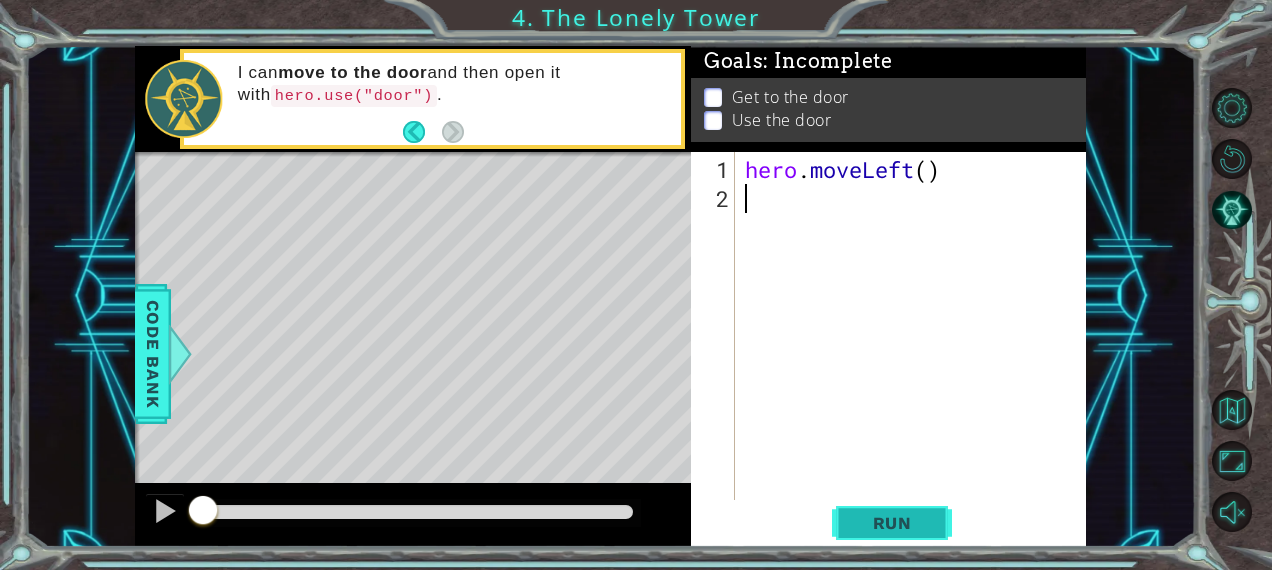 click on "Run" at bounding box center (892, 523) 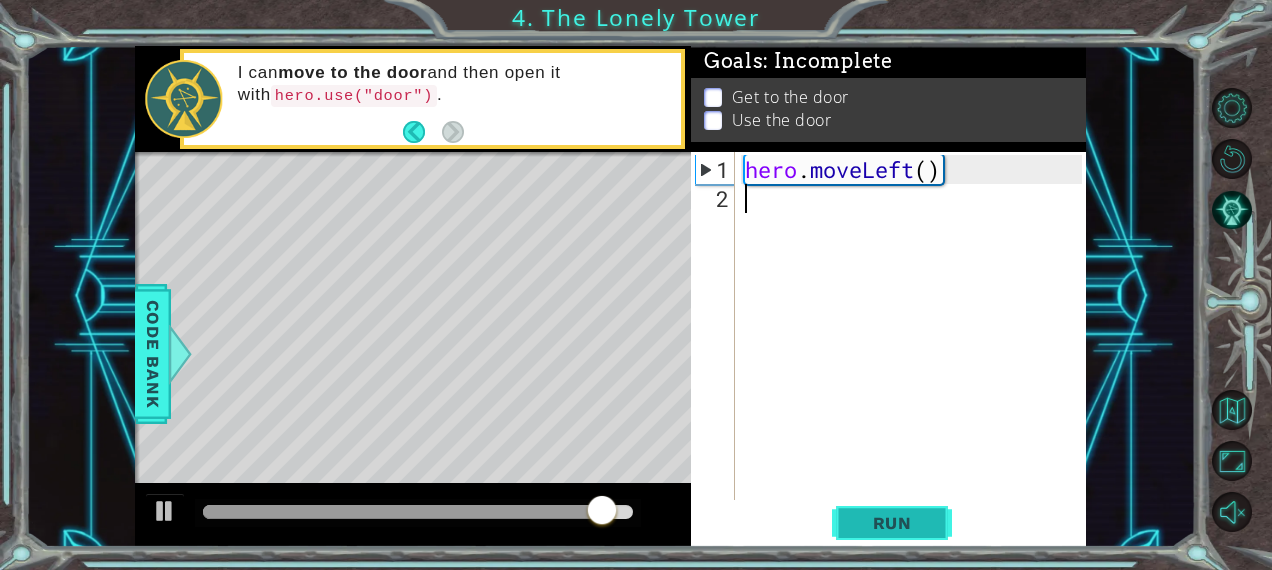 click on "Run" at bounding box center [892, 523] 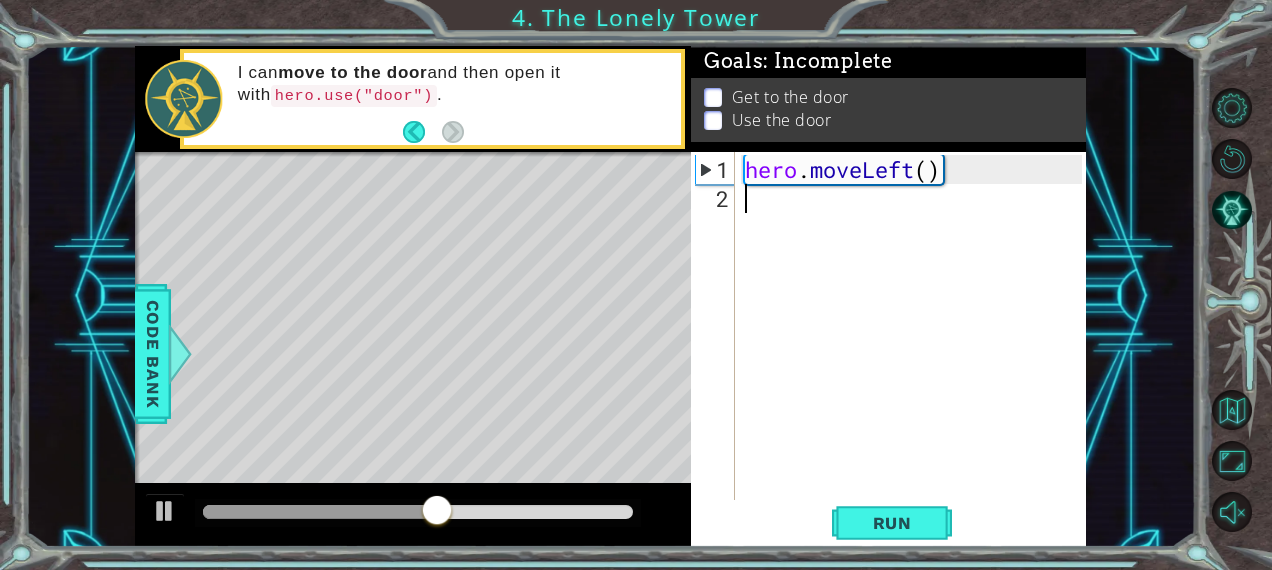 click on "hero . moveLeft ( )" at bounding box center [916, 358] 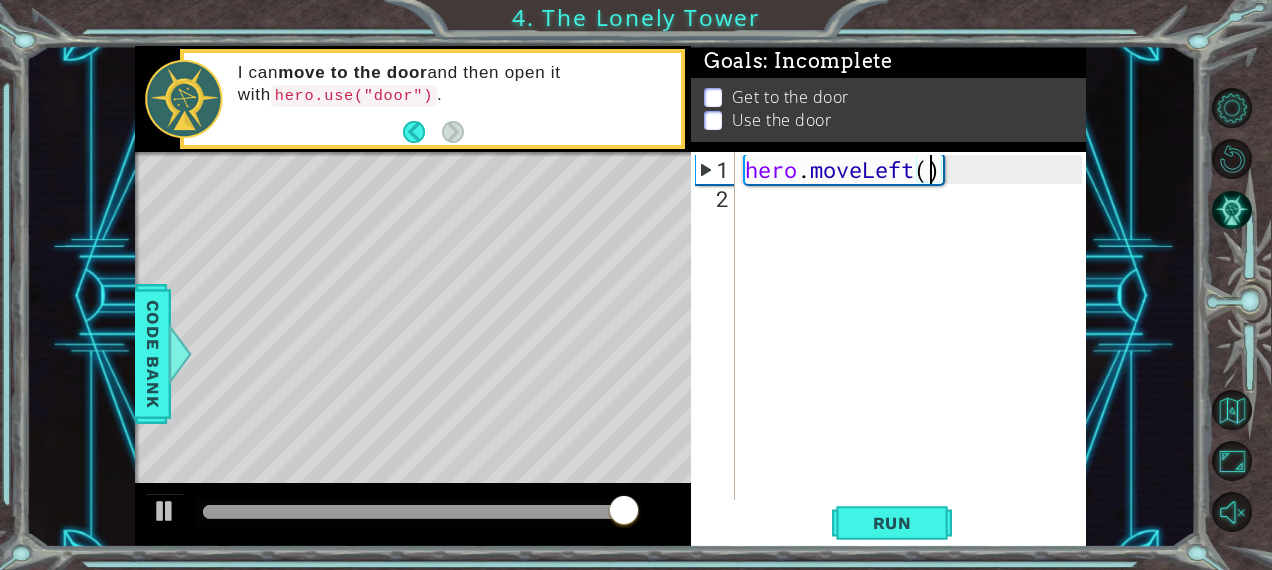 type on "hero.moveLeft(2)" 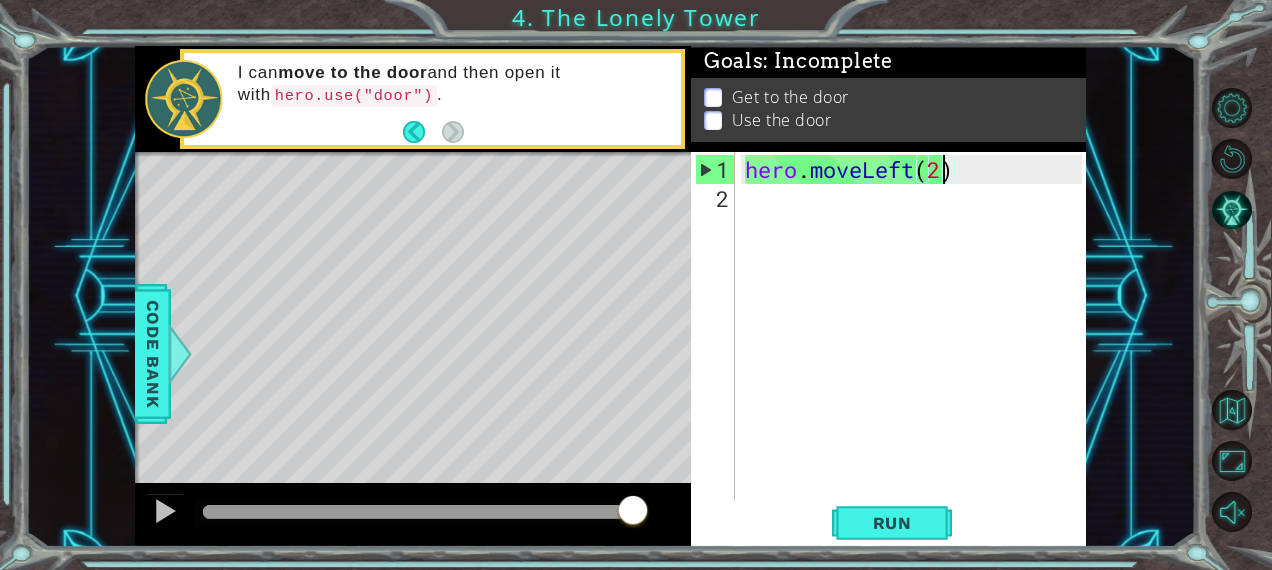 drag, startPoint x: 964, startPoint y: 176, endPoint x: 964, endPoint y: 163, distance: 13 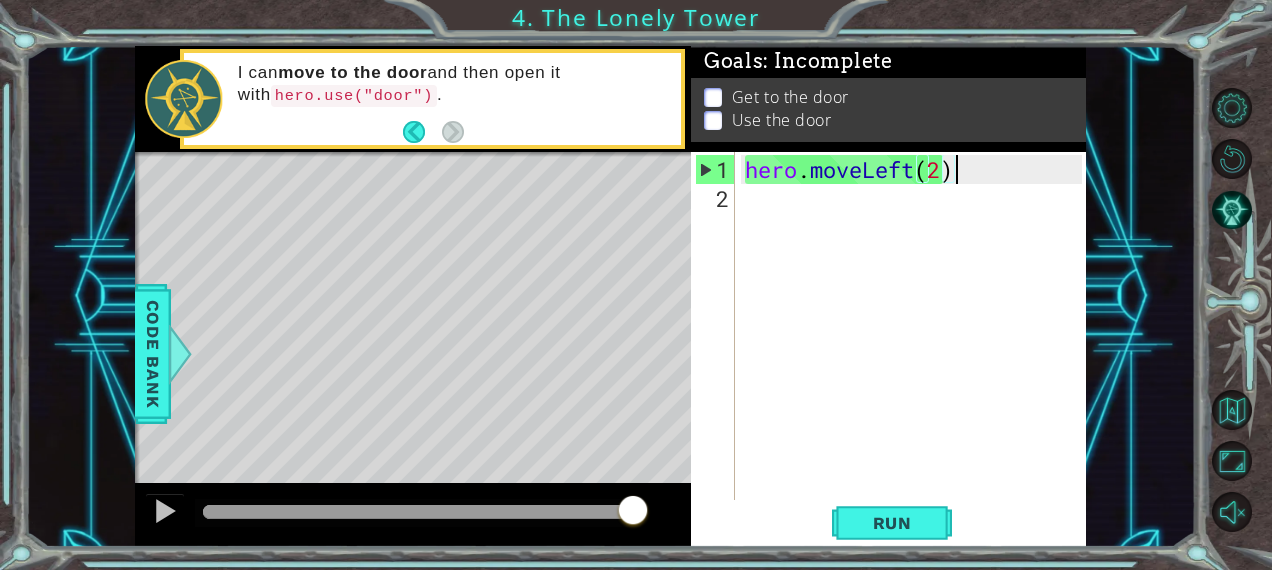 scroll, scrollTop: 0, scrollLeft: 0, axis: both 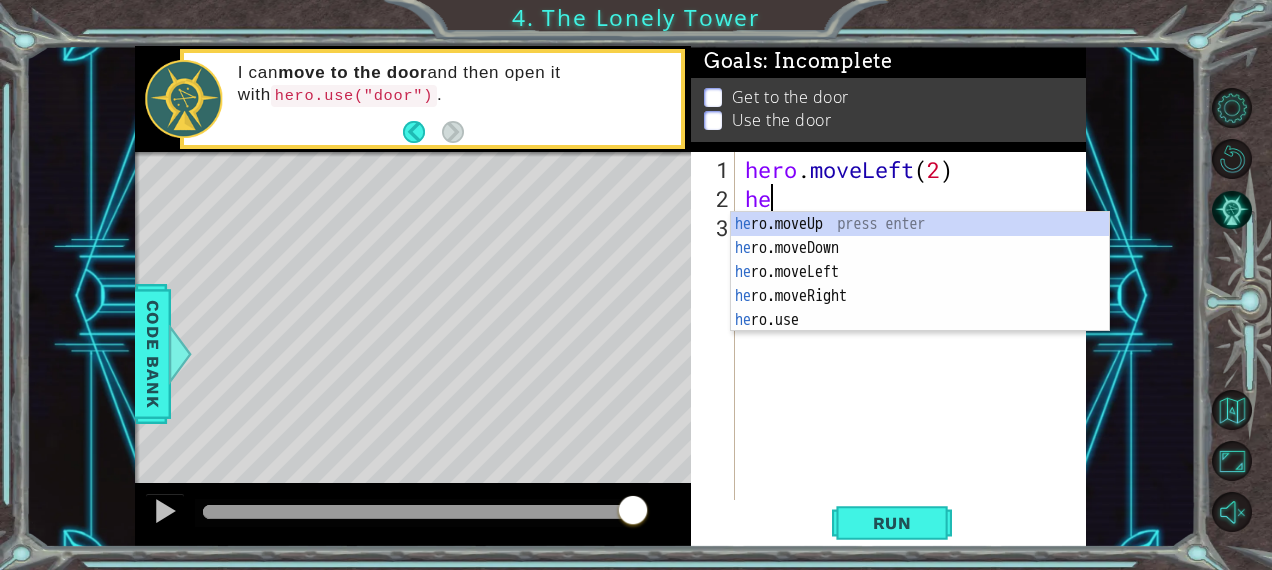 type on "her" 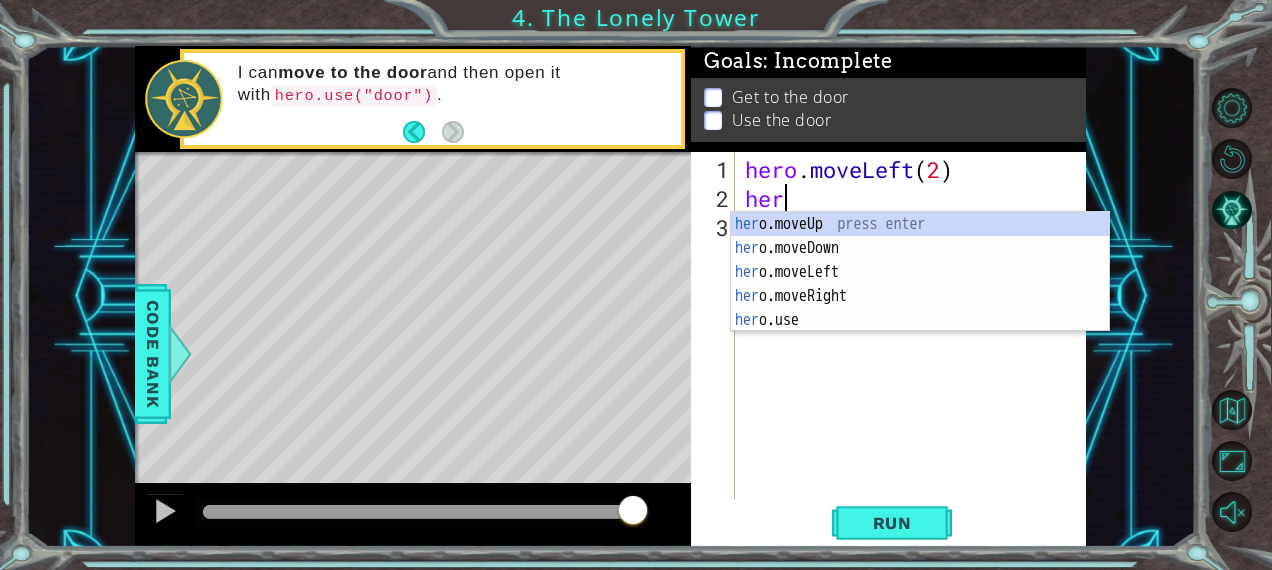 scroll, scrollTop: 0, scrollLeft: 0, axis: both 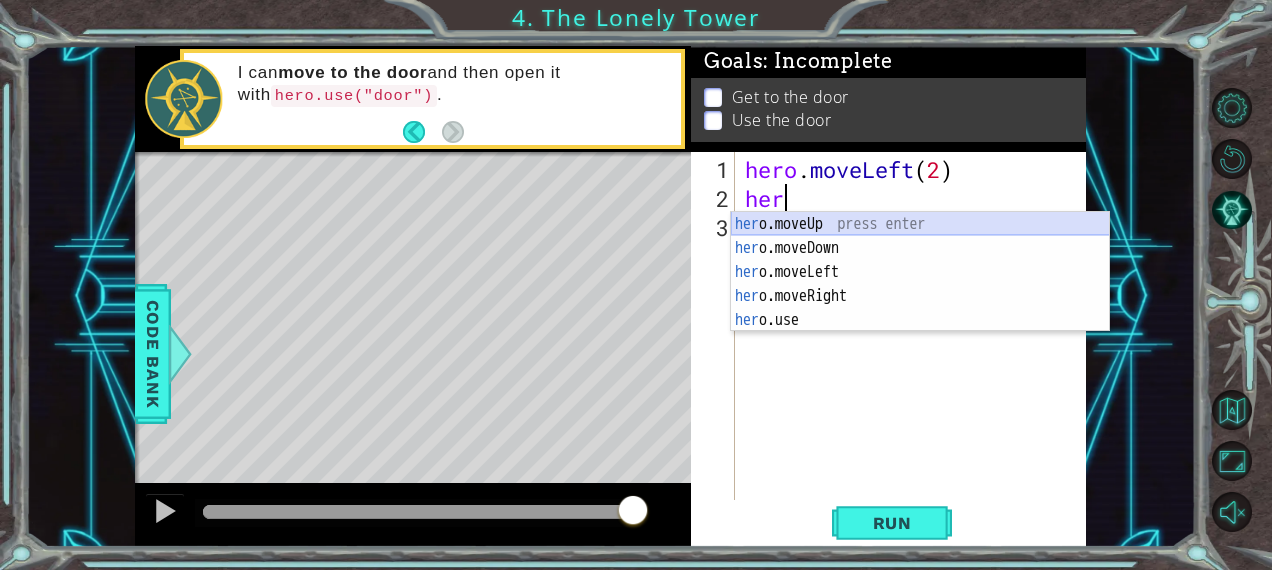 click on "her o.moveUp press enter her o.moveDown press enter her o.moveLeft press enter her o.moveRight press enter her o.use press enter" at bounding box center (920, 296) 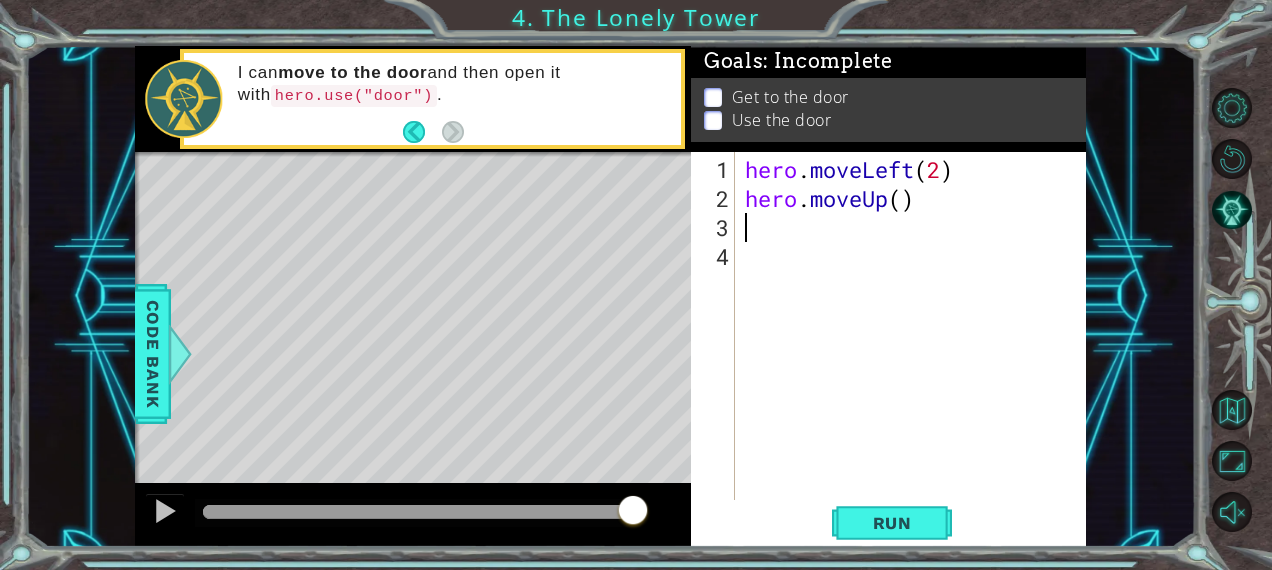 scroll, scrollTop: 0, scrollLeft: 0, axis: both 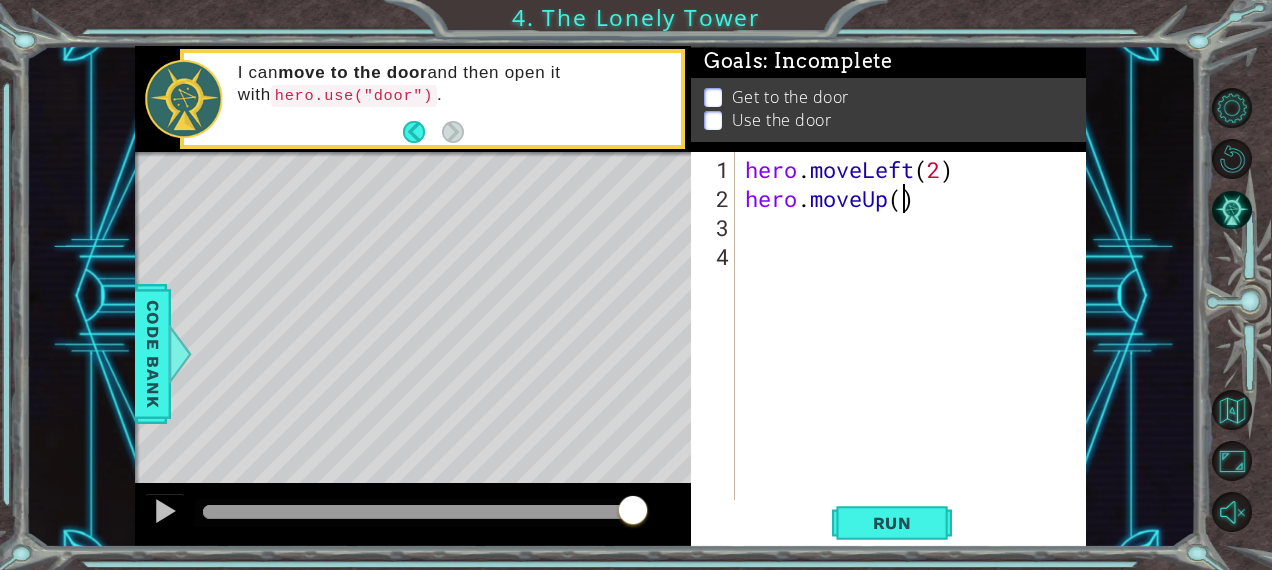 click on "hero . moveLeft ( 2 ) hero . moveUp ( )" at bounding box center [916, 358] 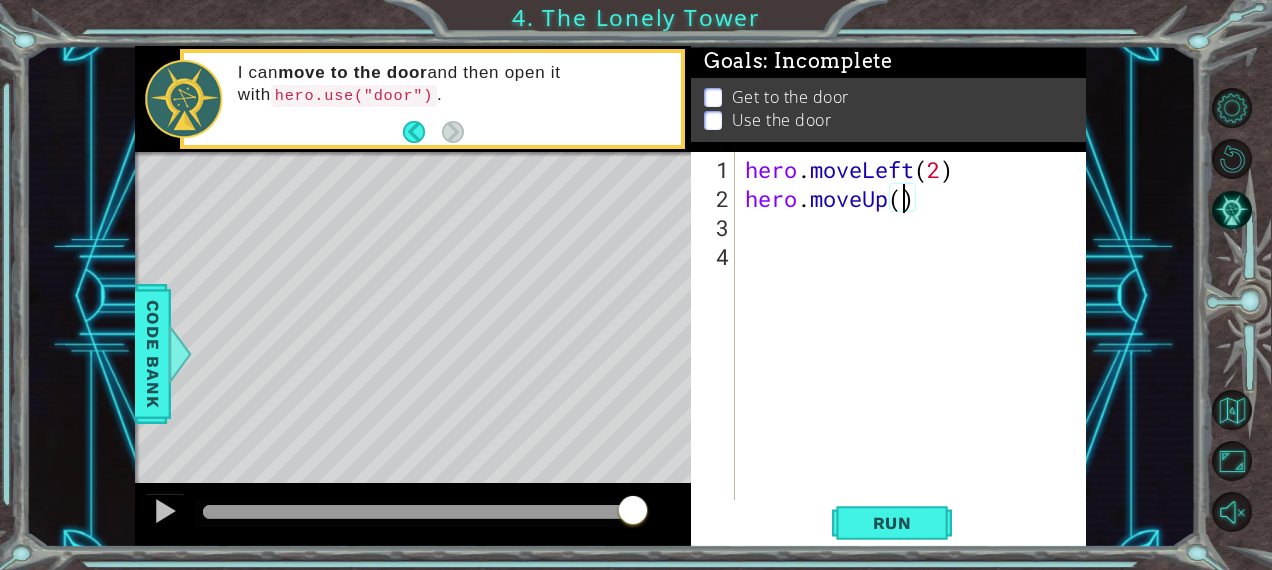 type on "hero.moveUp(2)" 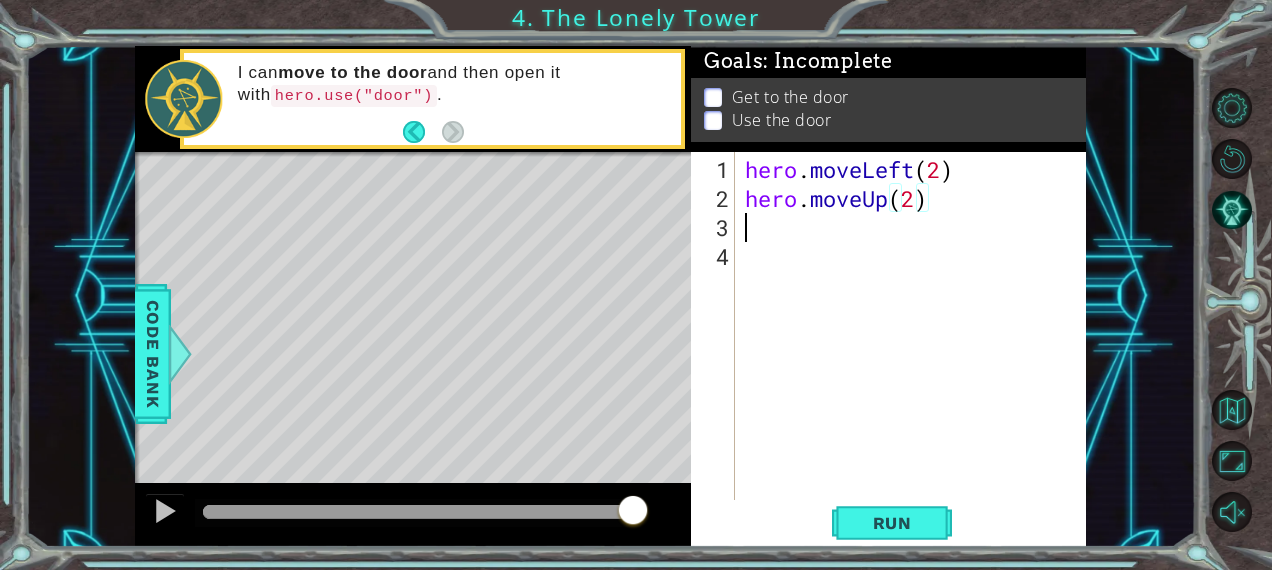 click on "hero . moveLeft ( 2 ) hero . moveUp ( 2 )" at bounding box center (916, 358) 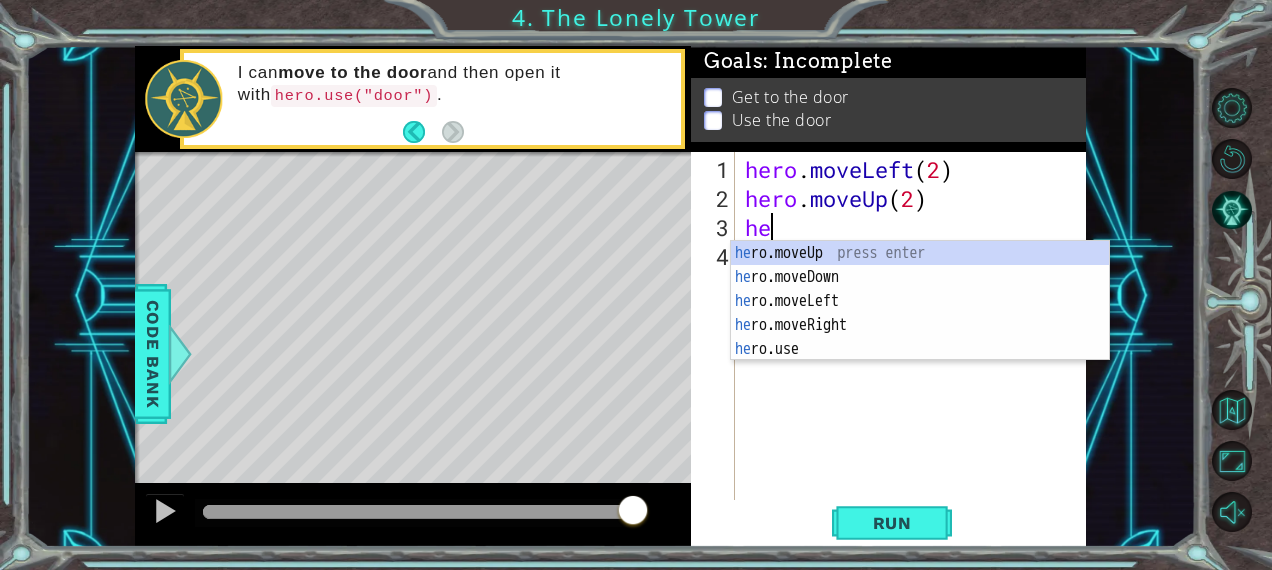 scroll, scrollTop: 0, scrollLeft: 0, axis: both 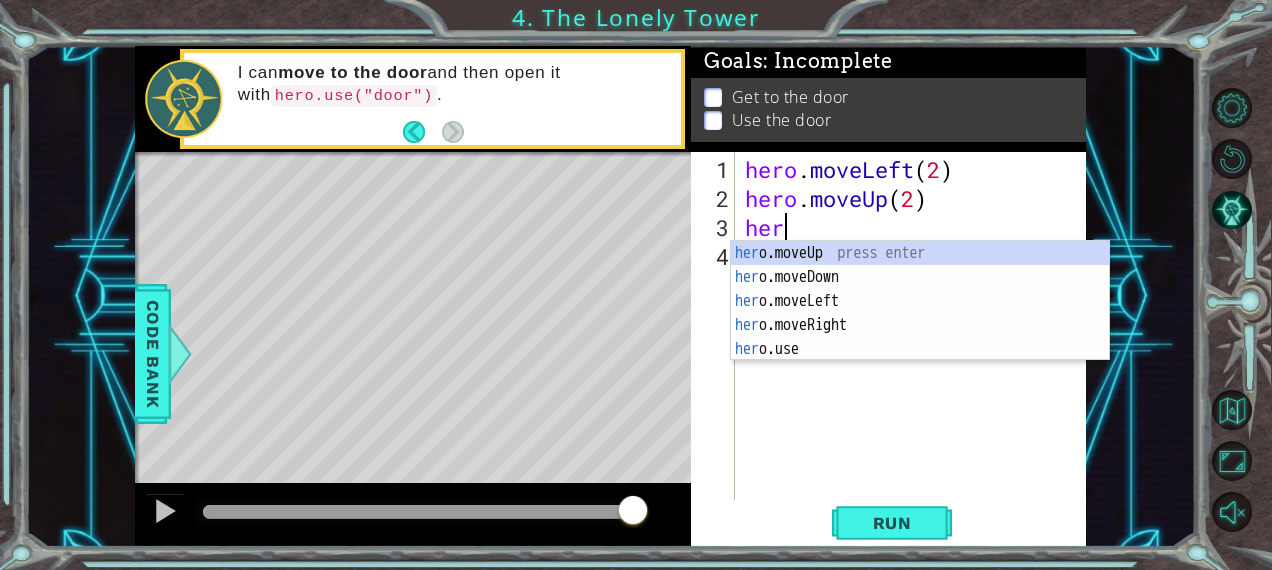 type on "hero" 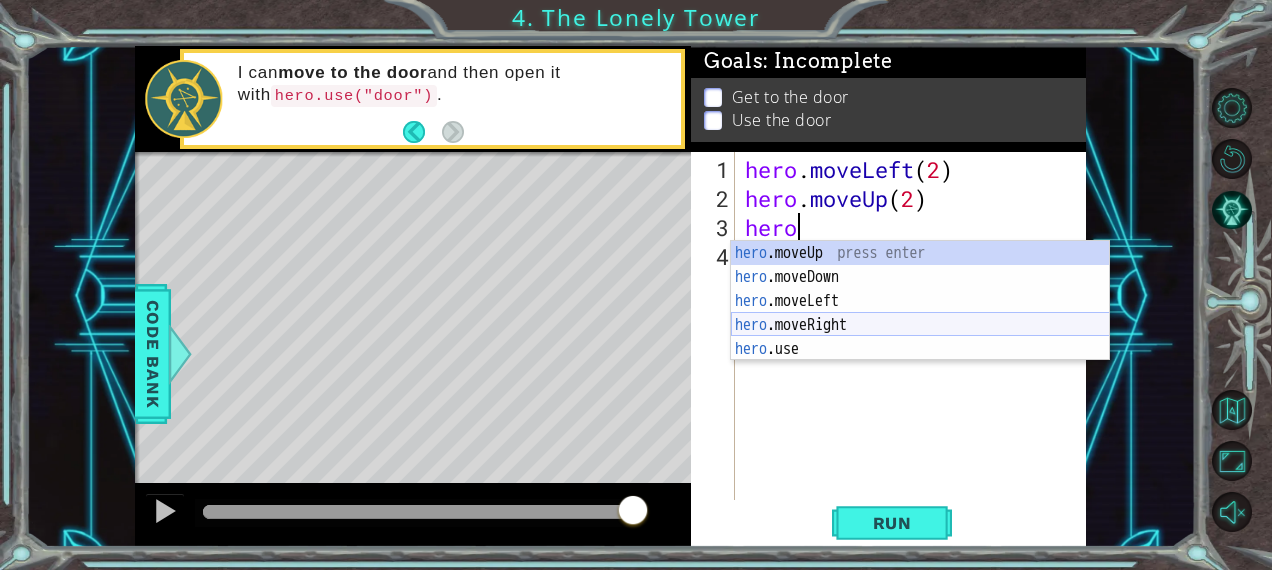 click on "hero .moveUp press enter hero .moveDown press enter hero .moveLeft press enter hero .moveRight press enter hero .use press enter" at bounding box center (920, 325) 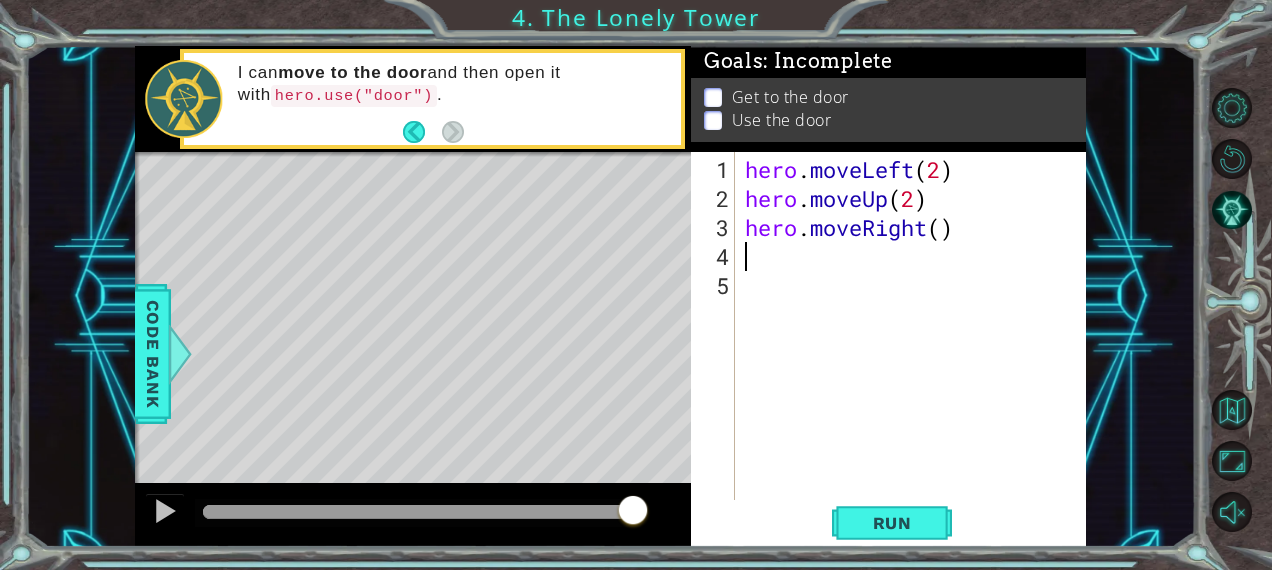 scroll, scrollTop: 0, scrollLeft: 0, axis: both 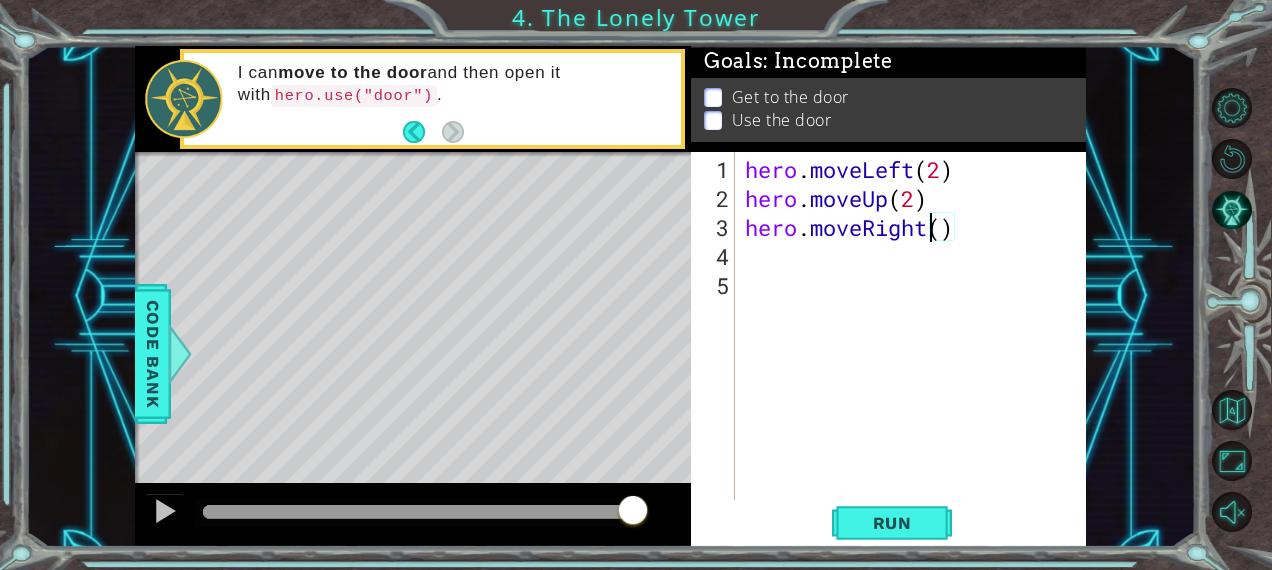 click on "hero . moveLeft ( 2 ) hero . moveUp ( 2 ) hero . moveRight ( )" at bounding box center [916, 358] 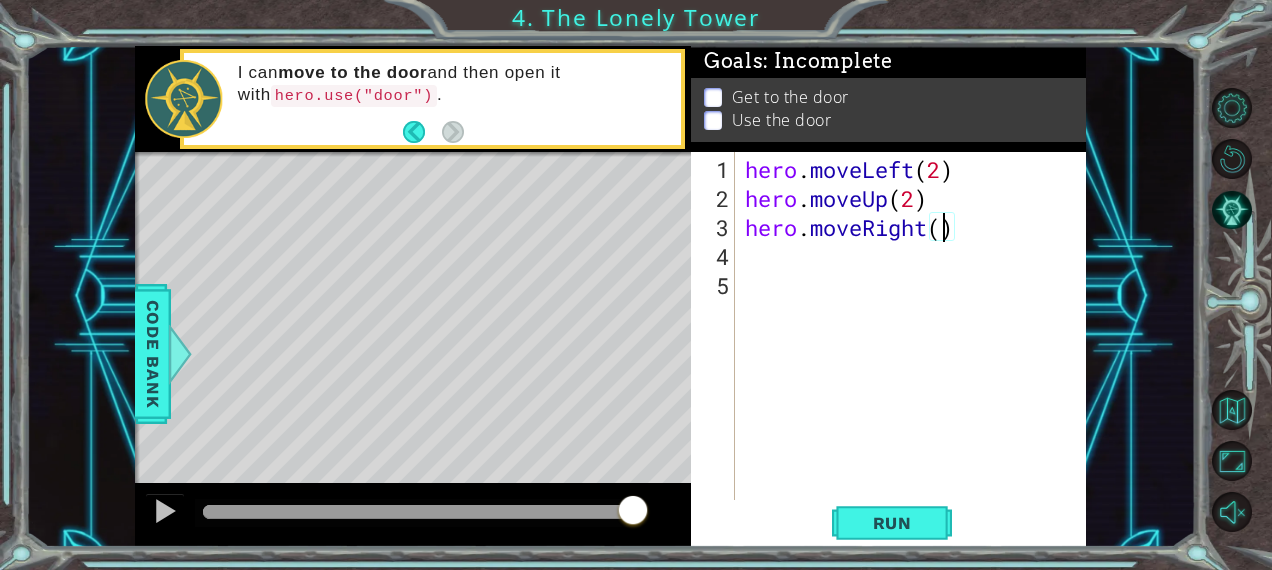 type on "hero.moveRight(2)" 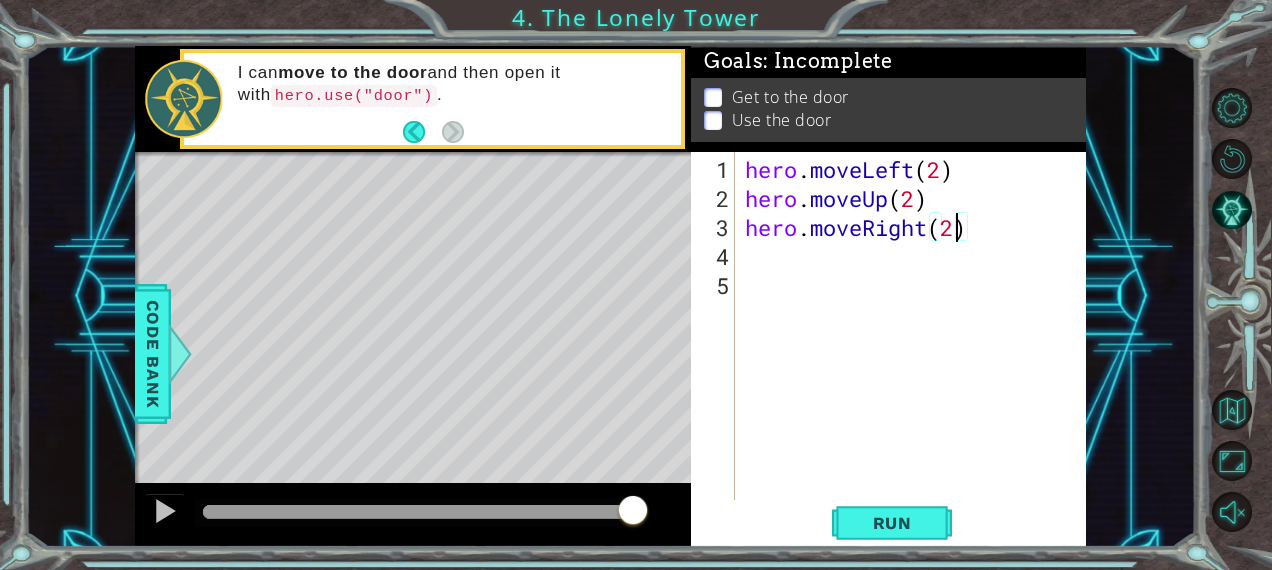 scroll, scrollTop: 0, scrollLeft: 8, axis: horizontal 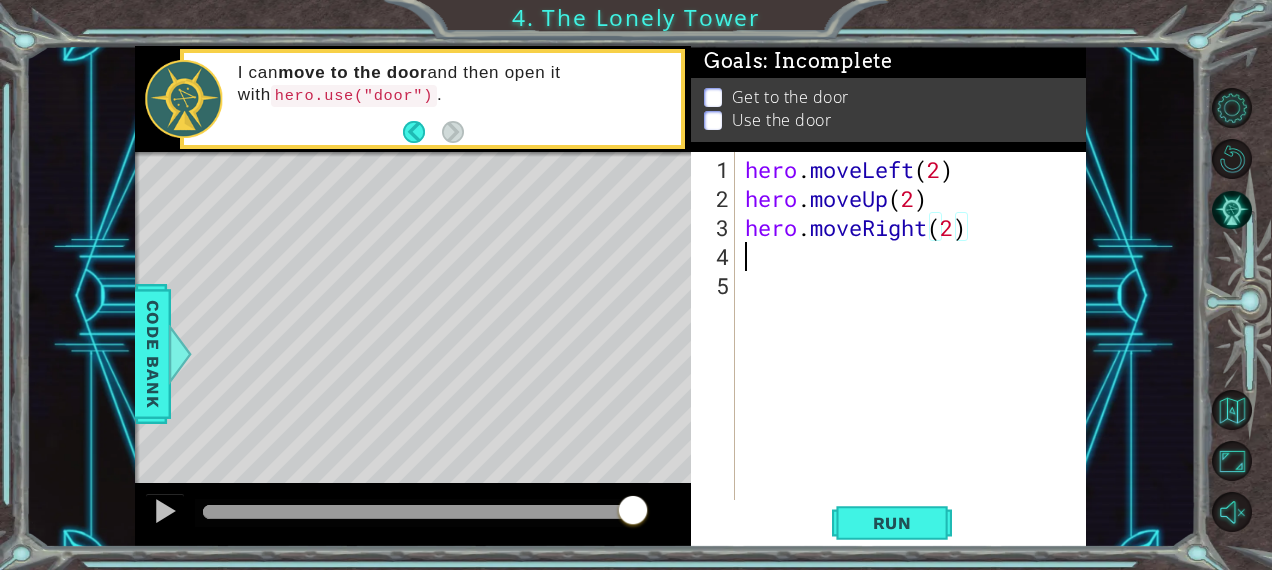 click on "hero . moveLeft ( 2 ) hero . moveUp ( 2 ) hero . moveRight ( 2 )" at bounding box center [916, 358] 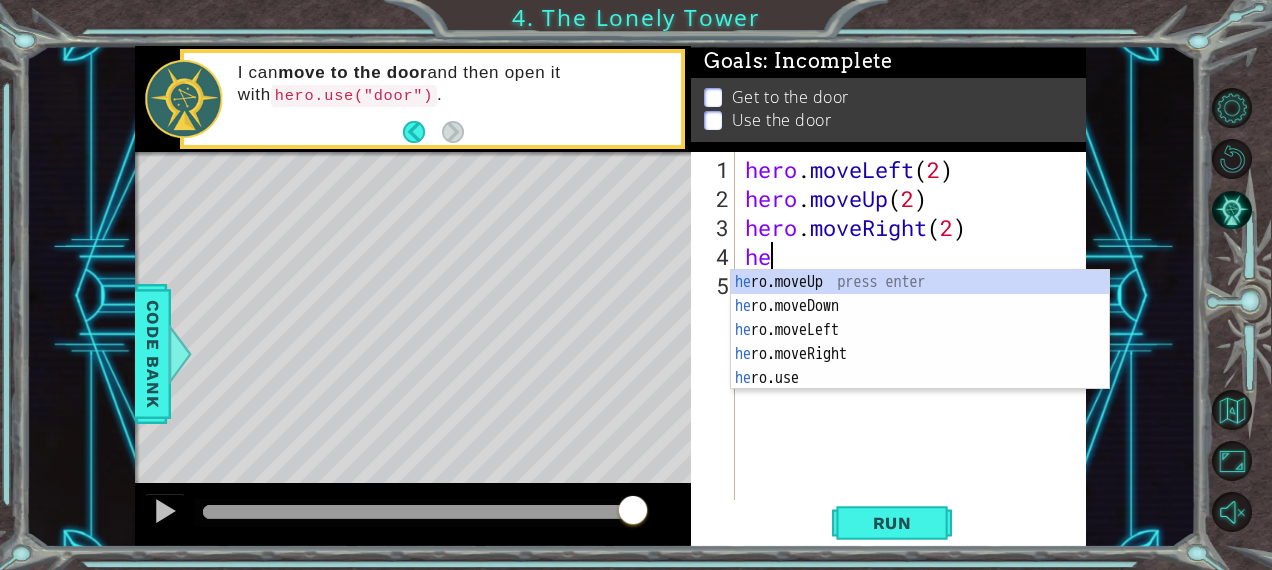 scroll, scrollTop: 0, scrollLeft: 0, axis: both 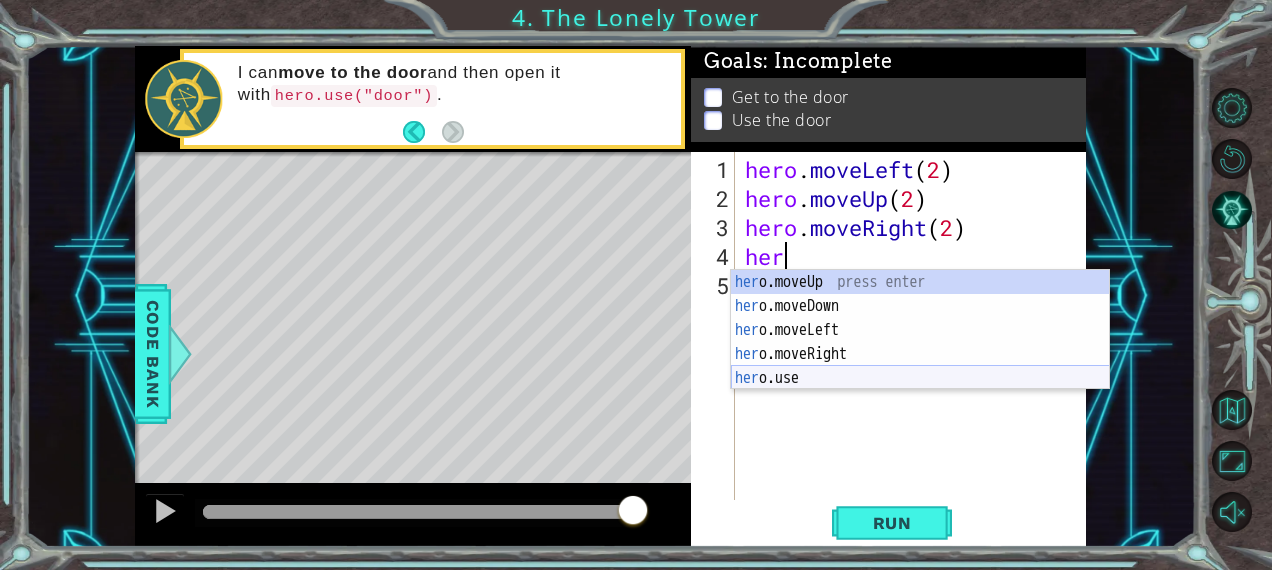 click on "her o.moveUp press enter her o.moveDown press enter her o.moveLeft press enter her o.moveRight press enter her o.use press enter" at bounding box center [920, 354] 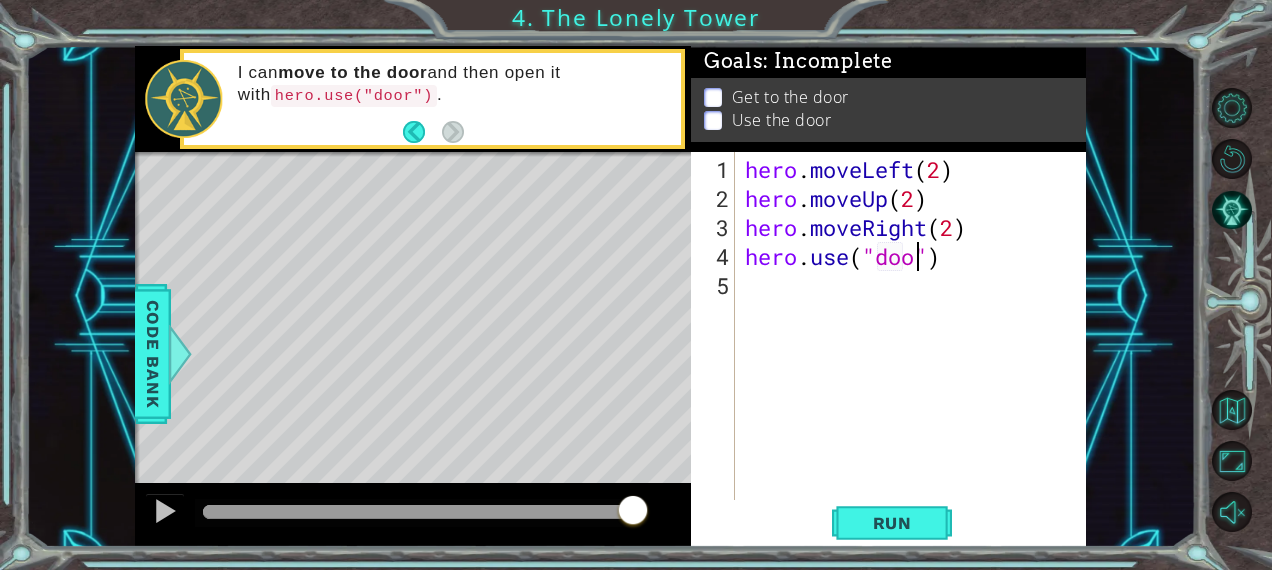 scroll, scrollTop: 0, scrollLeft: 8, axis: horizontal 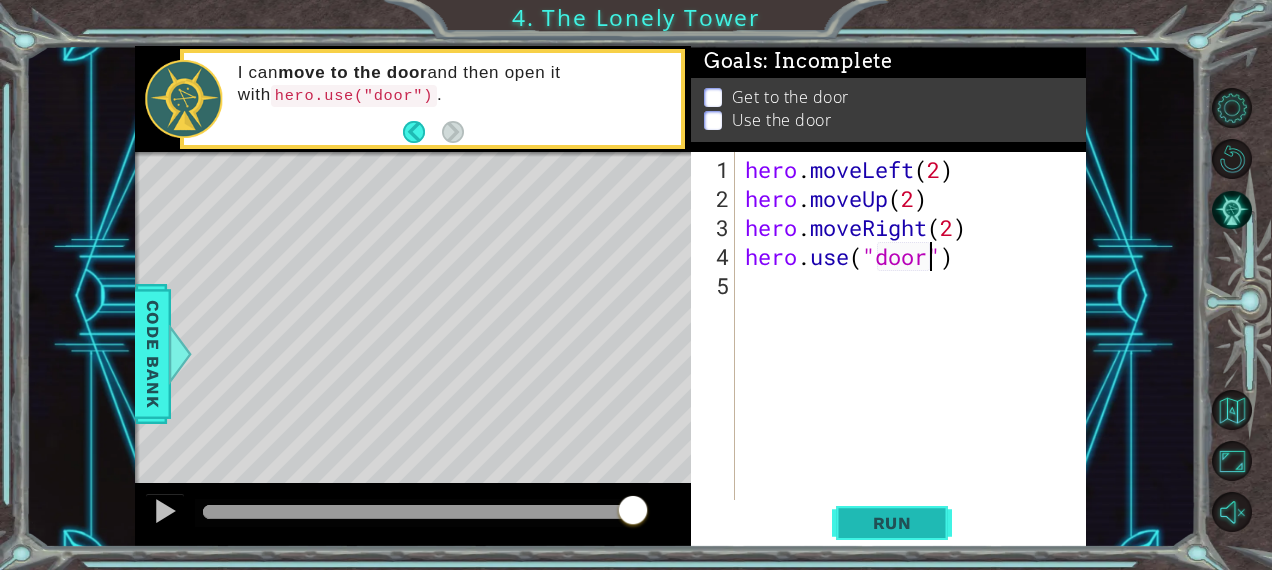 type on "hero.use("door")" 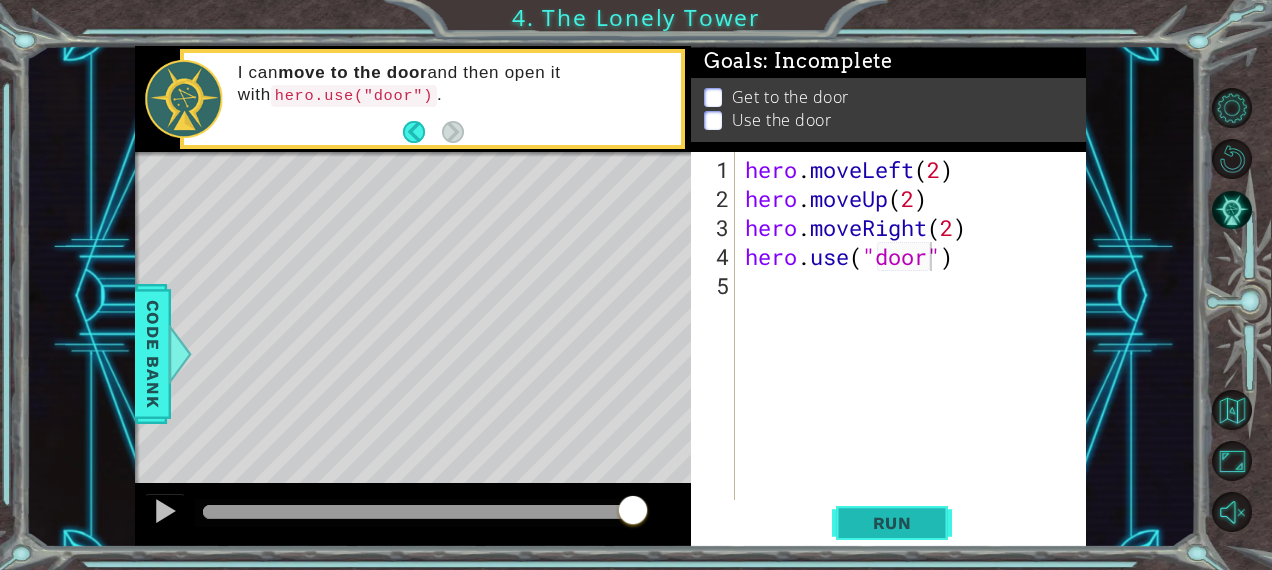 click on "Run" at bounding box center [892, 523] 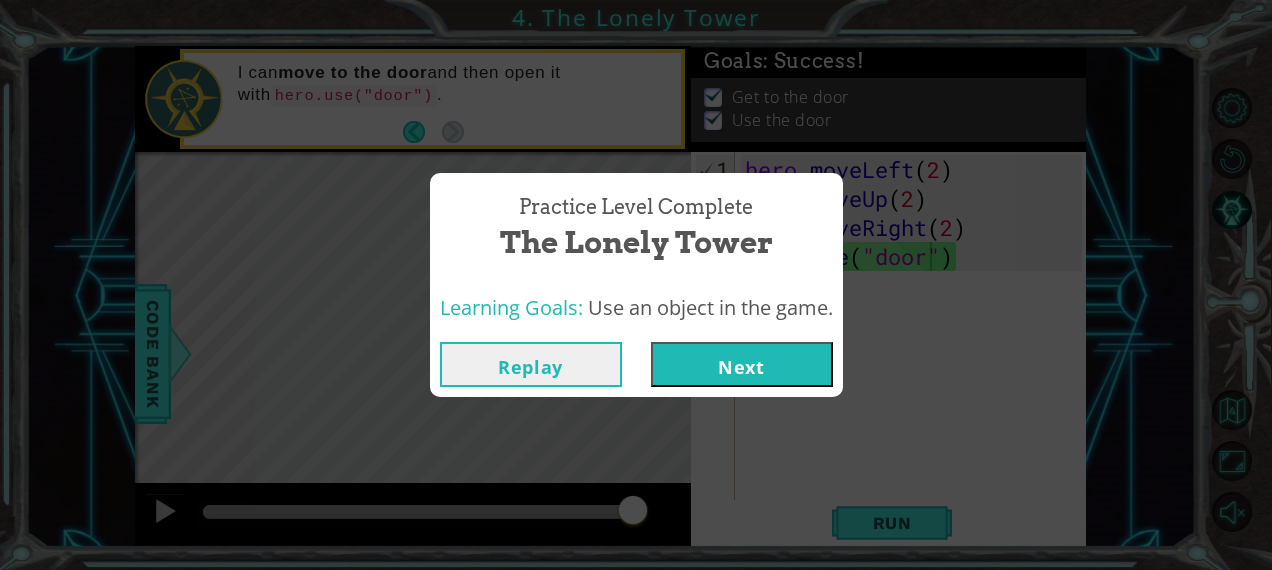 click on "Next" at bounding box center [742, 364] 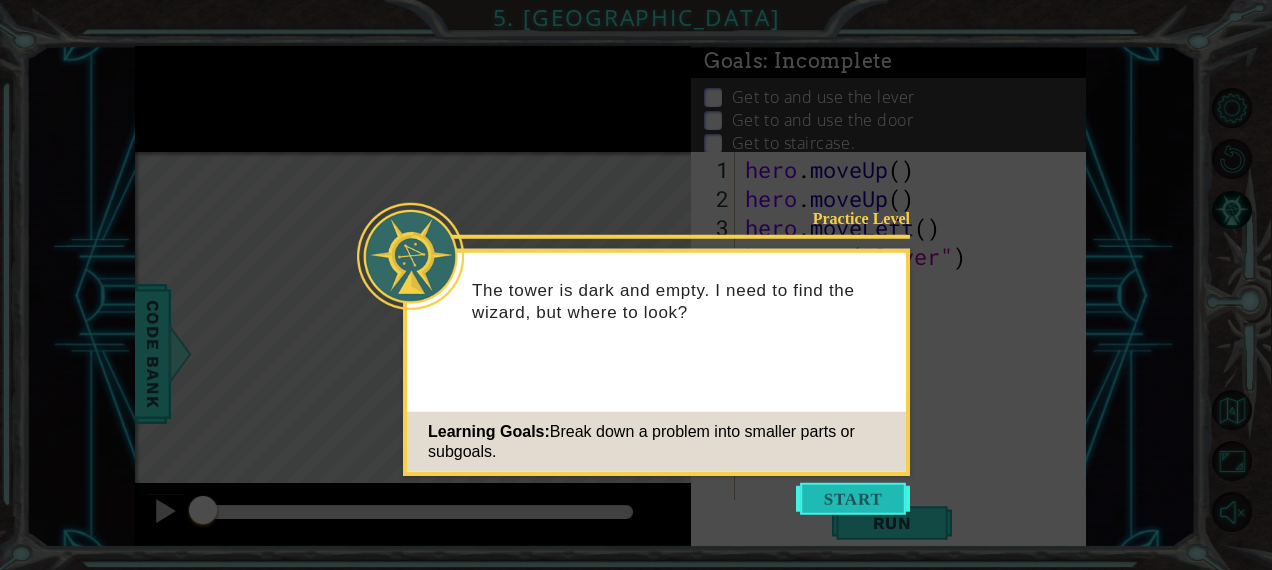 click at bounding box center (853, 499) 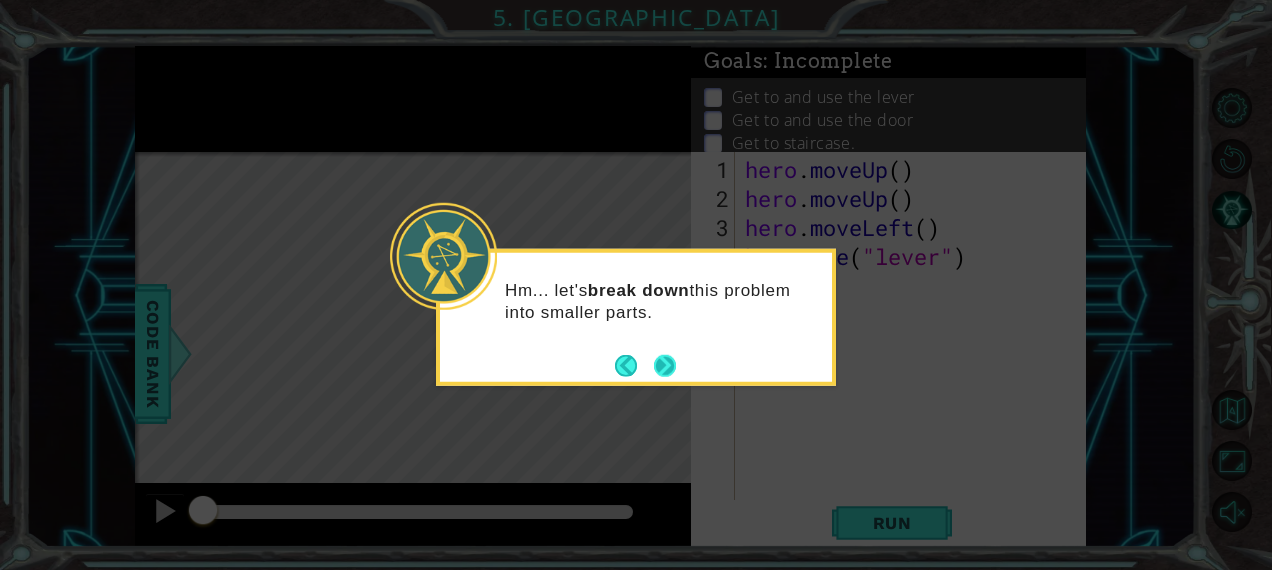 click at bounding box center [665, 365] 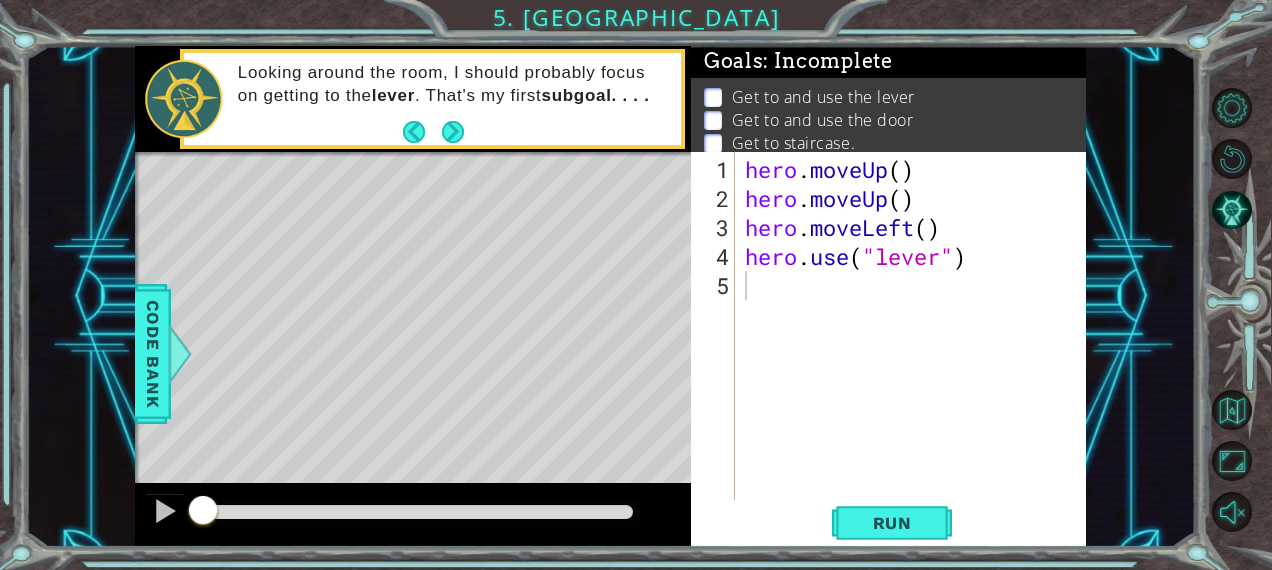 click on "Looking around the room, I should probably focus on getting to the  lever . That's my first  subgoal. . . ." at bounding box center [453, 98] 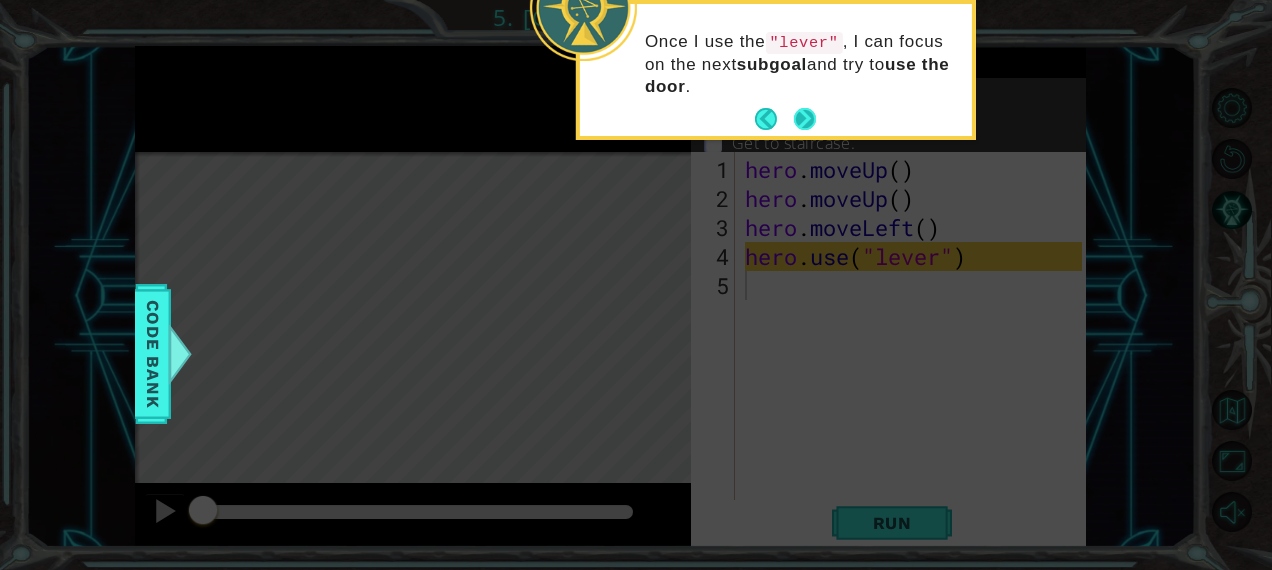 click at bounding box center [805, 119] 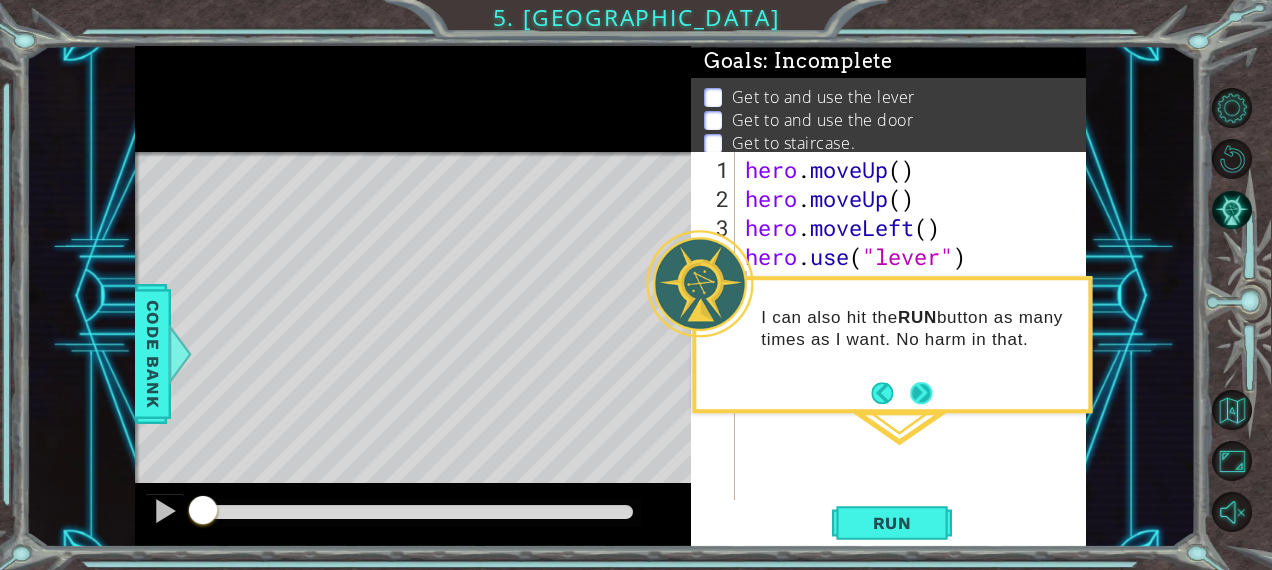 click at bounding box center (921, 393) 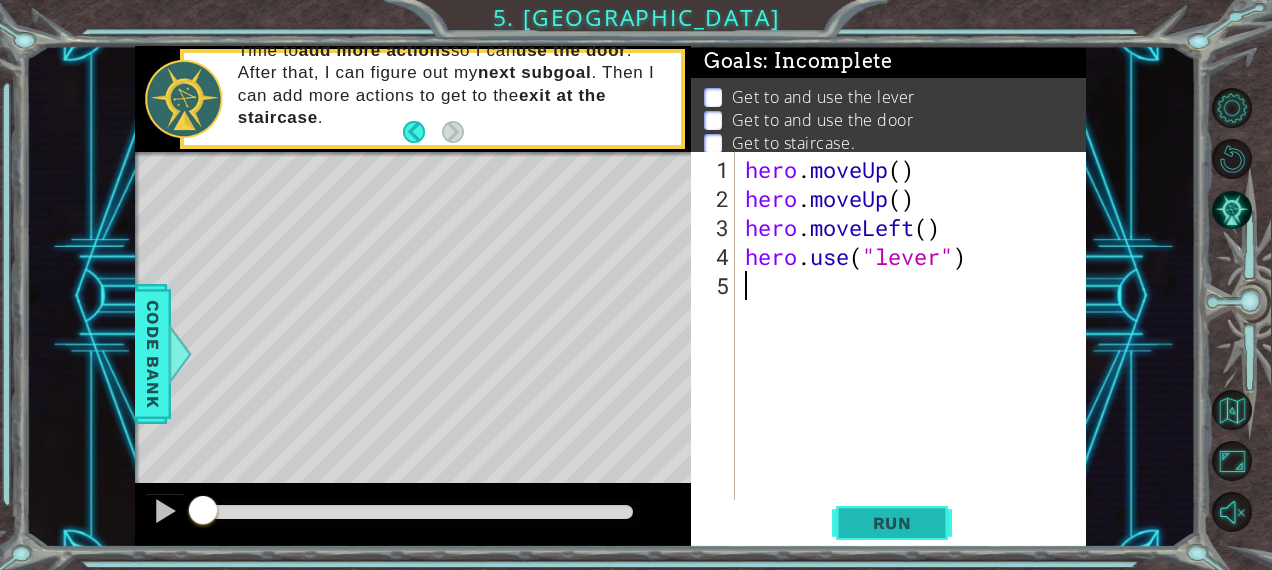 click on "Run" at bounding box center (892, 523) 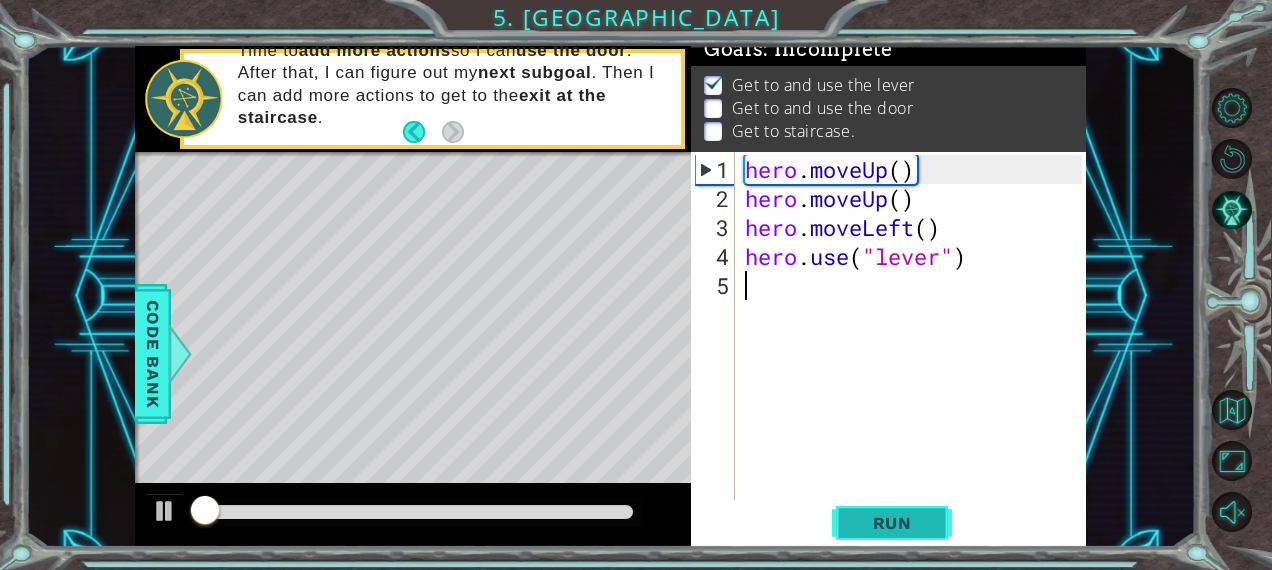 scroll, scrollTop: 18, scrollLeft: 0, axis: vertical 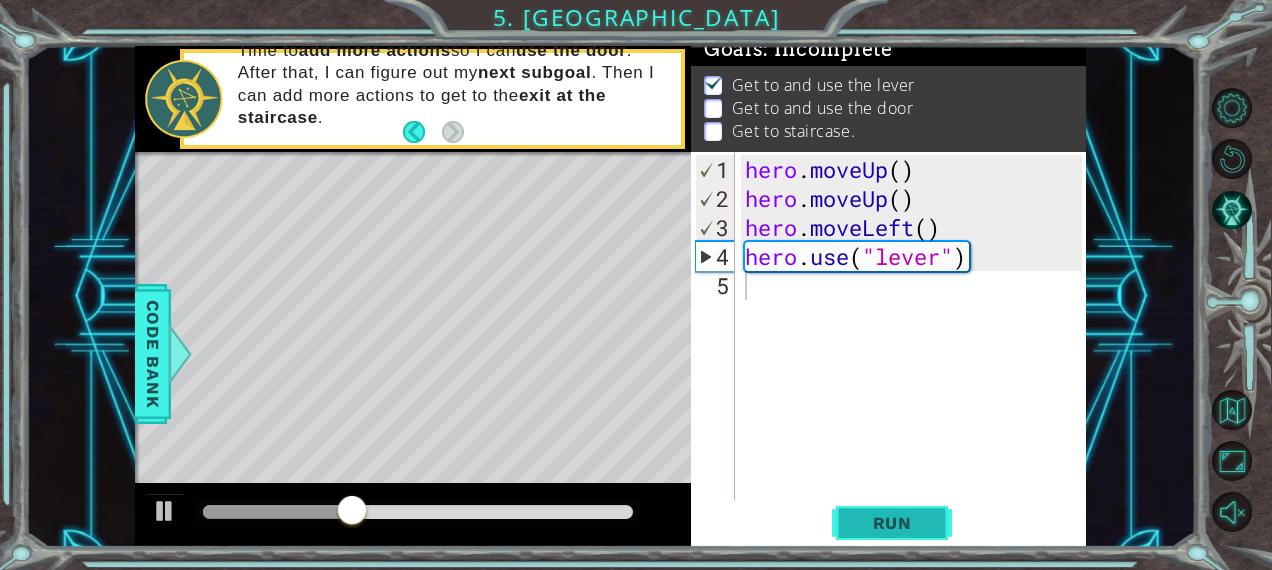 click on "Run" at bounding box center [892, 523] 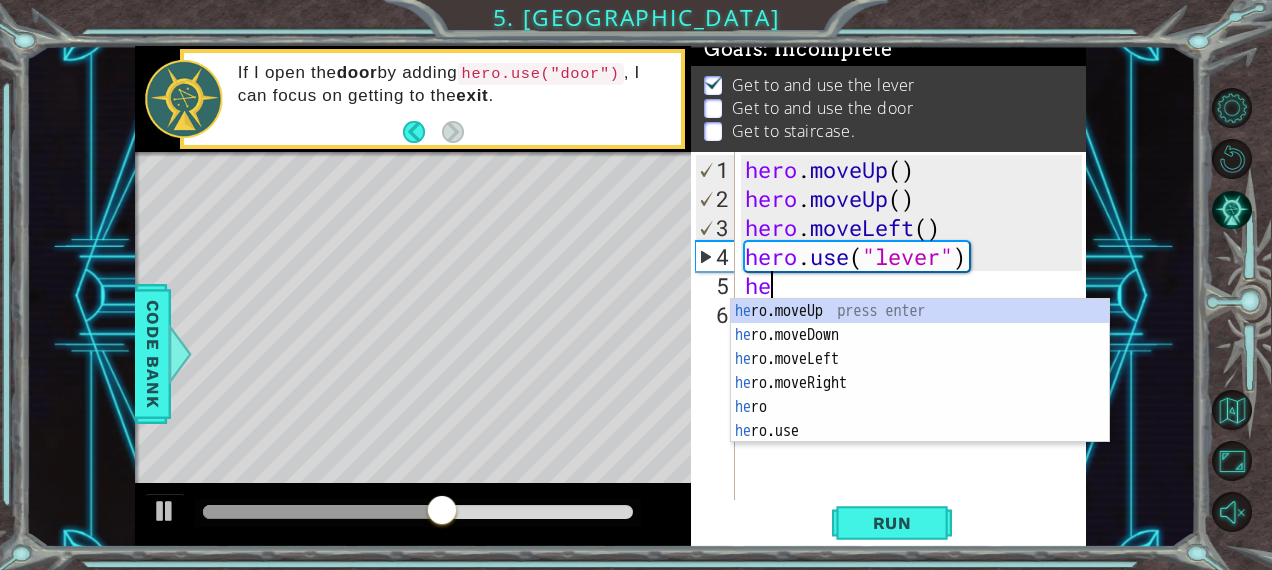 scroll, scrollTop: 0, scrollLeft: 0, axis: both 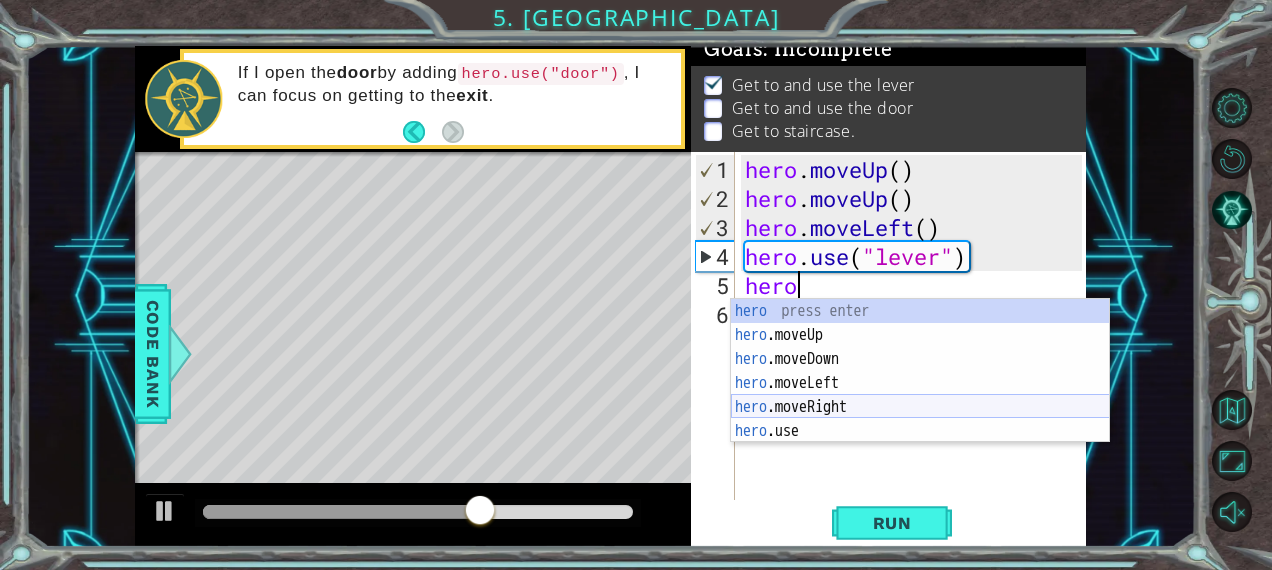 click on "hero press enter hero .moveUp press enter hero .moveDown press enter hero .moveLeft press enter hero .moveRight press enter hero .use press enter" at bounding box center [920, 395] 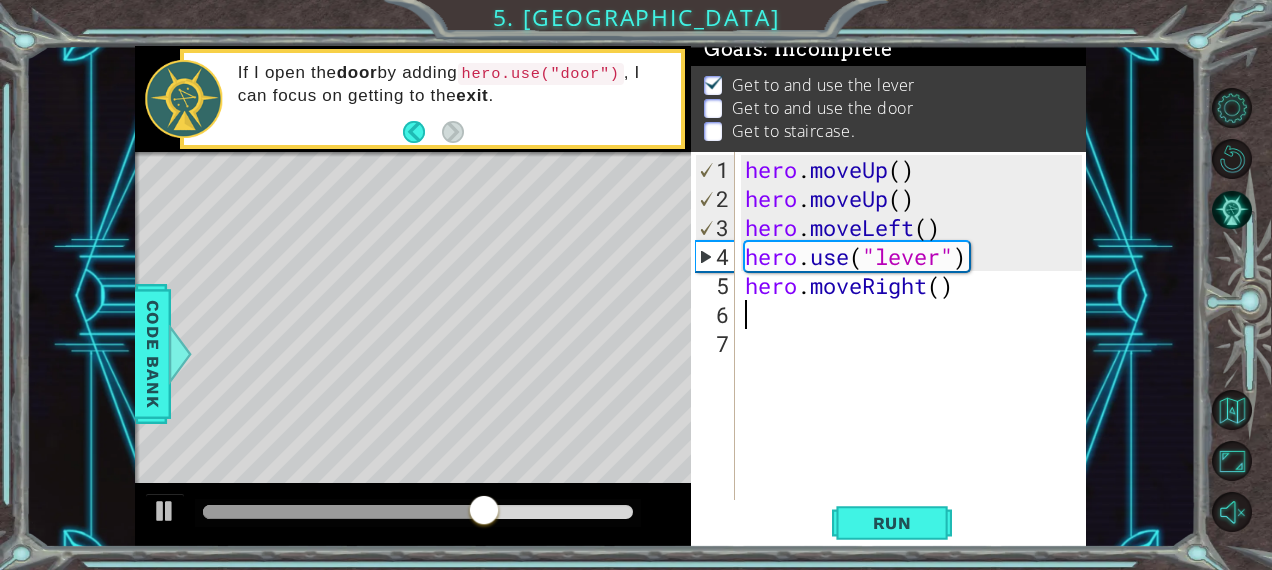 scroll, scrollTop: 0, scrollLeft: 0, axis: both 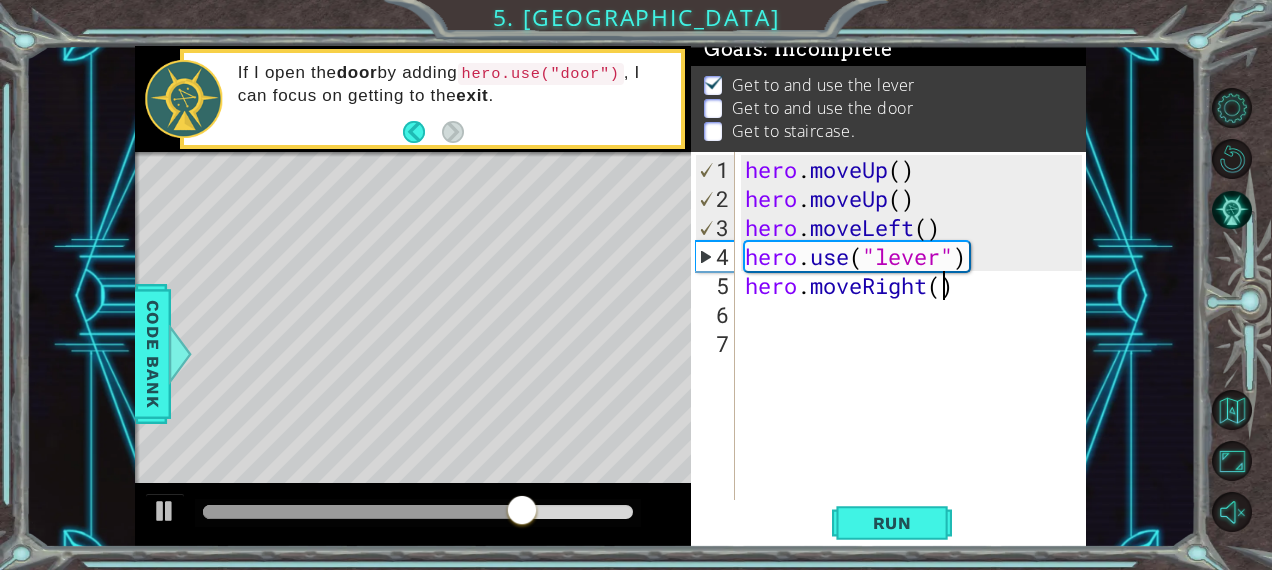 click on "hero . moveUp ( ) hero . moveUp ( ) hero . moveLeft ( ) hero . use ( "lever" ) hero . moveRight ( )" at bounding box center (916, 358) 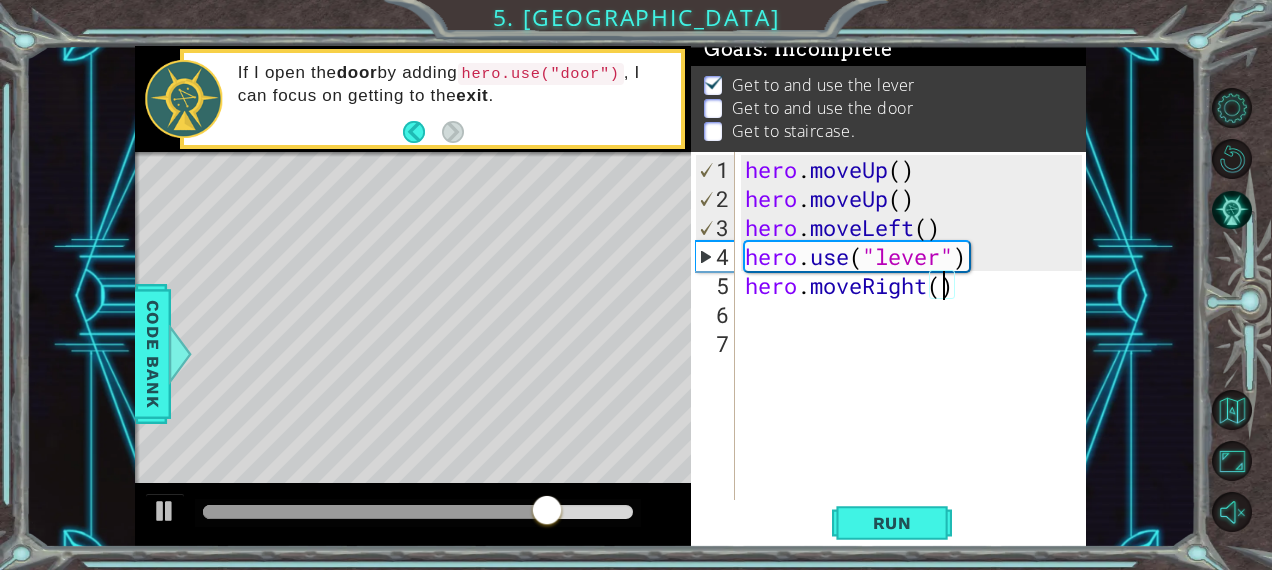 type on "hero.moveRight(3)" 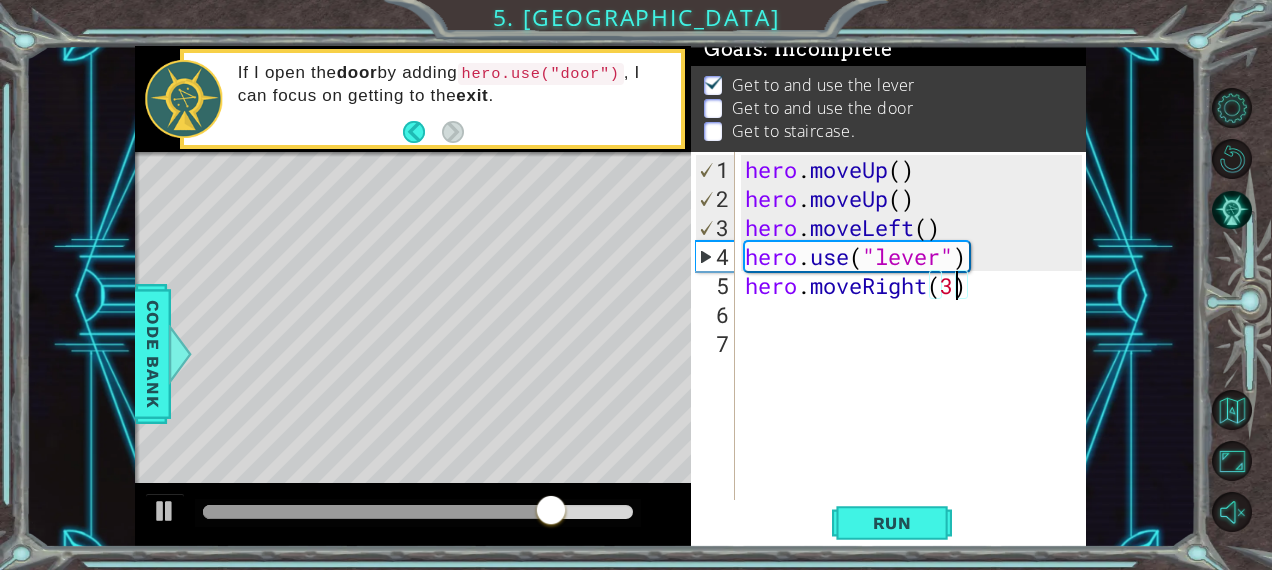 scroll, scrollTop: 0, scrollLeft: 8, axis: horizontal 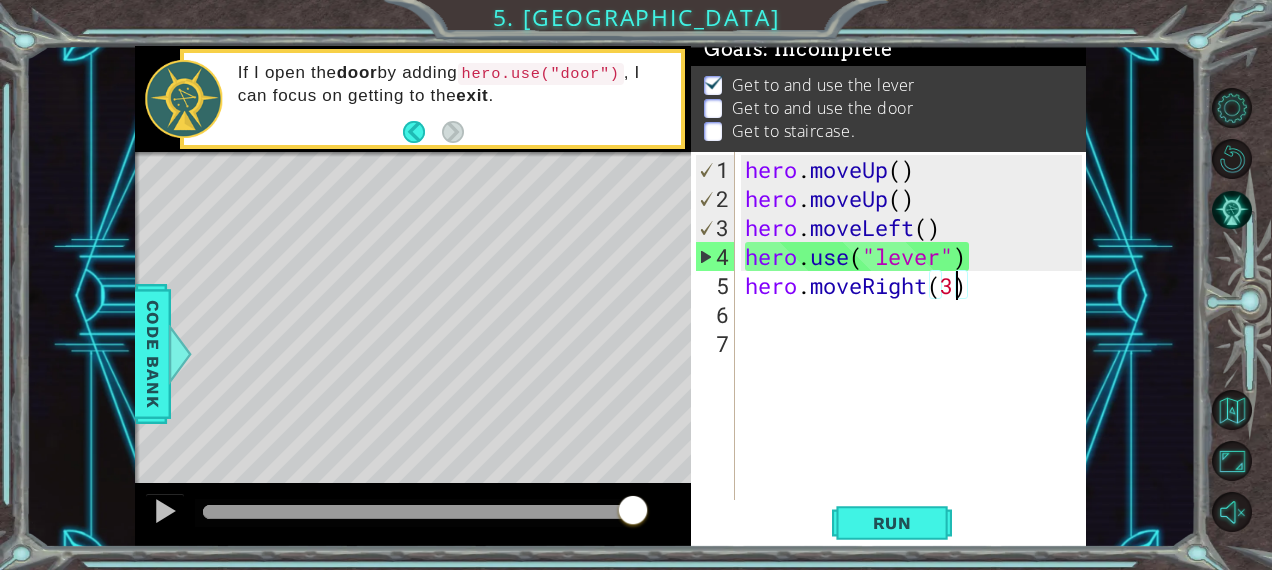 click on "hero . moveUp ( ) hero . moveUp ( ) hero . moveLeft ( ) hero . use ( "lever" ) hero . moveRight ( 3 )" at bounding box center (916, 358) 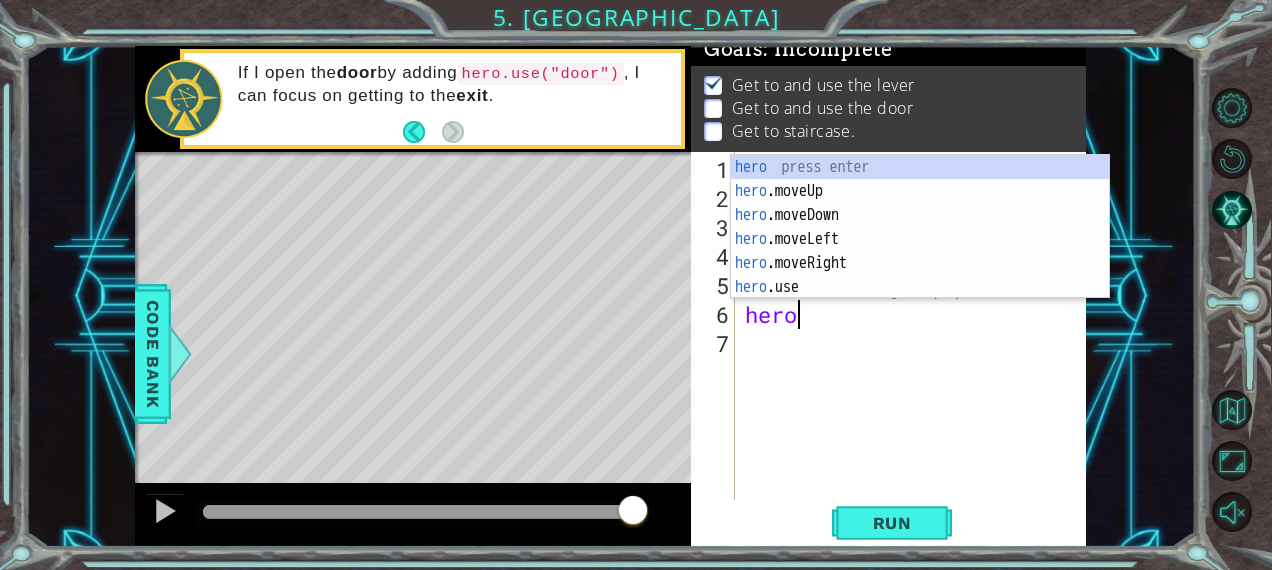 scroll, scrollTop: 0, scrollLeft: 1, axis: horizontal 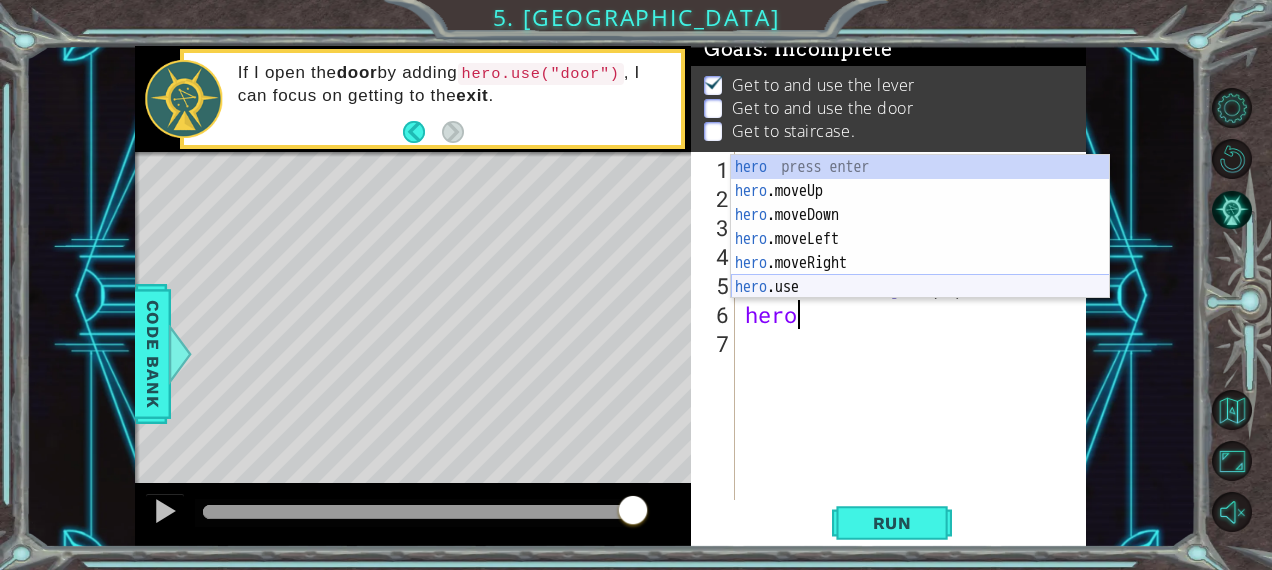 click on "hero press enter hero .moveUp press enter hero .moveDown press enter hero .moveLeft press enter hero .moveRight press enter hero .use press enter" at bounding box center (920, 251) 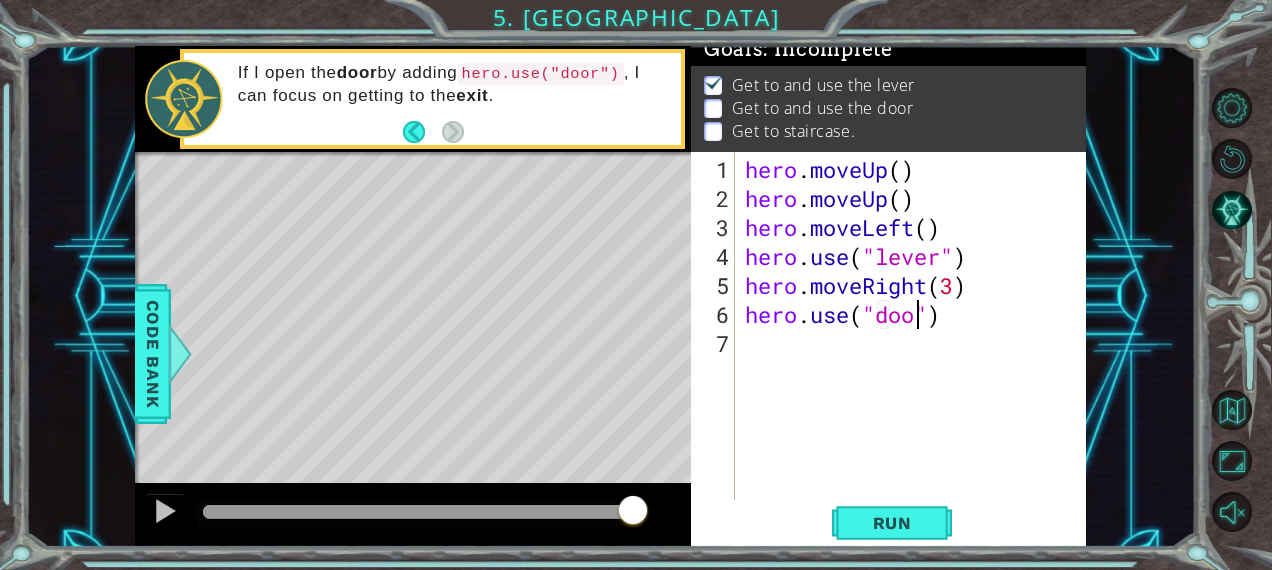 scroll, scrollTop: 0, scrollLeft: 8, axis: horizontal 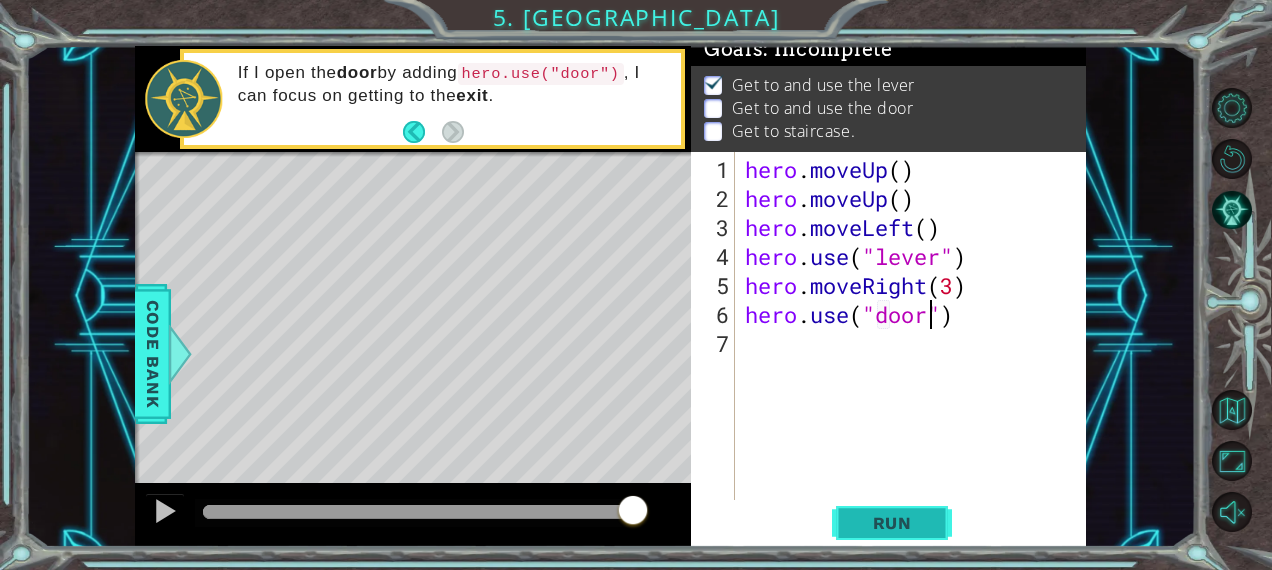 type on "hero.use("door")" 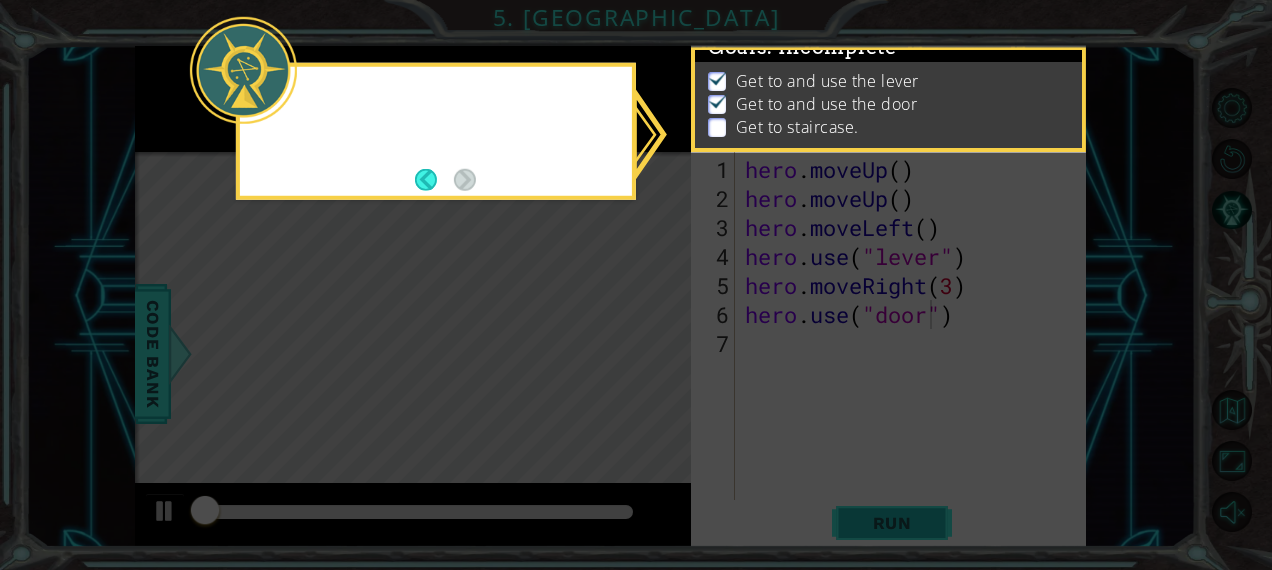 scroll, scrollTop: 18, scrollLeft: 0, axis: vertical 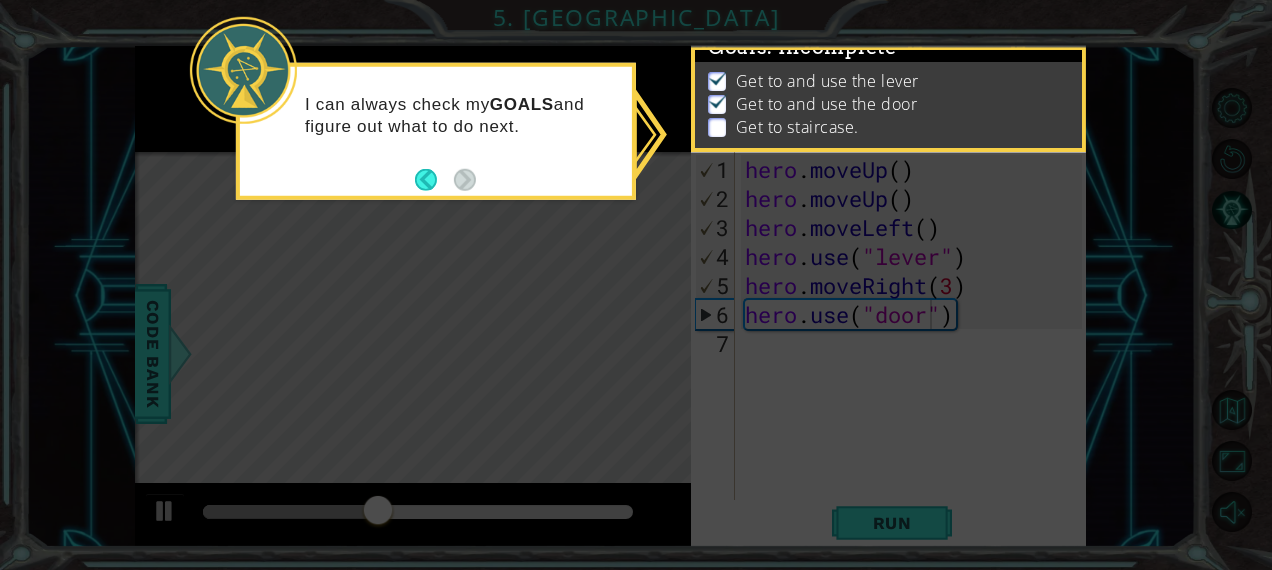 click 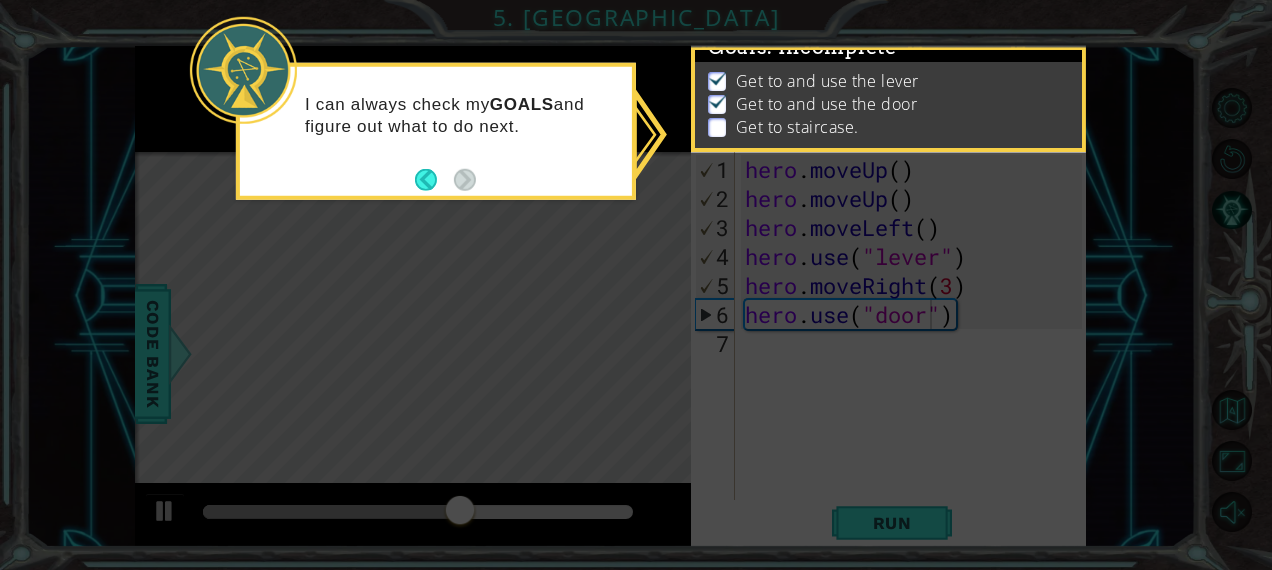 click 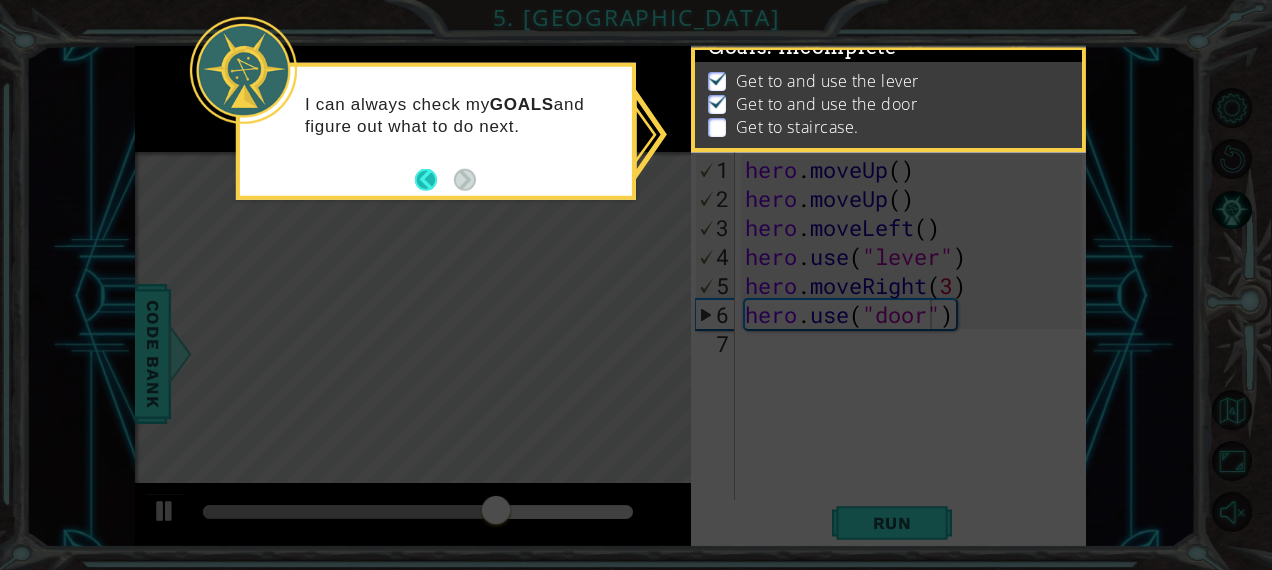 click at bounding box center [434, 179] 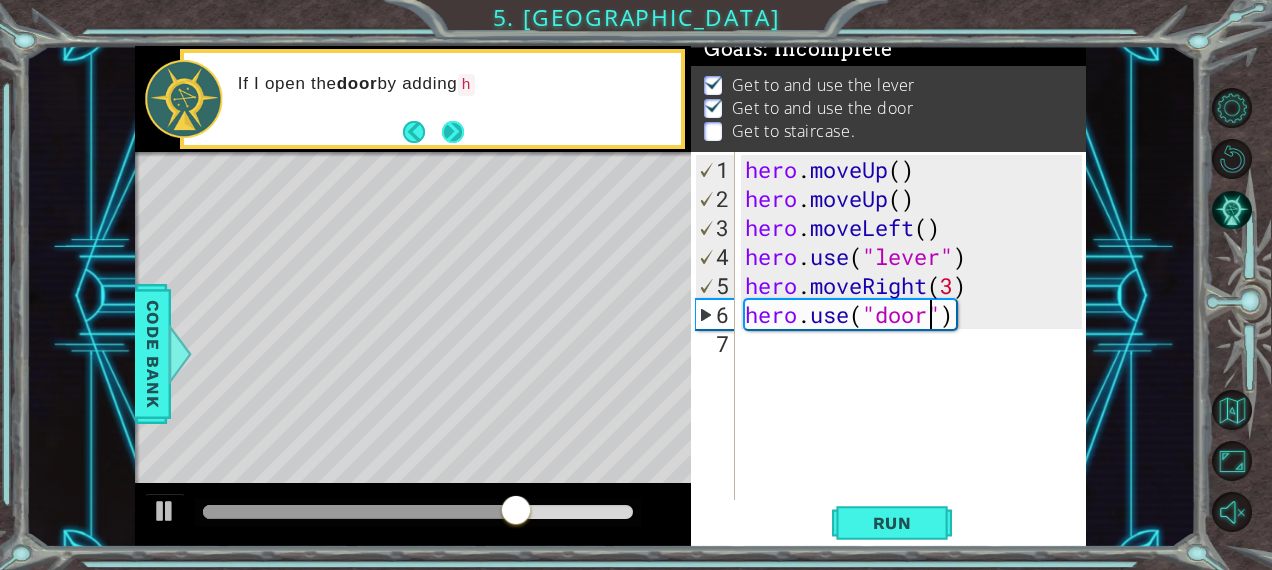 click at bounding box center [453, 132] 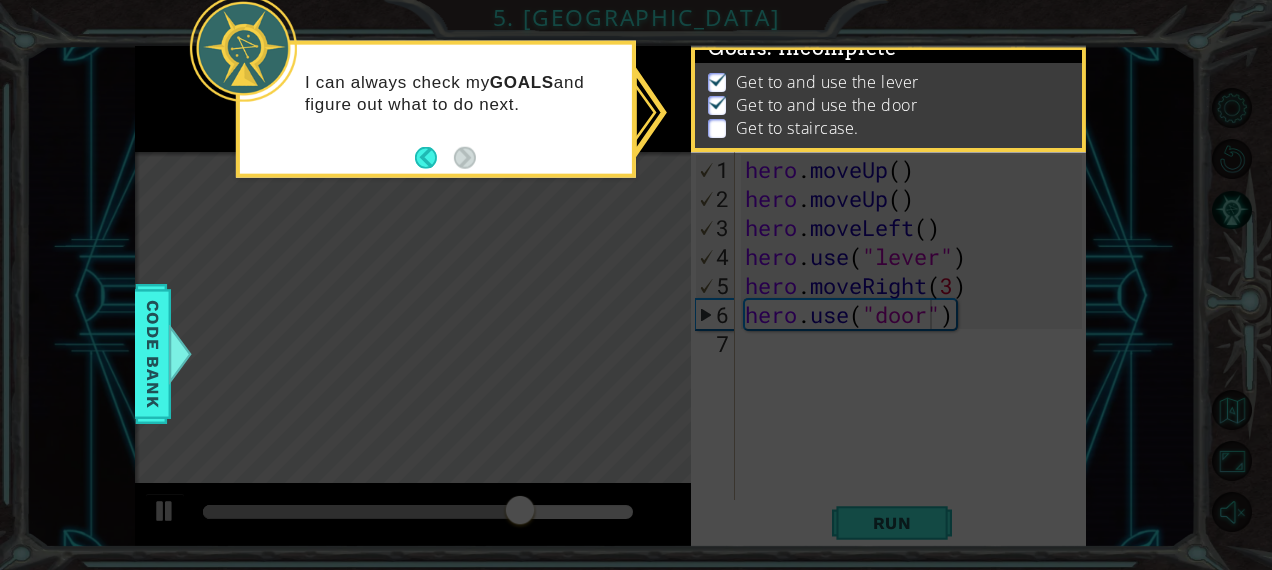 scroll, scrollTop: 14, scrollLeft: 0, axis: vertical 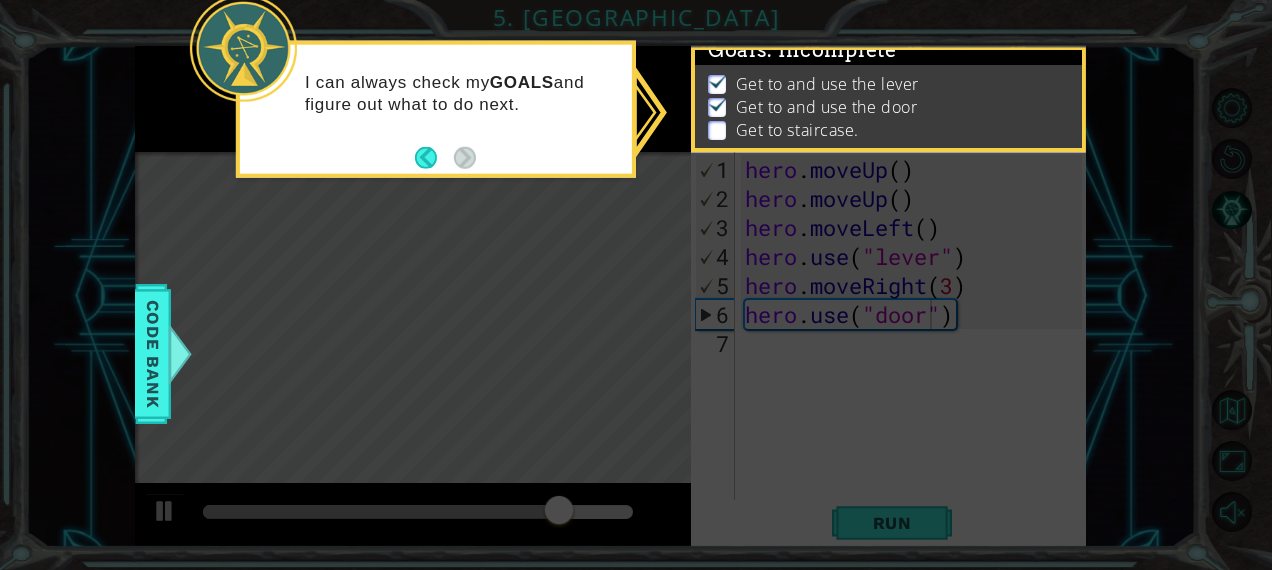 click at bounding box center [717, 130] 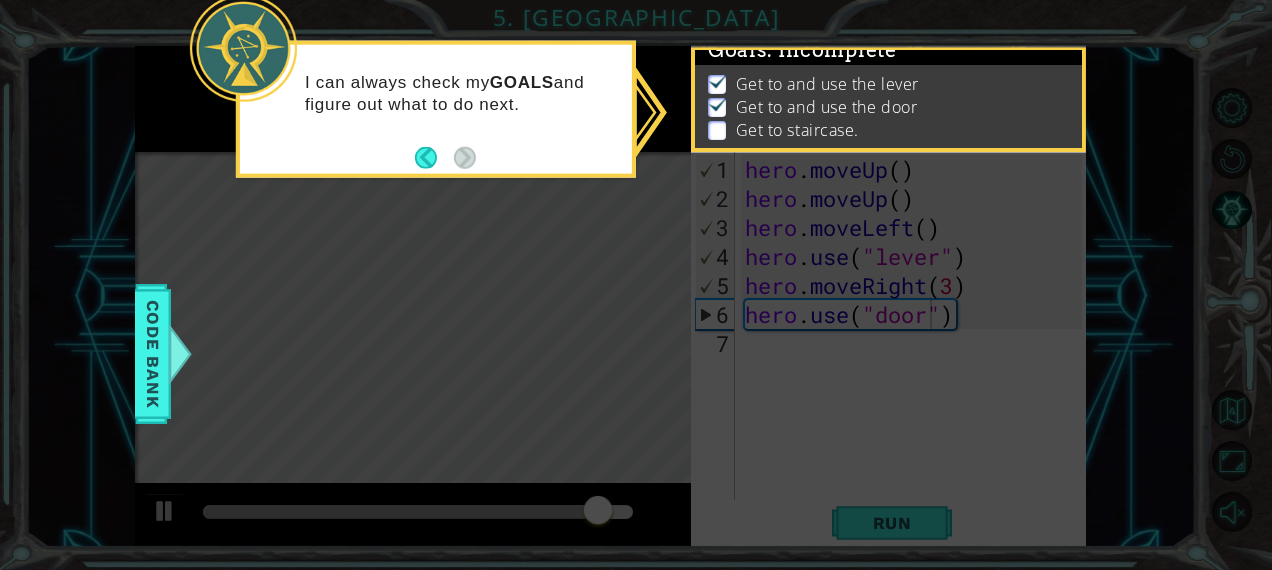 drag, startPoint x: 1091, startPoint y: 394, endPoint x: 1017, endPoint y: 373, distance: 76.922035 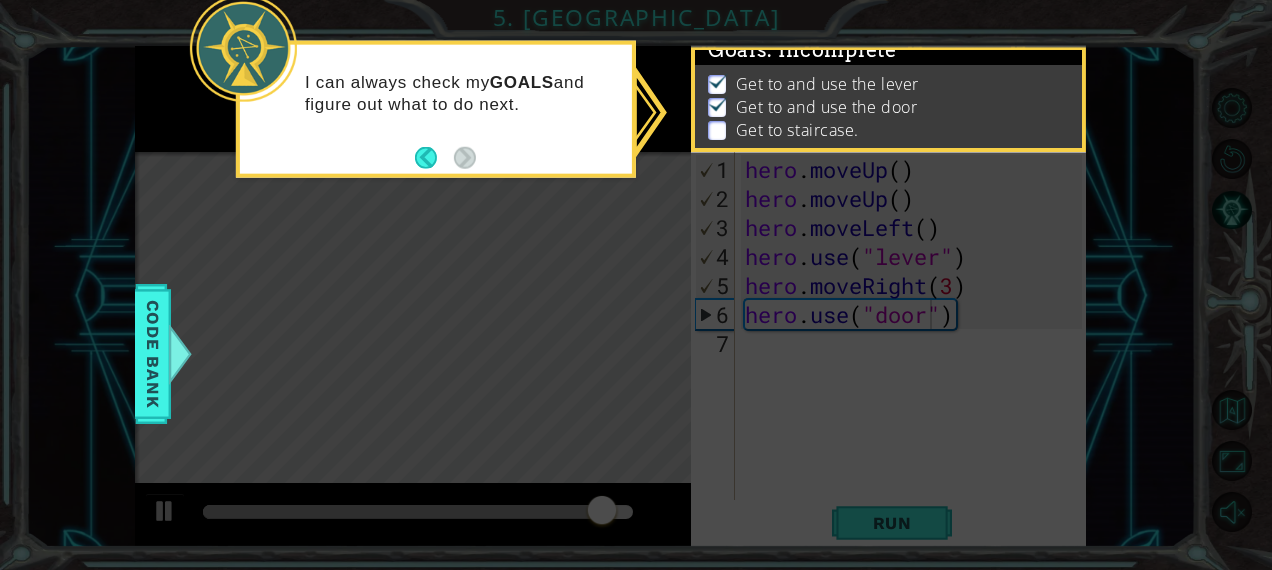 drag, startPoint x: 1017, startPoint y: 373, endPoint x: 767, endPoint y: 379, distance: 250.07199 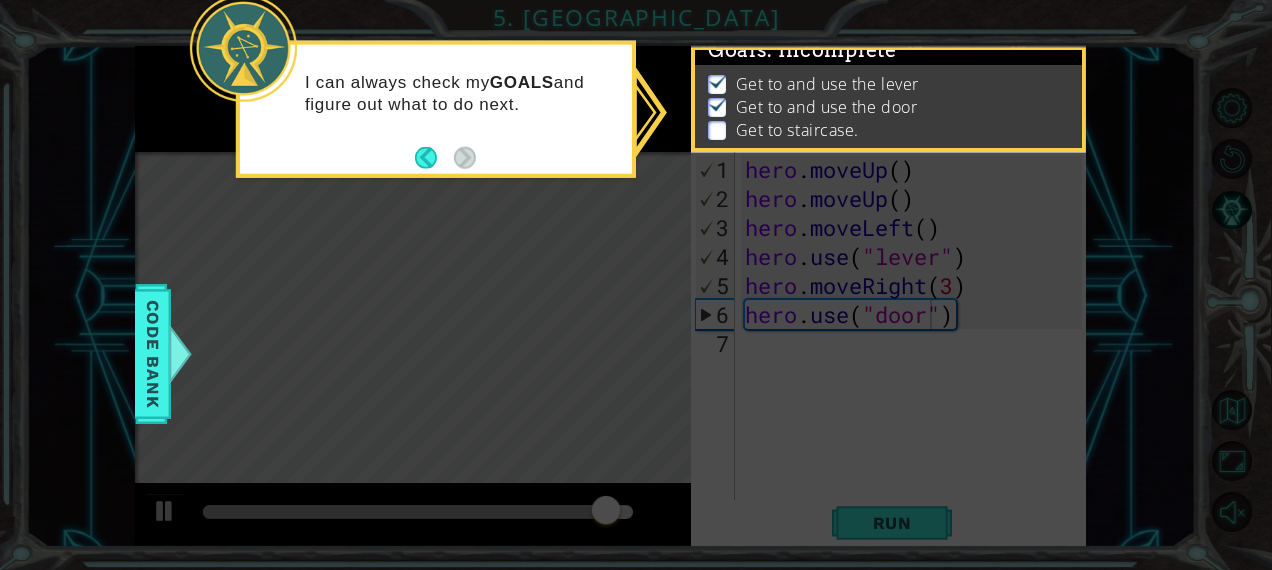 drag, startPoint x: 527, startPoint y: 370, endPoint x: 134, endPoint y: 273, distance: 404.79376 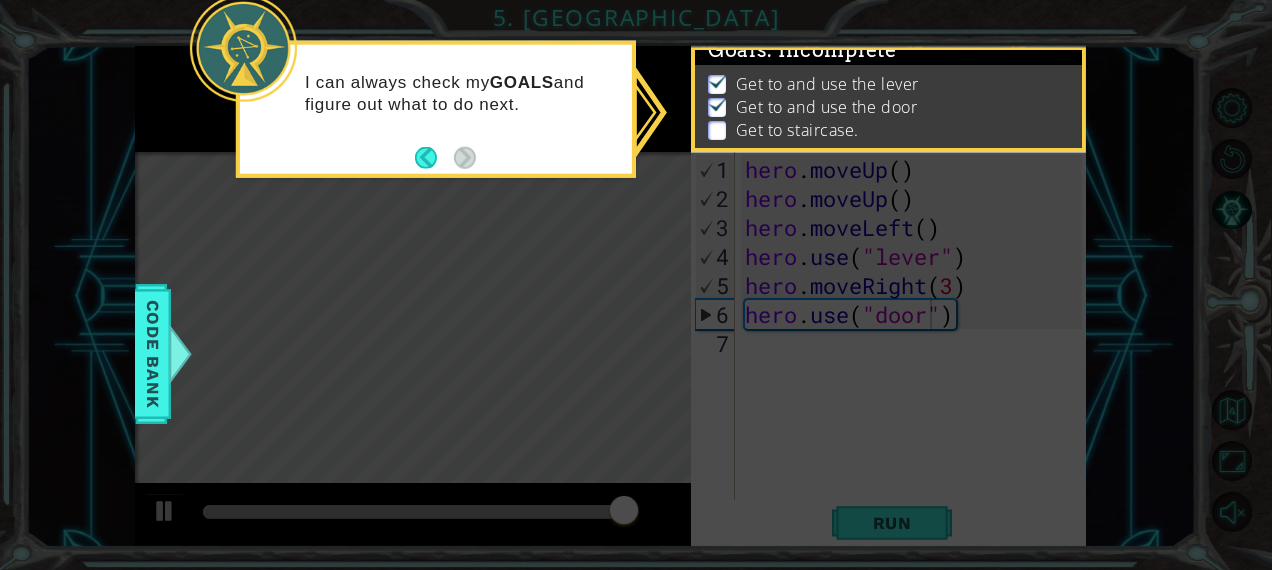 click on "Code Bank" at bounding box center (153, 353) 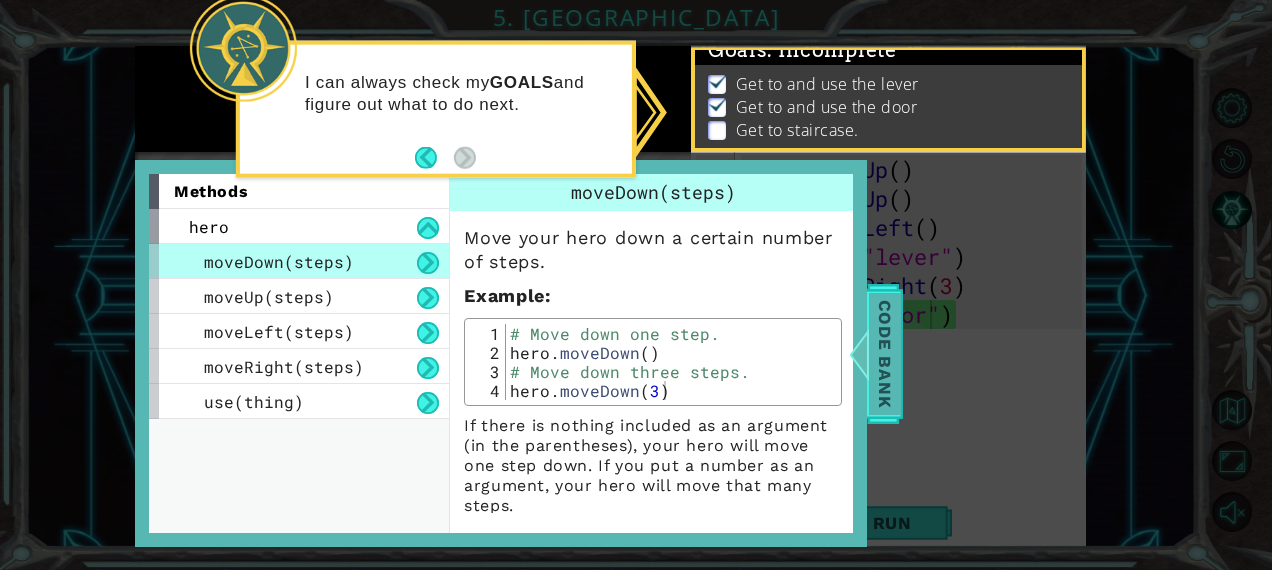 click on "Code Bank" at bounding box center [885, 353] 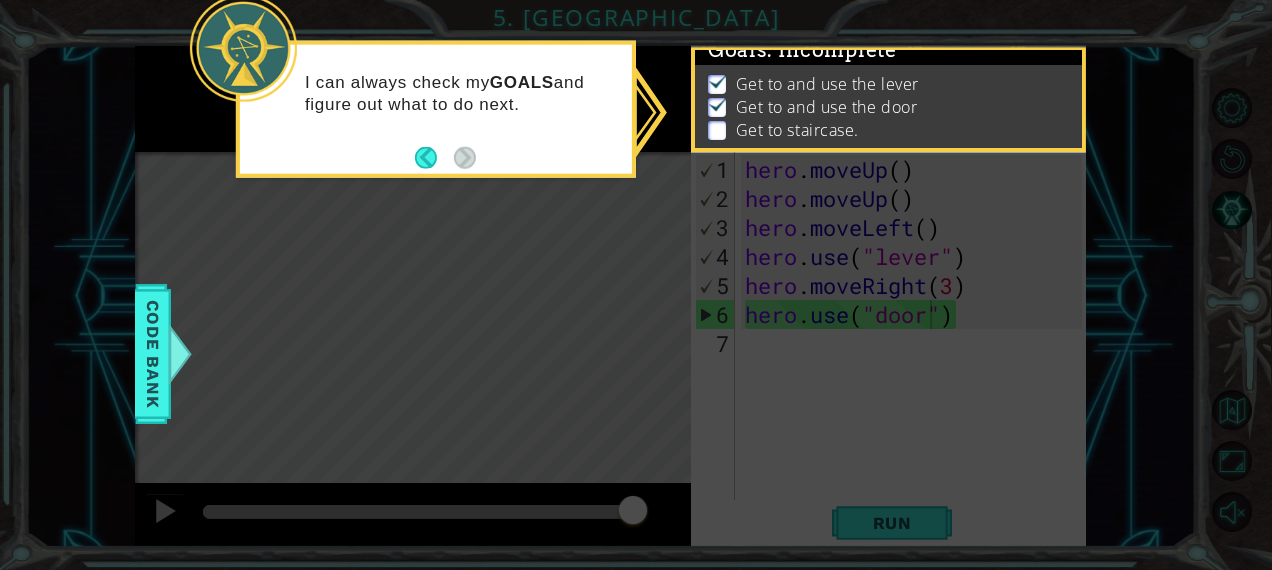 click at bounding box center (243, 48) 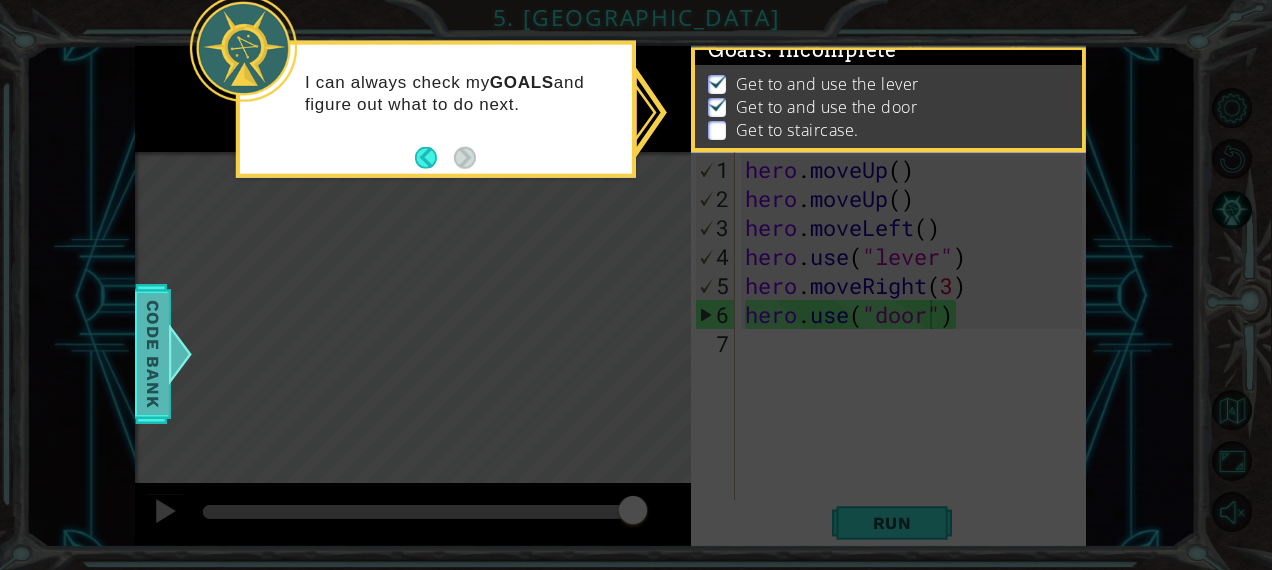 click on "Code Bank" at bounding box center (153, 353) 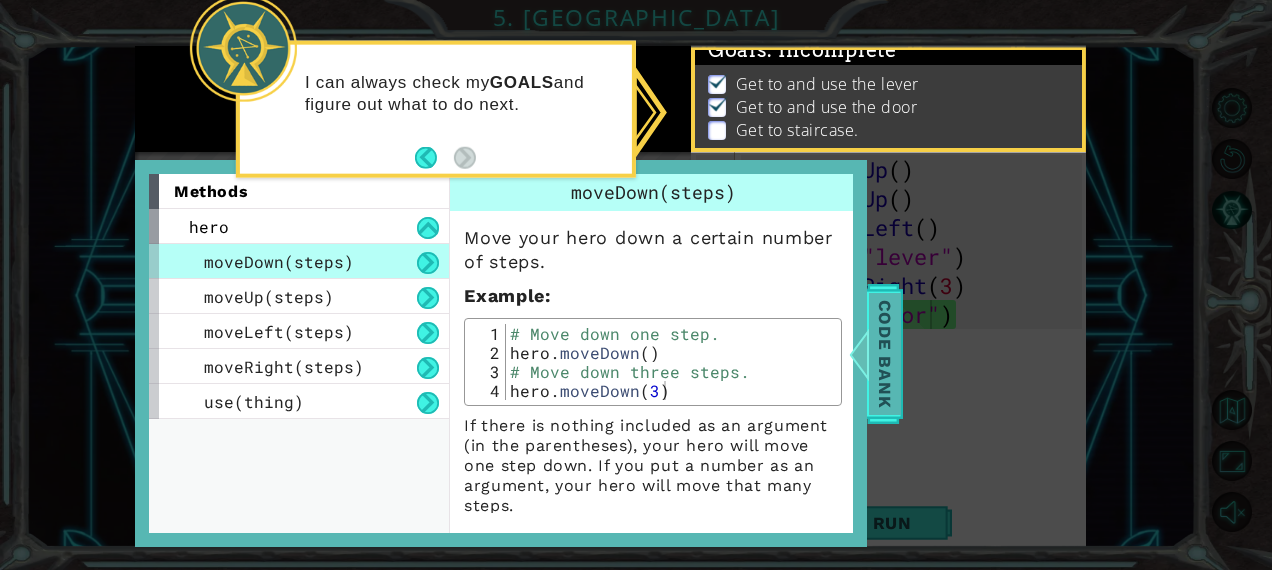 click on "Code Bank" at bounding box center [885, 353] 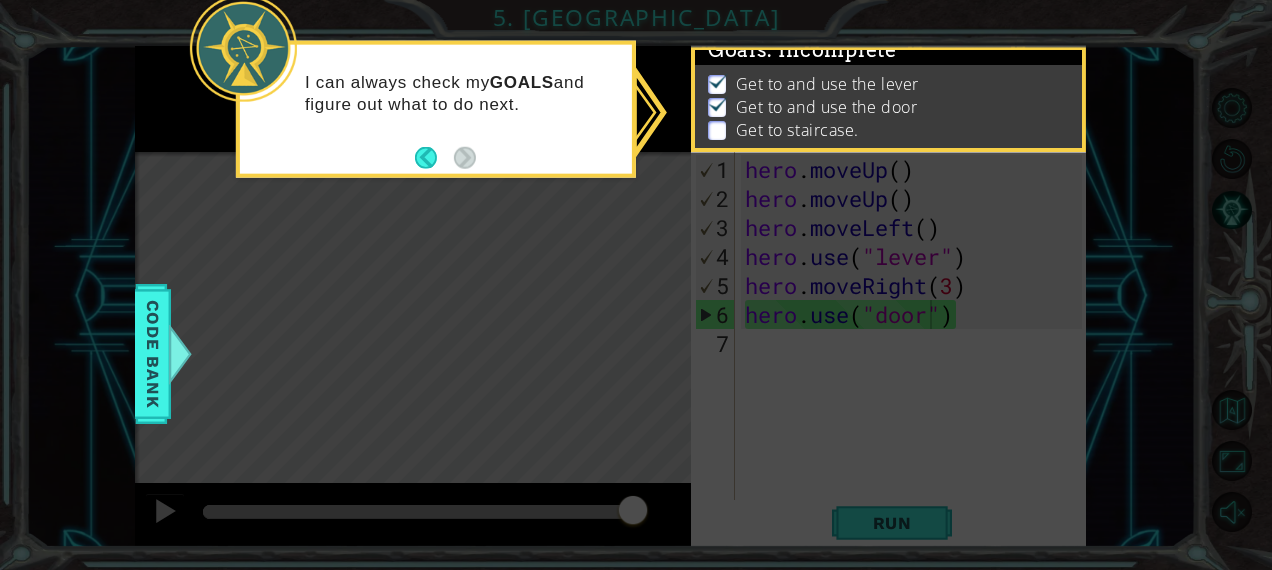 click on "Get to staircase." at bounding box center [797, 130] 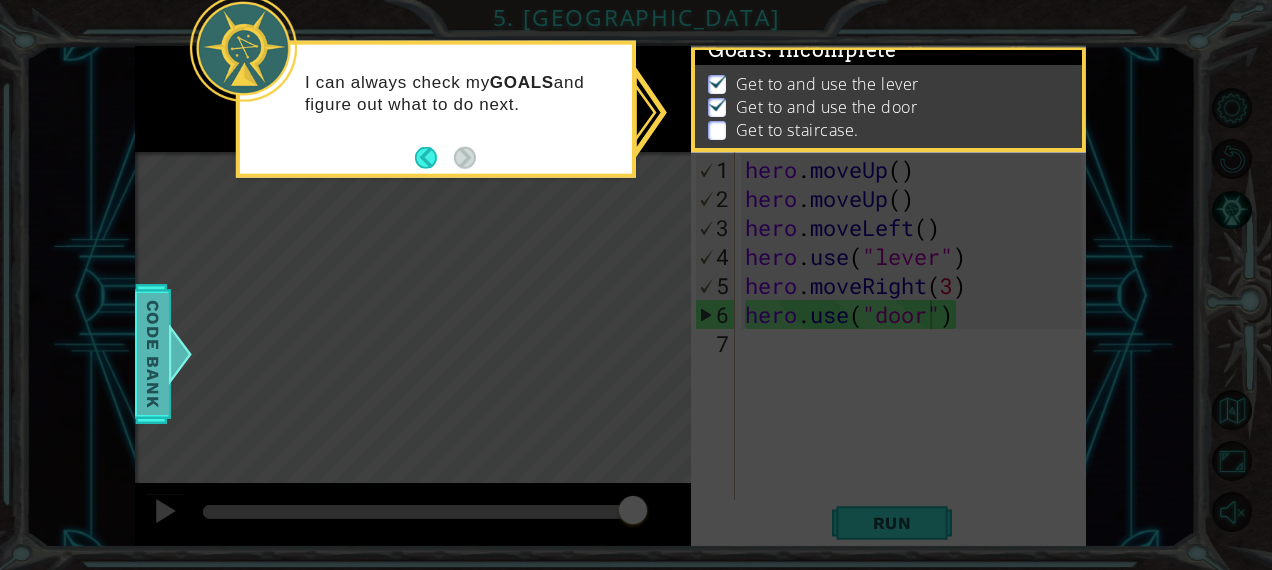 click on "Code Bank" at bounding box center (153, 353) 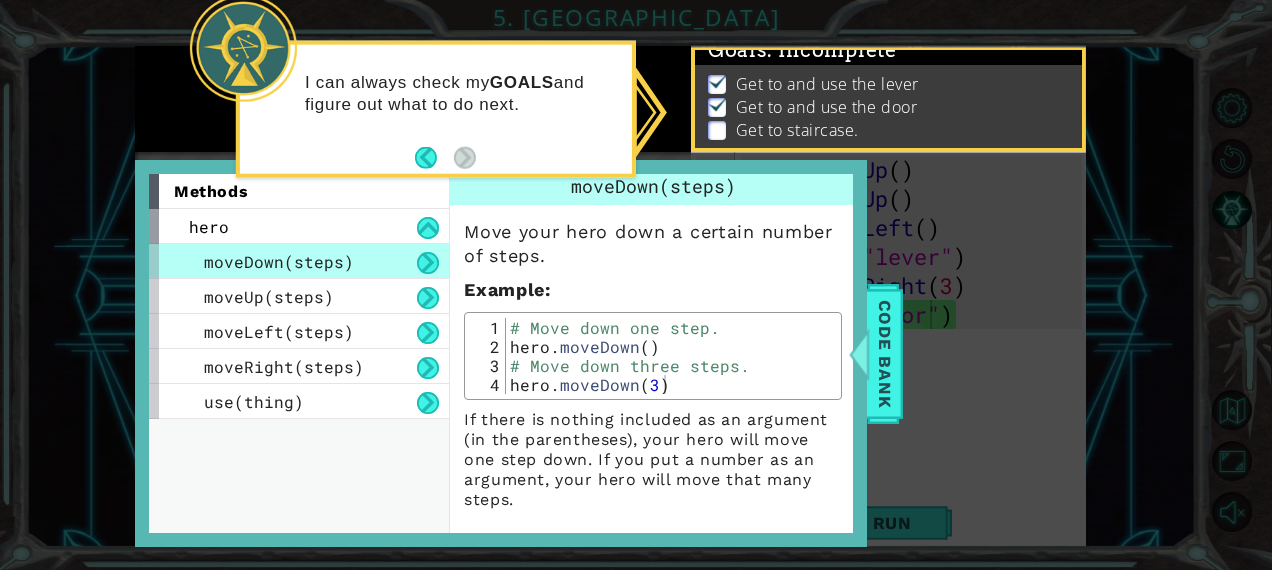 scroll, scrollTop: 12, scrollLeft: 0, axis: vertical 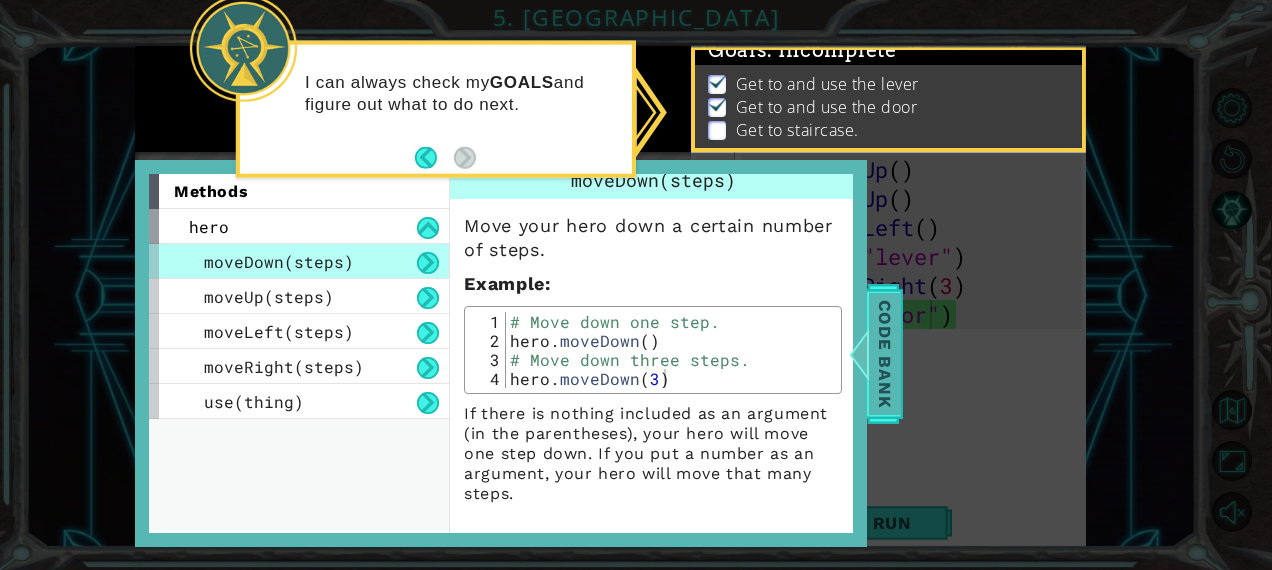 click at bounding box center [859, 354] 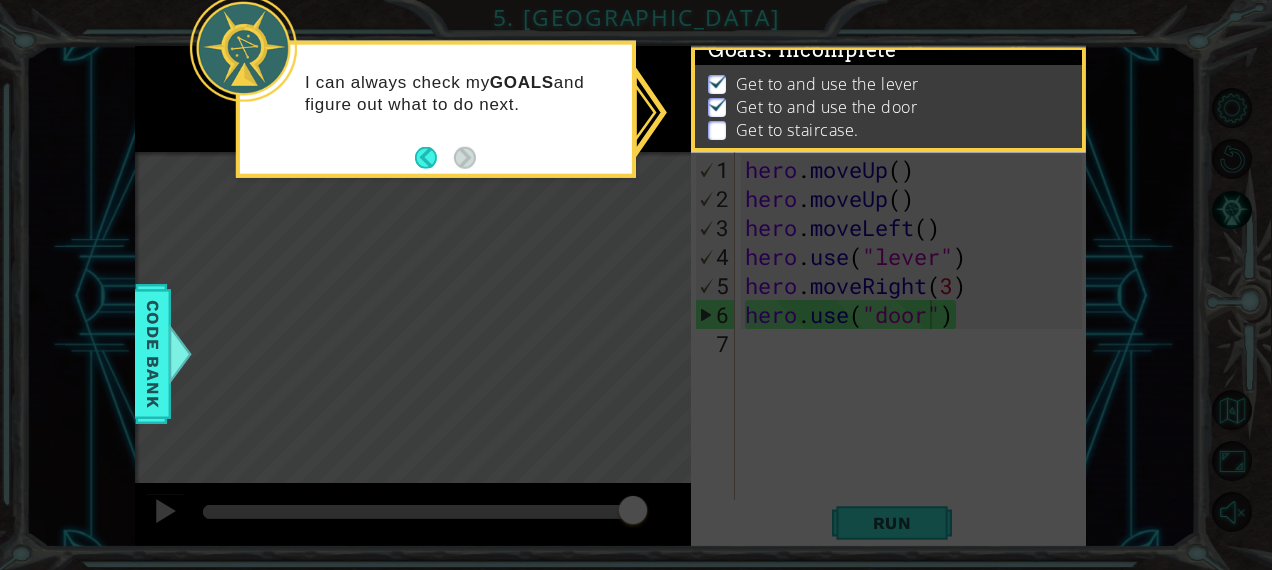 click 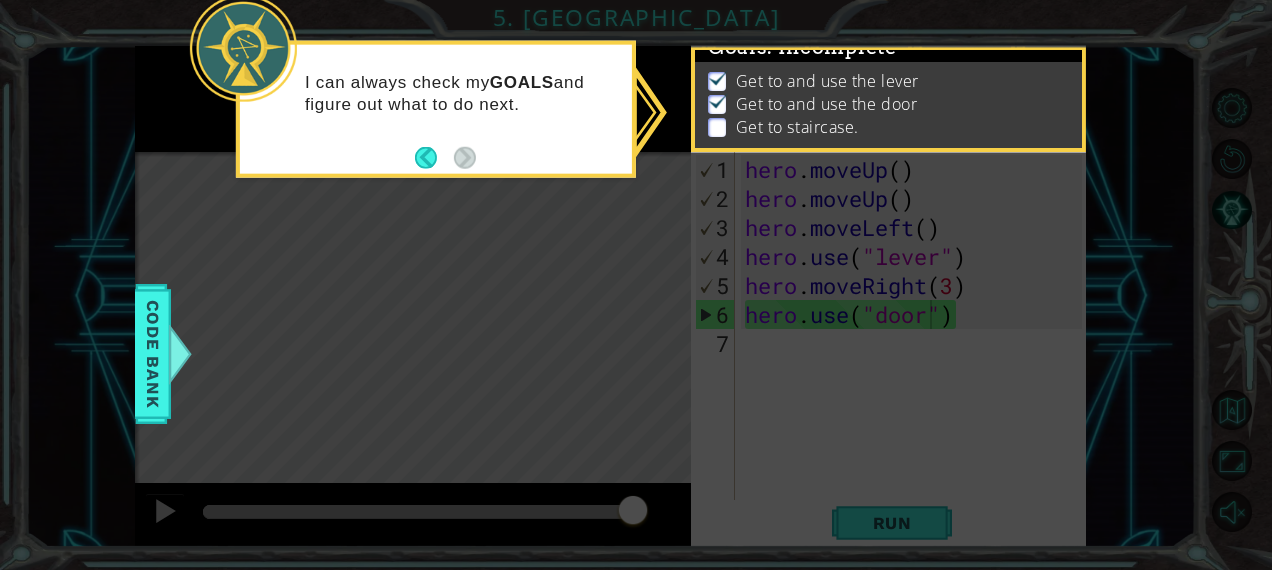 scroll, scrollTop: 0, scrollLeft: 0, axis: both 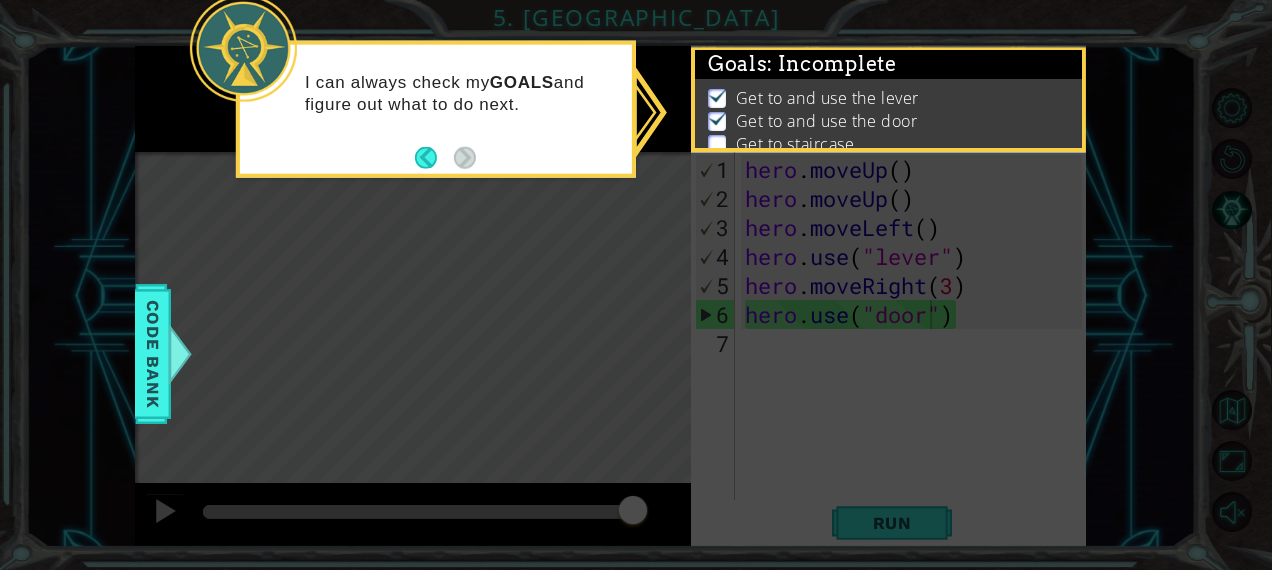 click 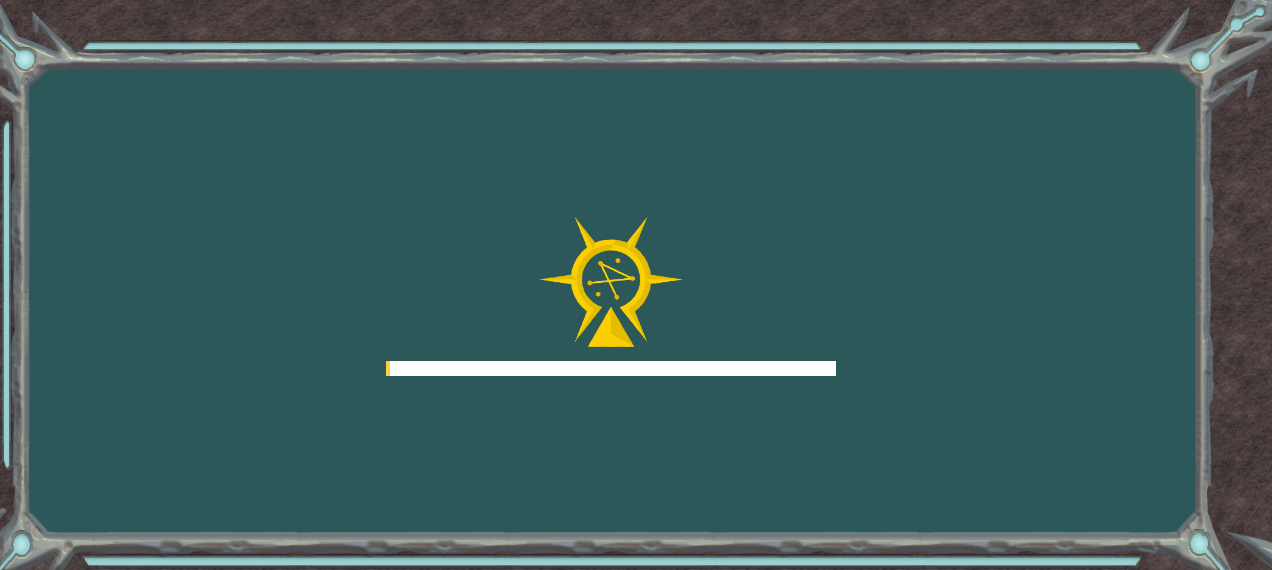 scroll, scrollTop: 0, scrollLeft: 0, axis: both 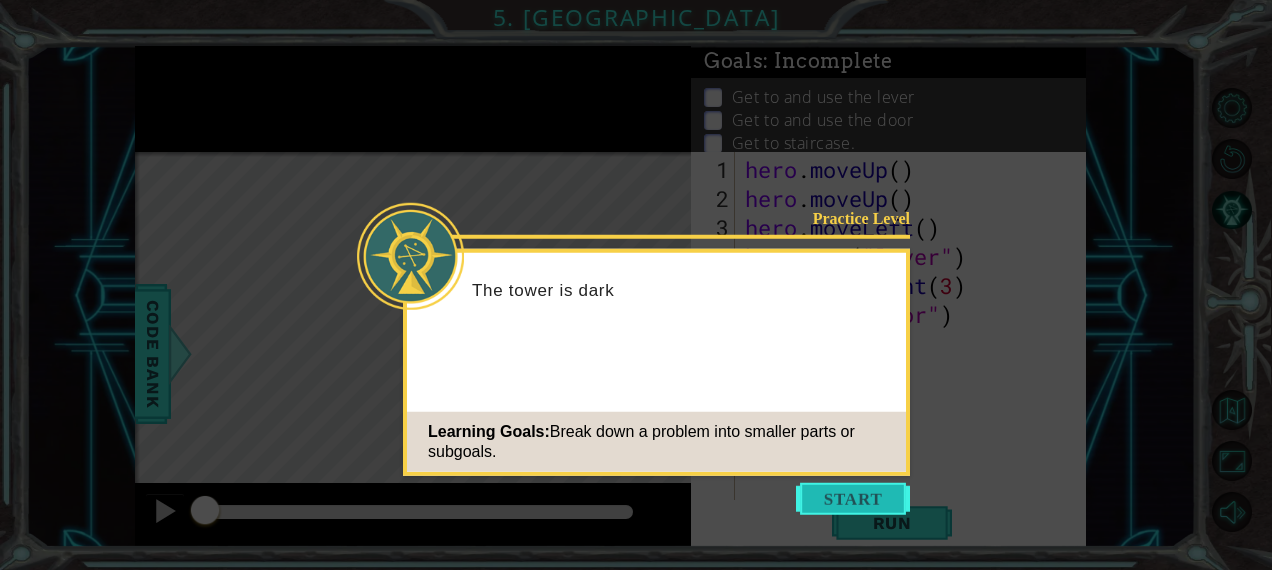 click at bounding box center [853, 499] 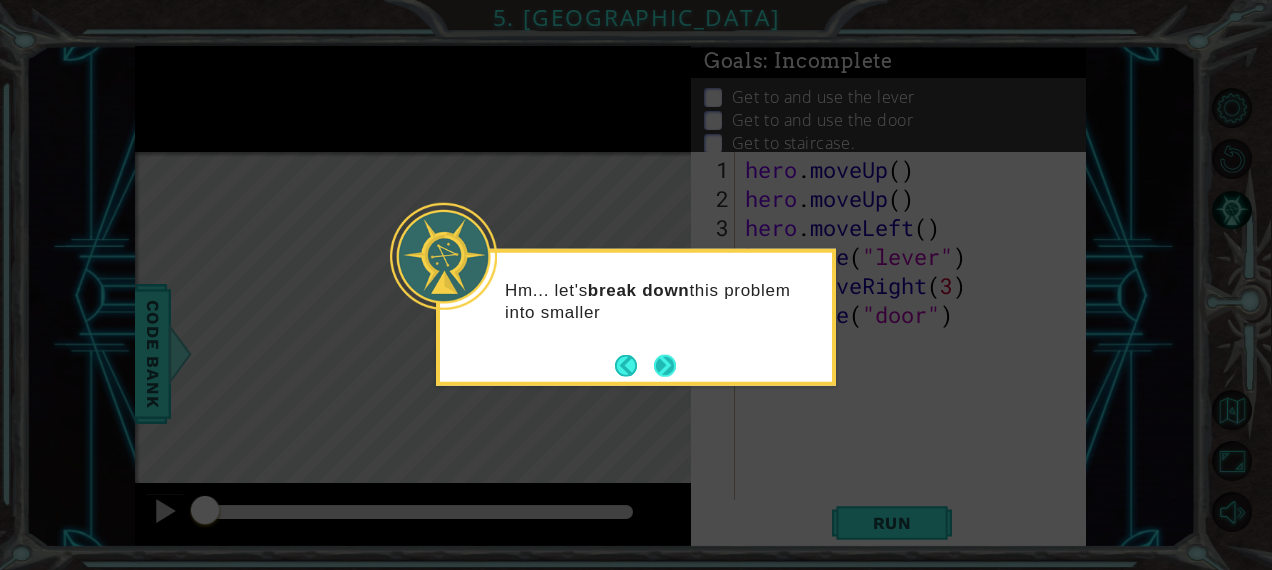 click at bounding box center [665, 365] 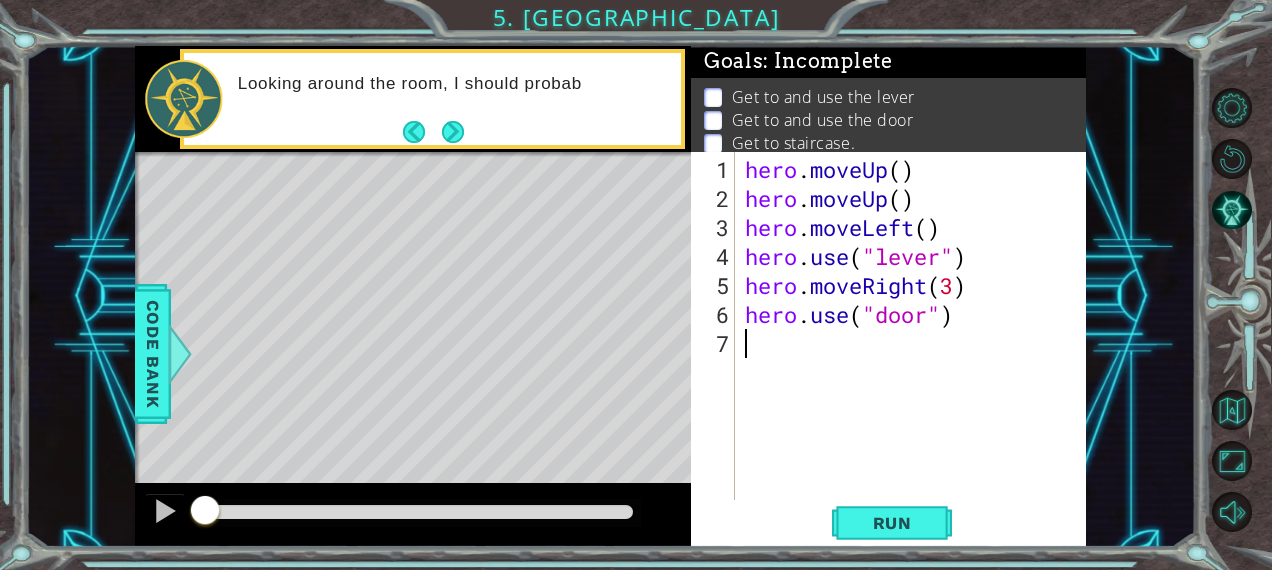click on "hero . moveUp ( ) hero . moveUp ( ) hero . moveLeft ( ) hero . use ( "lever" ) hero . moveRight ( 3 ) hero . use ( "door" )" at bounding box center [916, 358] 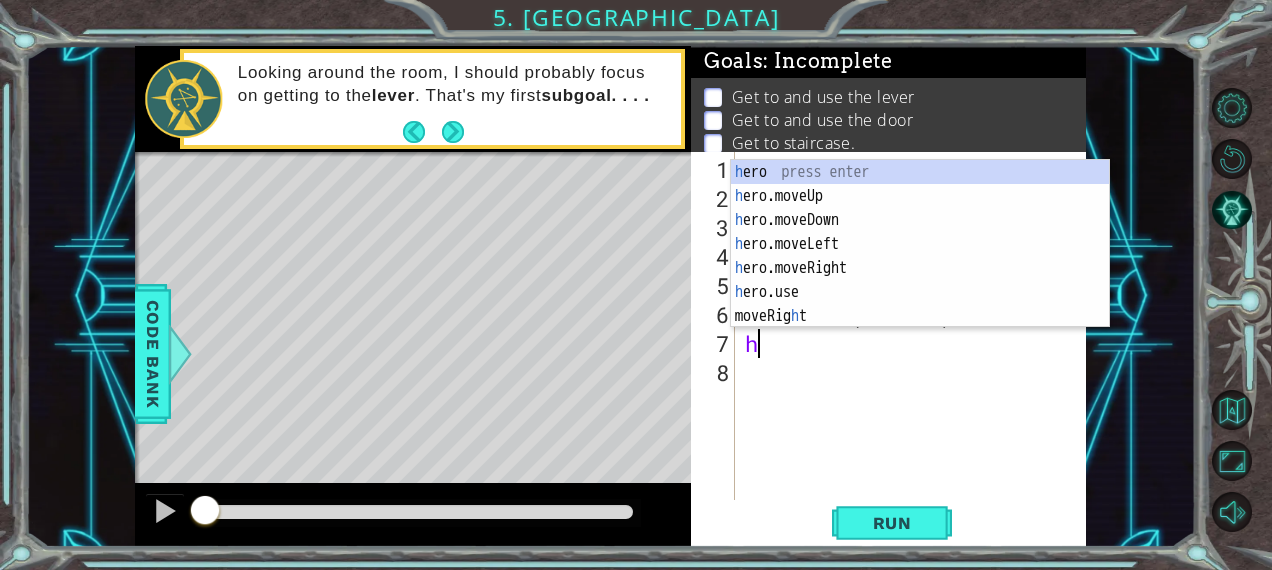 type on "her" 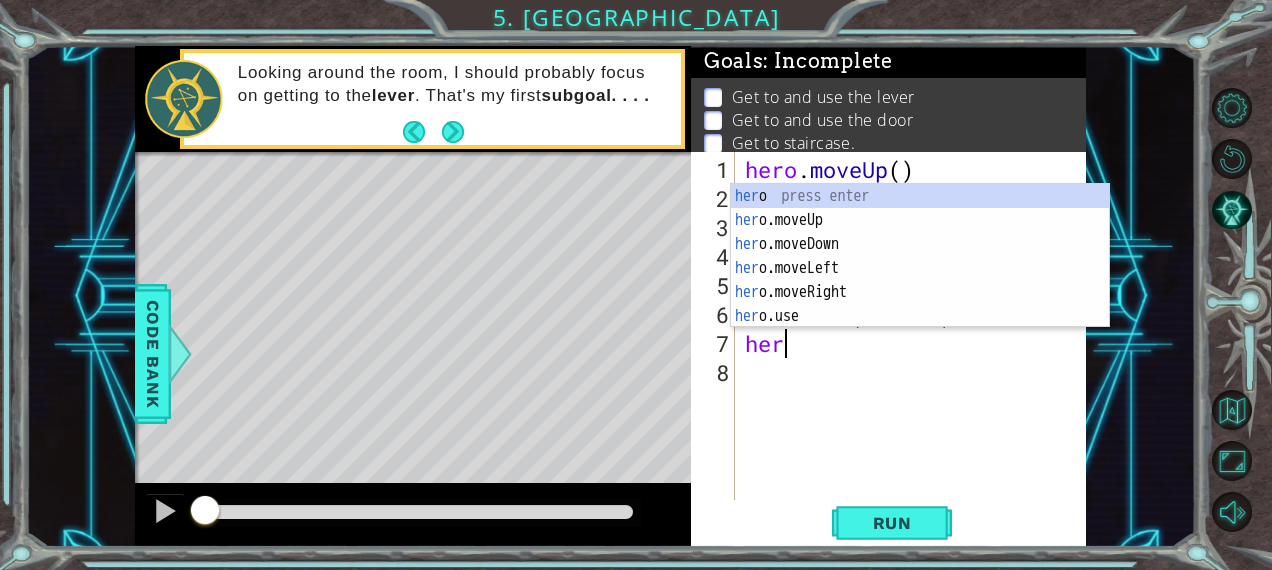 scroll, scrollTop: 0, scrollLeft: 0, axis: both 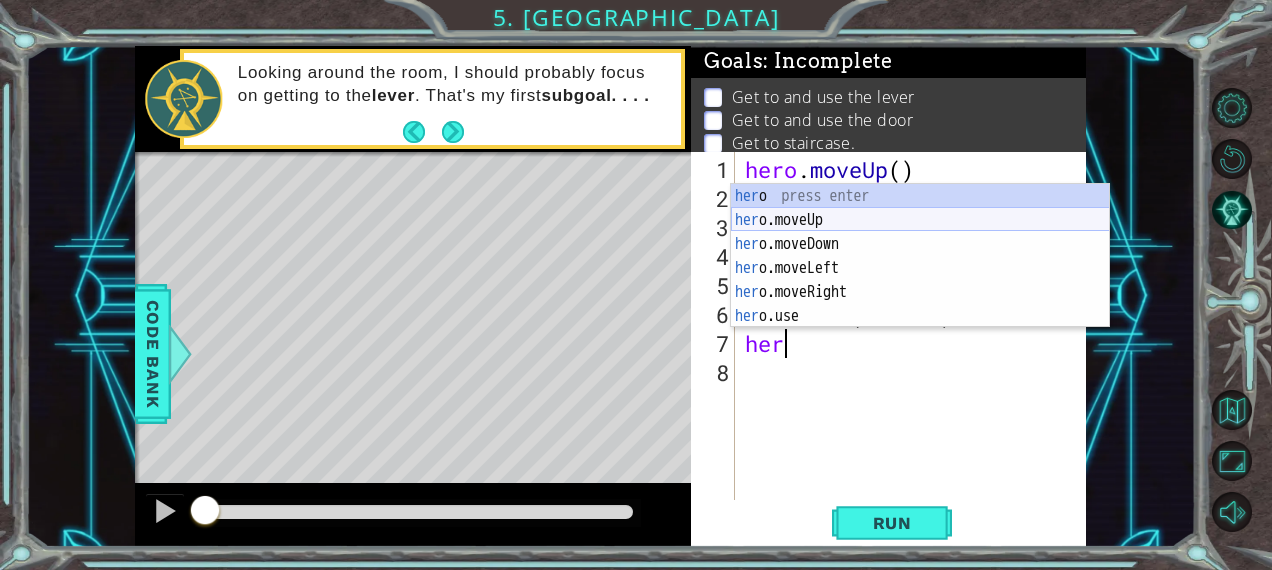 click on "her o press enter her o.moveUp press enter her o.moveDown press enter her o.moveLeft press enter her o.moveRight press enter her o.use press enter" at bounding box center [920, 280] 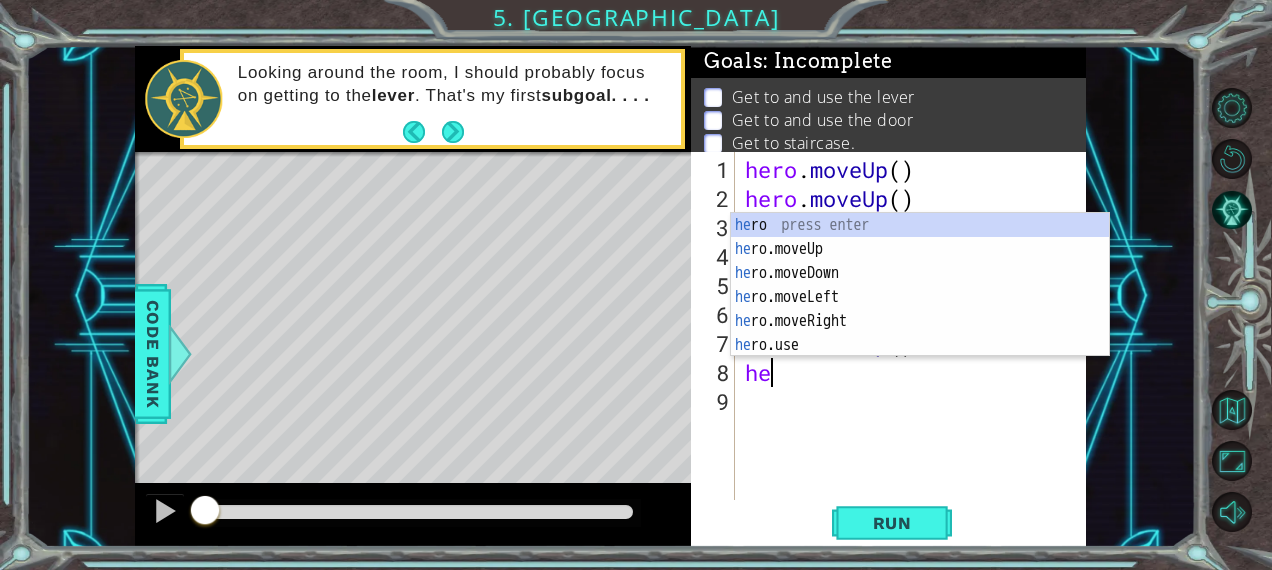 scroll, scrollTop: 0, scrollLeft: 0, axis: both 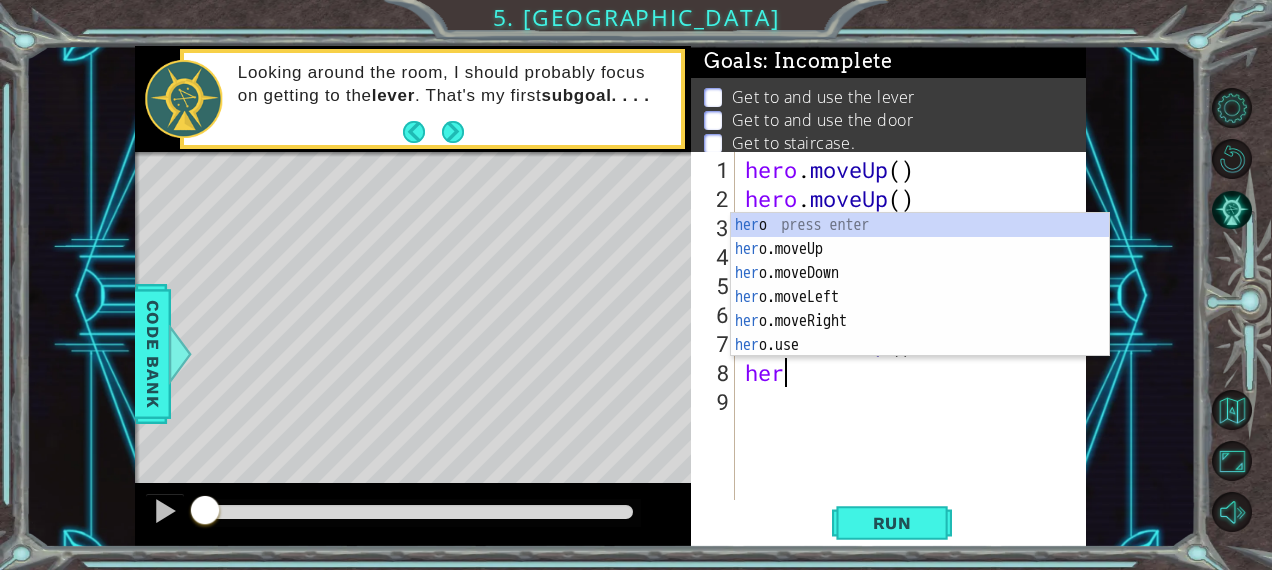 type on "hero" 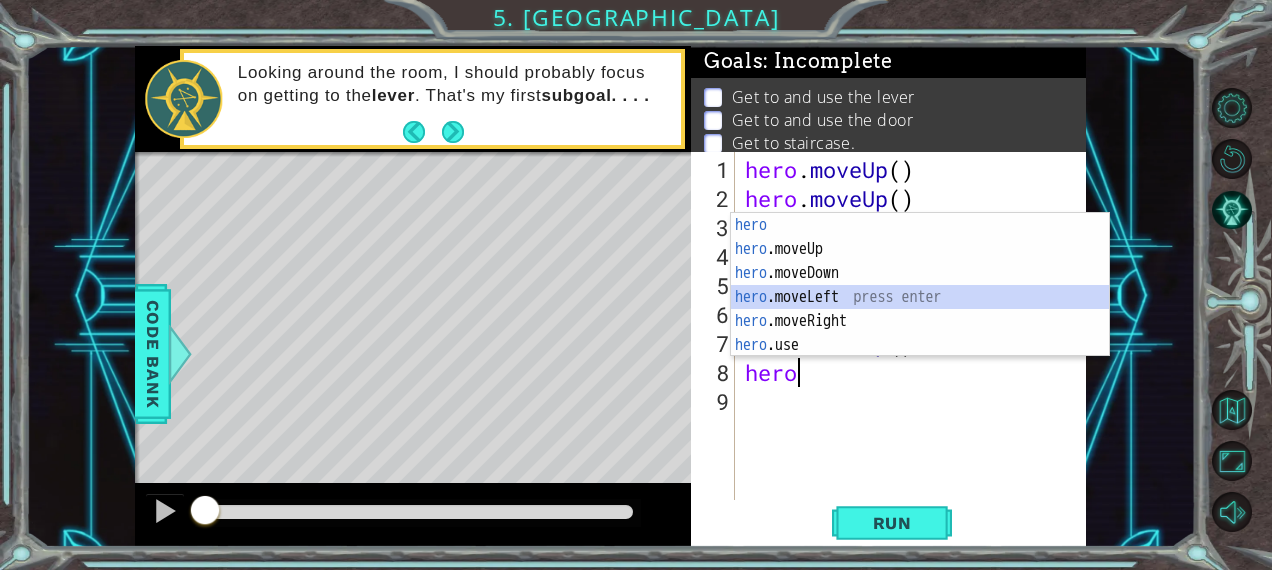 click on "hero press enter hero .moveUp press enter hero .moveDown press enter hero .moveLeft press enter hero .moveRight press enter hero .use press enter" at bounding box center (920, 309) 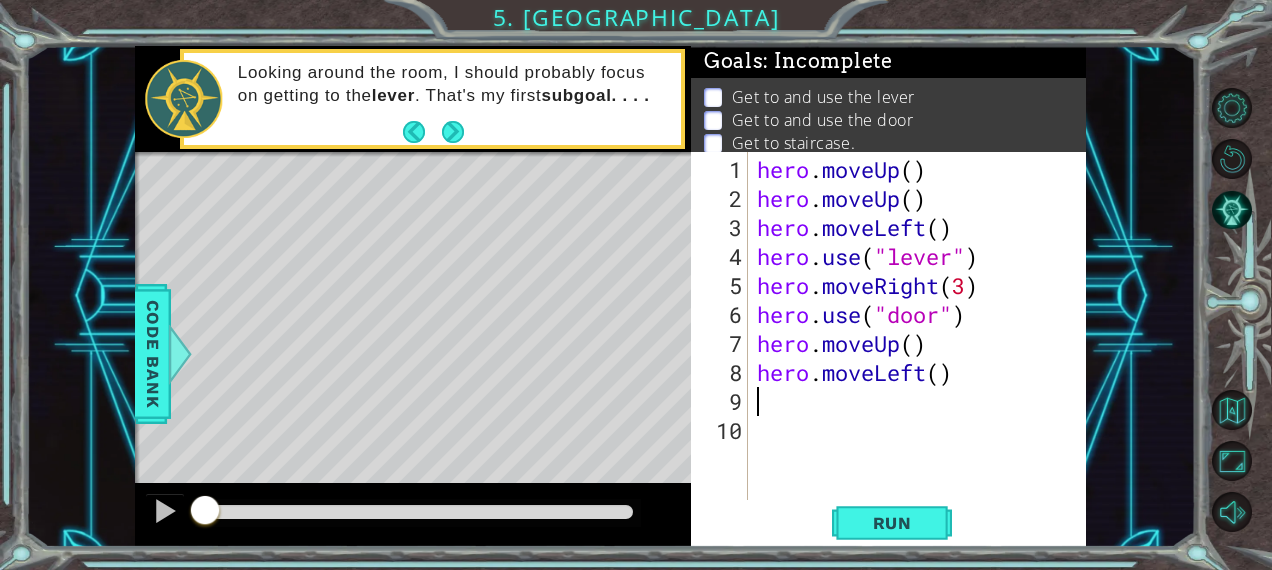 click on "hero . moveUp ( ) hero . moveUp ( ) hero . moveLeft ( ) hero . use ( "lever" ) hero . moveRight ( 3 ) hero . use ( "door" ) hero . moveUp ( ) hero . moveLeft ( )" at bounding box center [922, 358] 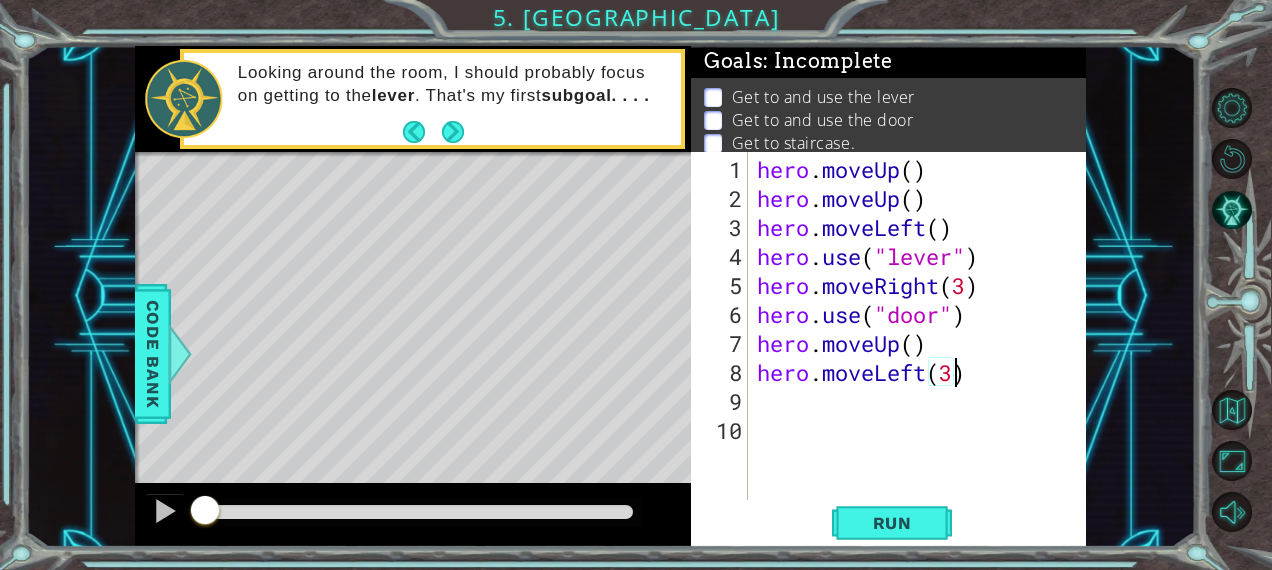 type on "hero.moveLeft(3)" 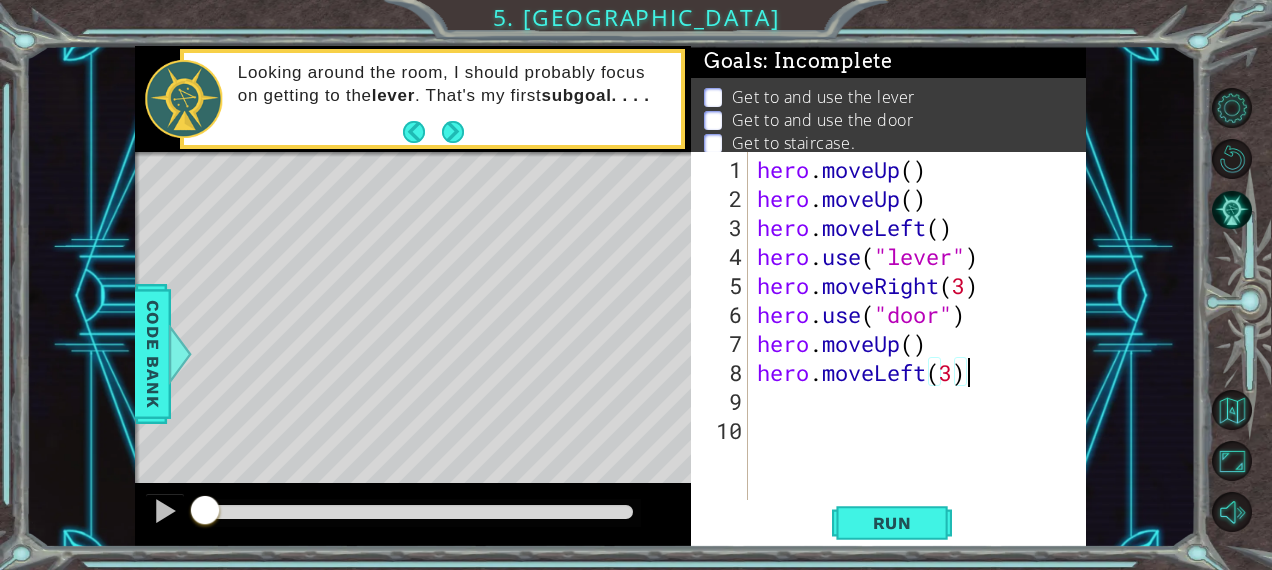 click on "hero . moveUp ( ) hero . moveUp ( ) hero . moveLeft ( ) hero . use ( "lever" ) hero . moveRight ( 3 ) hero . use ( "door" ) hero . moveUp ( ) hero . moveLeft ( 3 )" at bounding box center (922, 358) 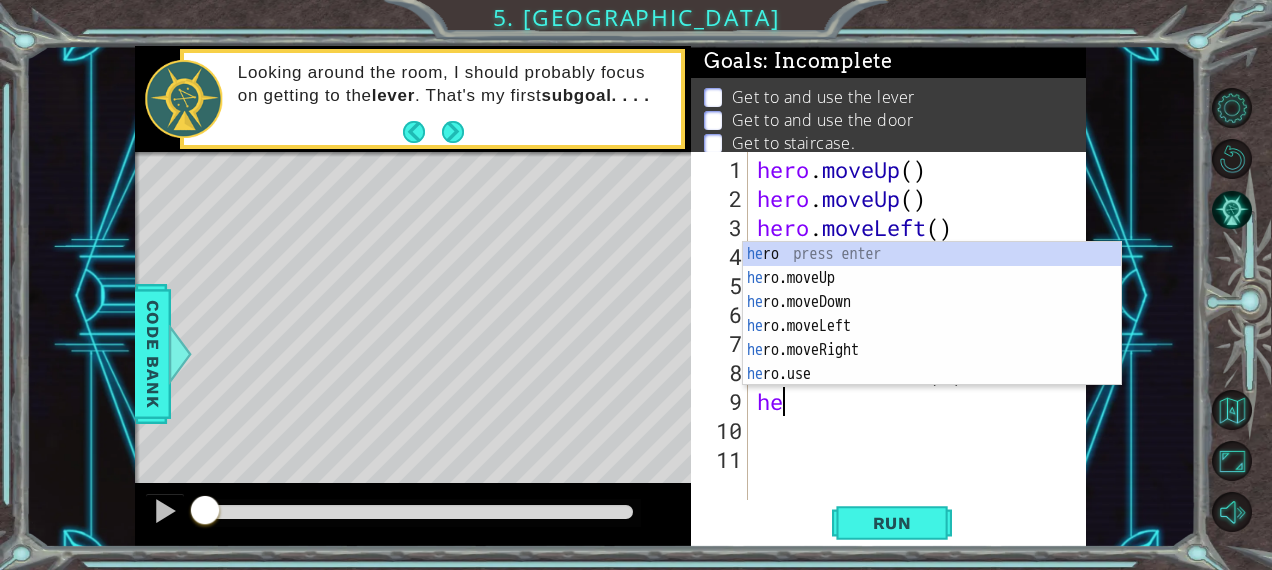 scroll, scrollTop: 0, scrollLeft: 0, axis: both 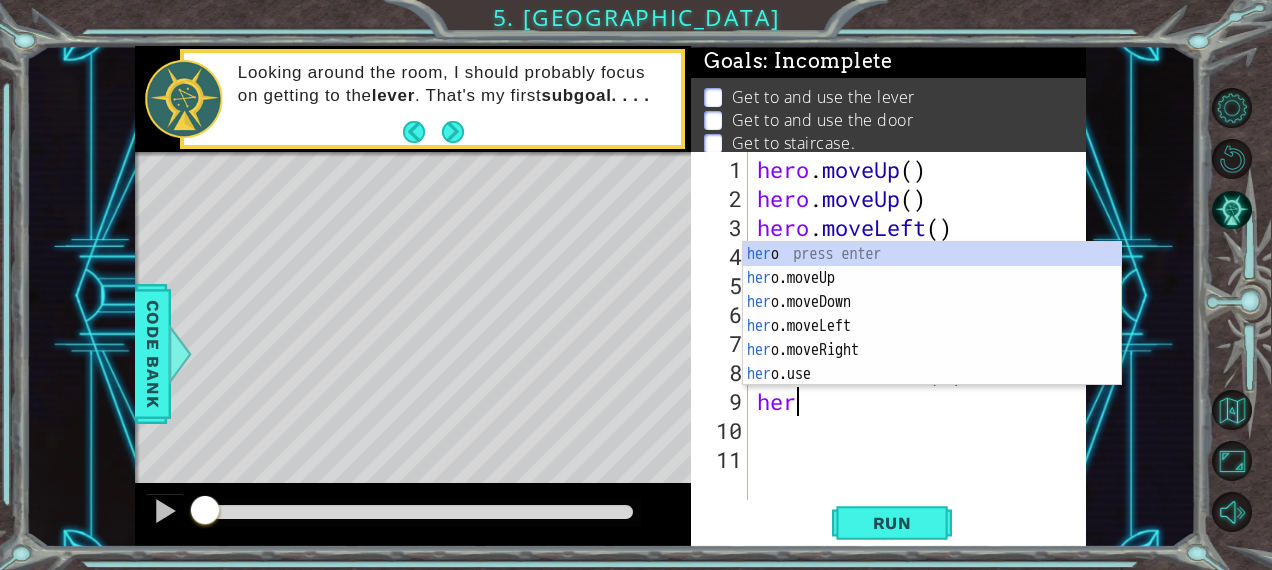 type on "hero" 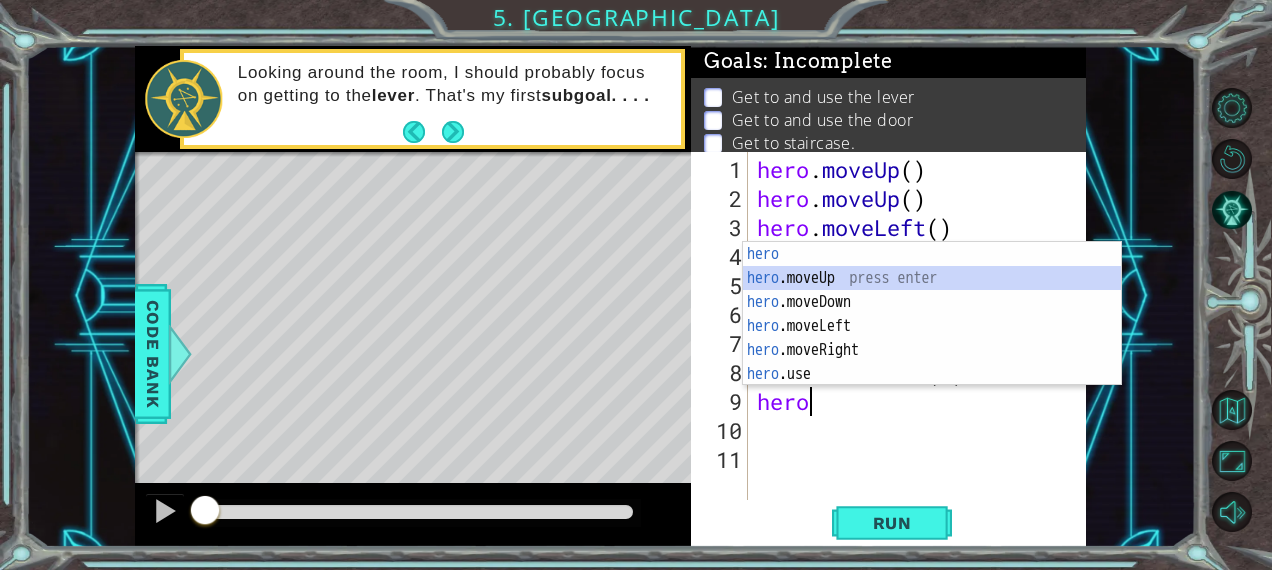 click on "hero press enter hero .moveUp press enter hero .moveDown press enter hero .moveLeft press enter hero .moveRight press enter hero .use press enter" at bounding box center [932, 338] 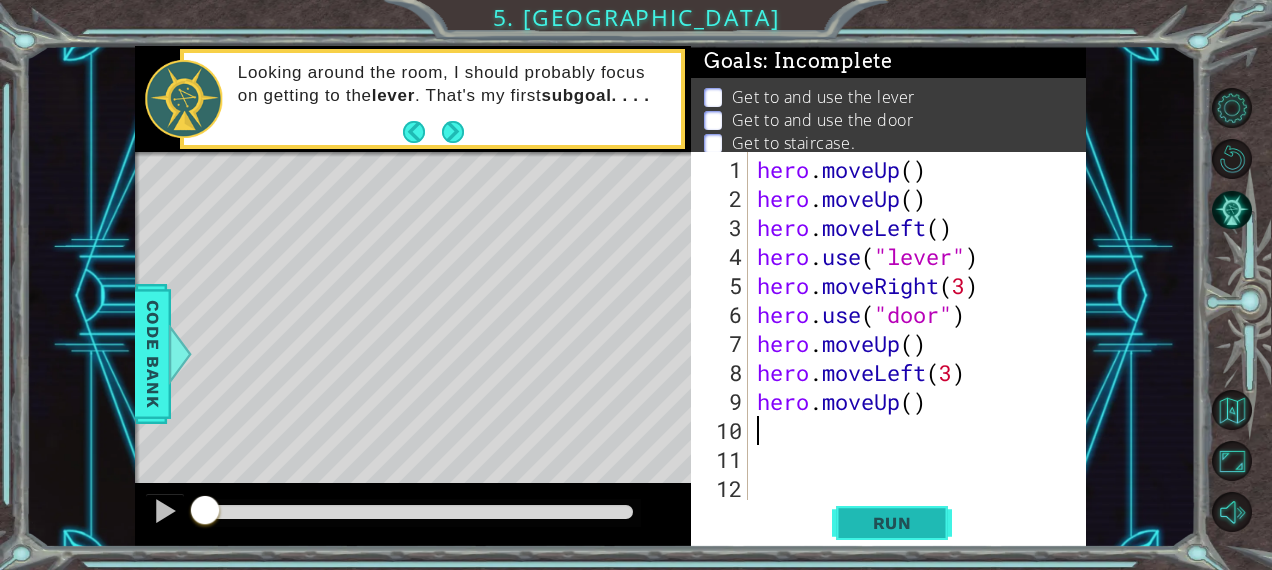 click on "Run" at bounding box center (892, 523) 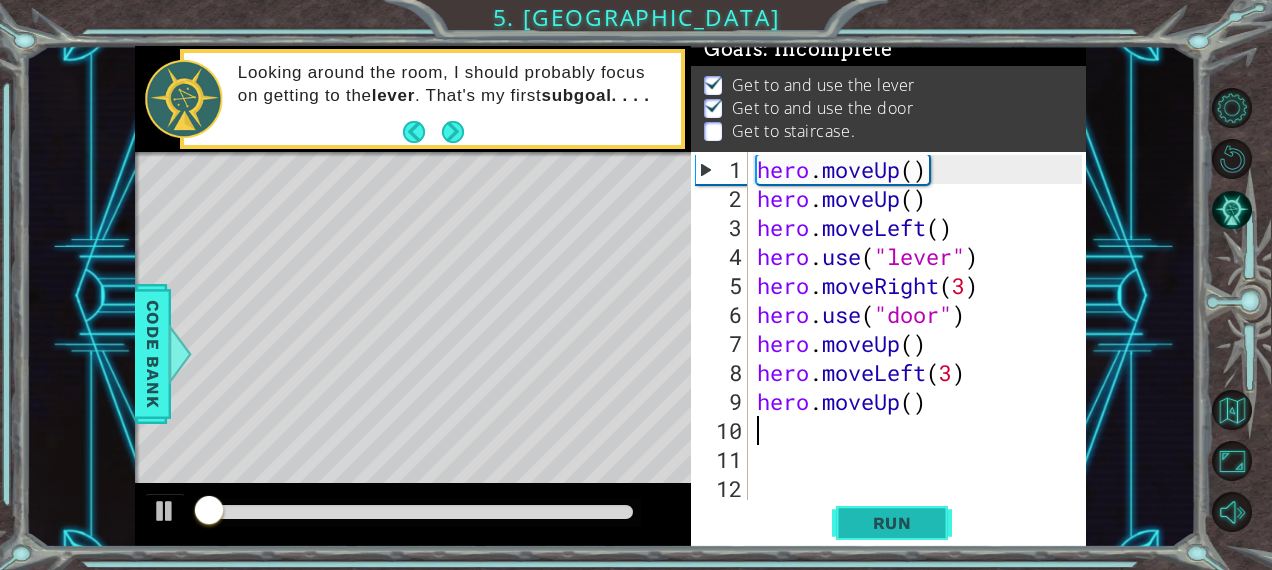 scroll, scrollTop: 18, scrollLeft: 0, axis: vertical 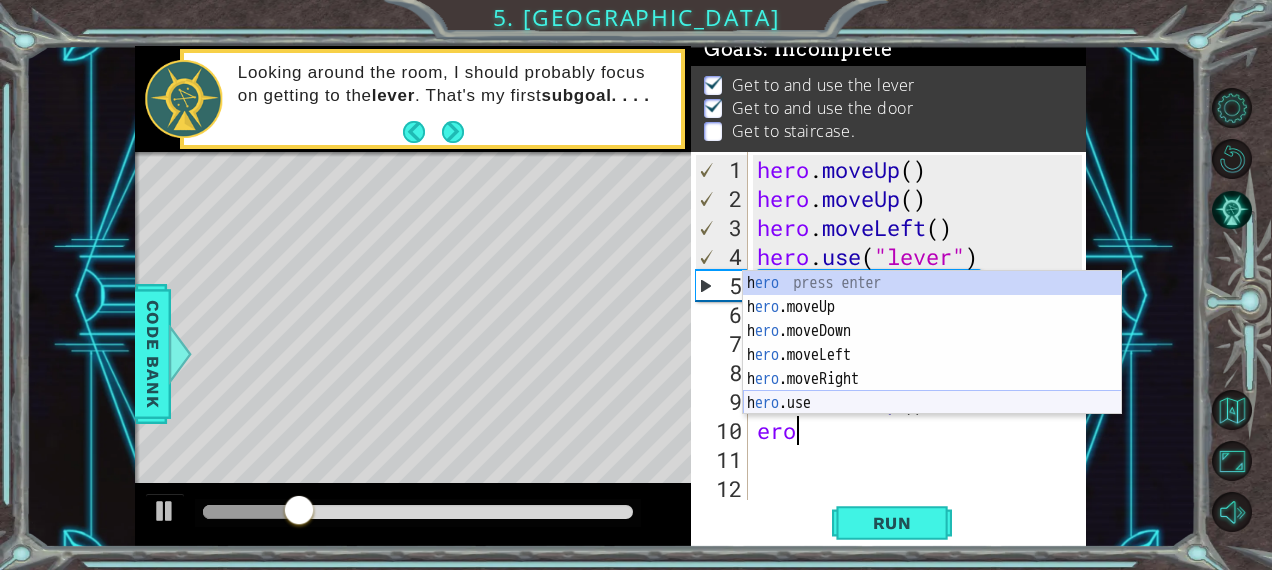 click on "h ero press enter h ero .moveUp press enter h ero .moveDown press enter h ero .moveLeft press enter h ero .moveRight press enter h ero .use press enter" at bounding box center (932, 367) 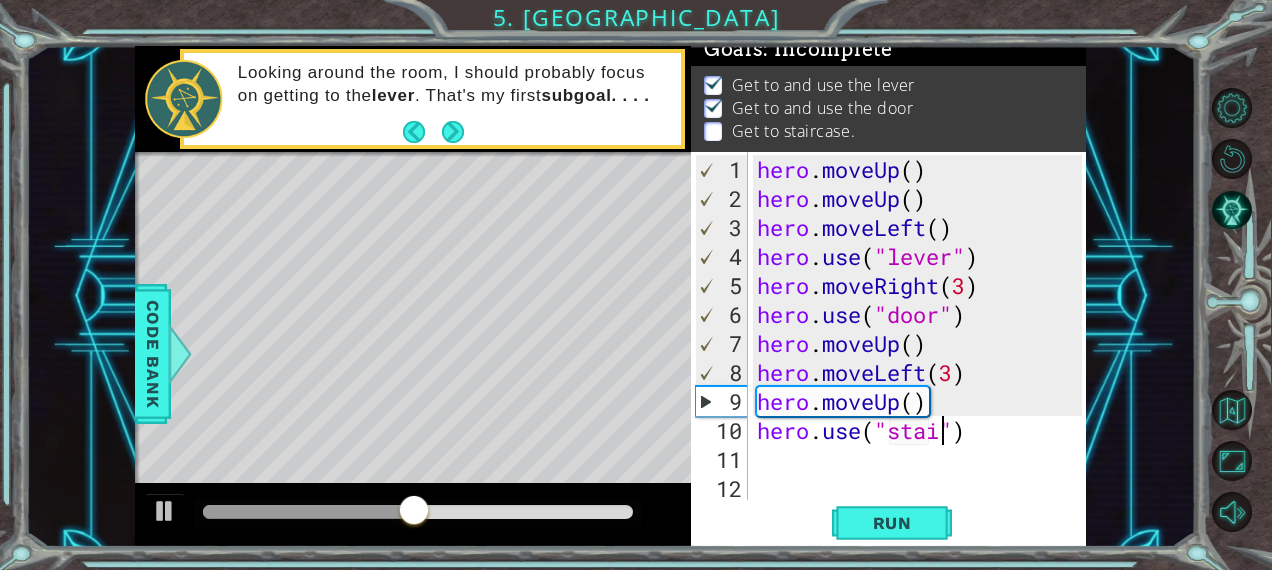 scroll, scrollTop: 0, scrollLeft: 9, axis: horizontal 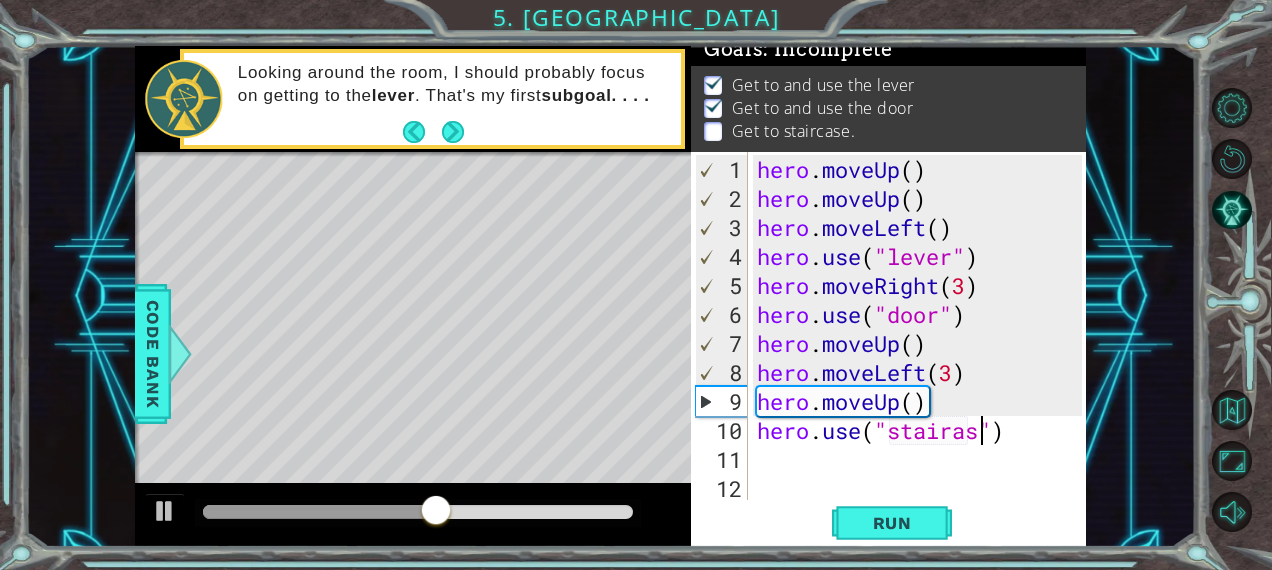 type on "hero.use("stairase")" 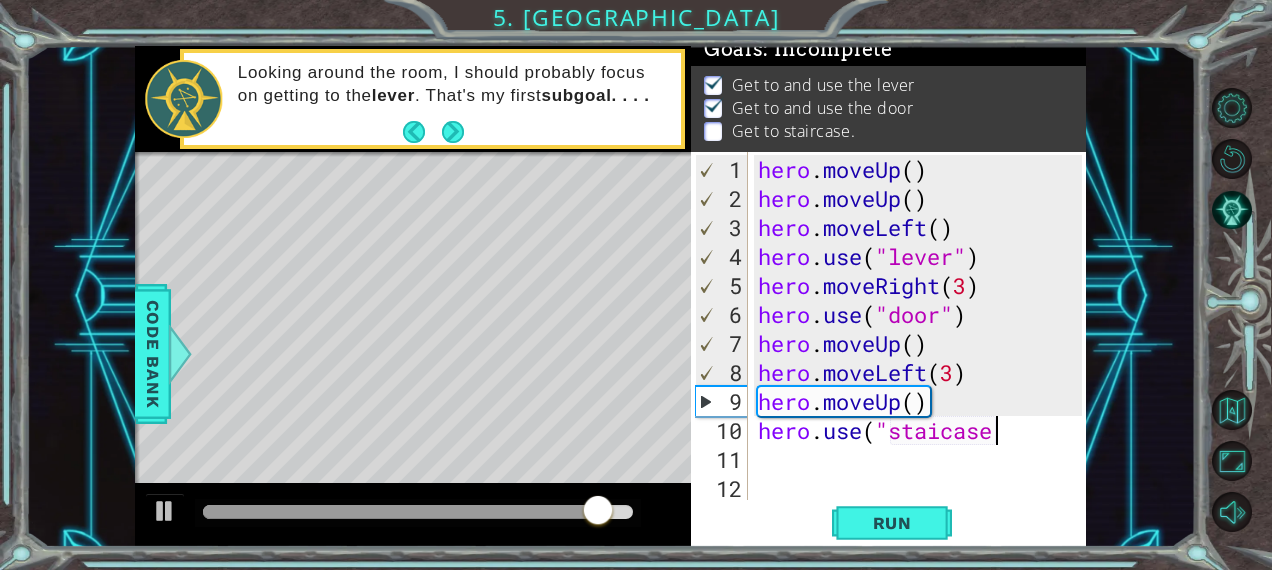 scroll, scrollTop: 0, scrollLeft: 10, axis: horizontal 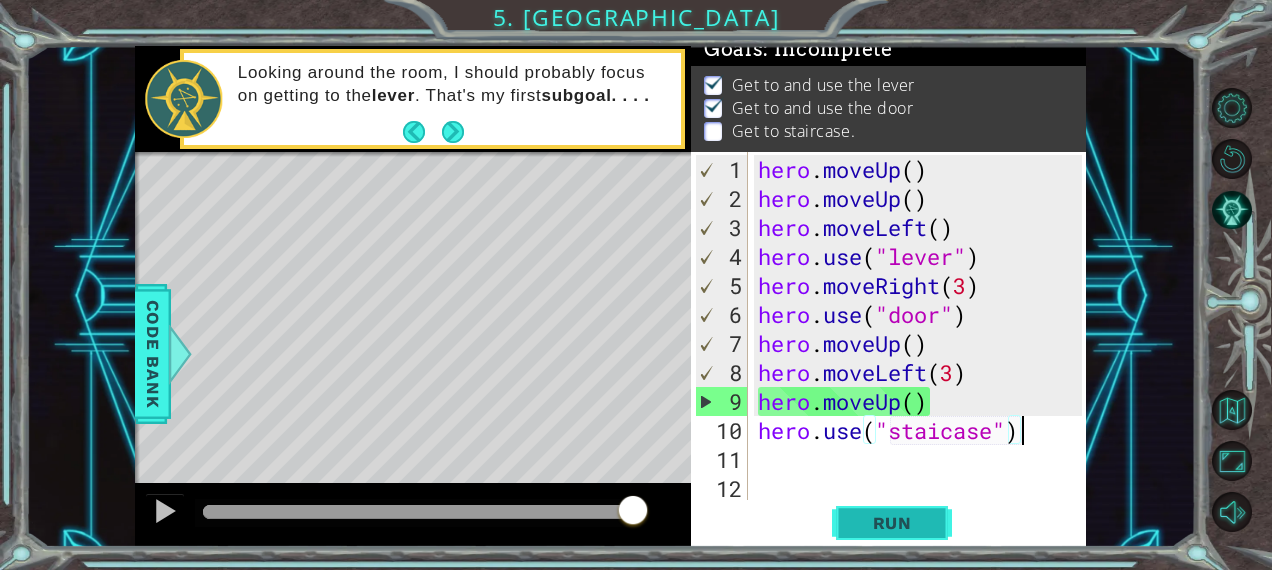 type on "hero.use("staicase")" 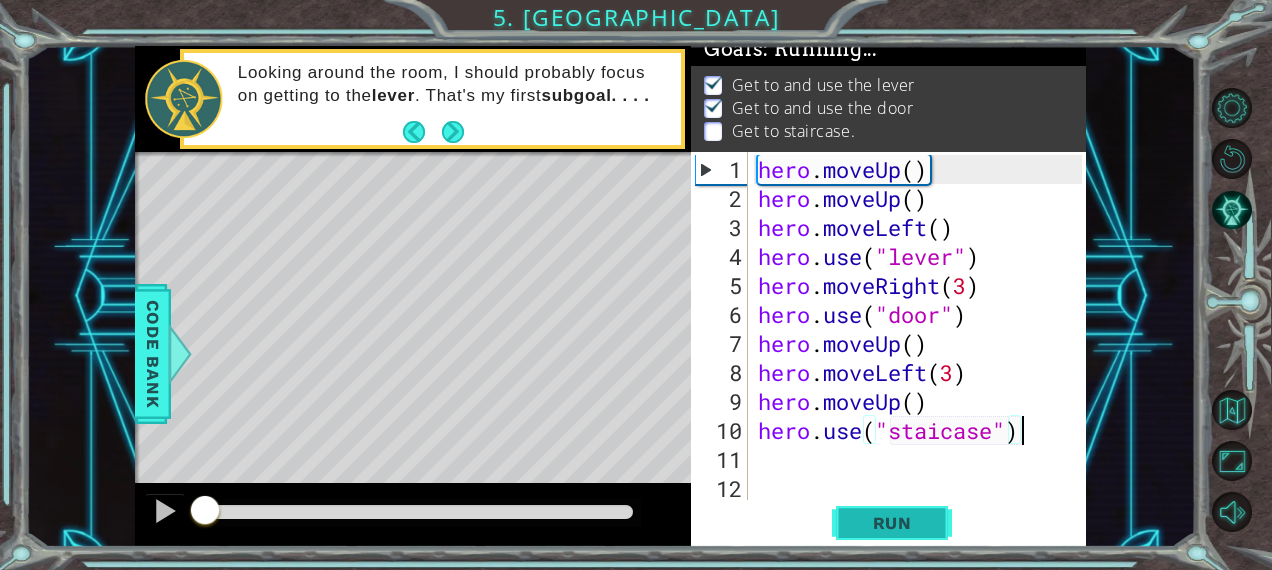 scroll, scrollTop: 18, scrollLeft: 0, axis: vertical 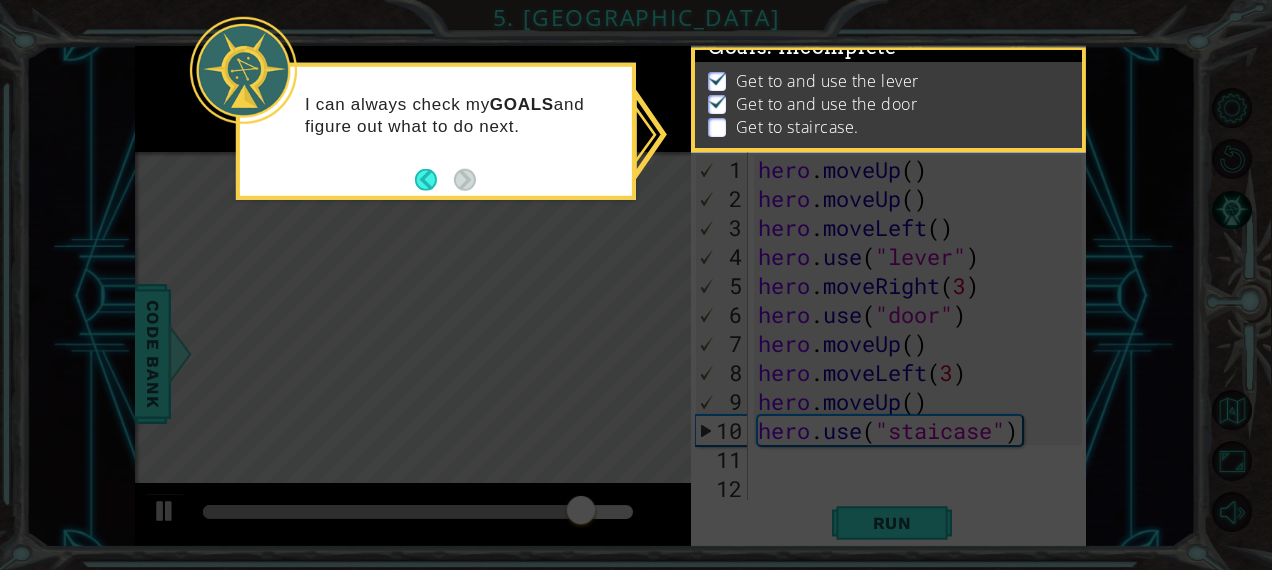 click 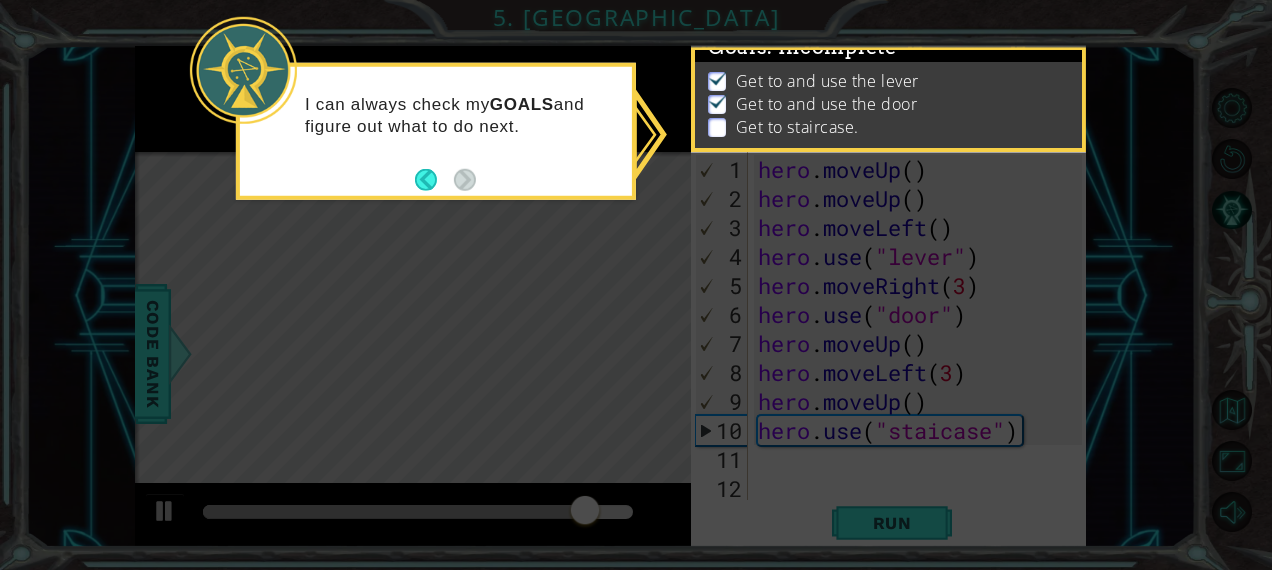 click 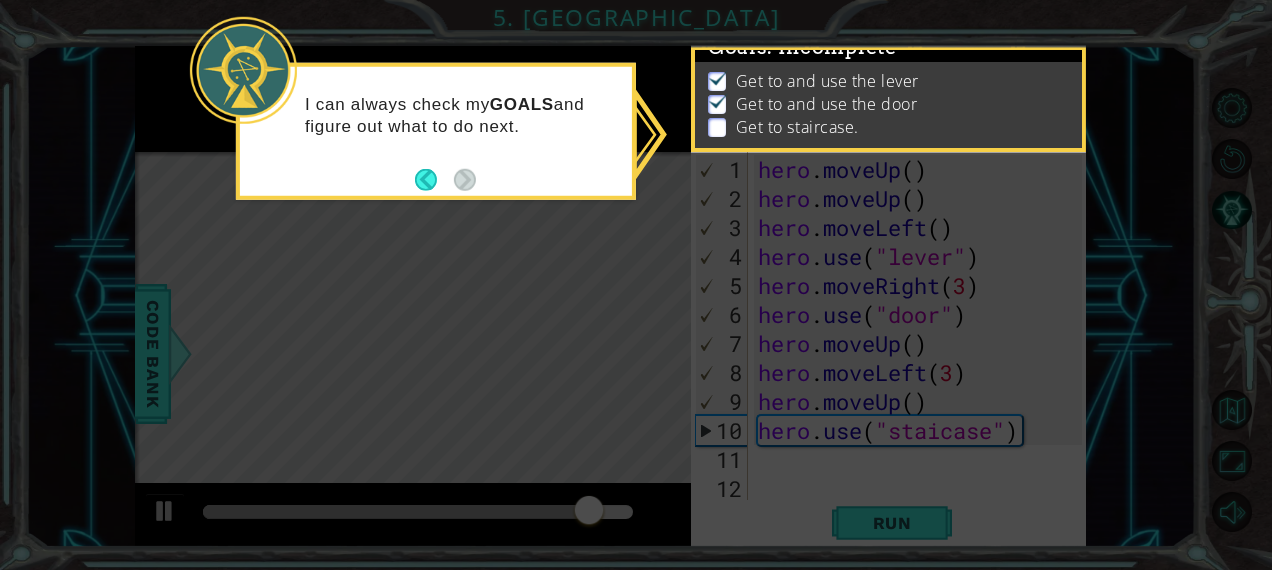 click 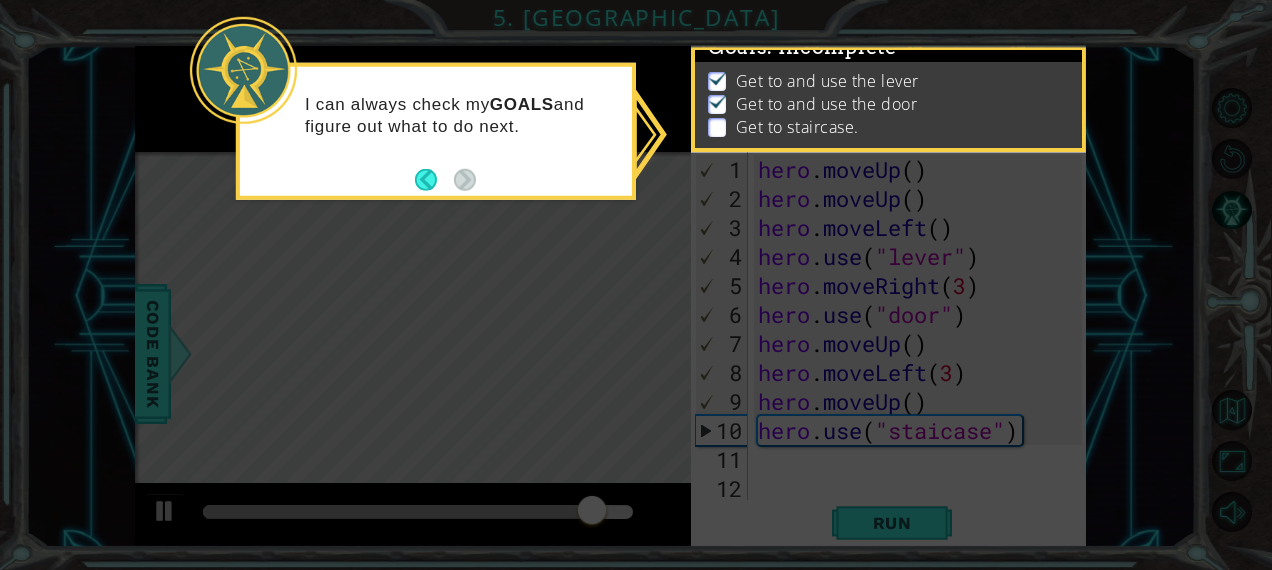 click 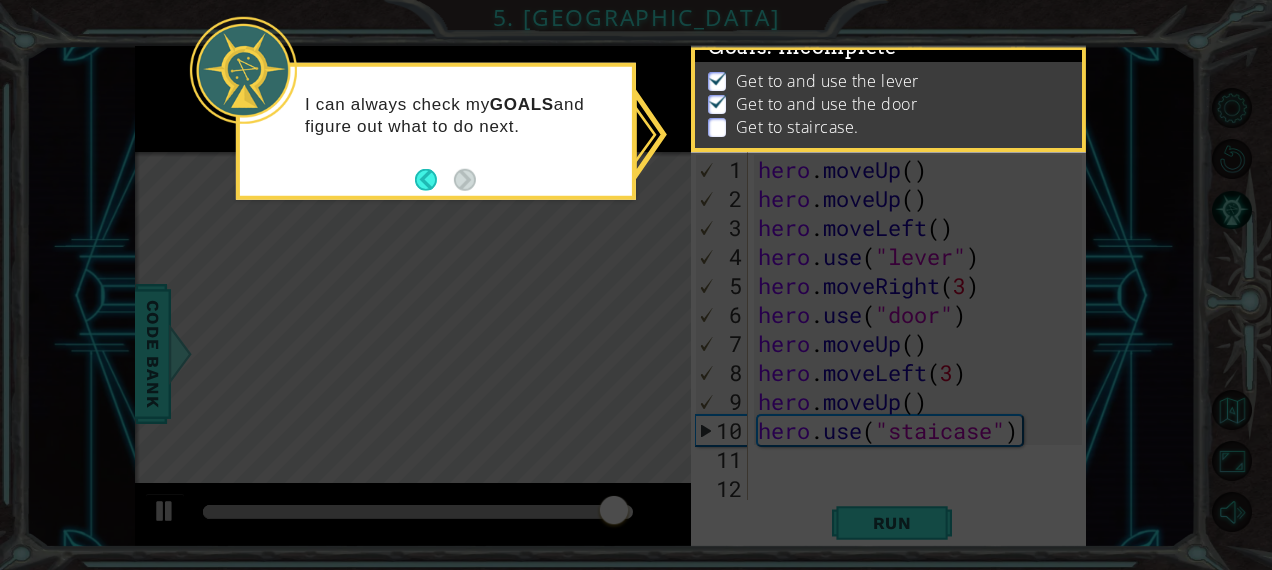 click 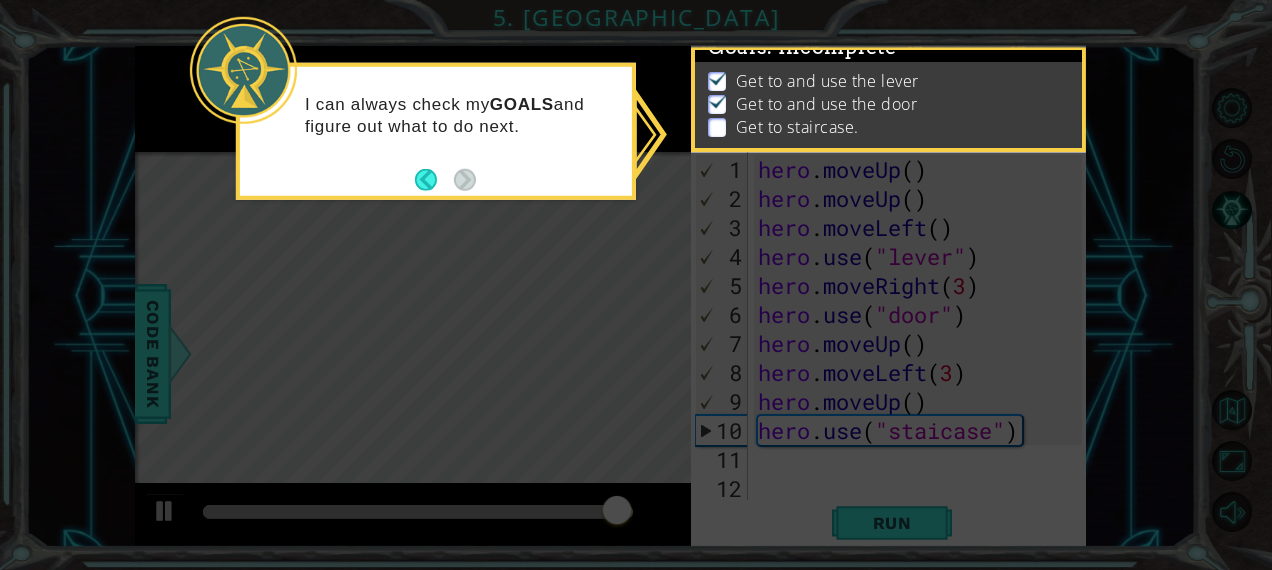 drag, startPoint x: 868, startPoint y: 512, endPoint x: 849, endPoint y: 474, distance: 42.48529 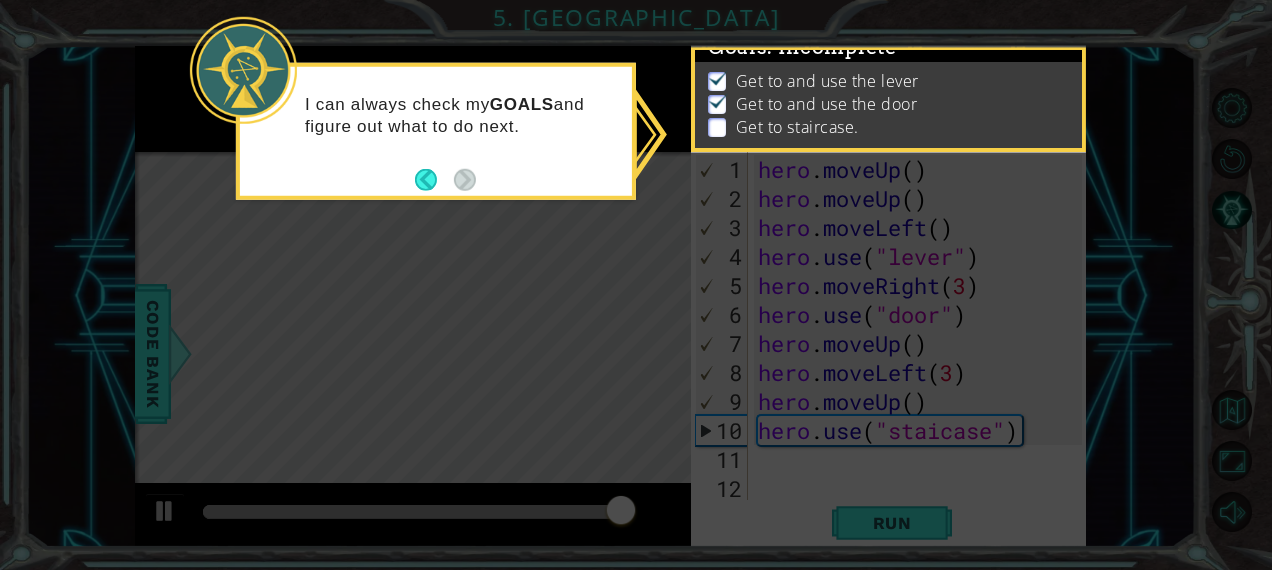 click 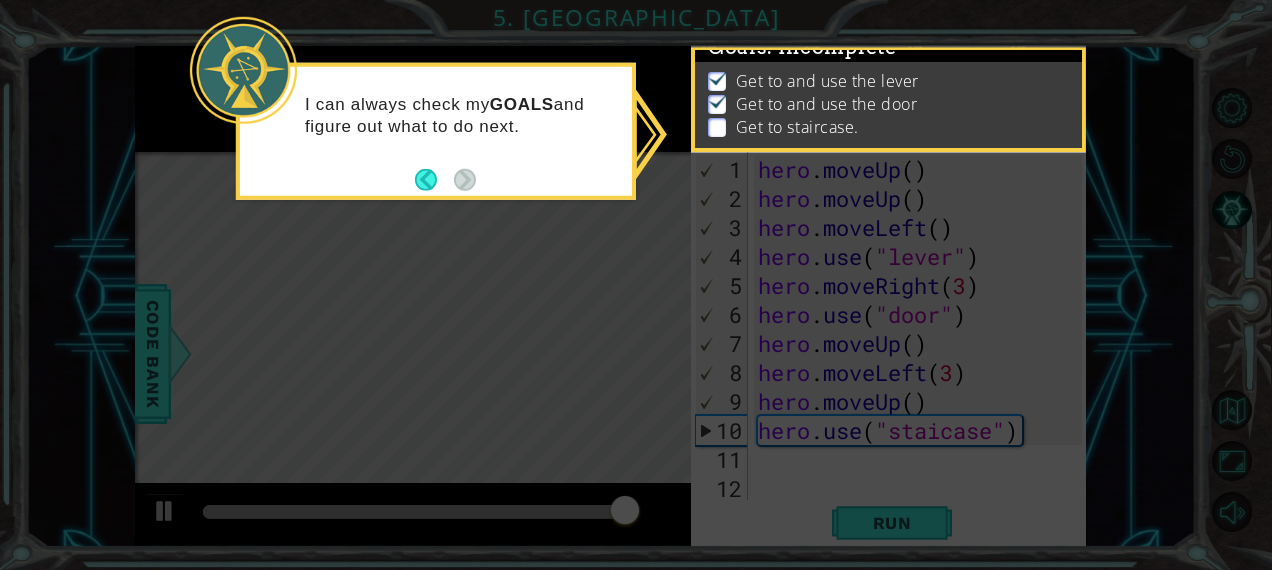 click 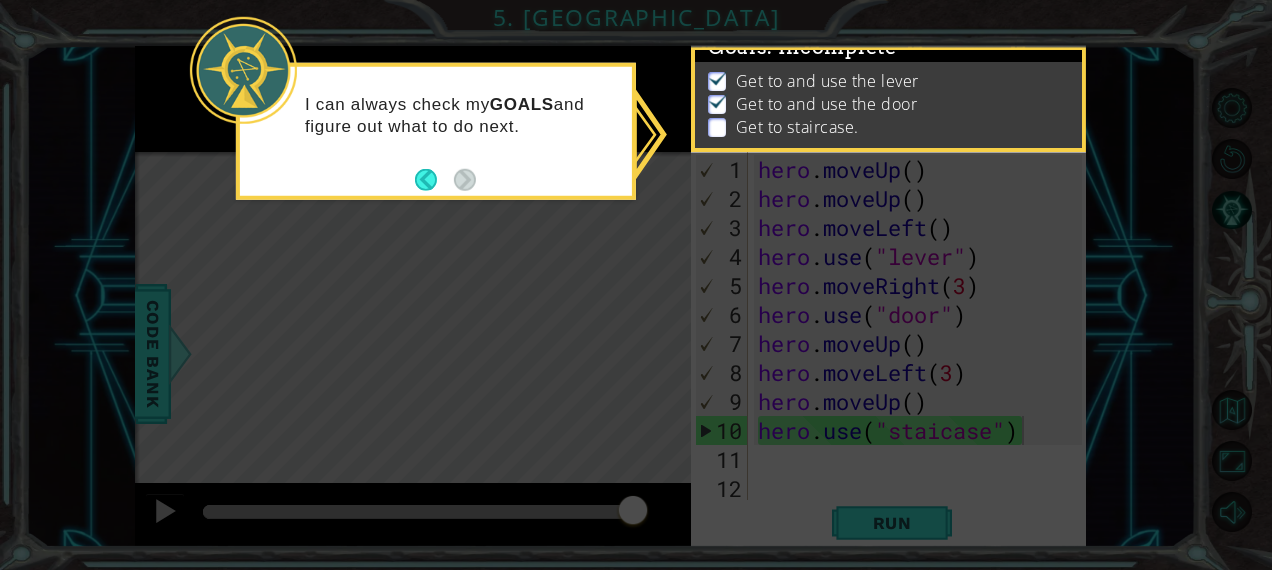 click at bounding box center [717, 127] 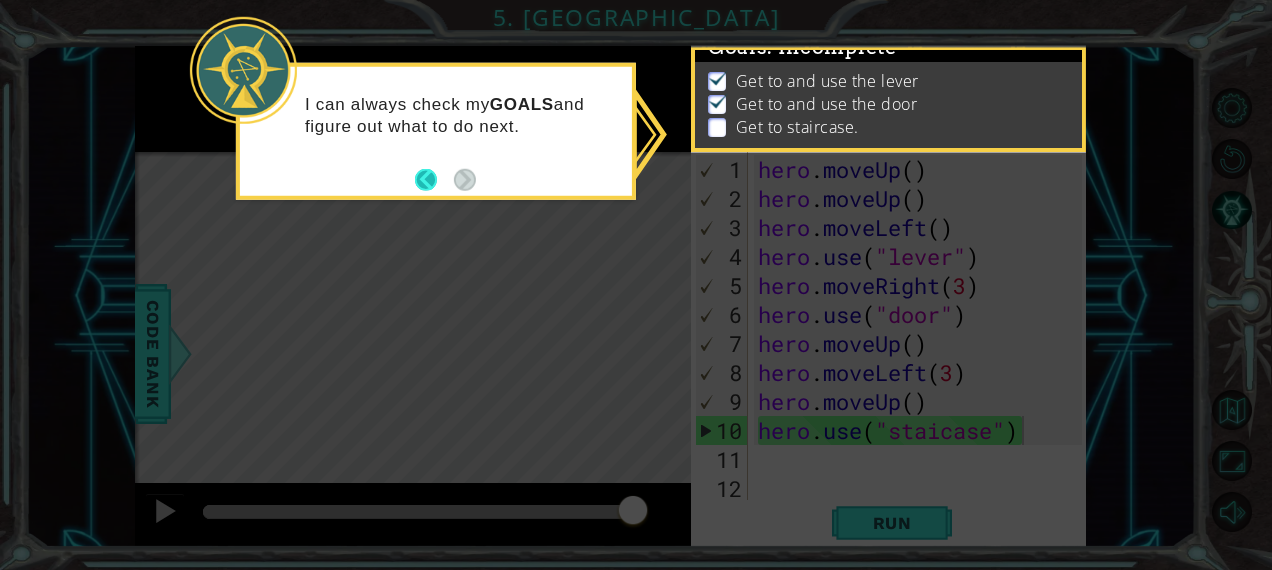 click at bounding box center (434, 179) 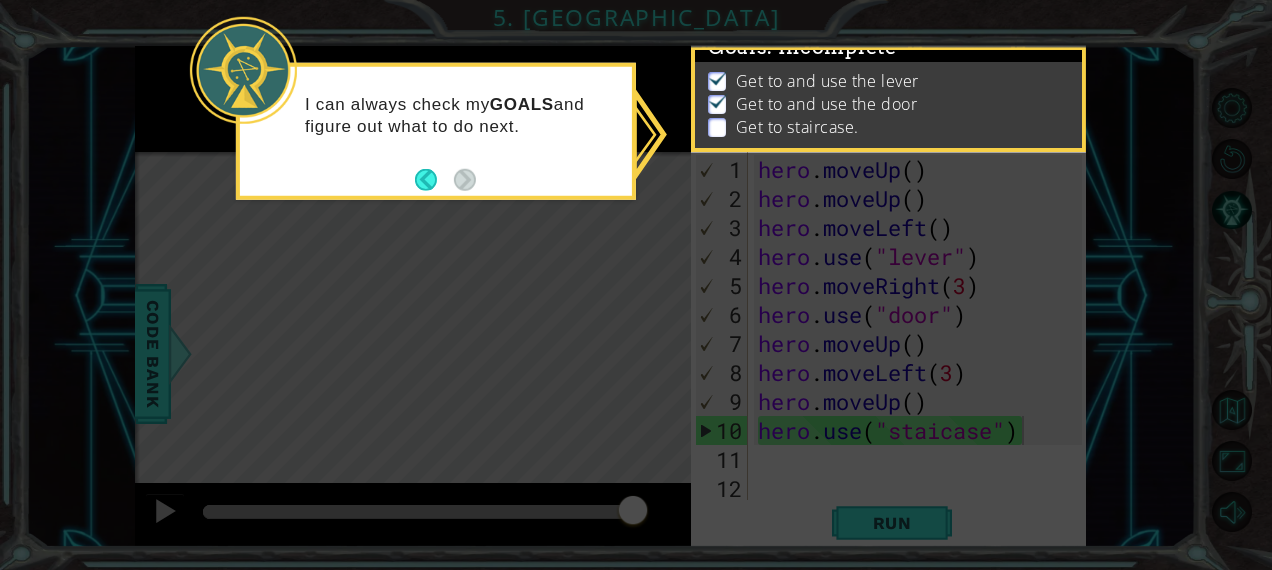 scroll, scrollTop: 16, scrollLeft: 0, axis: vertical 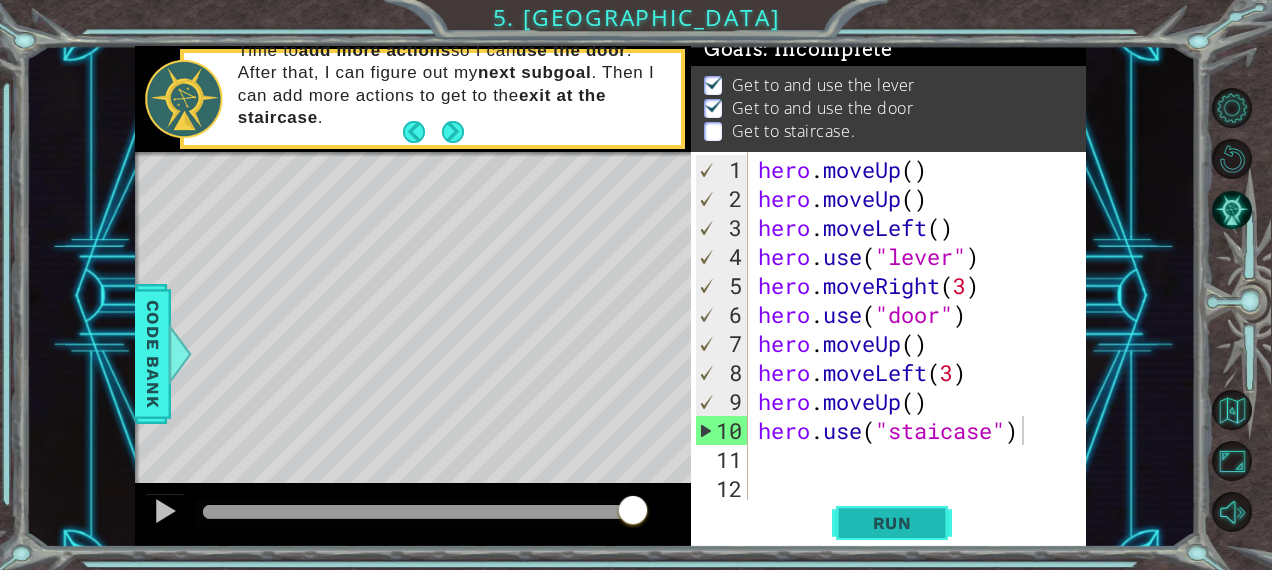 click on "Run" at bounding box center [892, 523] 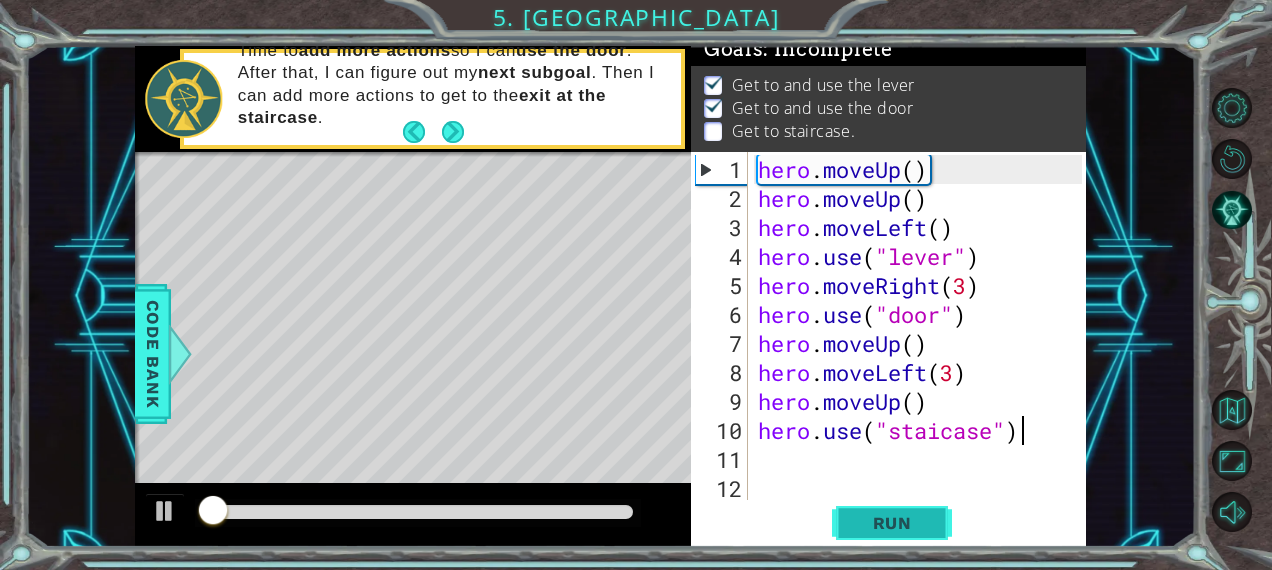 scroll, scrollTop: 18, scrollLeft: 0, axis: vertical 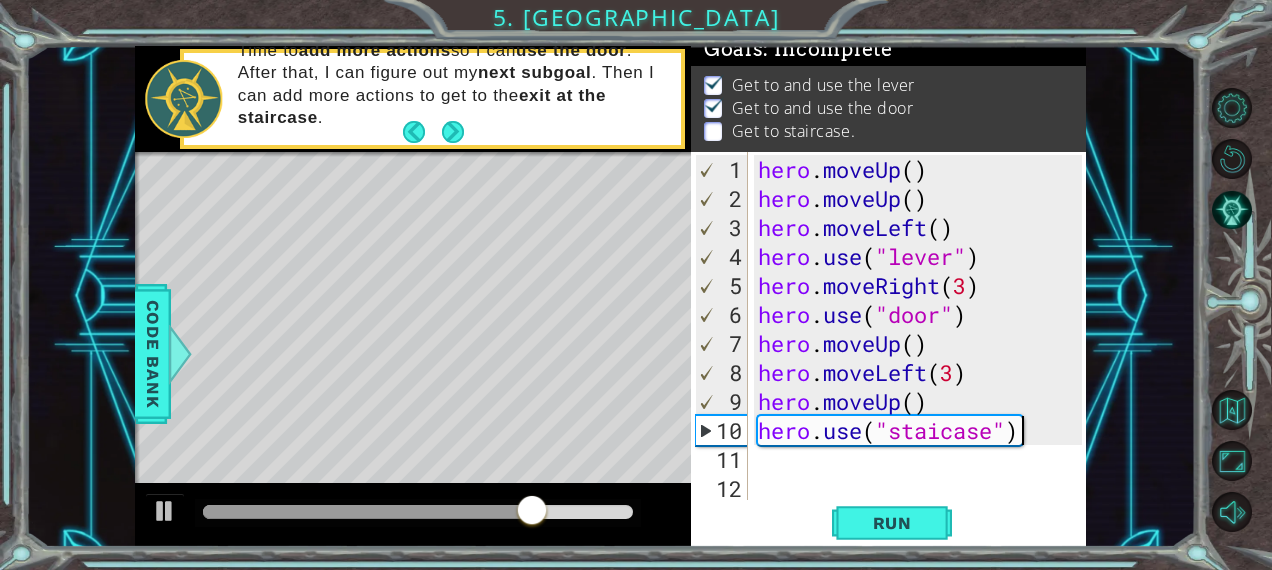 drag, startPoint x: 889, startPoint y: 528, endPoint x: 801, endPoint y: 462, distance: 110 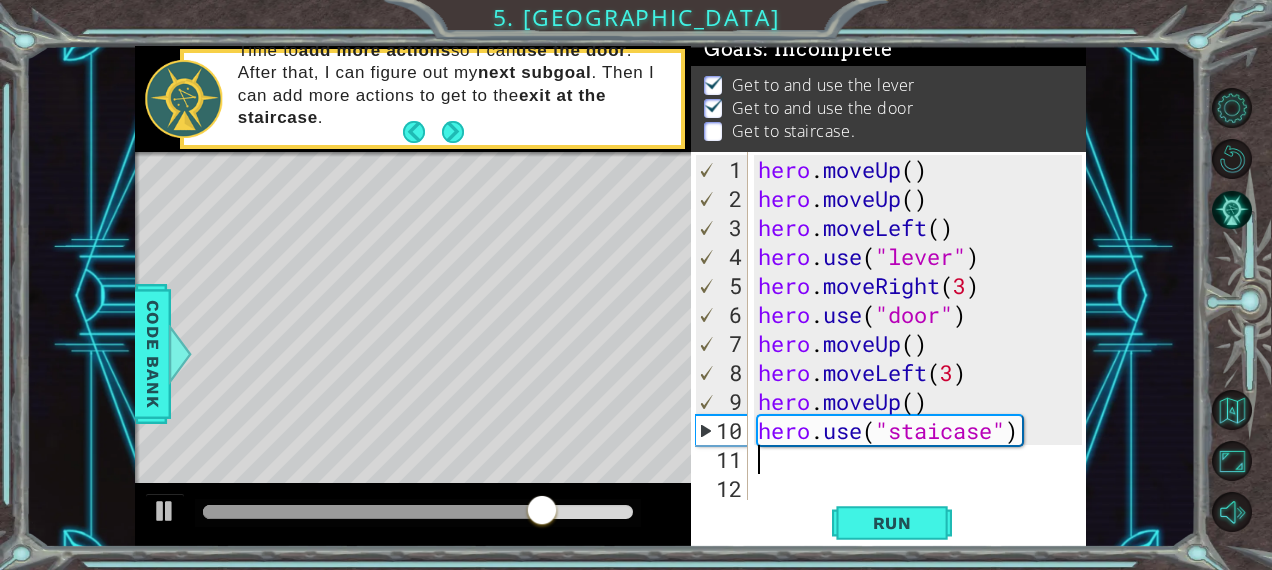 scroll, scrollTop: 0, scrollLeft: 0, axis: both 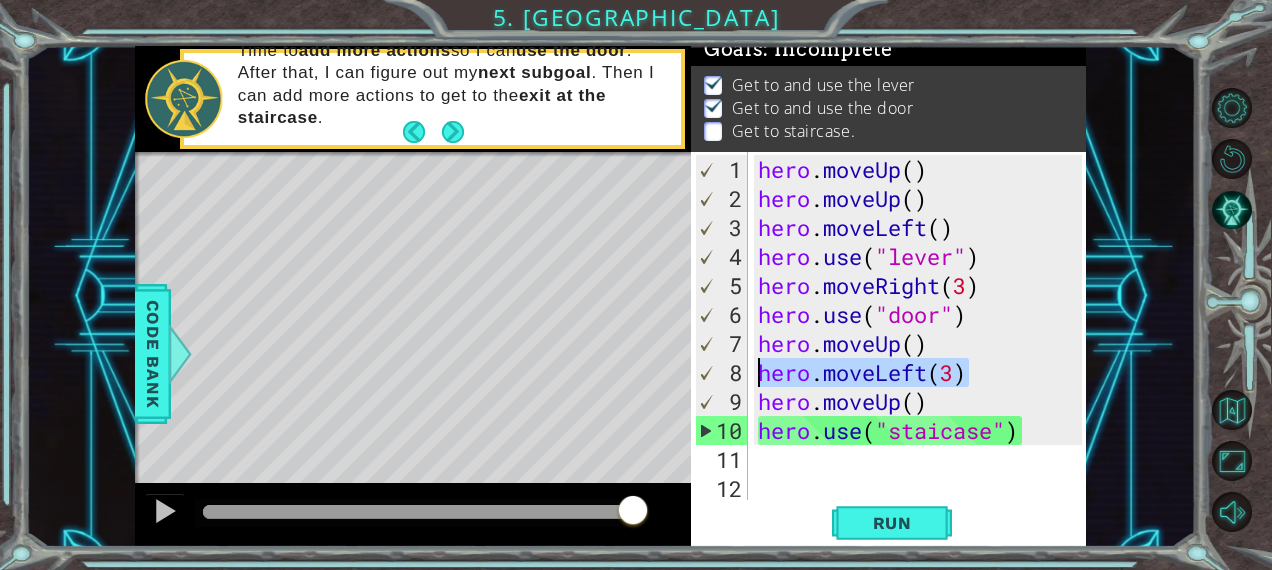 drag, startPoint x: 966, startPoint y: 372, endPoint x: 758, endPoint y: 365, distance: 208.11775 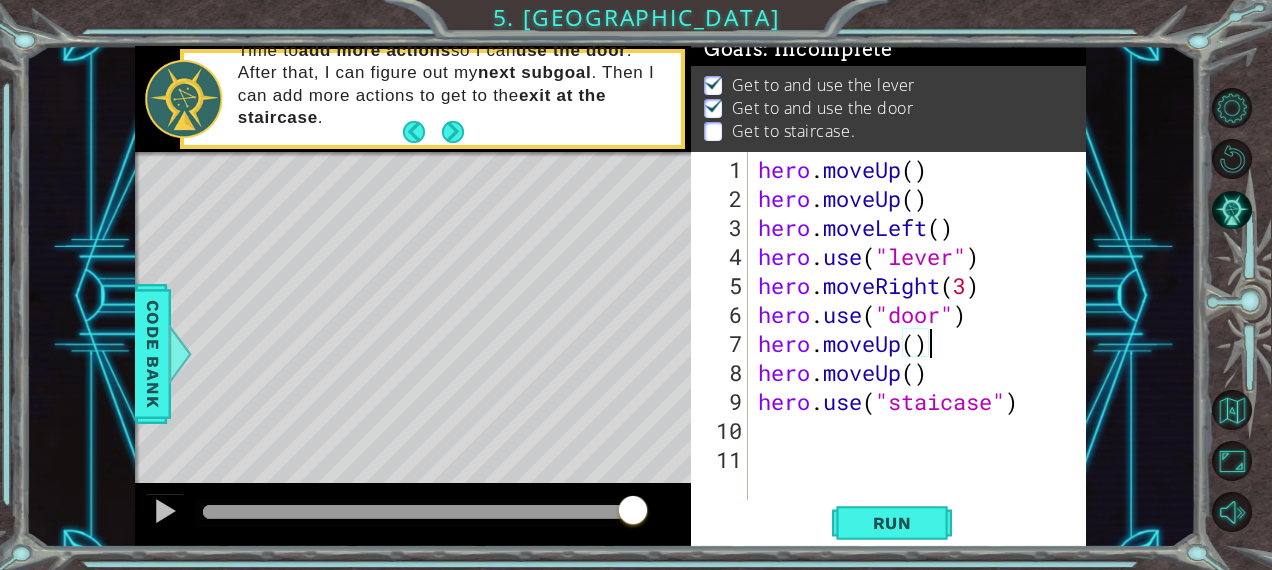 click on "hero . moveUp ( ) hero . moveUp ( ) hero . moveLeft ( ) hero . use ( "lever" ) hero . moveRight ( 3 ) hero . use ( "door" ) hero . moveUp ( ) hero . moveUp ( ) hero . use ( "staicase" )" at bounding box center [923, 358] 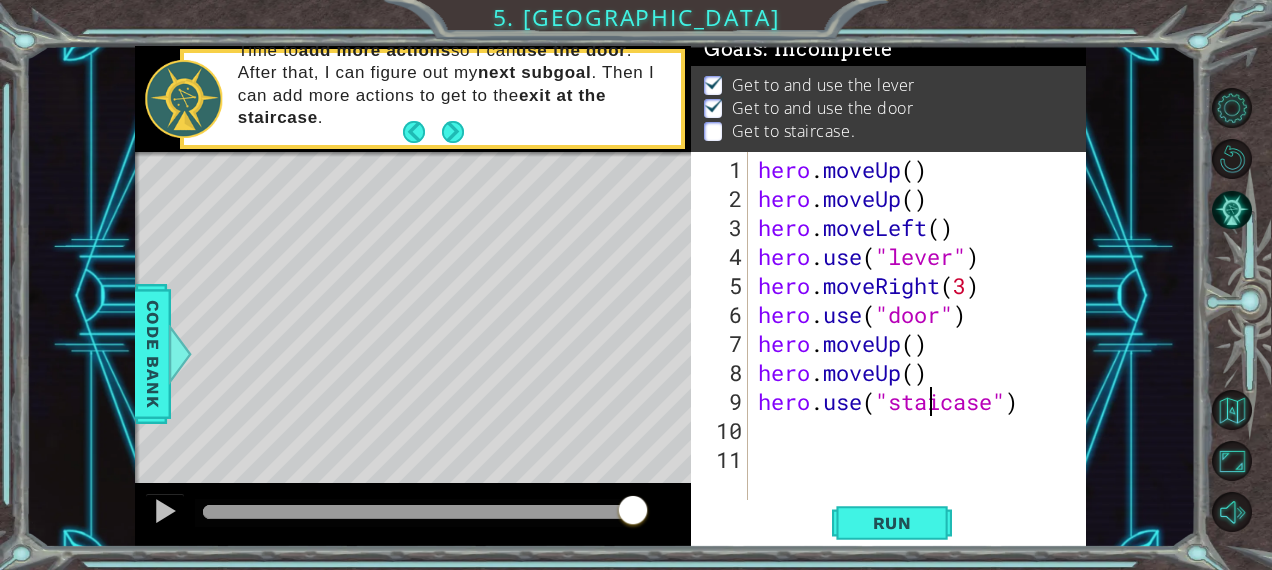 click on "hero . moveUp ( ) hero . moveUp ( ) hero . moveLeft ( ) hero . use ( "lever" ) hero . moveRight ( 3 ) hero . use ( "door" ) hero . moveUp ( ) hero . moveUp ( ) hero . use ( "staicase" )" at bounding box center [923, 358] 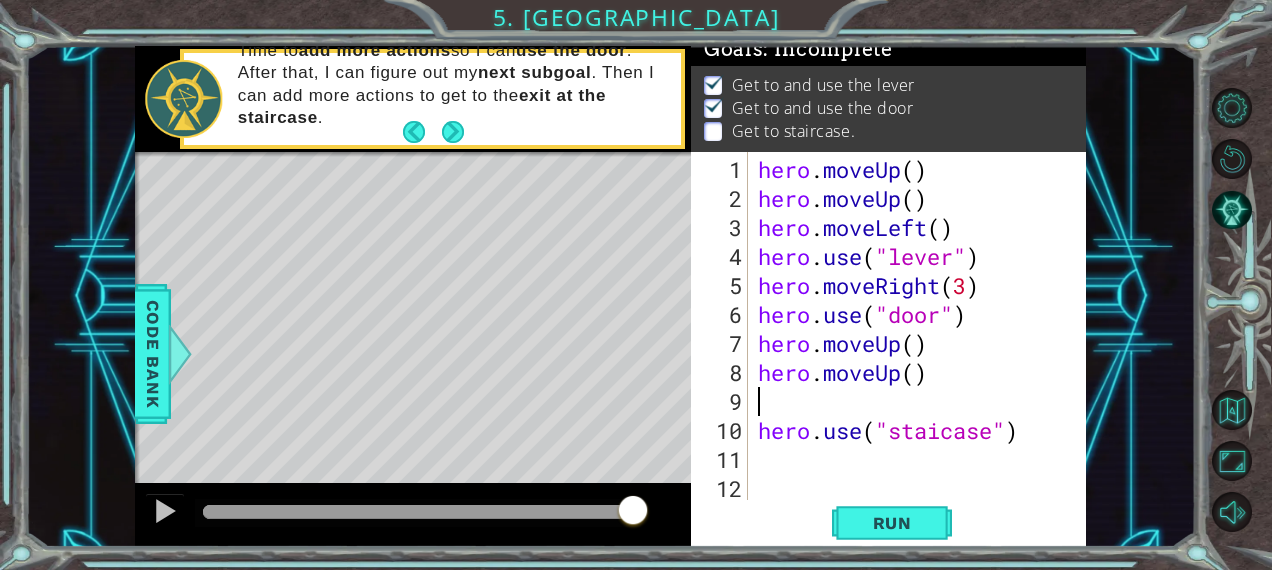 paste on "hero.moveLeft(3)" 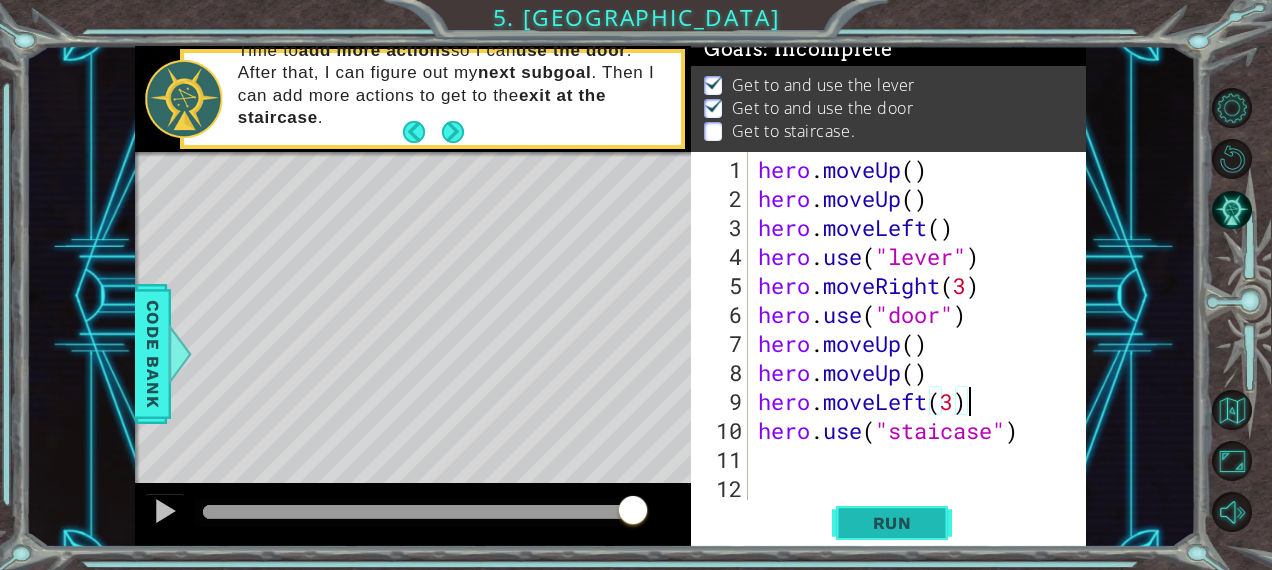 click on "Run" at bounding box center [892, 523] 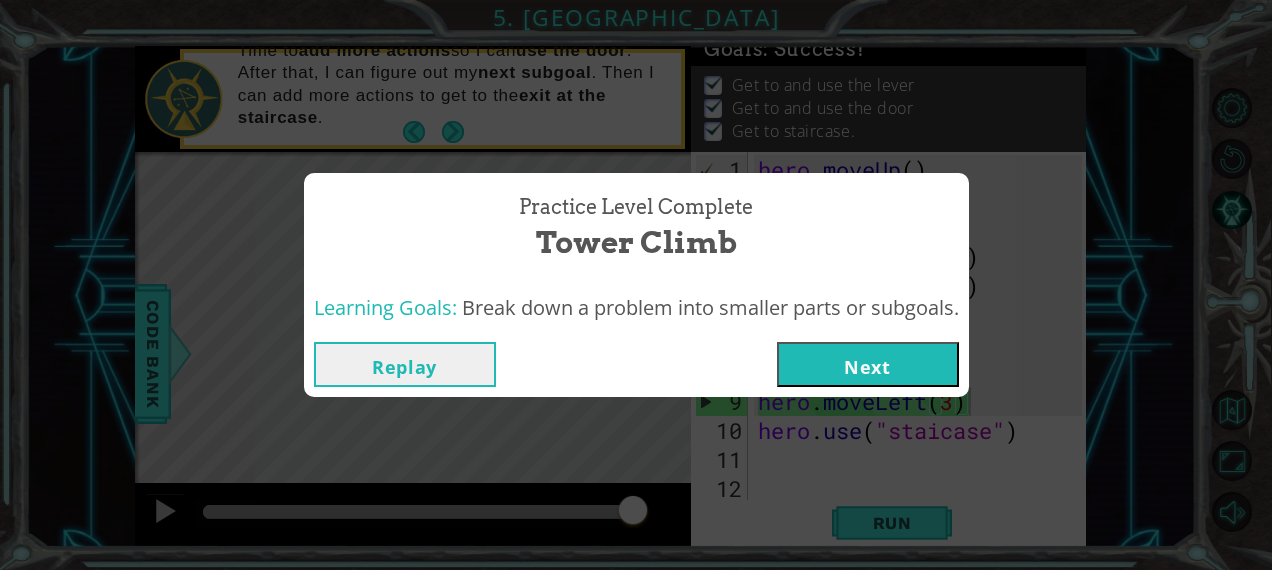 click on "Replay" at bounding box center (405, 364) 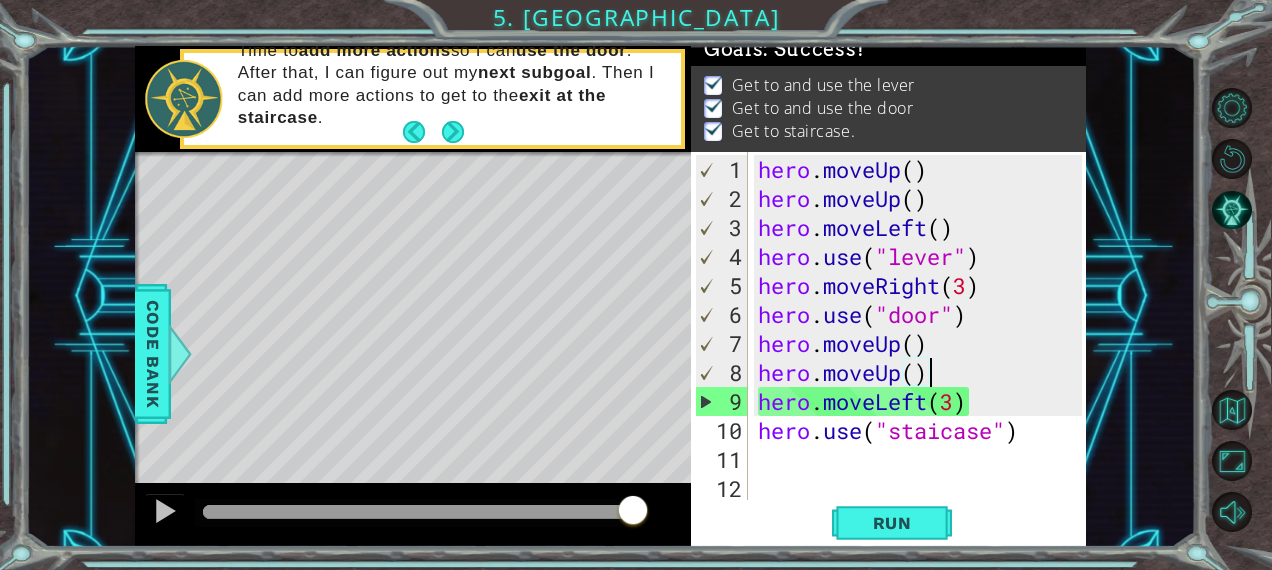 click on "hero . moveUp ( ) hero . moveUp ( ) hero . moveLeft ( ) hero . use ( "lever" ) hero . moveRight ( 3 ) hero . use ( "door" ) hero . moveUp ( ) hero . moveUp ( ) hero . moveLeft ( 3 ) hero . use ( "staicase" )" at bounding box center [923, 358] 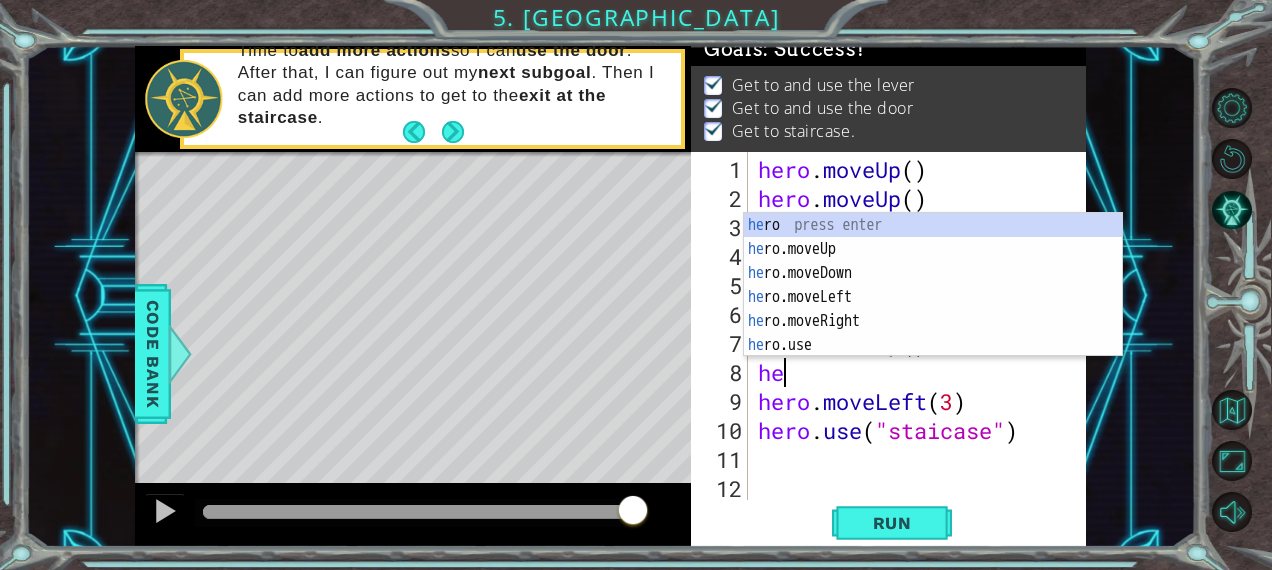 type on "h" 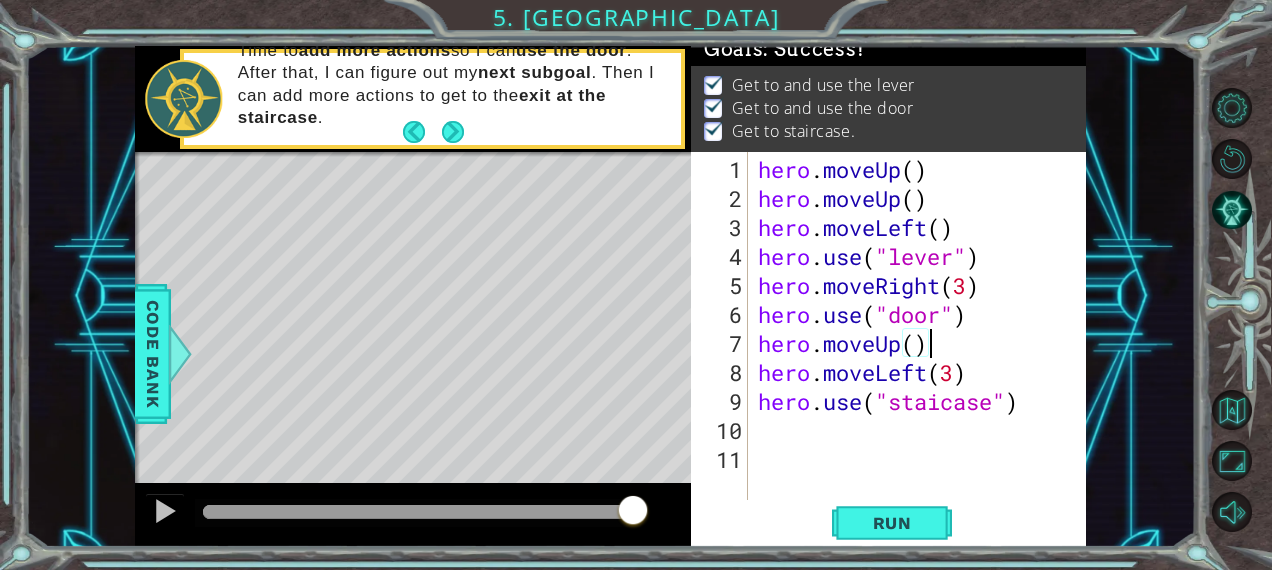 click on "hero . moveUp ( ) hero . moveUp ( ) hero . moveLeft ( ) hero . use ( "lever" ) hero . moveRight ( 3 ) hero . use ( "door" ) hero . moveUp ( ) hero . moveLeft ( 3 ) hero . use ( "staicase" )" at bounding box center [923, 358] 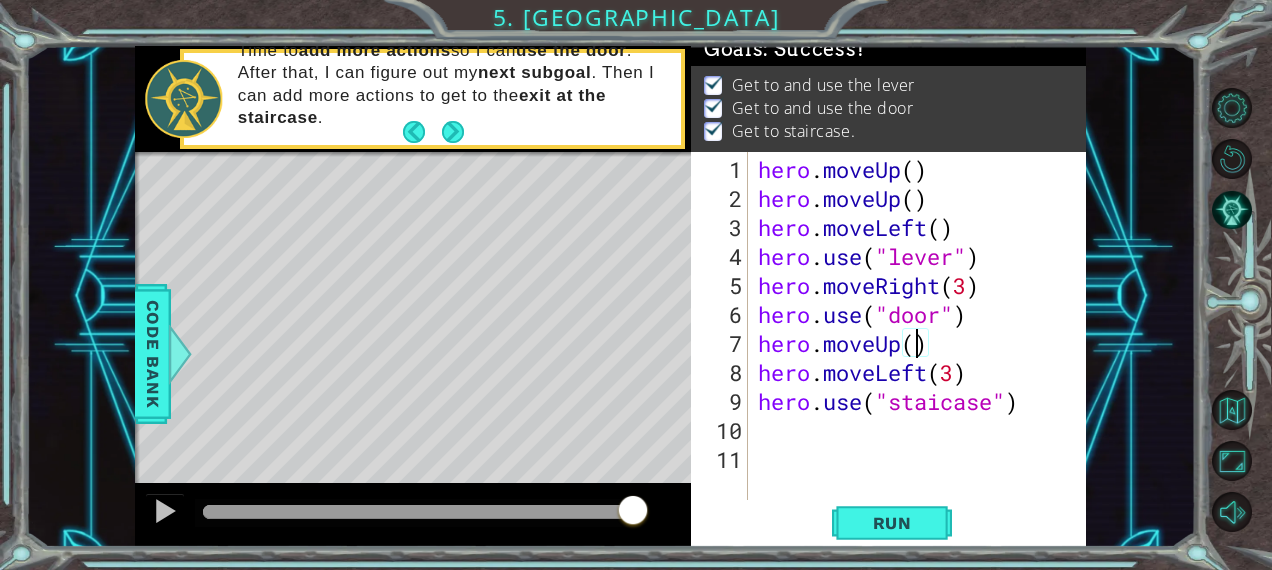 scroll, scrollTop: 0, scrollLeft: 7, axis: horizontal 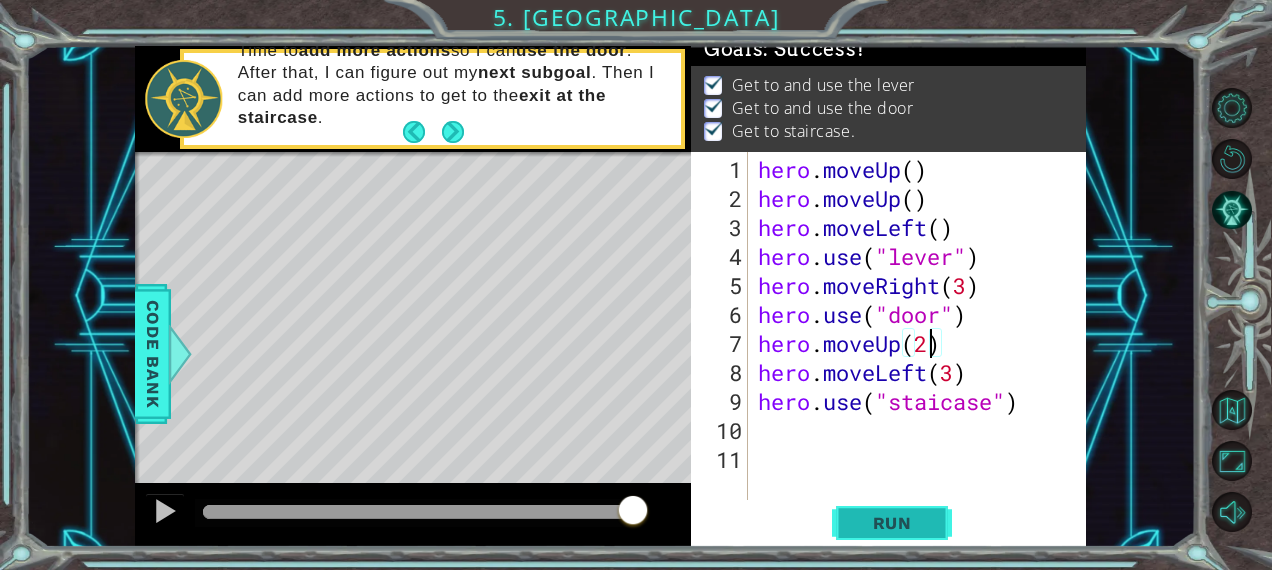 type on "hero.moveUp(2)" 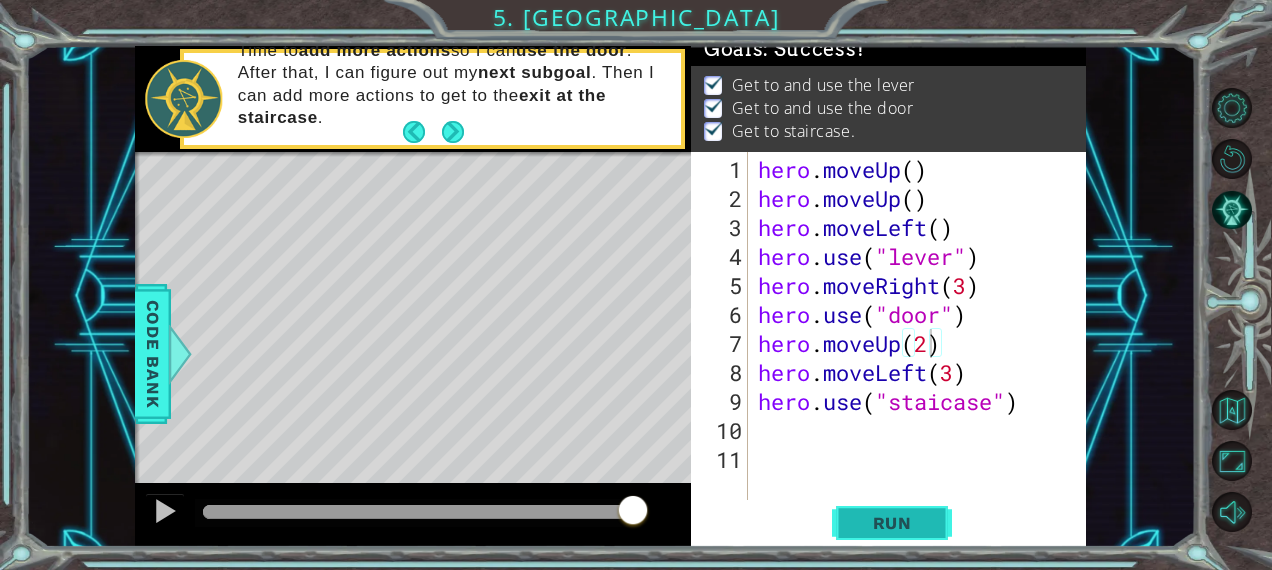 click on "Run" at bounding box center (892, 523) 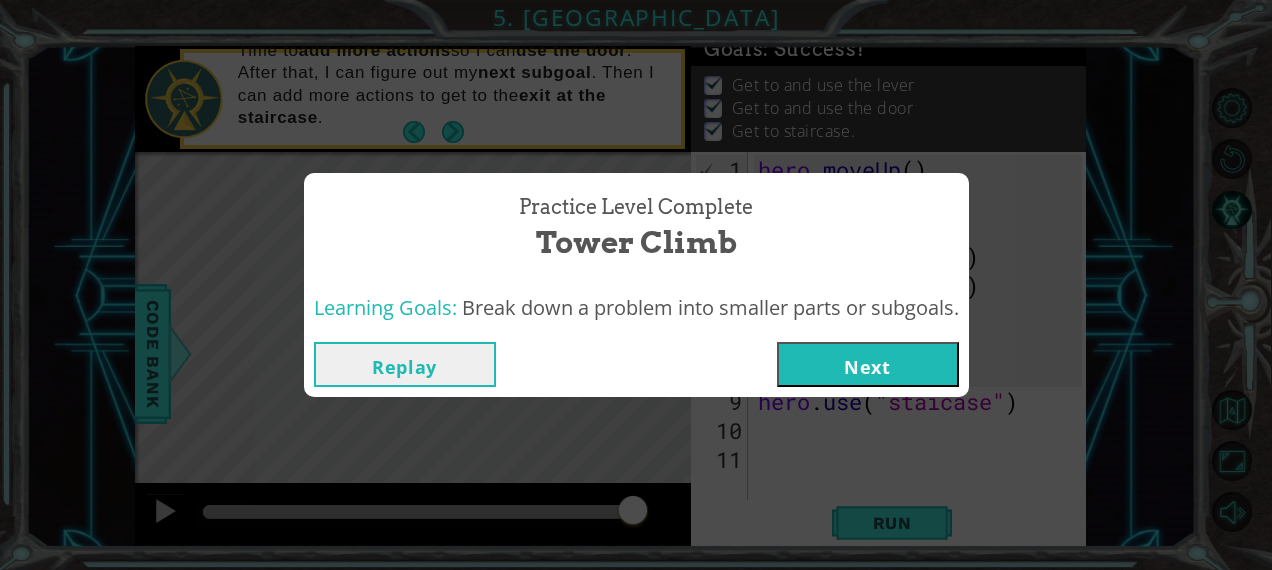 click on "Next" at bounding box center (868, 364) 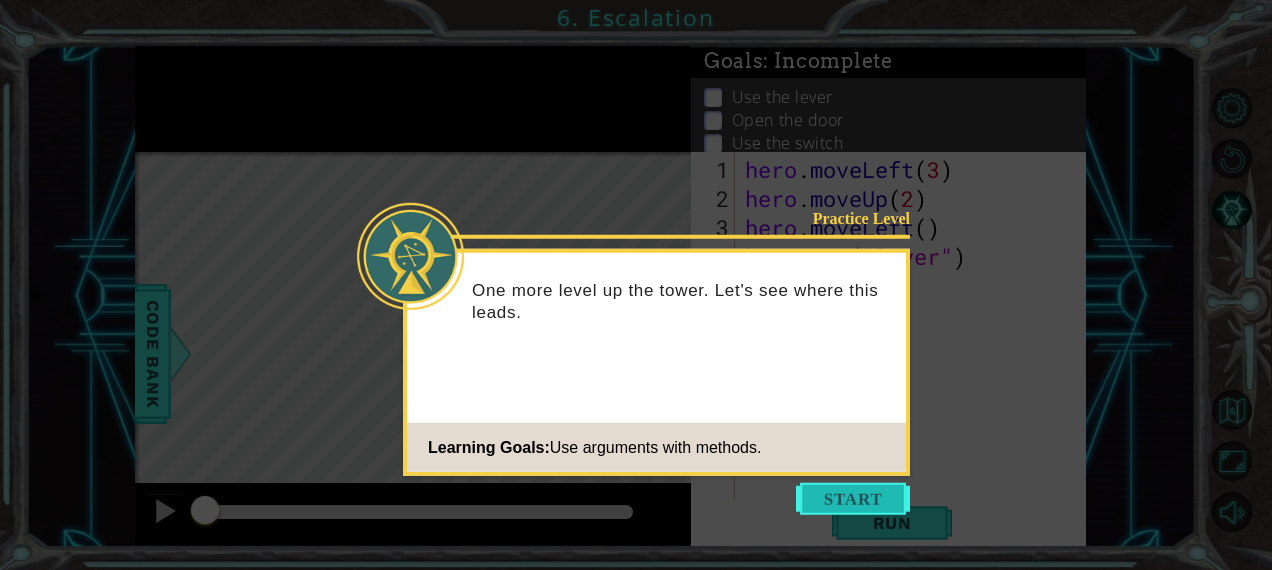 click at bounding box center [853, 499] 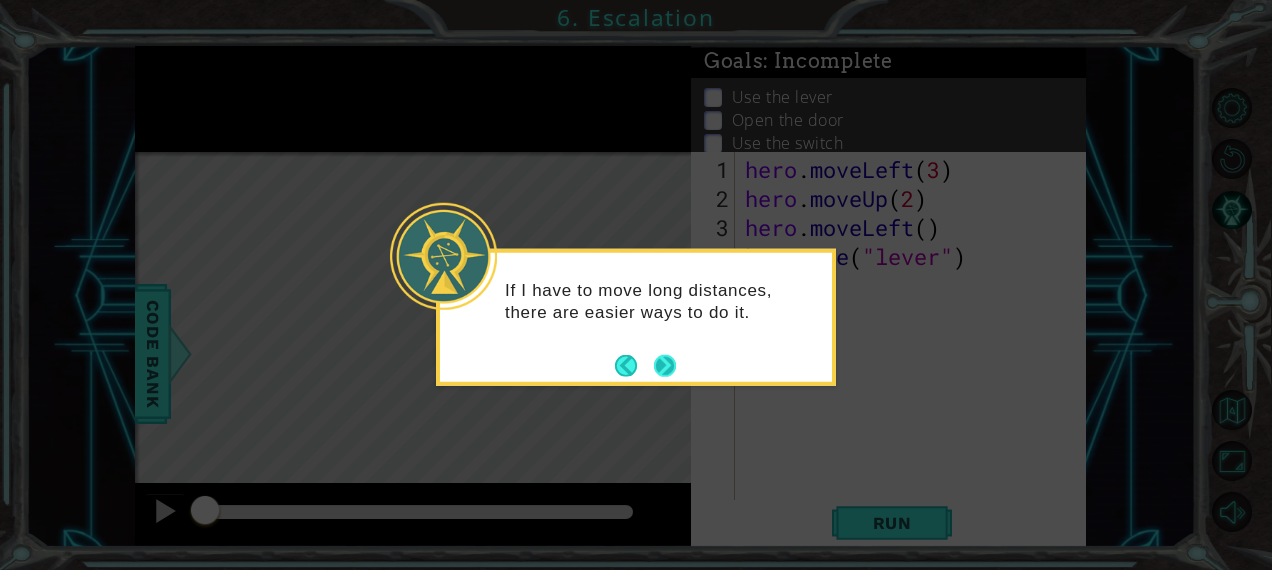 click at bounding box center [665, 365] 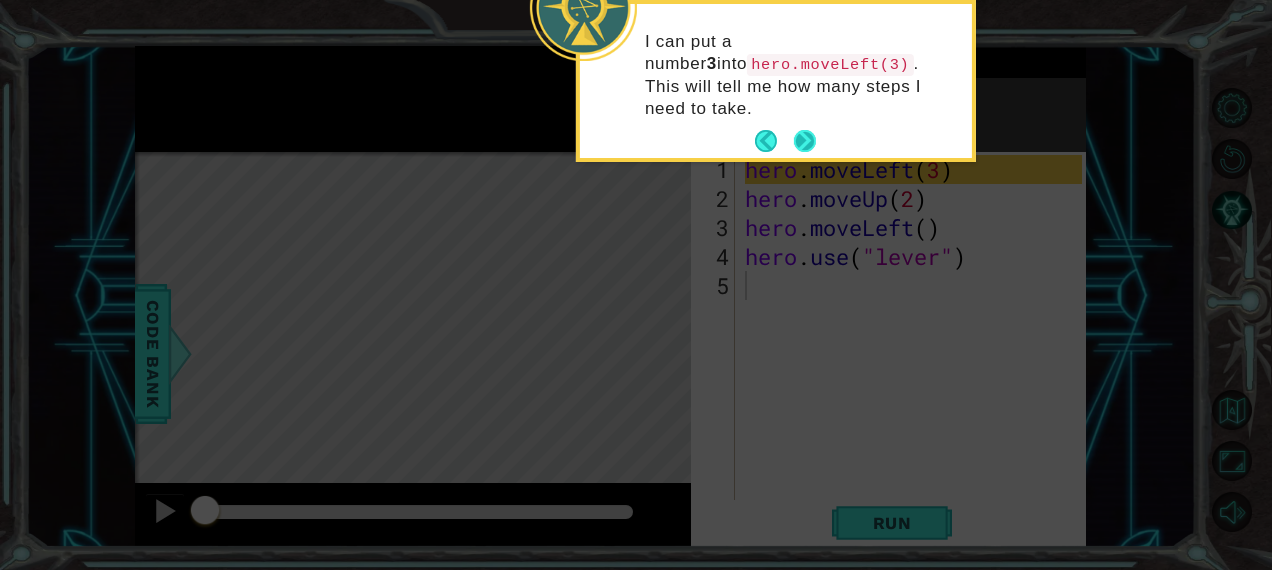 click at bounding box center (805, 141) 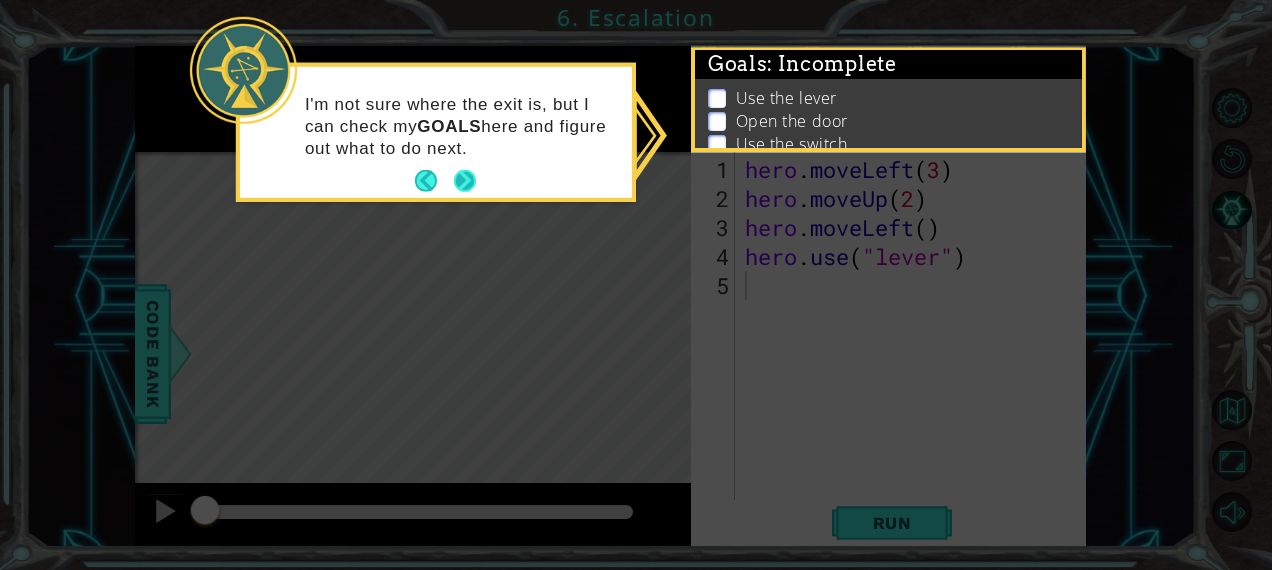 click at bounding box center (465, 181) 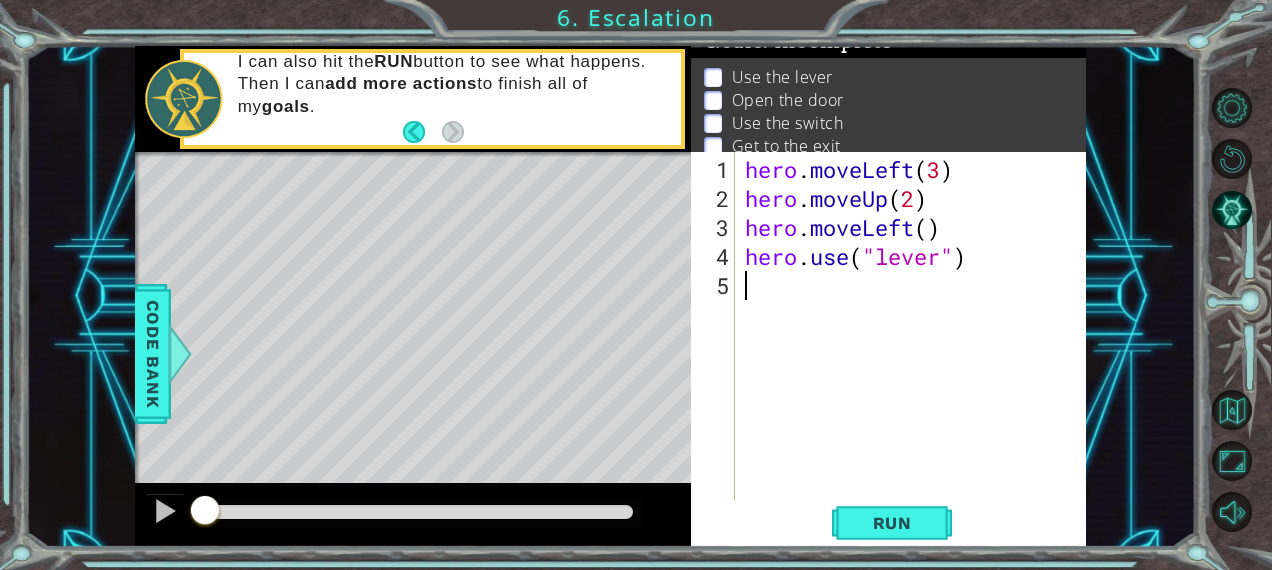 scroll, scrollTop: 0, scrollLeft: 0, axis: both 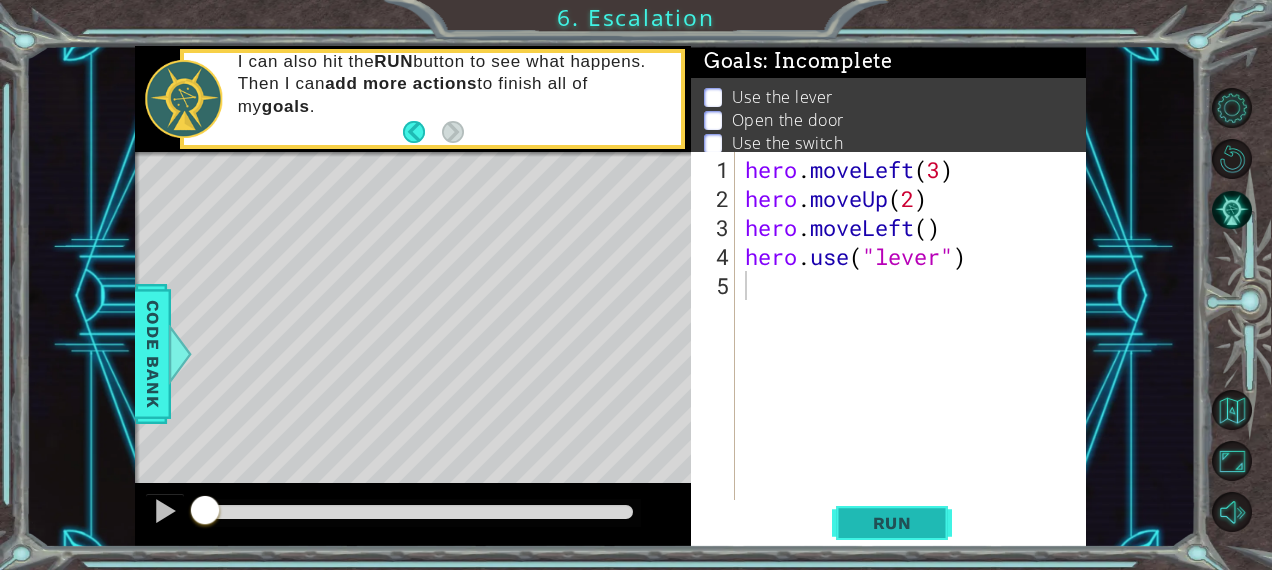 click on "Run" at bounding box center (892, 523) 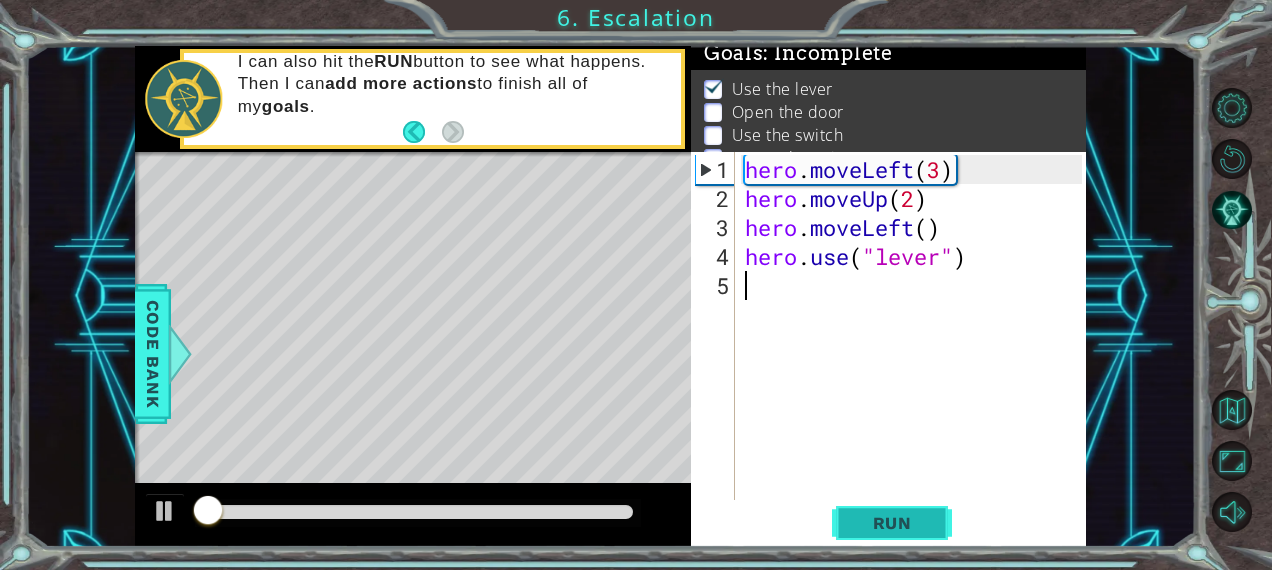 scroll, scrollTop: 30, scrollLeft: 0, axis: vertical 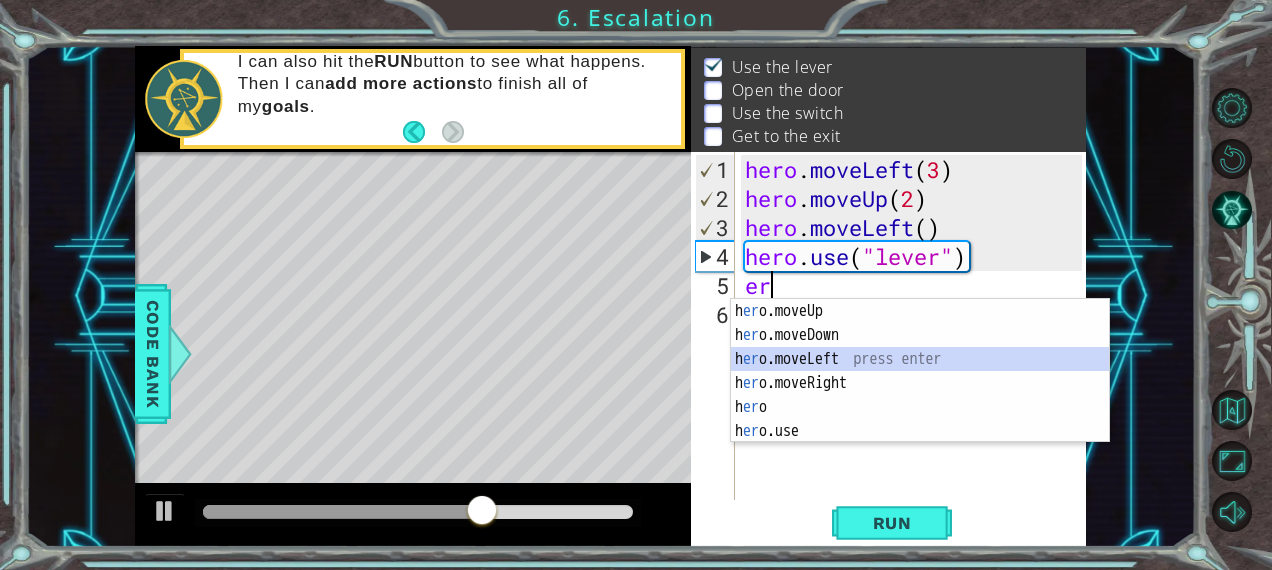 click on "h er o.moveUp press enter h er o.moveDown press enter h er o.moveLeft press enter h er o.moveRight press enter h er o press enter h er o.use press enter" at bounding box center [920, 395] 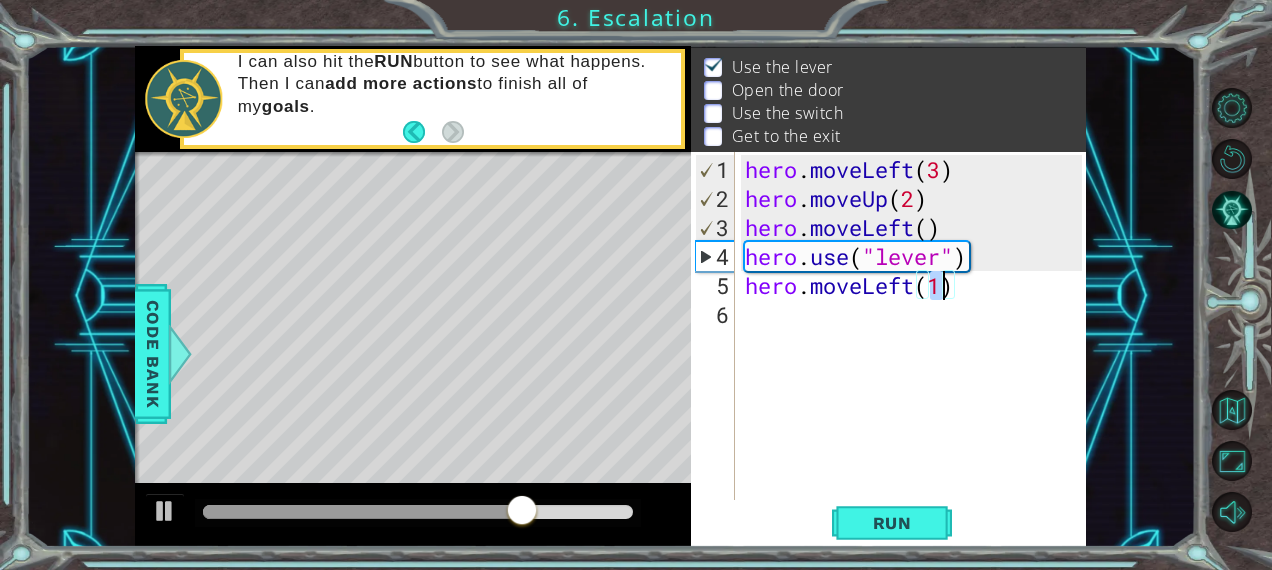 click on "hero . moveLeft ( 3 ) hero . moveUp ( 2 ) hero . moveLeft ( ) hero . use ( "lever" ) hero . moveLeft ( 1 )" at bounding box center (916, 358) 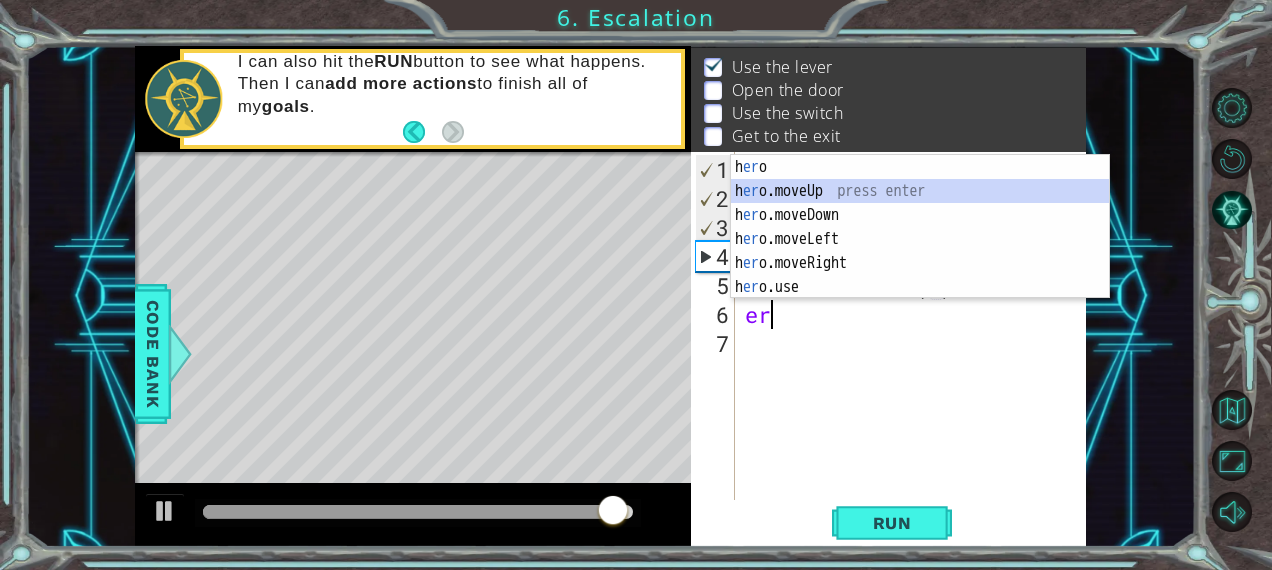 click on "h er o press enter h er o.moveUp press enter h er o.moveDown press enter h er o.moveLeft press enter h er o.moveRight press enter h er o.use press enter" at bounding box center (920, 251) 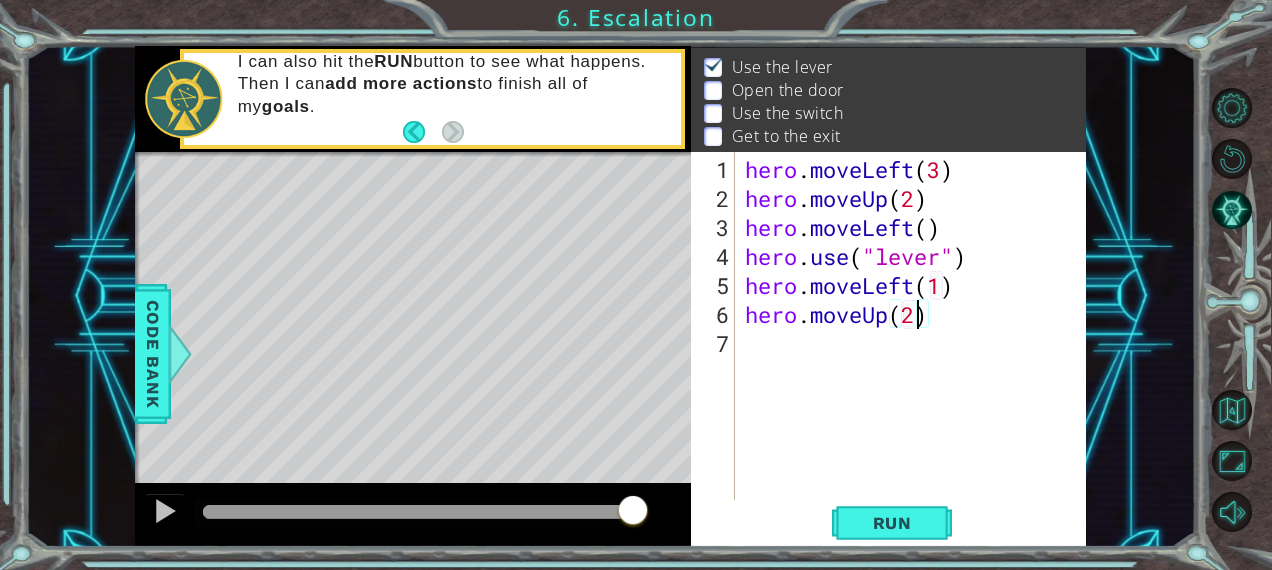 scroll, scrollTop: 0, scrollLeft: 7, axis: horizontal 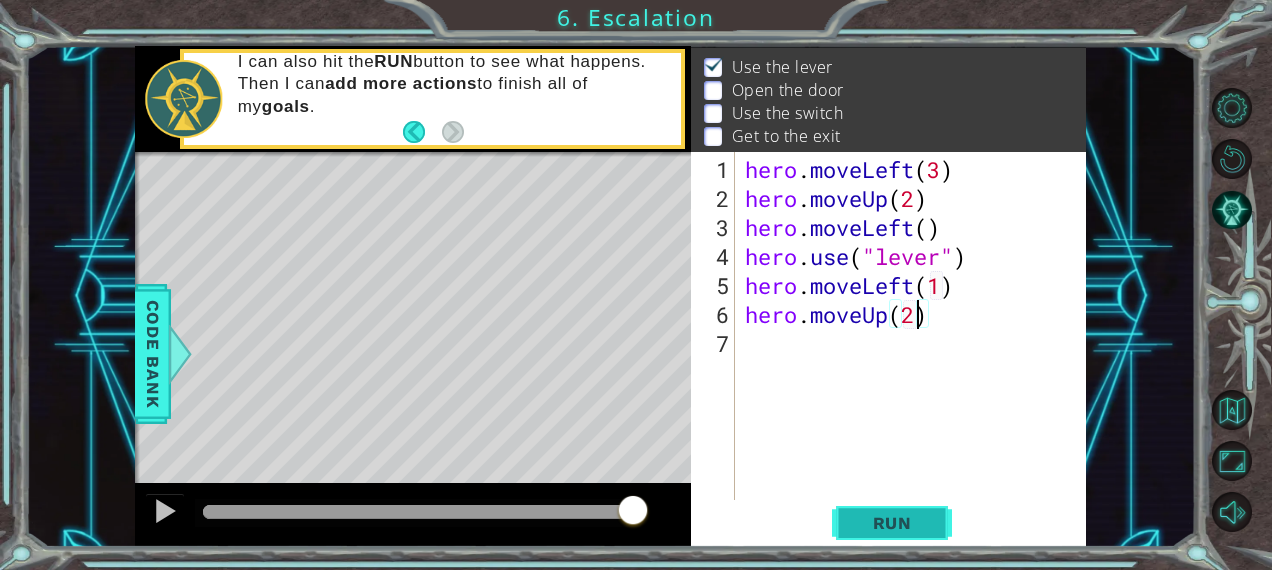 click on "Run" at bounding box center [892, 523] 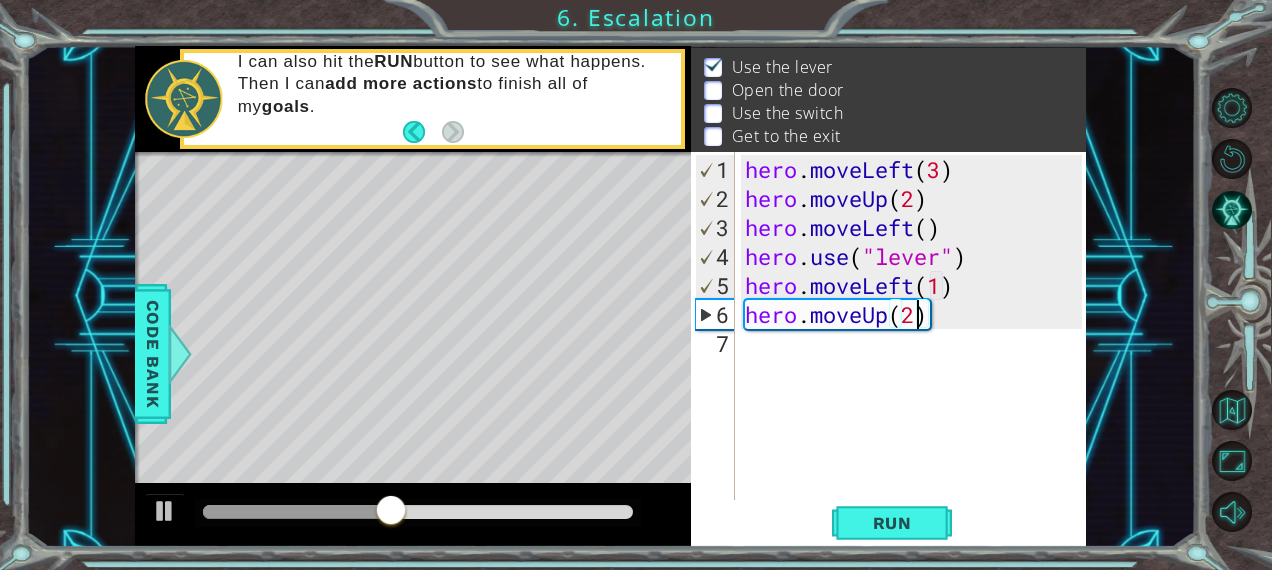 click on "hero . moveLeft ( 3 ) hero . moveUp ( 2 ) hero . moveLeft ( ) hero . use ( "lever" ) hero . moveLeft ( 1 ) hero . moveUp ( 2 )" at bounding box center (916, 358) 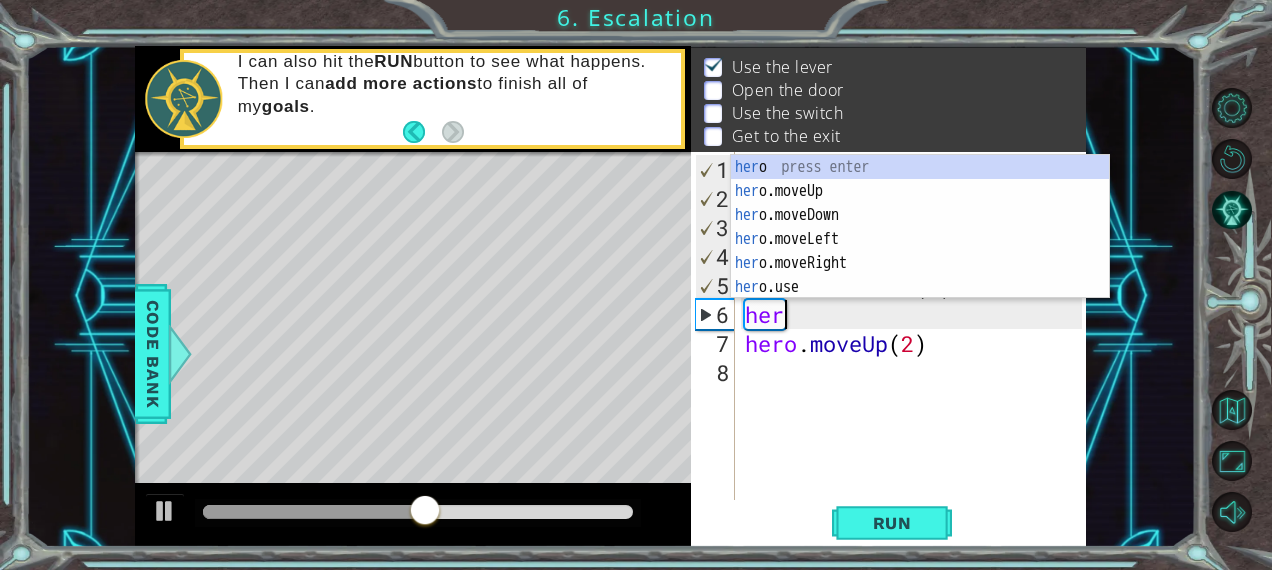 scroll, scrollTop: 0, scrollLeft: 0, axis: both 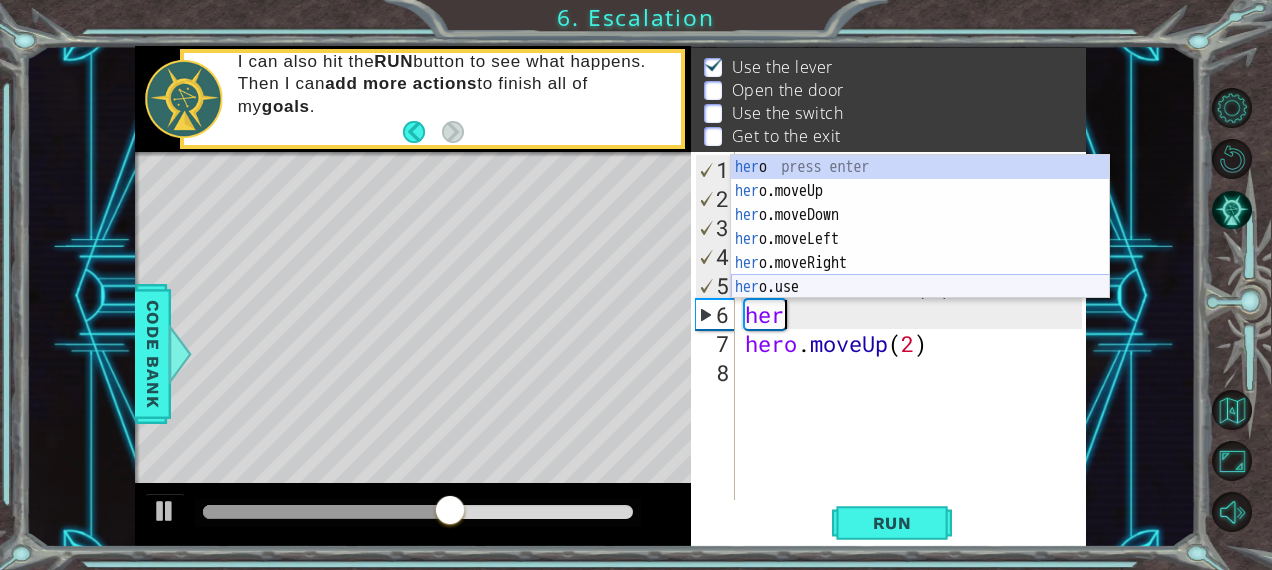 click on "her o press enter her o.moveUp press enter her o.moveDown press enter her o.moveLeft press enter her o.moveRight press enter her o.use press enter" at bounding box center (920, 251) 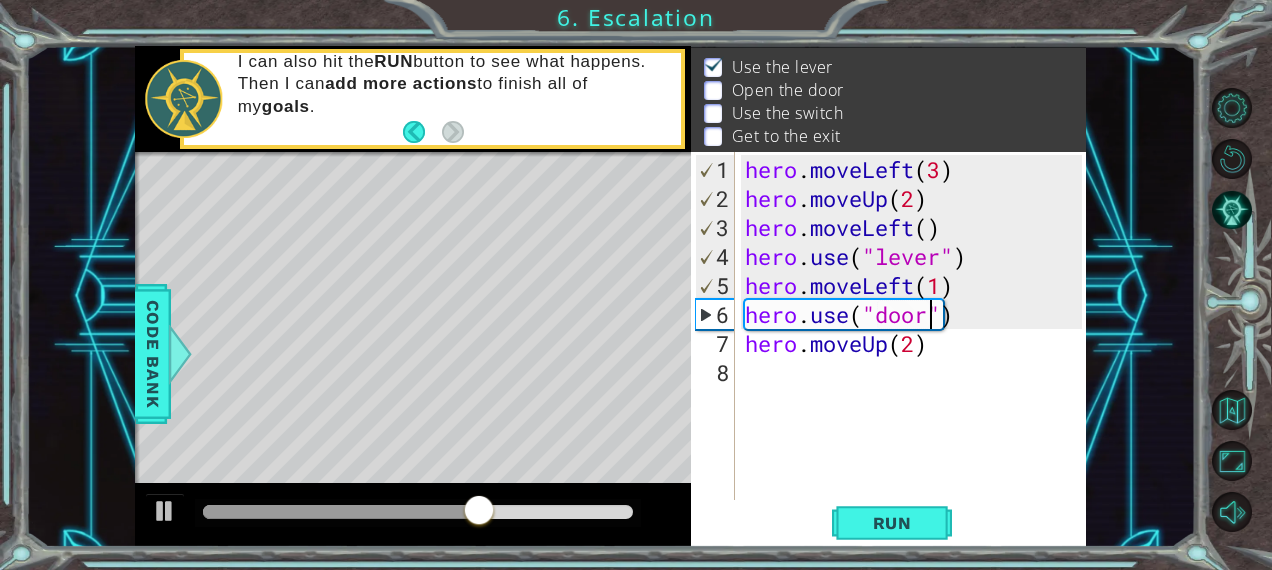 scroll, scrollTop: 0, scrollLeft: 8, axis: horizontal 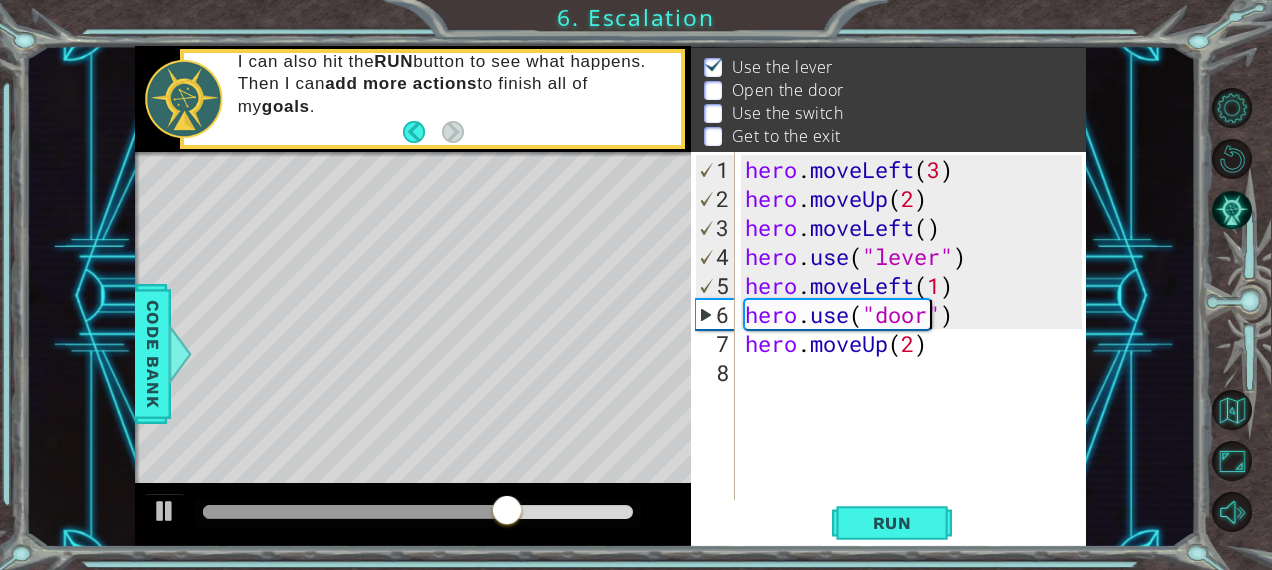 click on "hero . moveLeft ( 3 ) hero . moveUp ( 2 ) hero . moveLeft ( ) hero . use ( "lever" ) hero . moveLeft ( 1 ) hero . use ( "door" ) hero . moveUp ( 2 )" at bounding box center (916, 358) 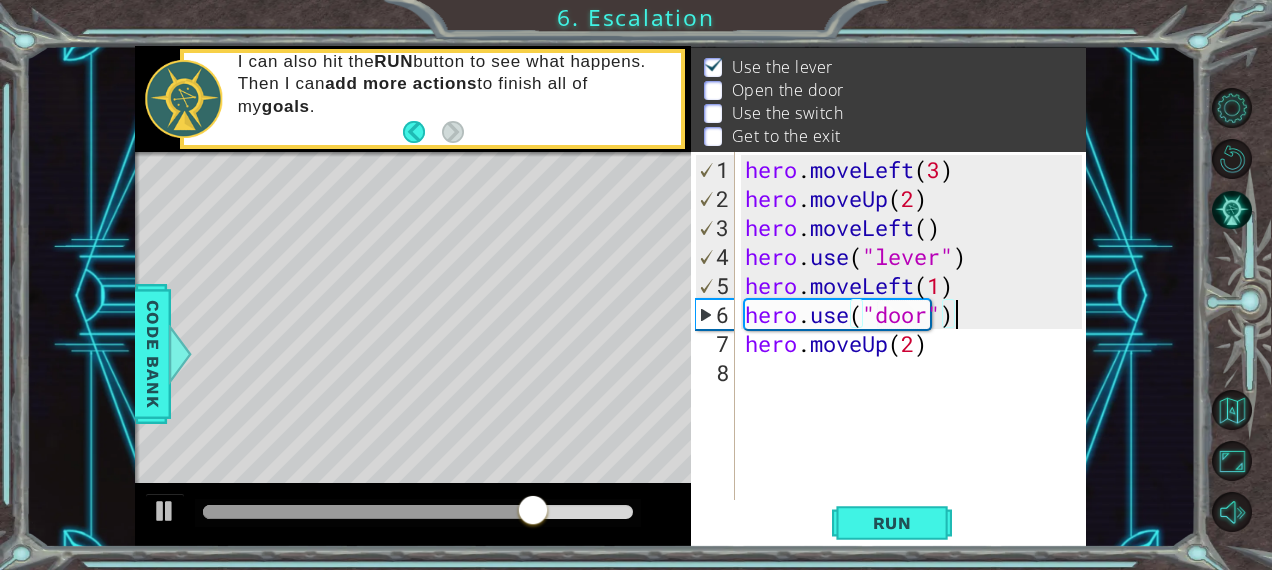 click on "hero . moveLeft ( 3 ) hero . moveUp ( 2 ) hero . moveLeft ( ) hero . use ( "lever" ) hero . moveLeft ( 1 ) hero . use ( "door" ) hero . moveUp ( 2 )" at bounding box center [916, 358] 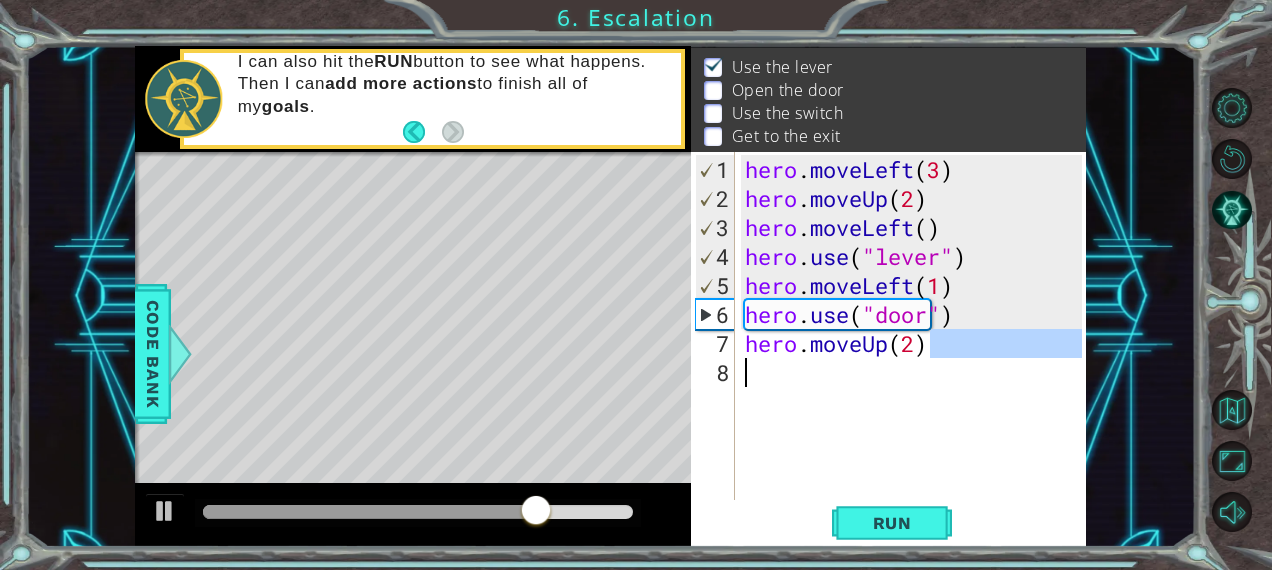 scroll, scrollTop: 0, scrollLeft: 7, axis: horizontal 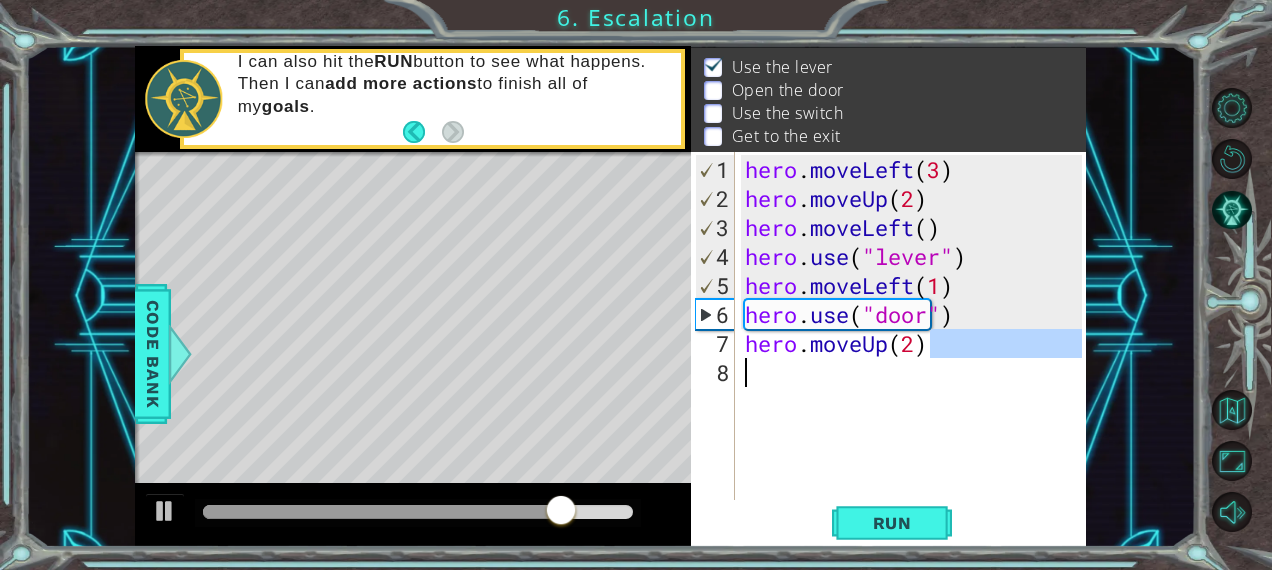 click on "hero . moveLeft ( 3 ) hero . moveUp ( 2 ) hero . moveLeft ( ) hero . use ( "lever" ) hero . moveLeft ( 1 ) hero . use ( "door" ) hero . moveUp ( 2 )" at bounding box center [911, 326] 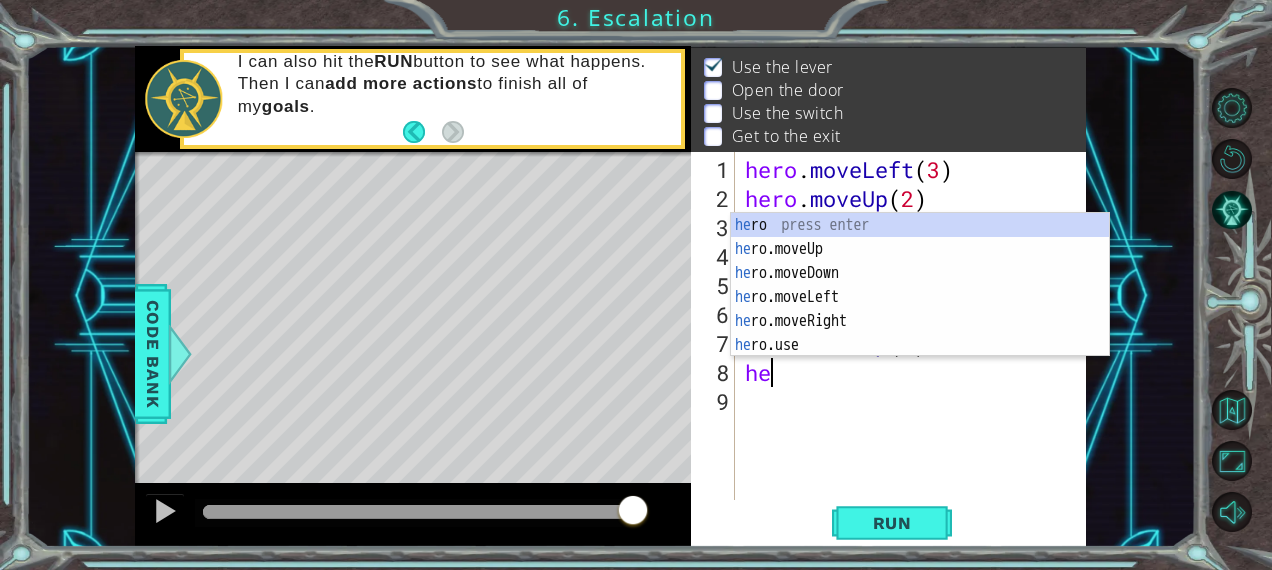 scroll, scrollTop: 0, scrollLeft: 0, axis: both 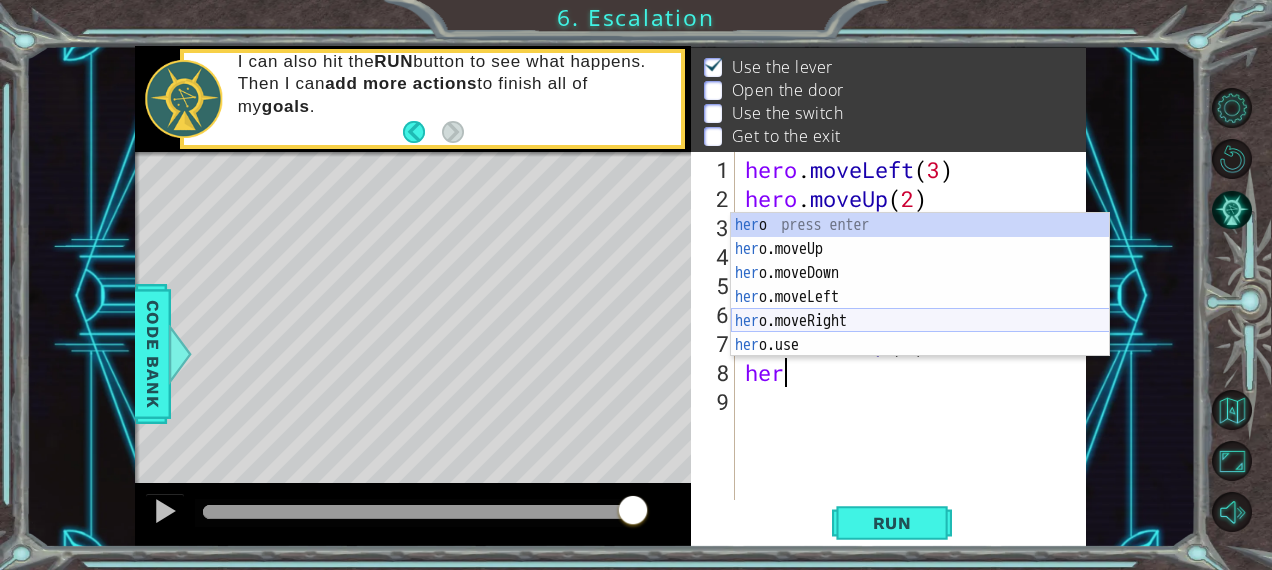 click on "her o press enter her o.moveUp press enter her o.moveDown press enter her o.moveLeft press enter her o.moveRight press enter her o.use press enter" at bounding box center [920, 309] 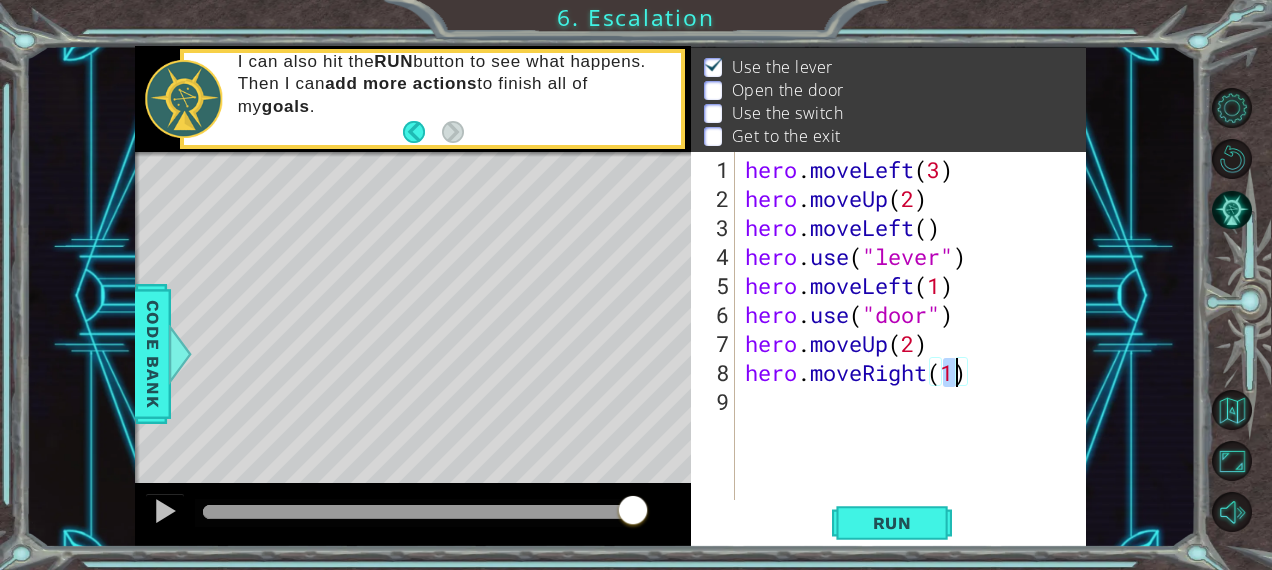 type on "hero.moveRight(3)" 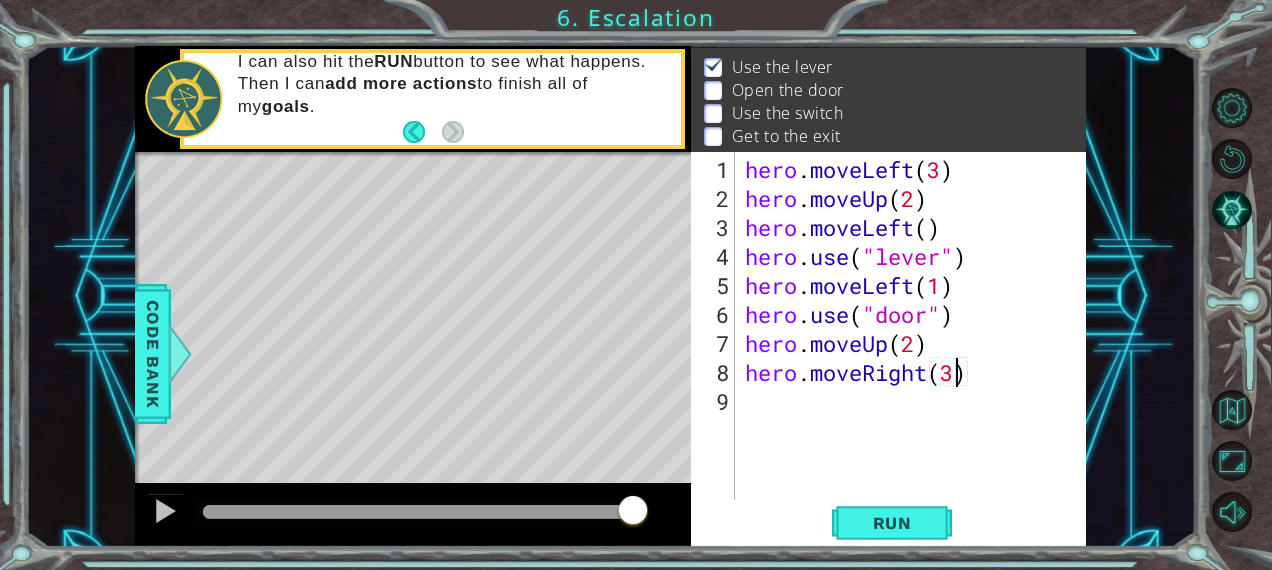 click on "hero . moveLeft ( 3 ) hero . moveUp ( 2 ) hero . moveLeft ( ) hero . use ( "lever" ) hero . moveLeft ( 1 ) hero . use ( "door" ) hero . moveUp ( 2 ) hero . moveRight ( 3 )" at bounding box center (916, 358) 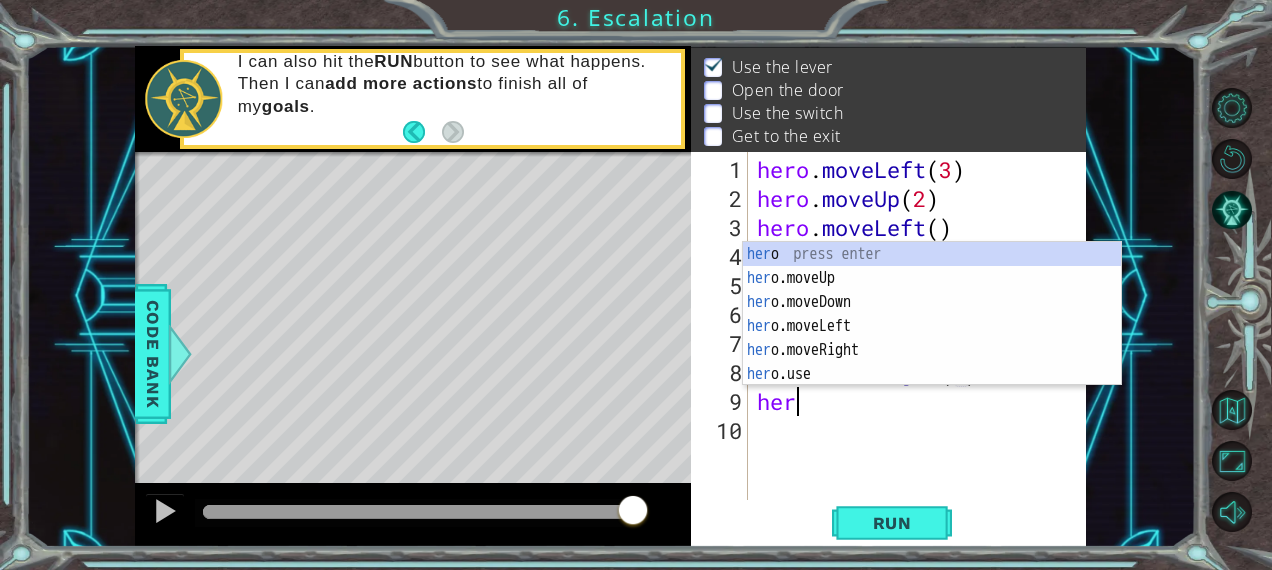 scroll, scrollTop: 0, scrollLeft: 1, axis: horizontal 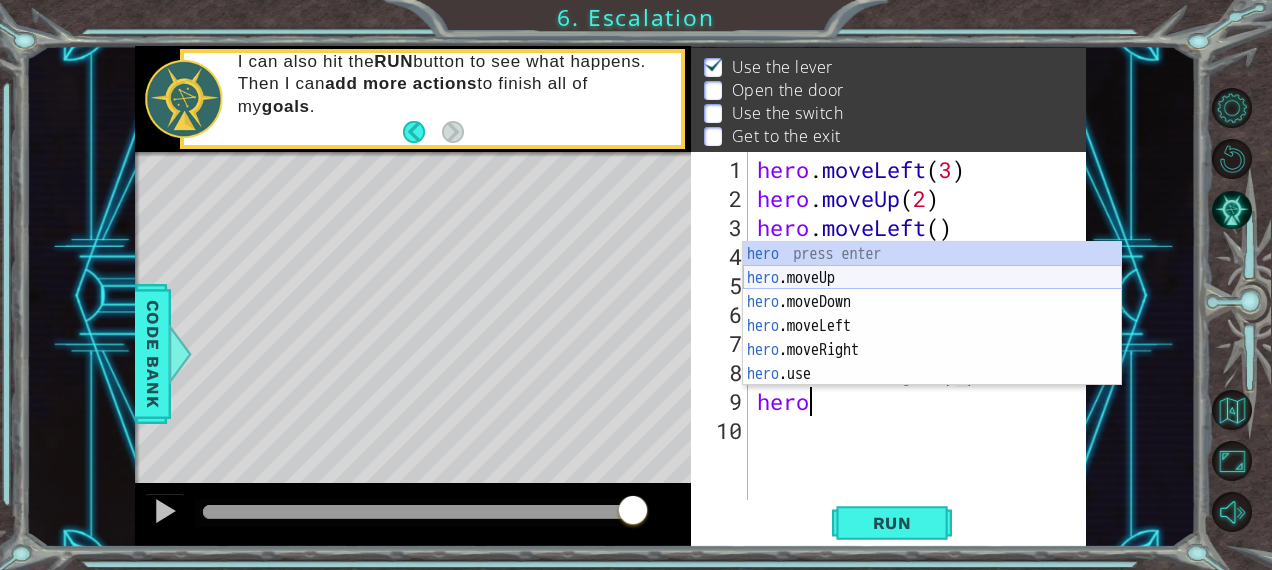 click on "hero press enter hero .moveUp press enter hero .moveDown press enter hero .moveLeft press enter hero .moveRight press enter hero .use press enter" at bounding box center [932, 338] 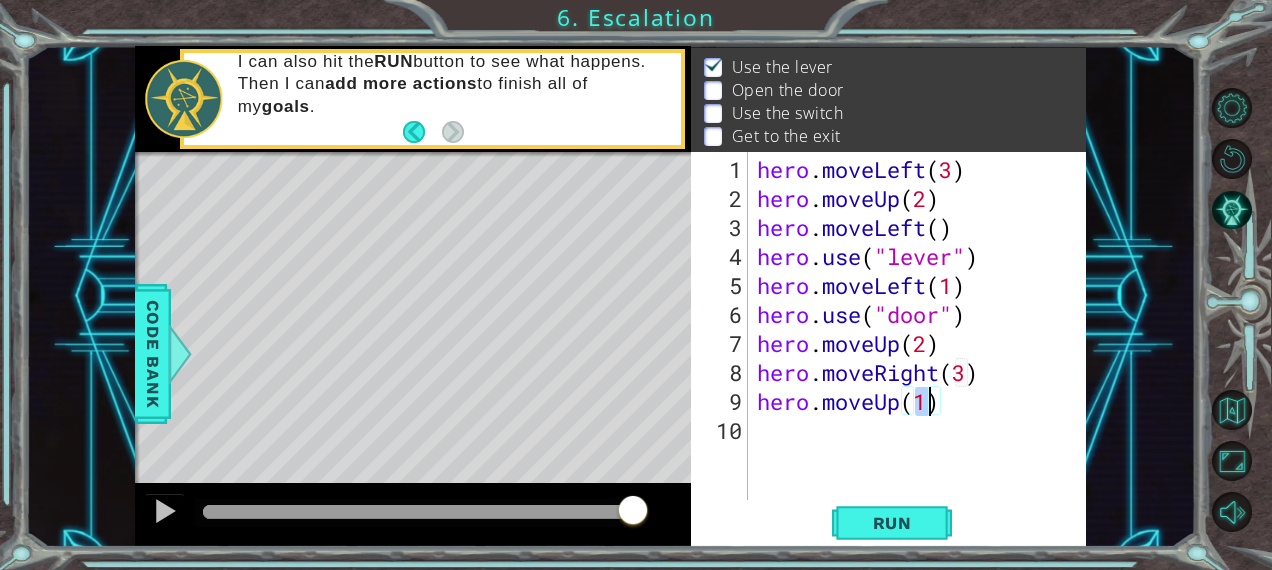 click on "hero . moveLeft ( 3 ) hero . moveUp ( 2 ) hero . moveLeft ( ) hero . use ( "lever" ) hero . moveLeft ( 1 ) hero . use ( "door" ) hero . moveUp ( 2 ) hero . moveRight ( 3 ) hero . moveUp ( 1 )" at bounding box center [922, 358] 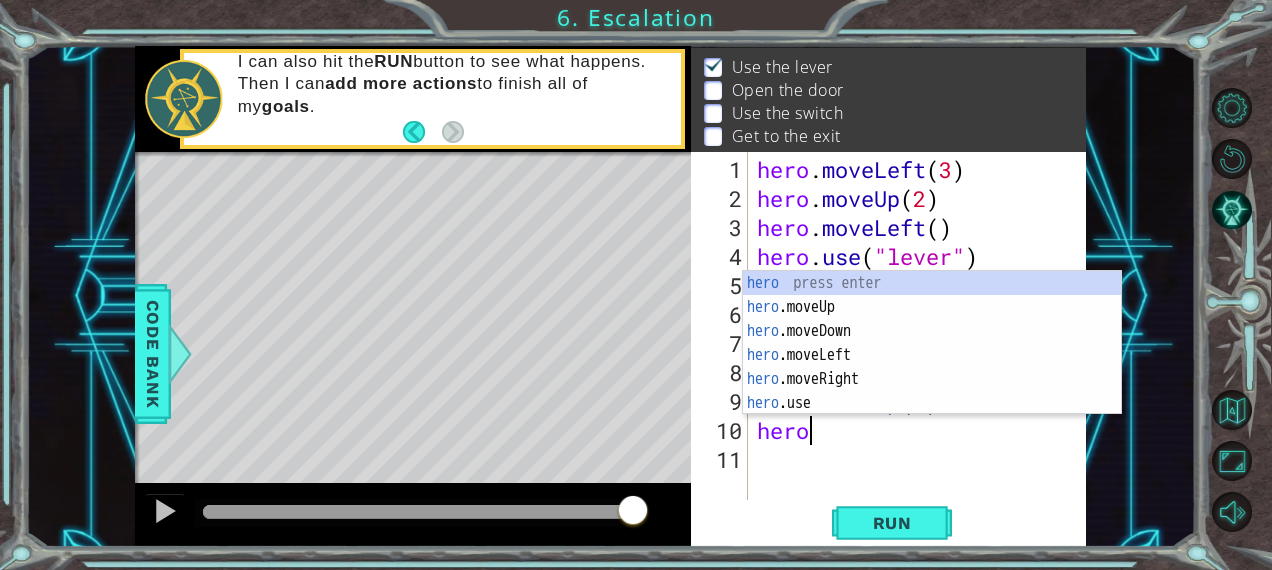 scroll, scrollTop: 0, scrollLeft: 1, axis: horizontal 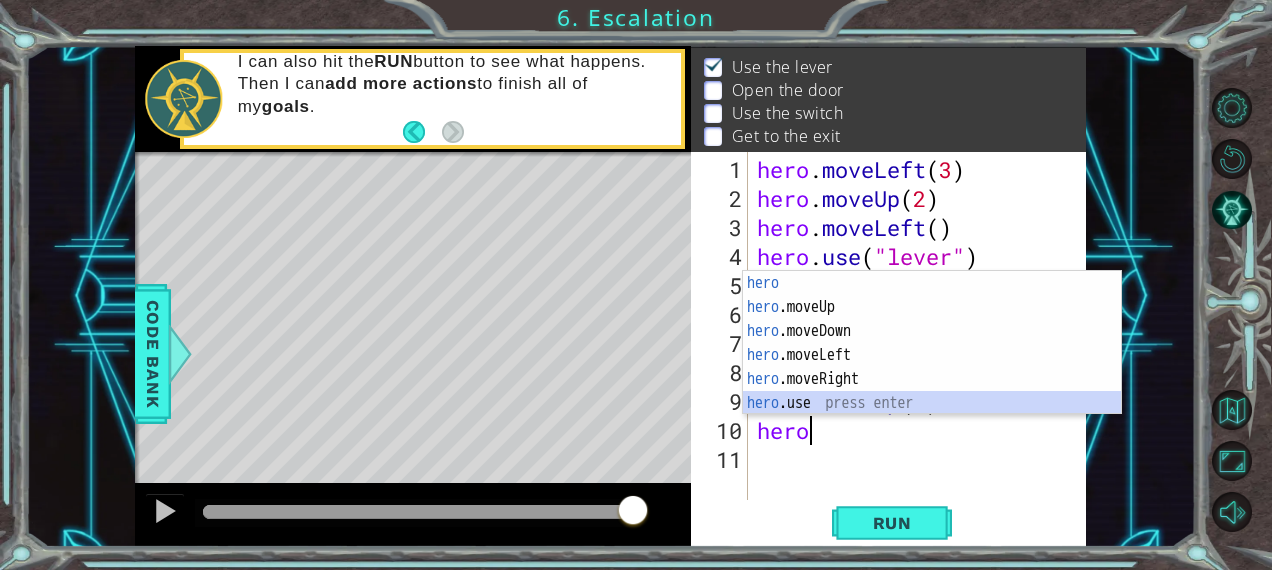 click on "hero press enter hero .moveUp press enter hero .moveDown press enter hero .moveLeft press enter hero .moveRight press enter hero .use press enter" at bounding box center (932, 367) 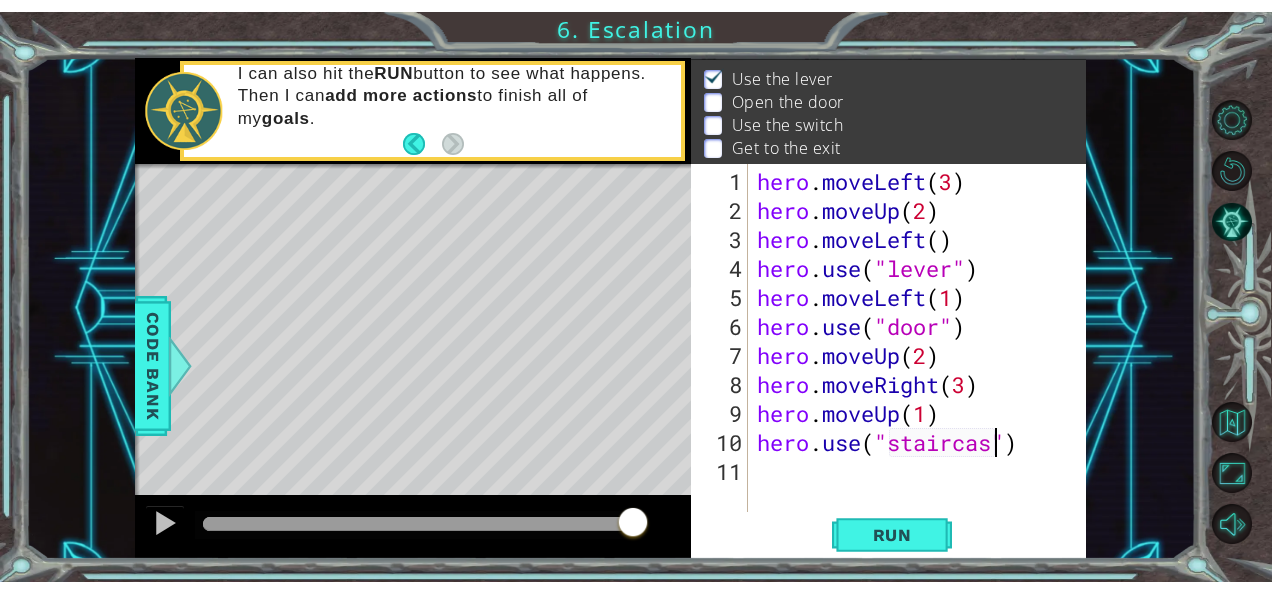 scroll, scrollTop: 0, scrollLeft: 10, axis: horizontal 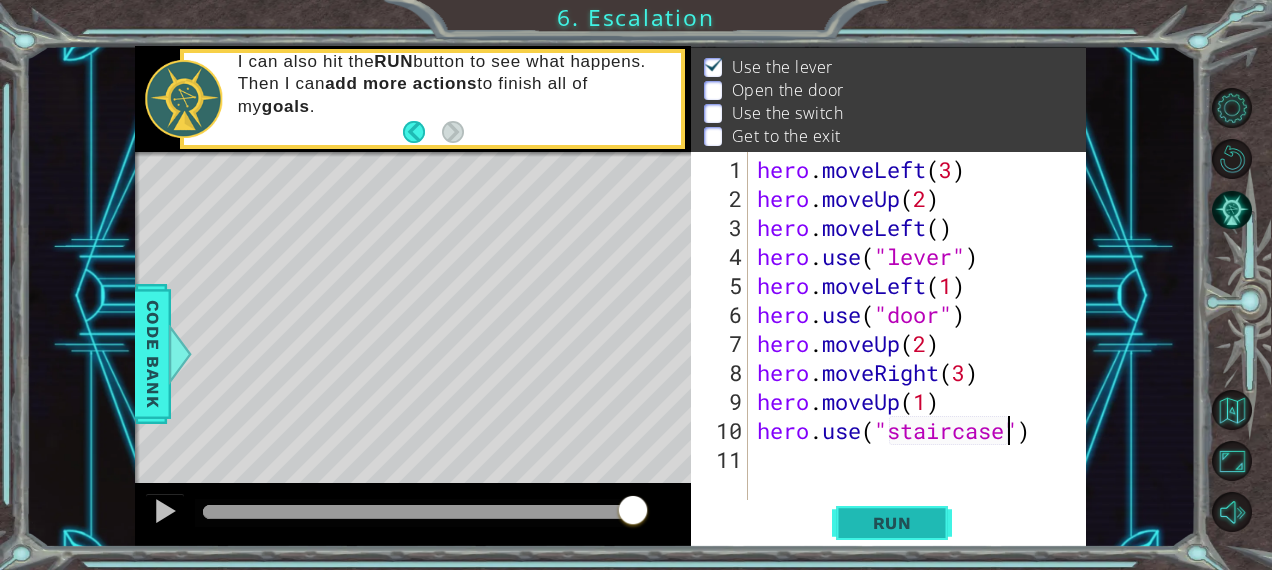 click on "Run" at bounding box center [892, 523] 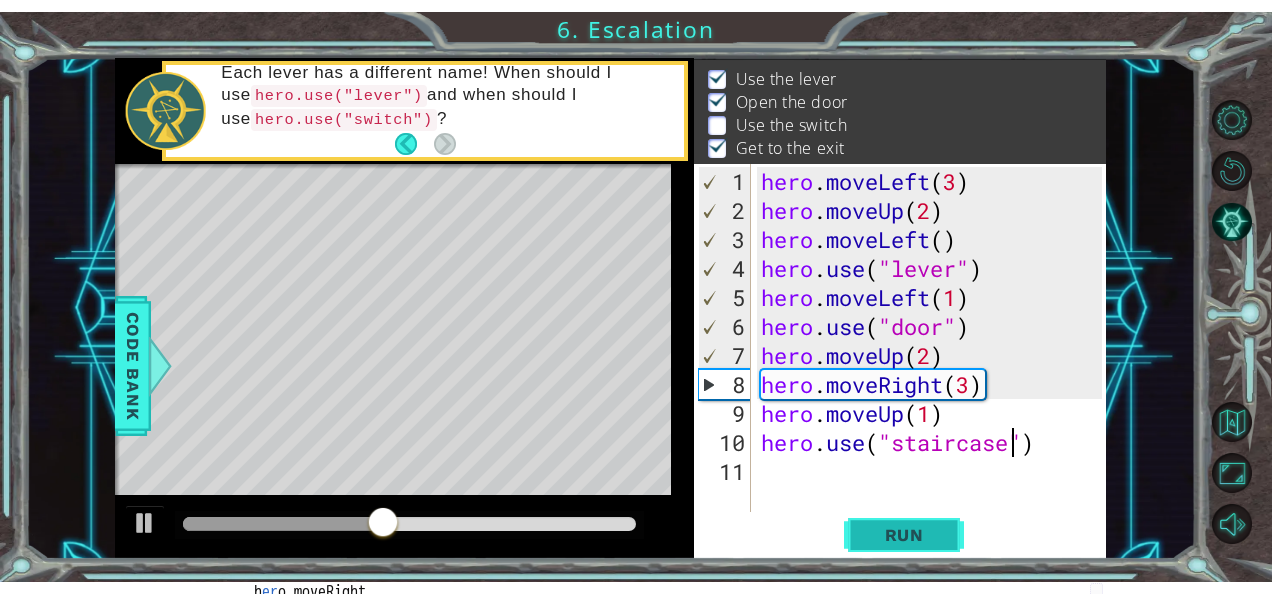 scroll, scrollTop: 31, scrollLeft: 0, axis: vertical 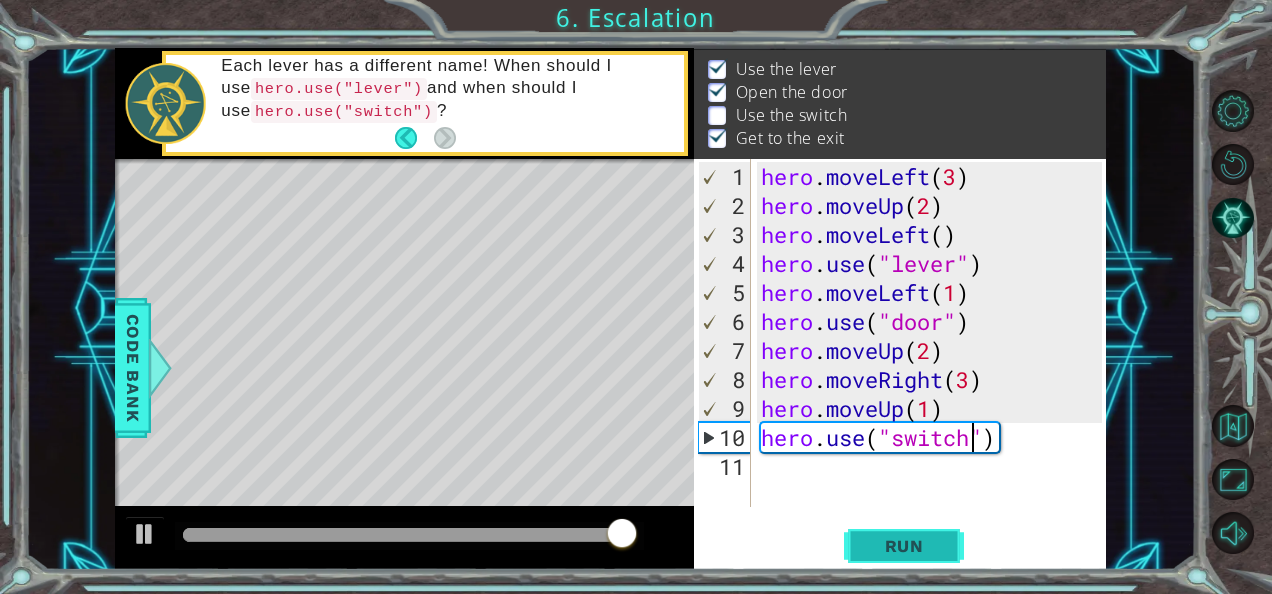 type on "hero.use("switch")" 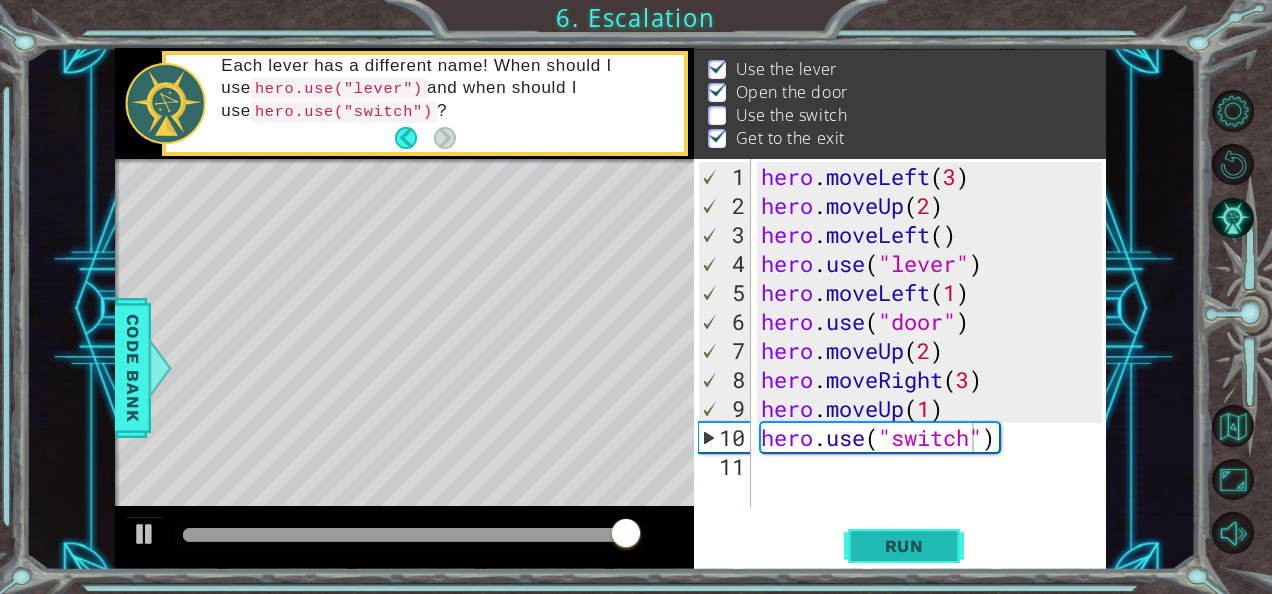 click on "Run" at bounding box center (904, 545) 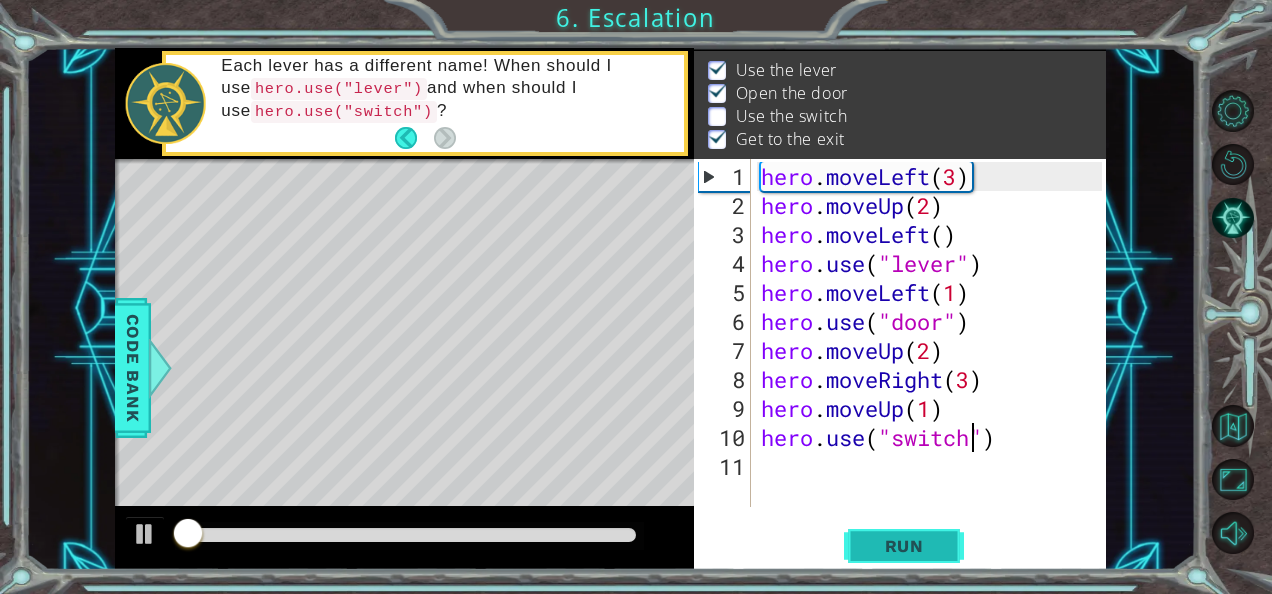 scroll, scrollTop: 29, scrollLeft: 0, axis: vertical 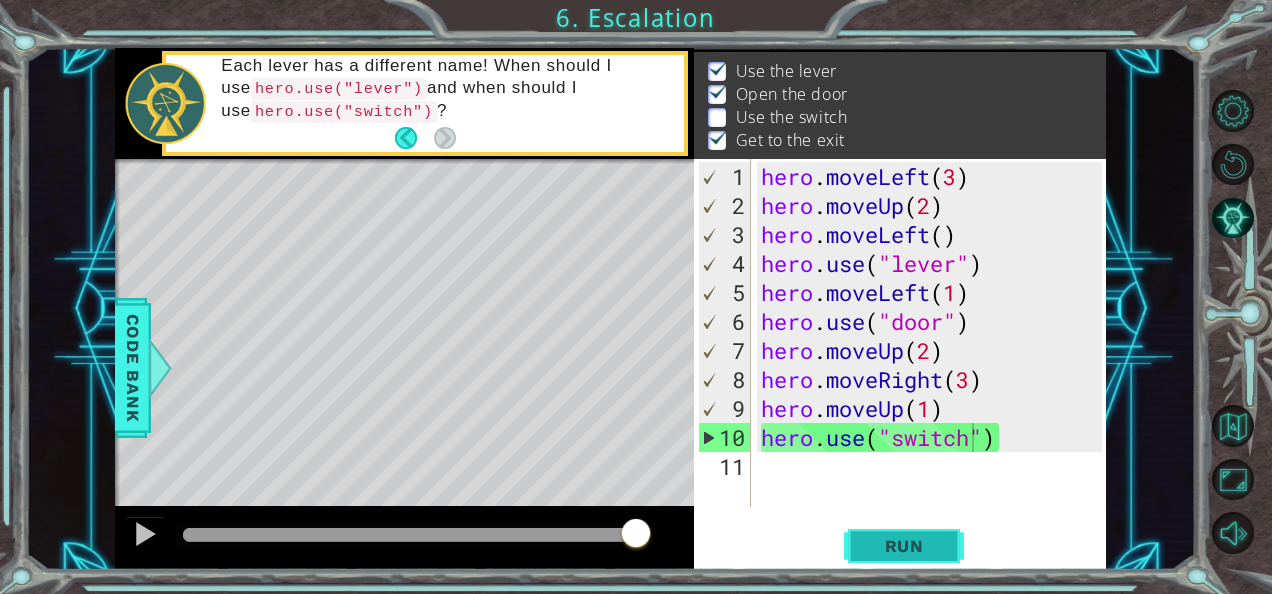 click on "Run" at bounding box center (904, 546) 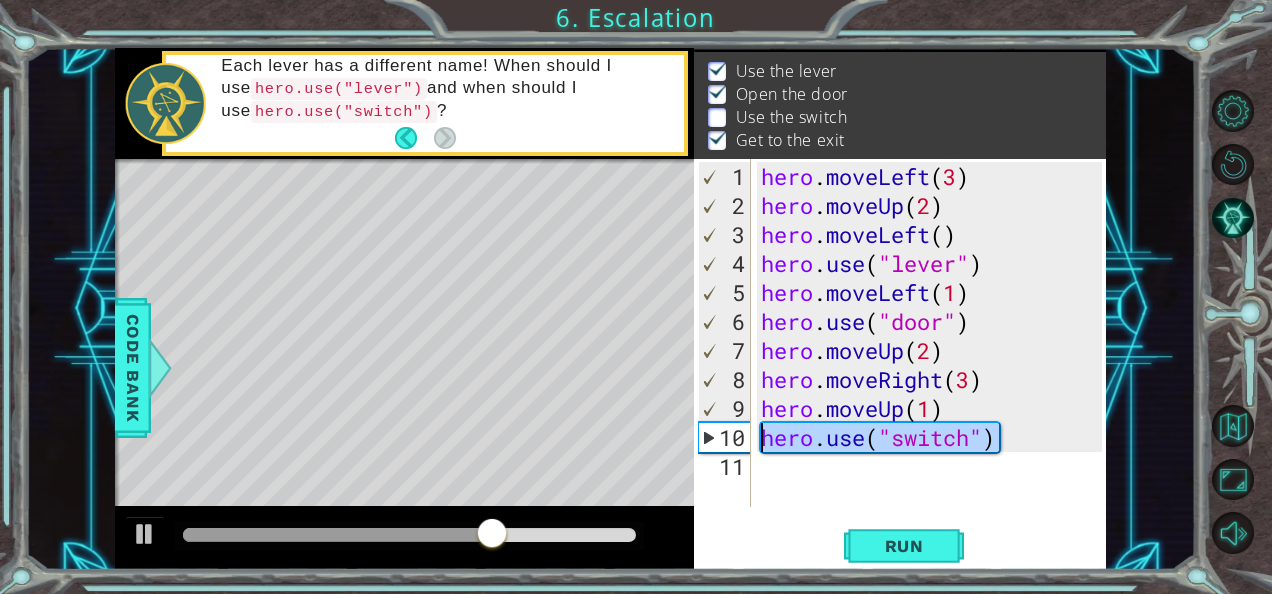 drag, startPoint x: 1004, startPoint y: 442, endPoint x: 744, endPoint y: 443, distance: 260.00192 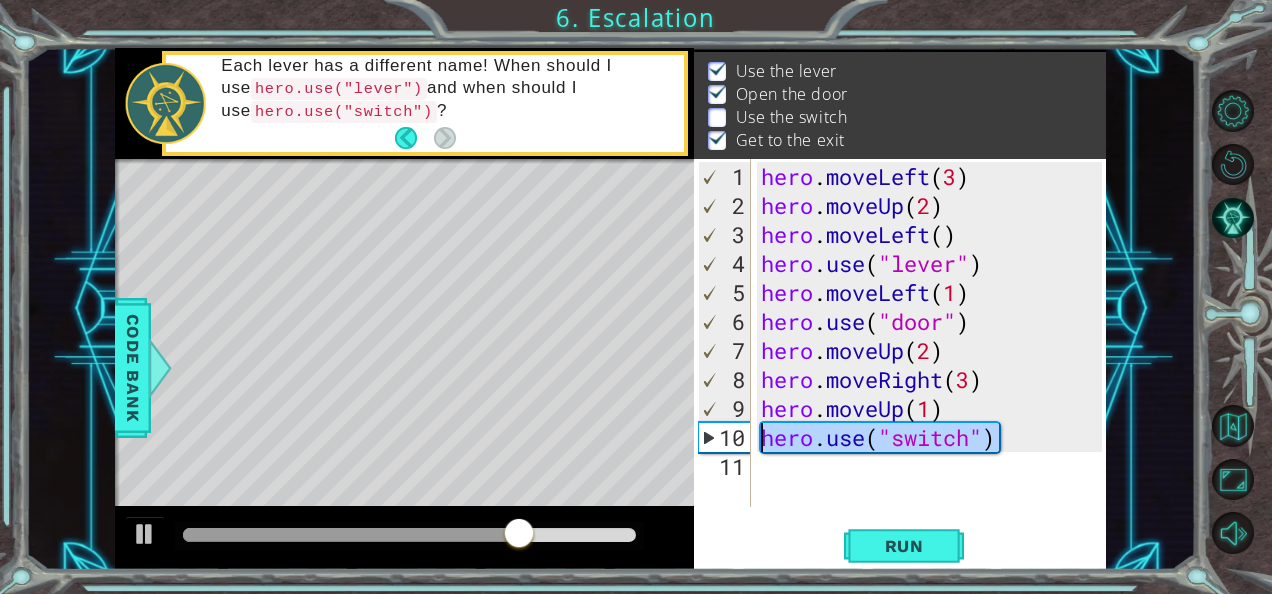 scroll, scrollTop: 0, scrollLeft: 0, axis: both 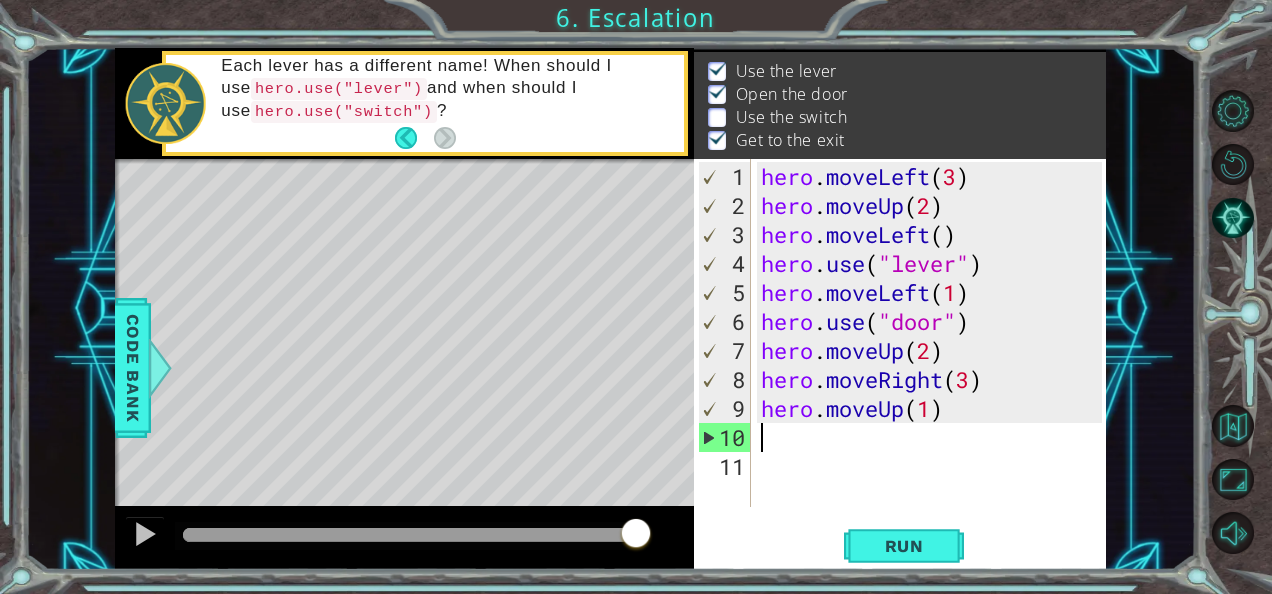 click on "hero . moveLeft ( 3 ) hero . moveUp ( 2 ) hero . moveLeft ( ) hero . use ( "lever" ) hero . moveLeft ( 1 ) hero . use ( "door" ) hero . moveUp ( 2 ) hero . moveRight ( 3 ) hero . moveUp ( 1 )" at bounding box center (934, 365) 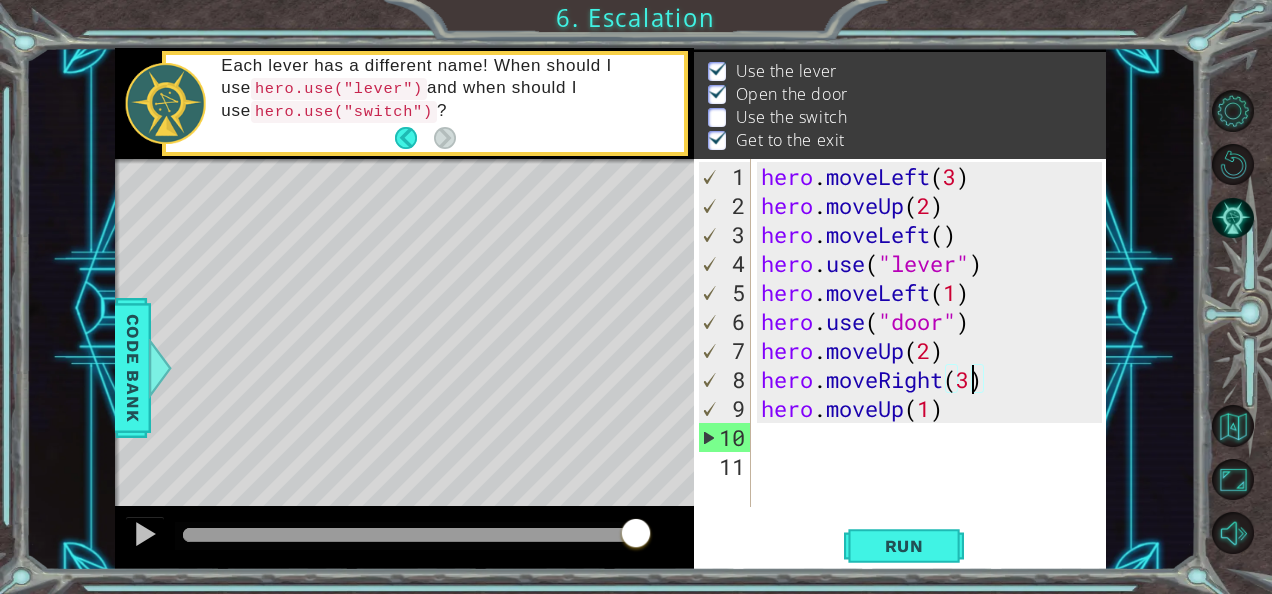 type on "hero.moveRight(3)" 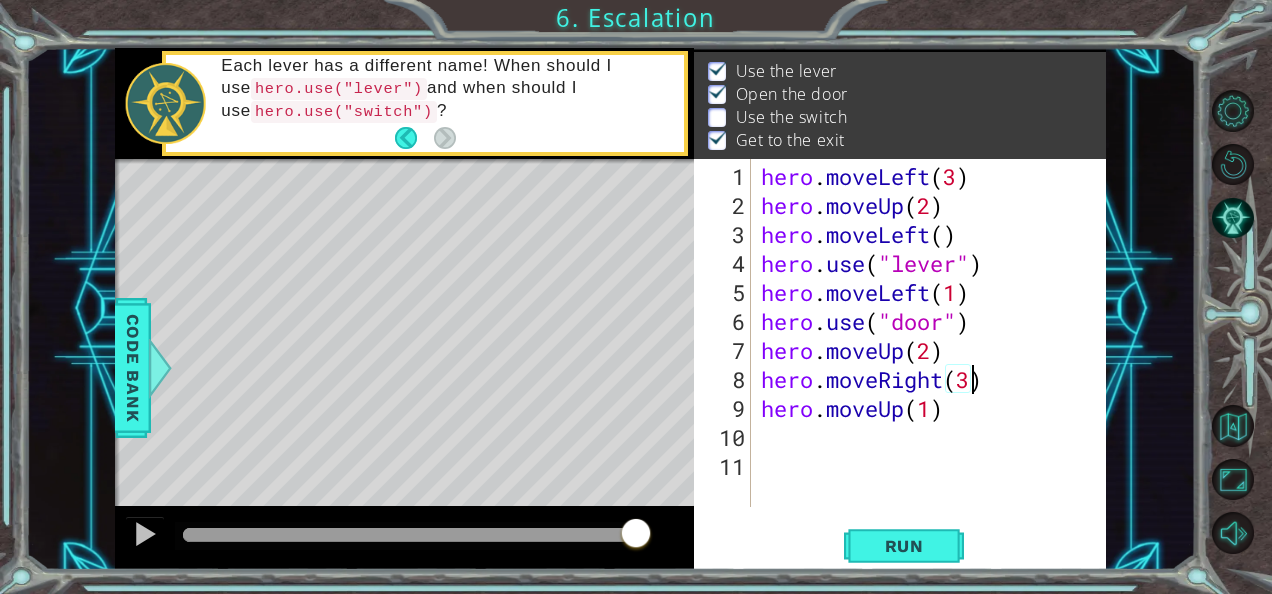 scroll, scrollTop: 0, scrollLeft: 9, axis: horizontal 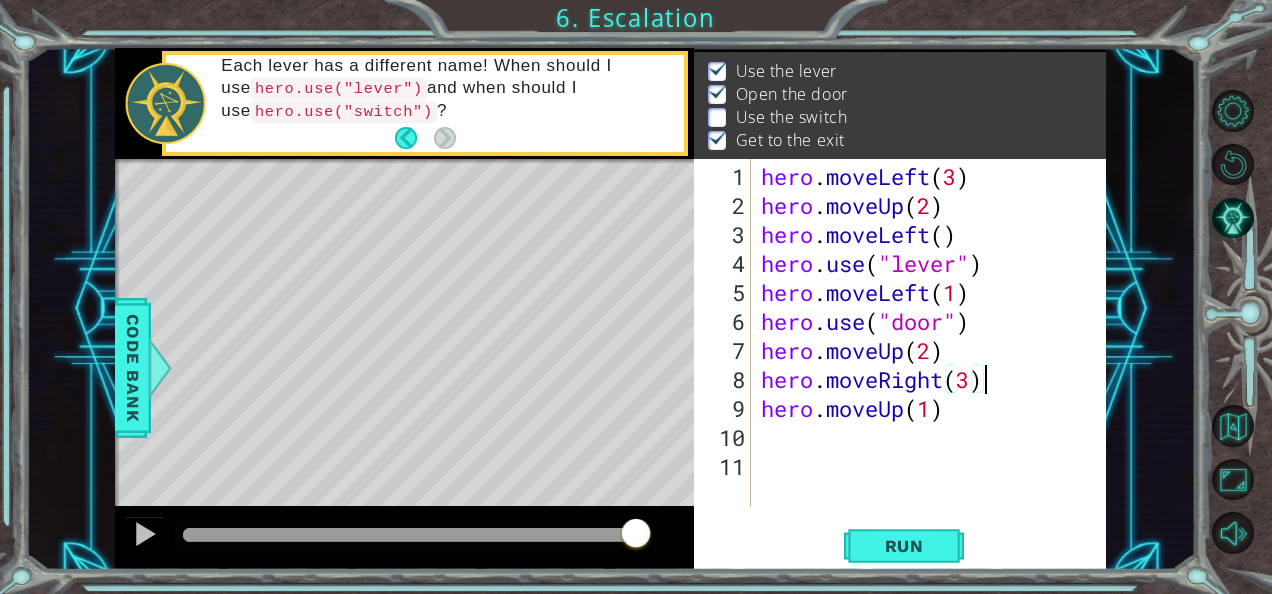 click on "hero . moveLeft ( 3 ) hero . moveUp ( 2 ) hero . moveLeft ( ) hero . use ( "lever" ) hero . moveLeft ( 1 ) hero . use ( "door" ) hero . moveUp ( 2 ) hero . moveRight ( 3 ) hero . moveUp ( 1 )" at bounding box center (934, 365) 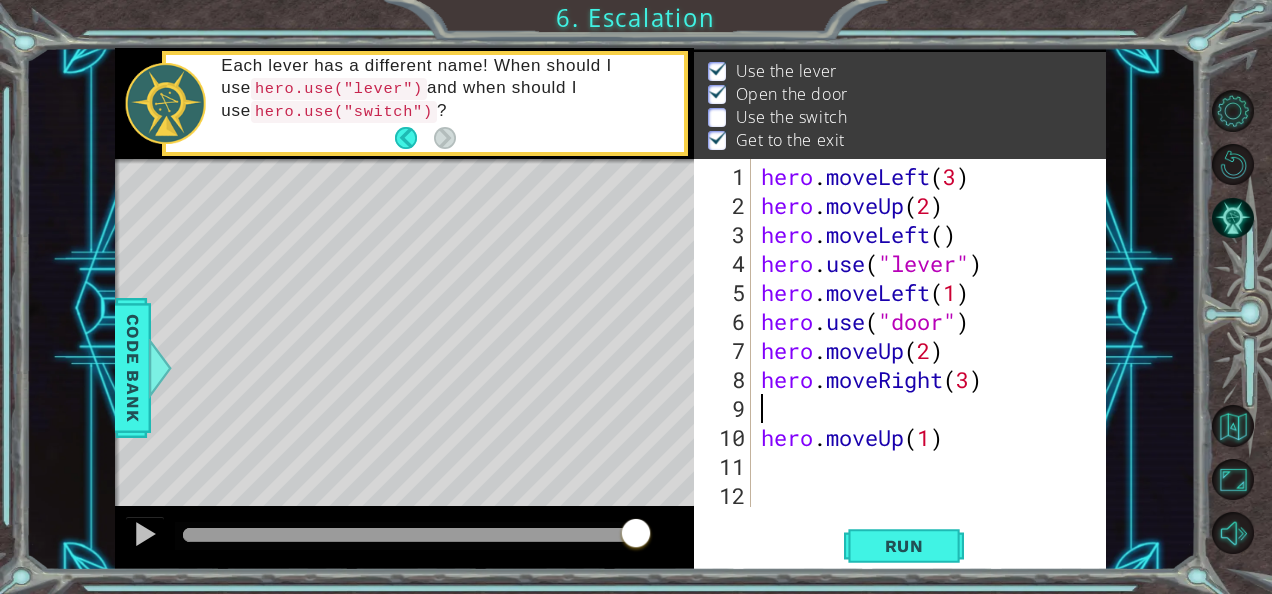 scroll, scrollTop: 0, scrollLeft: 0, axis: both 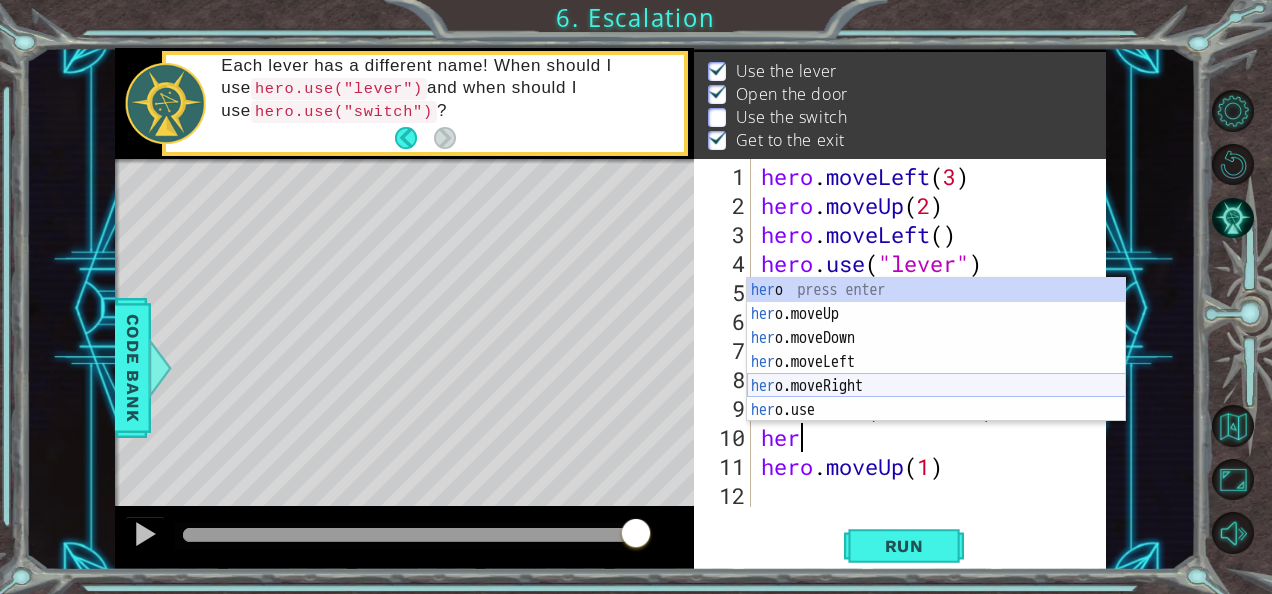 click on "her o press enter her o.moveUp press enter her o.moveDown press enter her o.moveLeft press enter her o.moveRight press enter her o.use press enter" at bounding box center (936, 374) 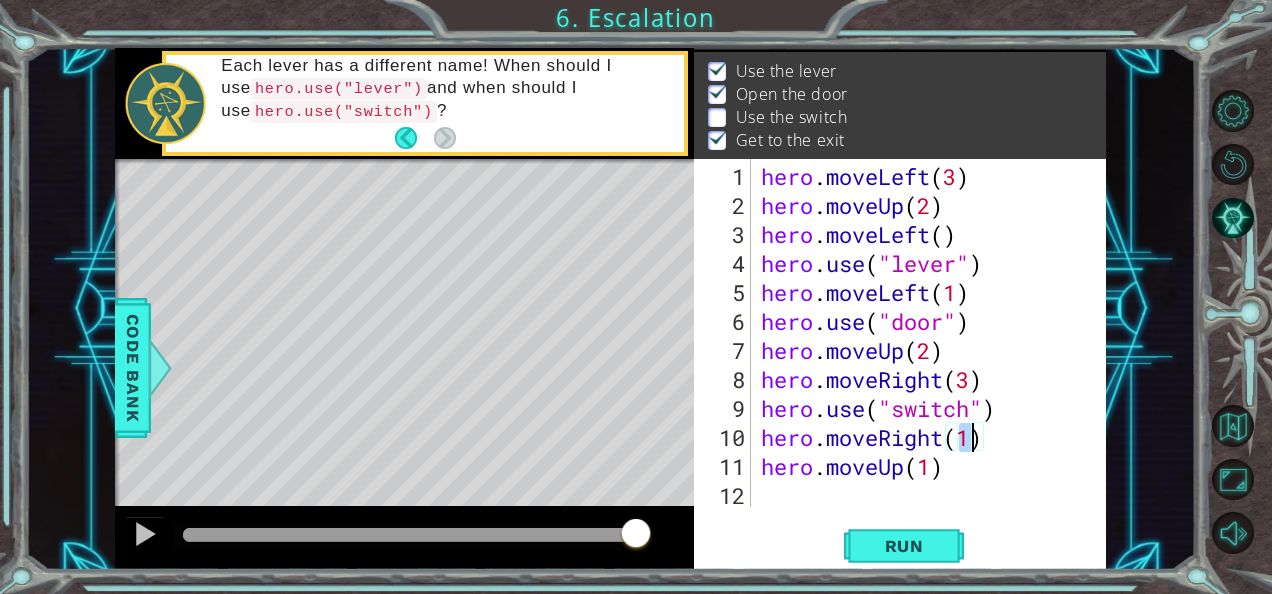 click on "hero . moveLeft ( 3 ) hero . moveUp ( 2 ) hero . moveLeft ( ) hero . use ( "lever" ) hero . moveLeft ( 1 ) hero . use ( "door" ) hero . moveUp ( 2 ) hero . moveRight ( 3 ) hero . use ( "switch" ) hero . moveRight ( 1 ) hero . moveUp ( 1 )" at bounding box center [927, 365] 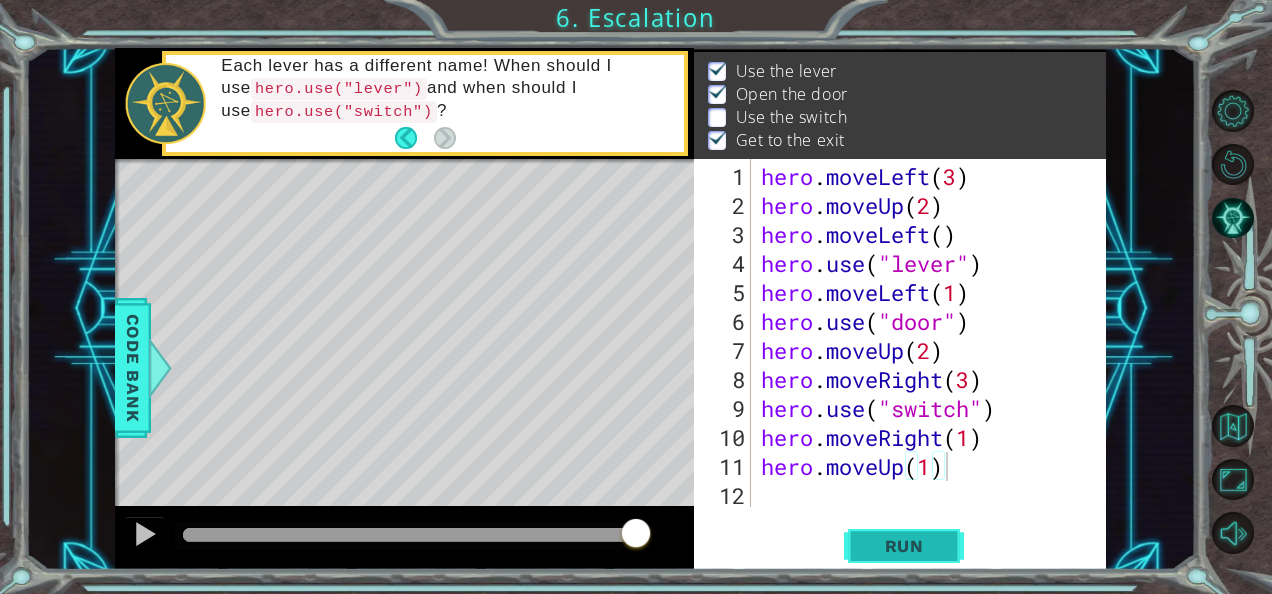 click on "Run" at bounding box center [904, 546] 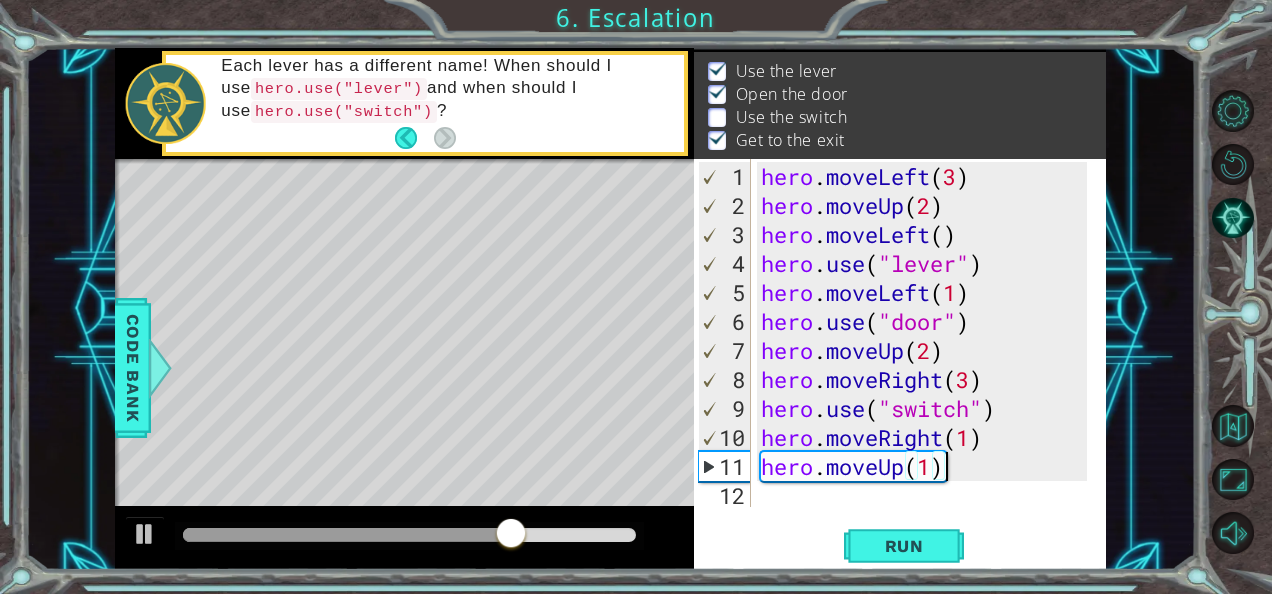 click on "hero . moveLeft ( 3 ) hero . moveUp ( 2 ) hero . moveLeft ( ) hero . use ( "lever" ) hero . moveLeft ( 1 ) hero . use ( "door" ) hero . moveUp ( 2 ) hero . moveRight ( 3 ) hero . use ( "switch" ) hero . moveRight ( 1 ) hero . moveUp ( 1 )" at bounding box center (927, 365) 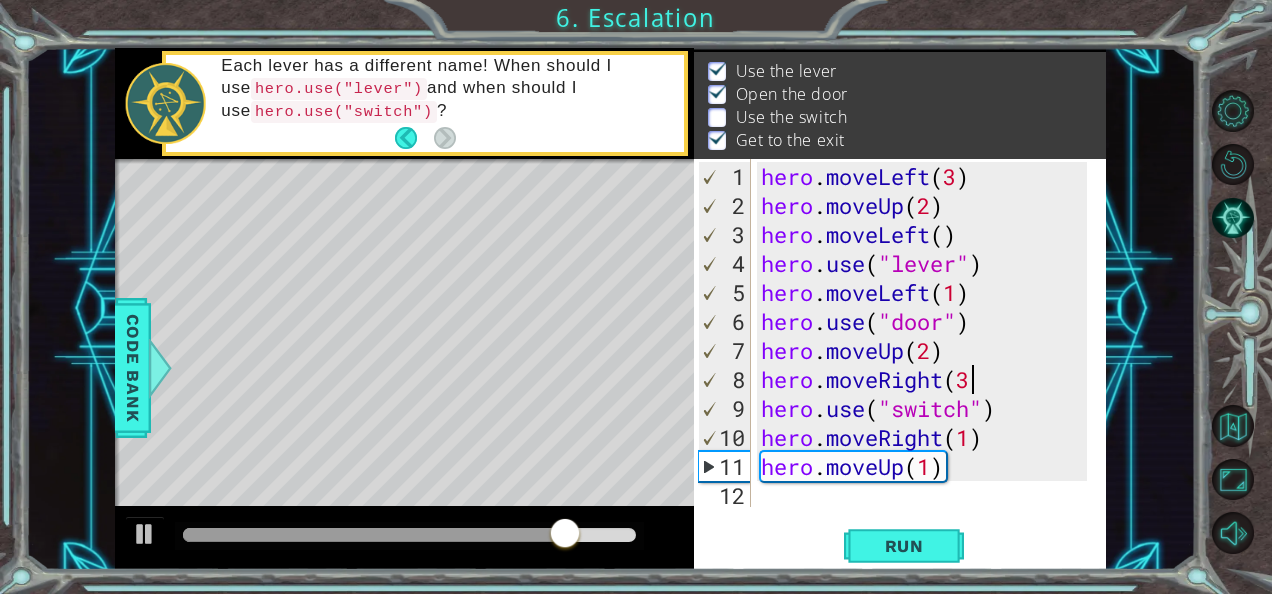 scroll, scrollTop: 0, scrollLeft: 8, axis: horizontal 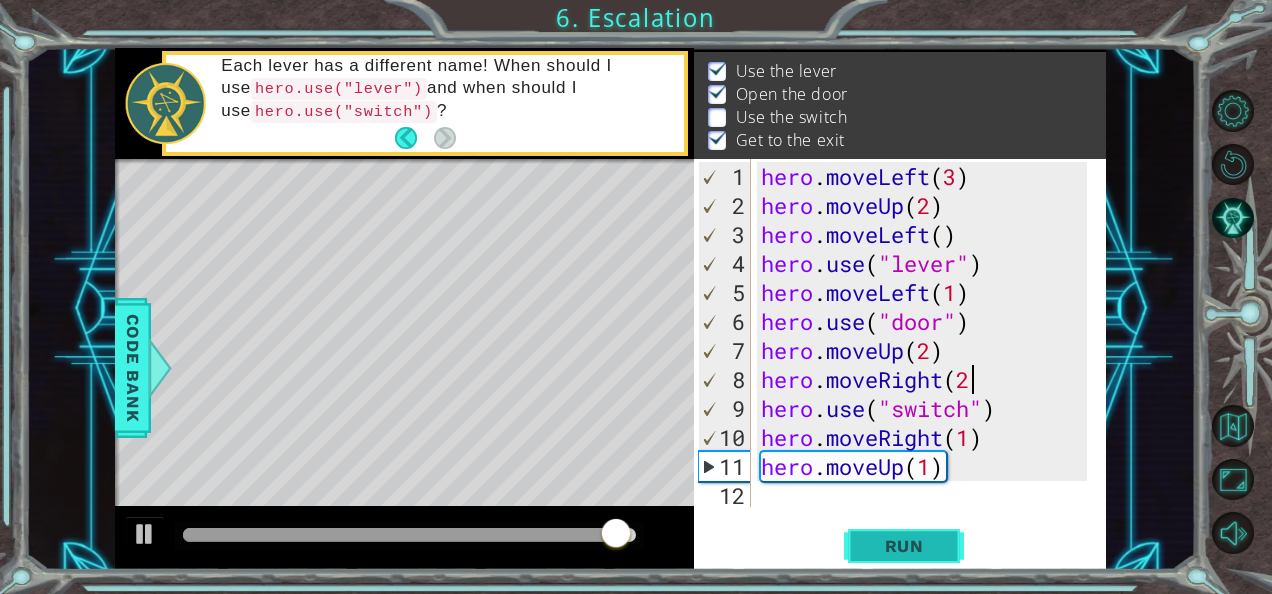click on "Run" at bounding box center [904, 545] 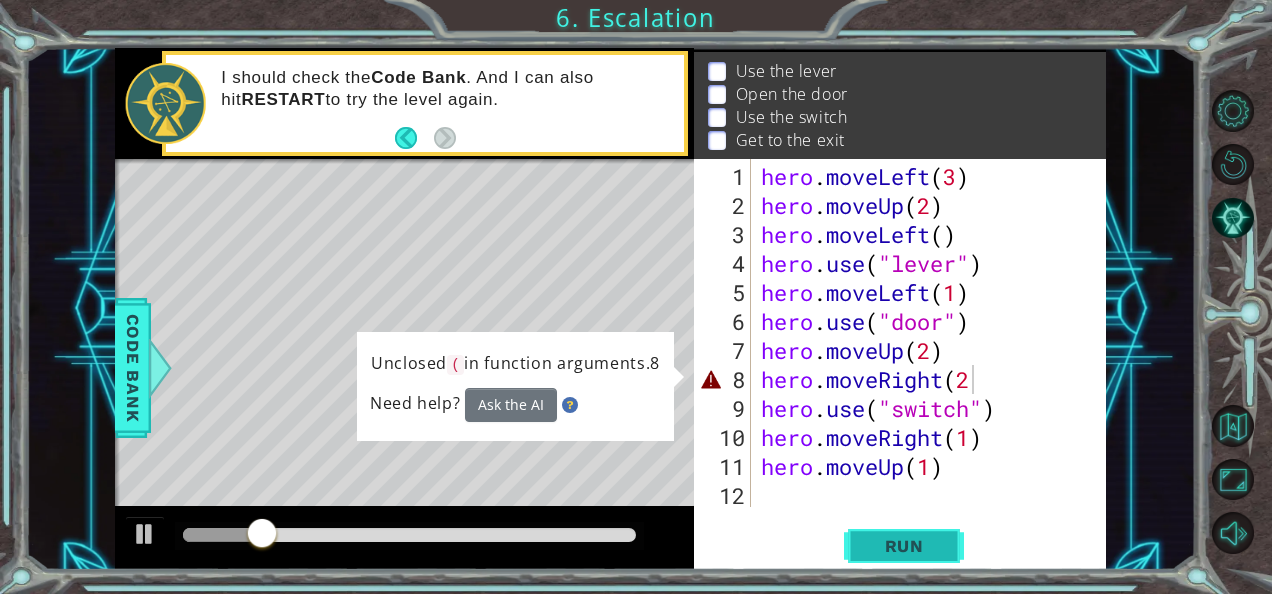 click on "Run" at bounding box center (904, 546) 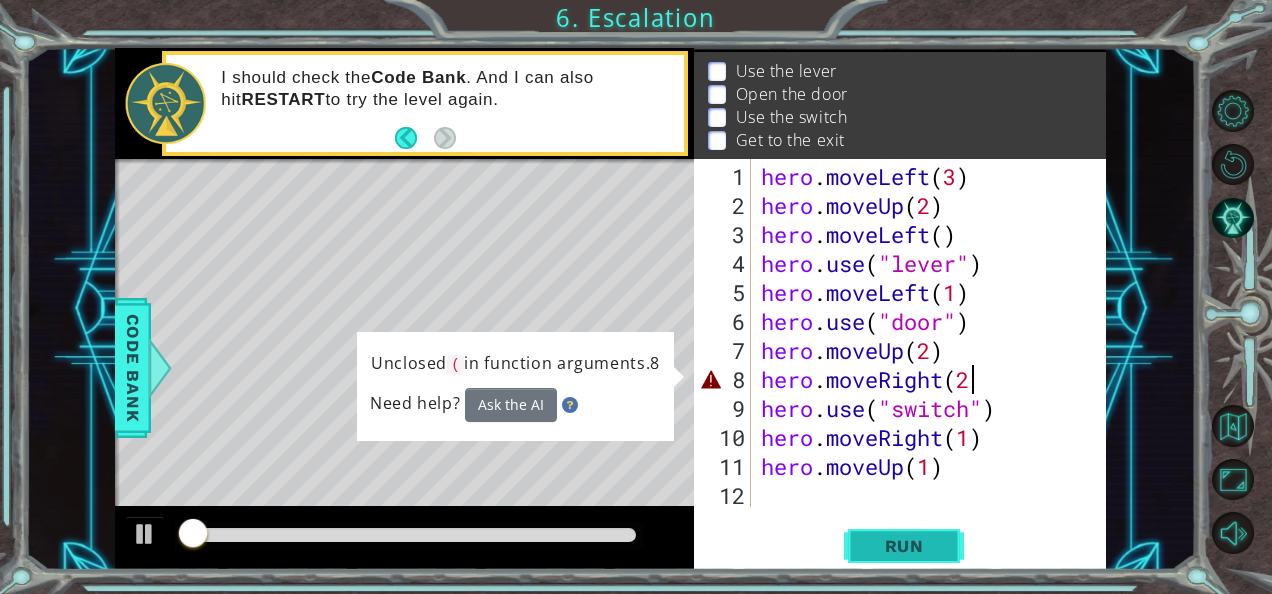 click on "Run" at bounding box center (904, 546) 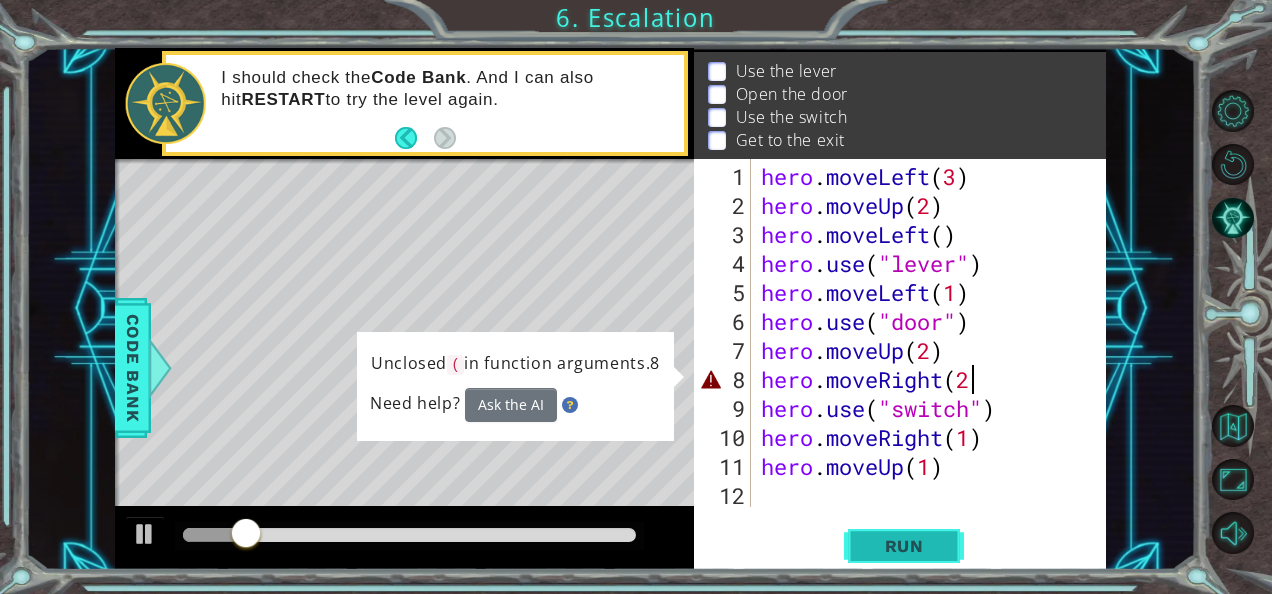 click on "Run" at bounding box center [904, 545] 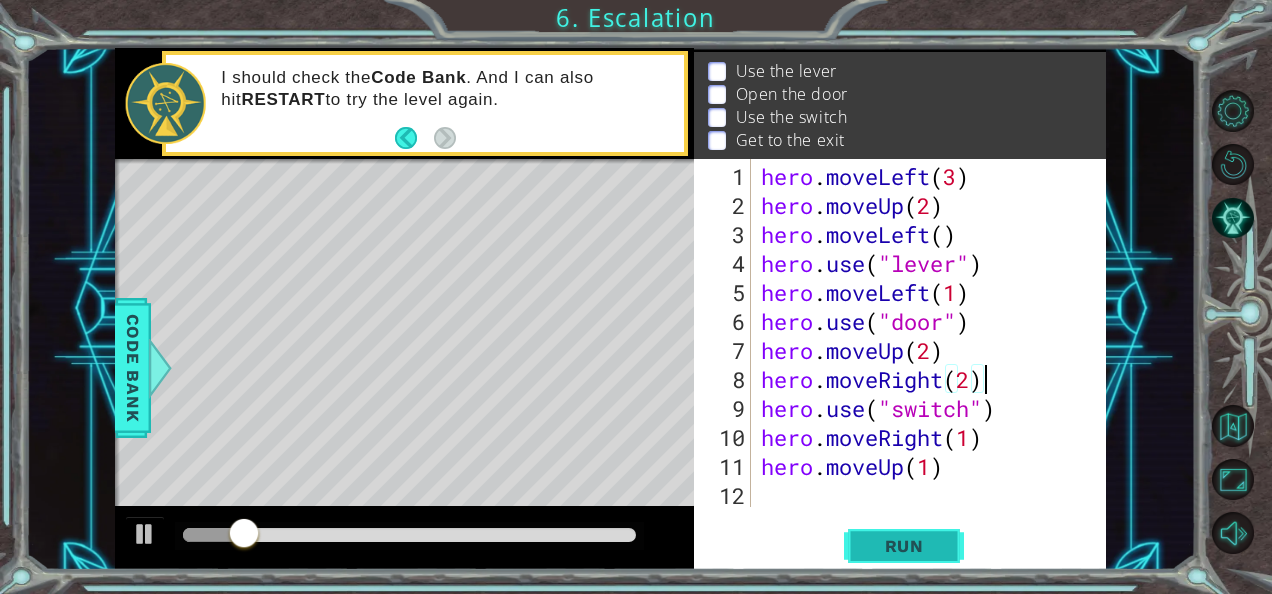 type on "hero.moveRight(2)" 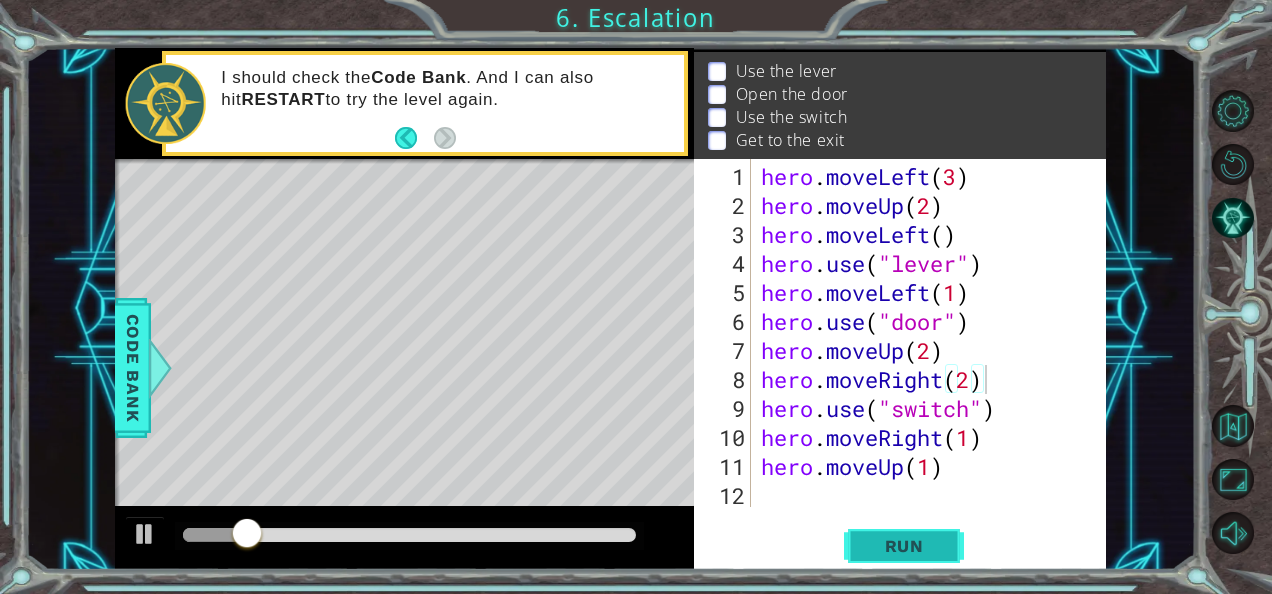 drag, startPoint x: 930, startPoint y: 536, endPoint x: 947, endPoint y: 525, distance: 20.248457 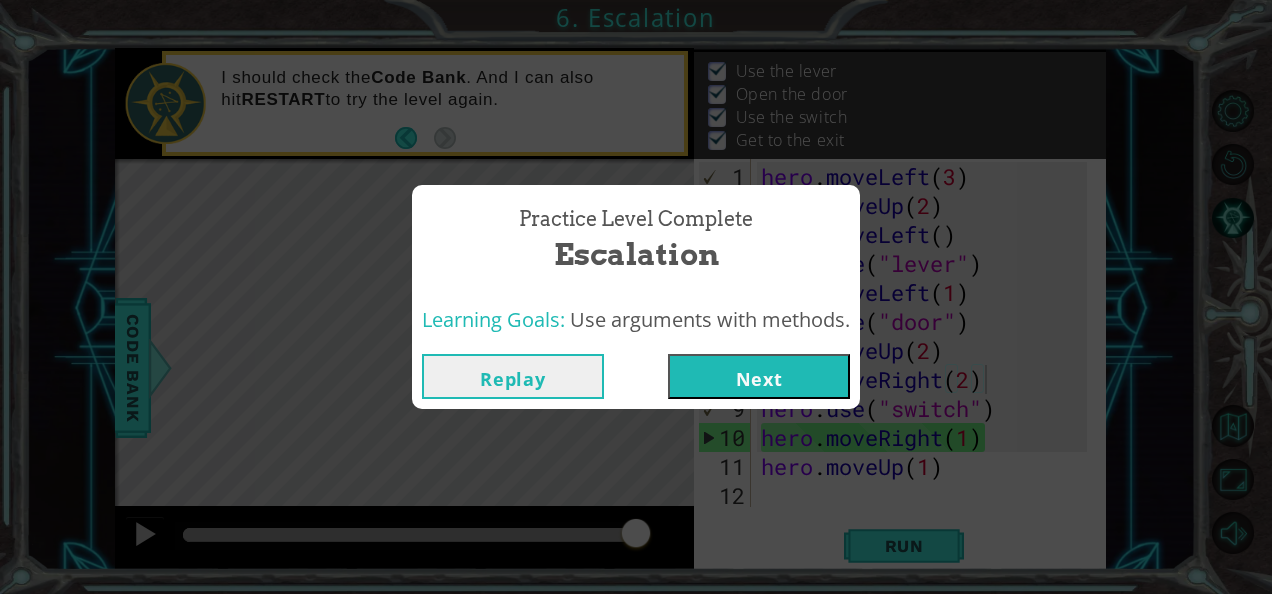 click on "Next" at bounding box center [759, 376] 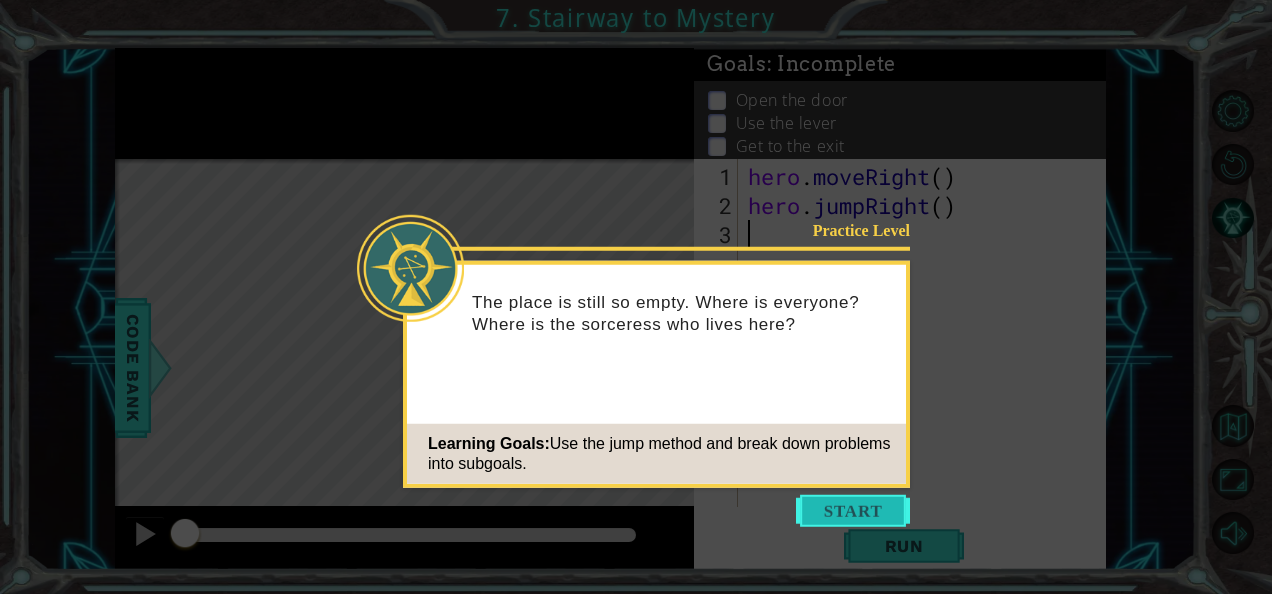 click at bounding box center (853, 511) 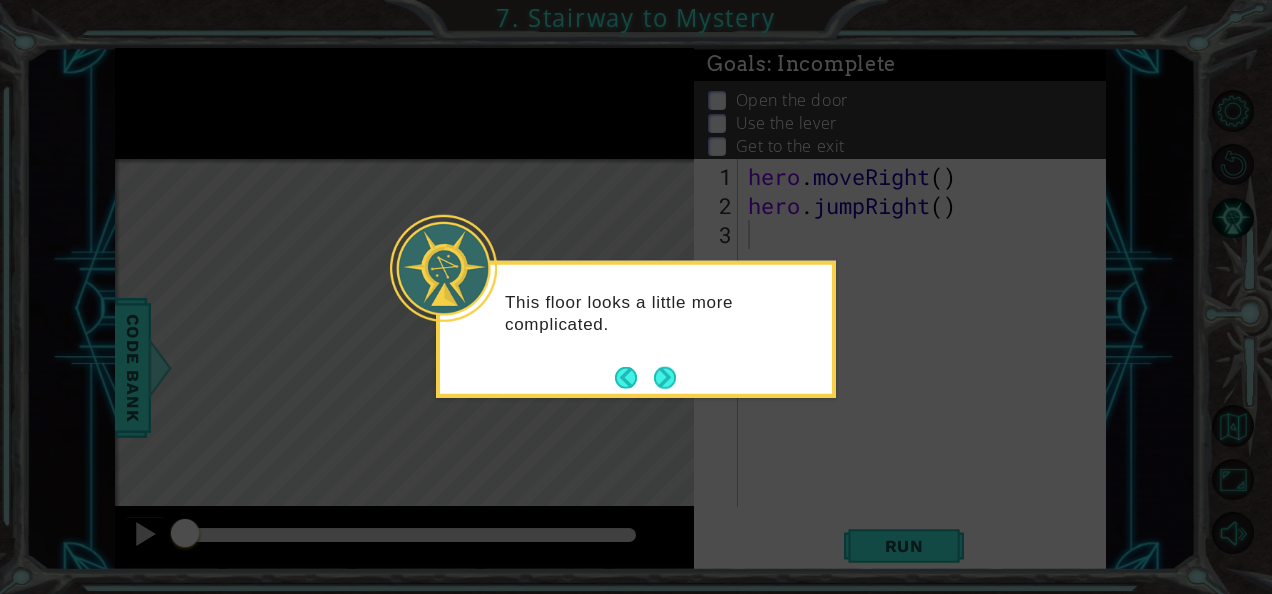 click on "This floor looks a little more complicated." at bounding box center [636, 329] 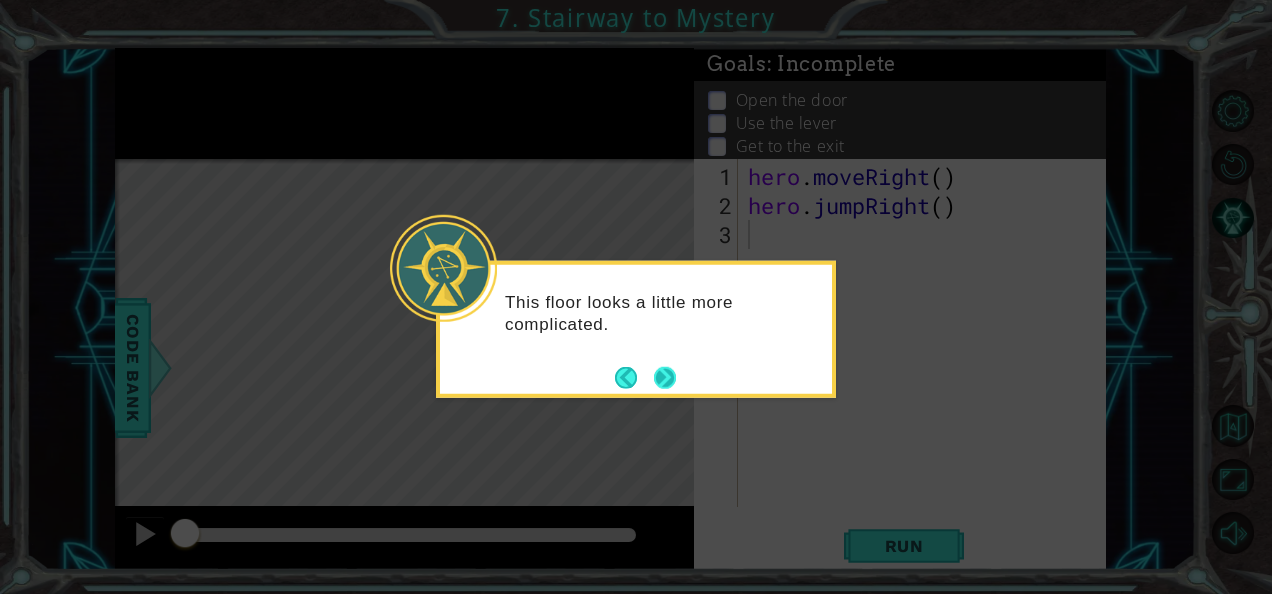 click at bounding box center (665, 377) 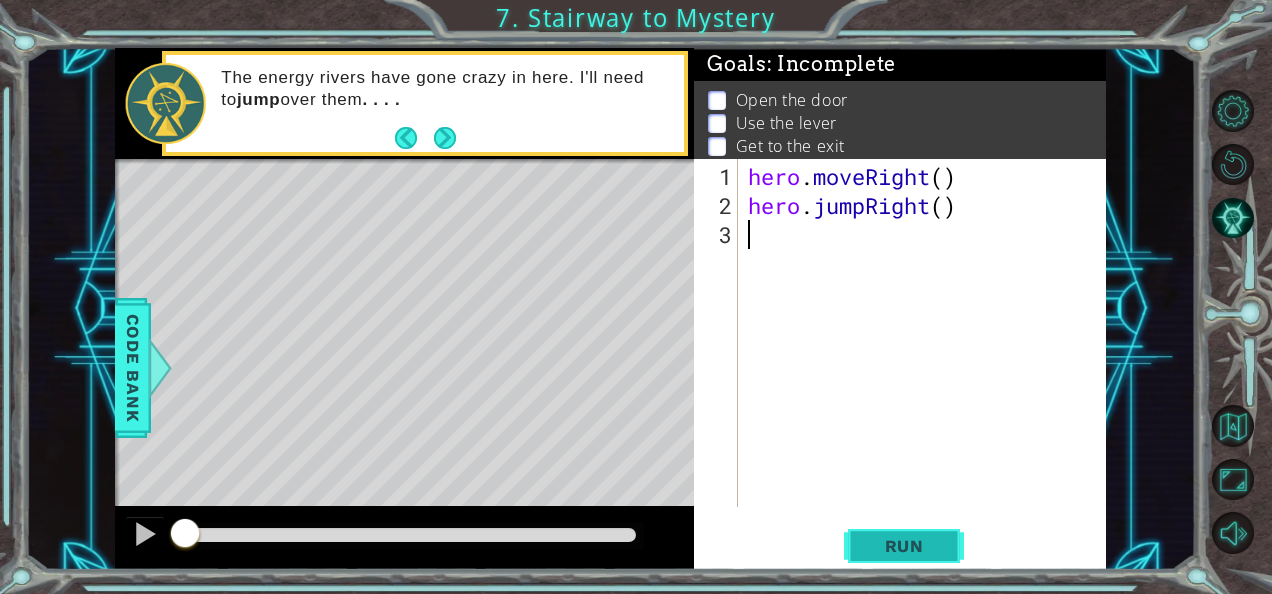 click on "Run" at bounding box center [904, 546] 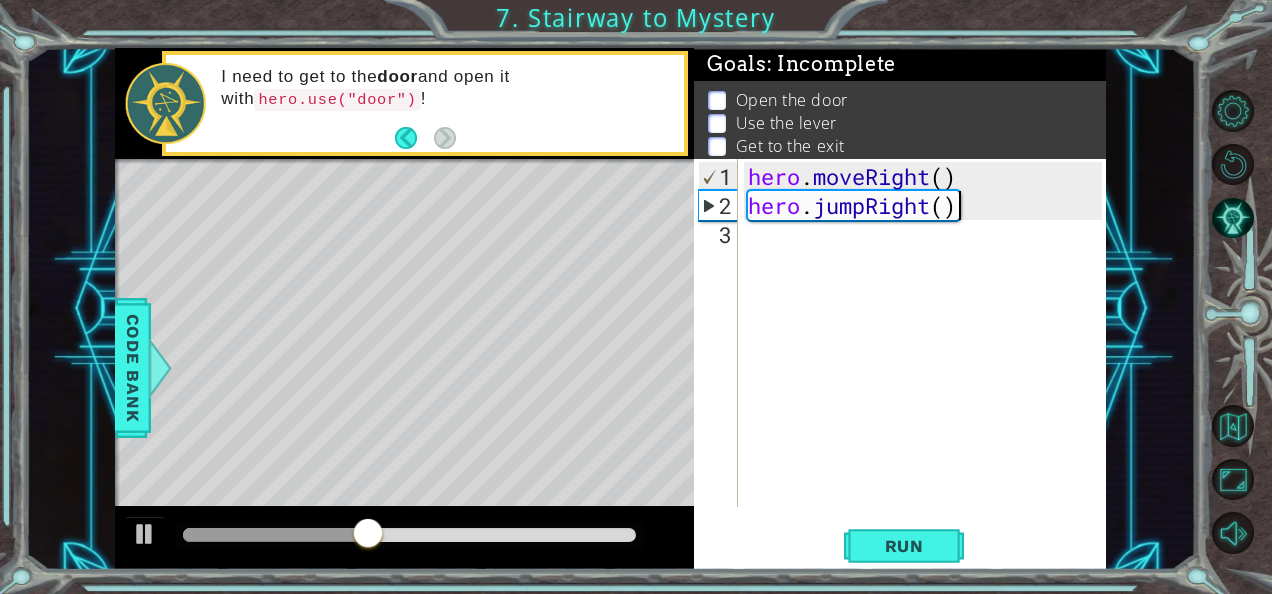 click on "hero . moveRight ( ) hero . jumpRight ( )" at bounding box center [928, 365] 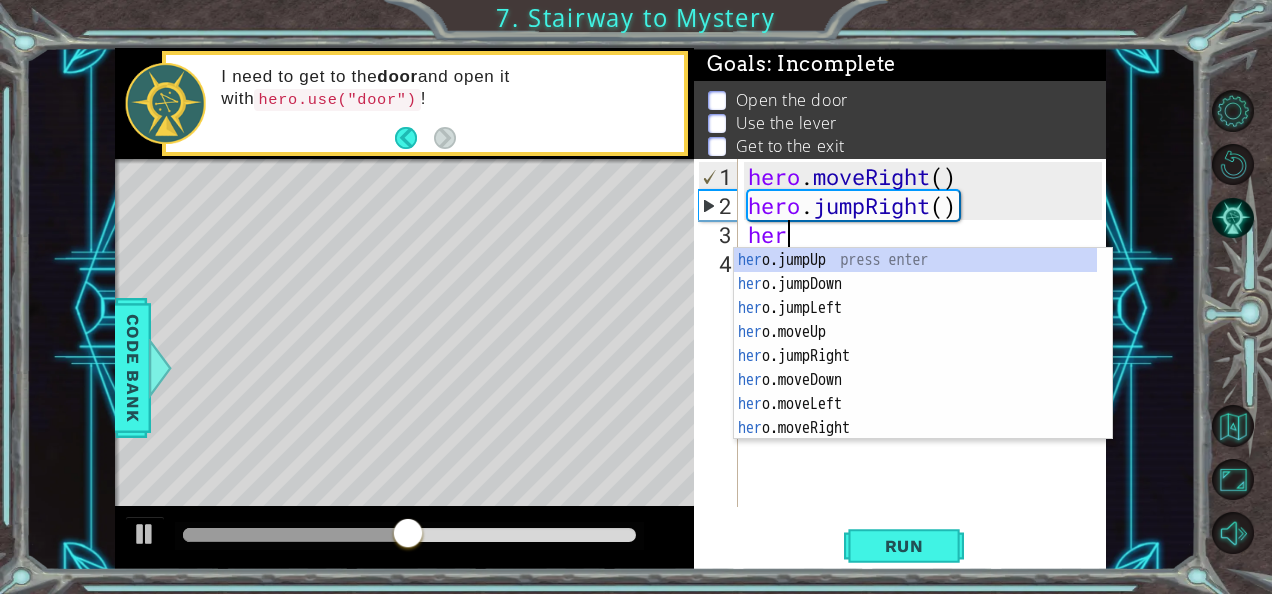 scroll, scrollTop: 0, scrollLeft: 0, axis: both 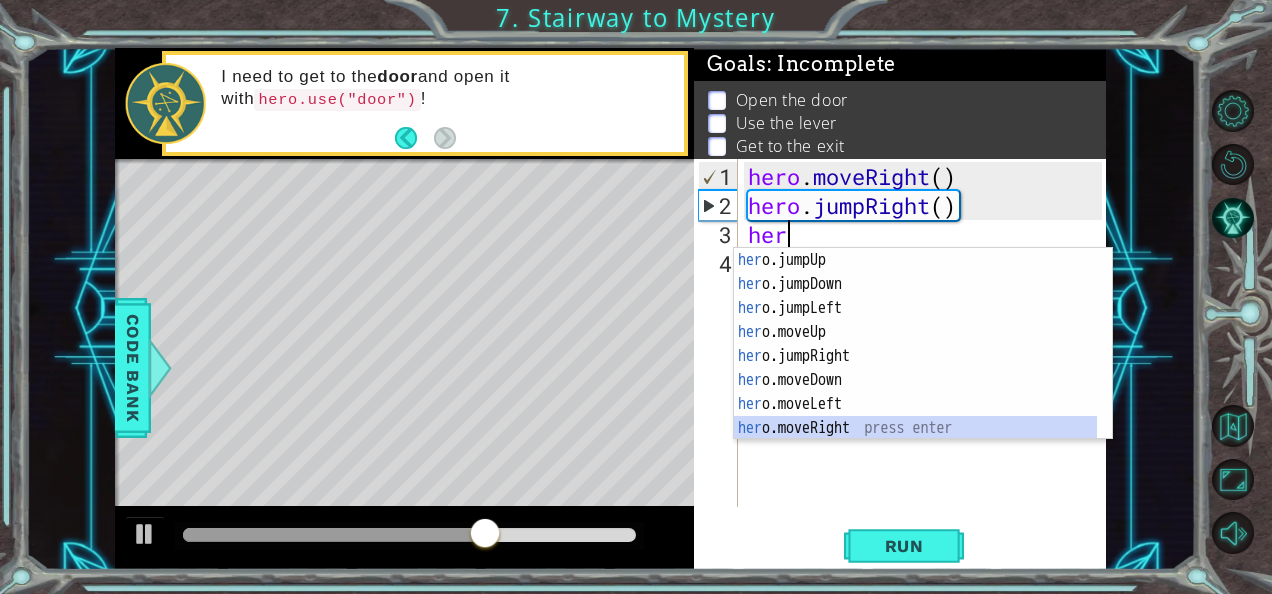 click on "her o.jumpUp press enter her o.jumpDown press enter her o.jumpLeft press enter her o.moveUp press enter her o.jumpRight press enter her o.moveDown press enter her o.moveLeft press enter her o.moveRight press enter her o.use press enter" at bounding box center [916, 368] 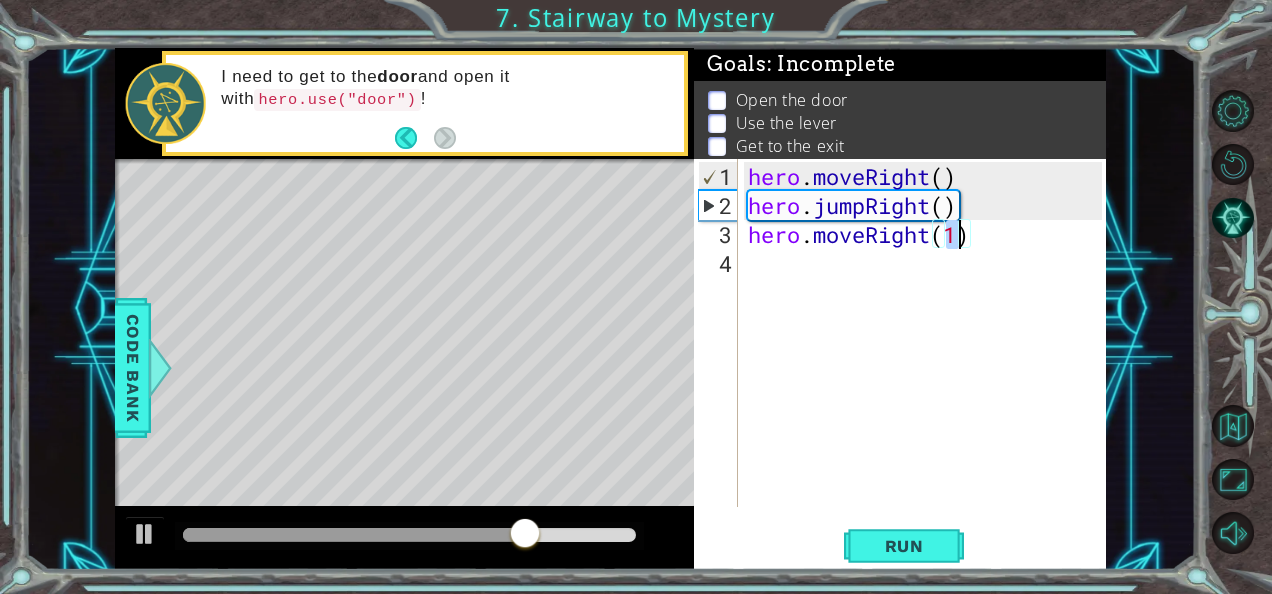 click on "hero . moveRight ( ) hero . jumpRight ( ) hero . moveRight ( 1 )" at bounding box center [928, 365] 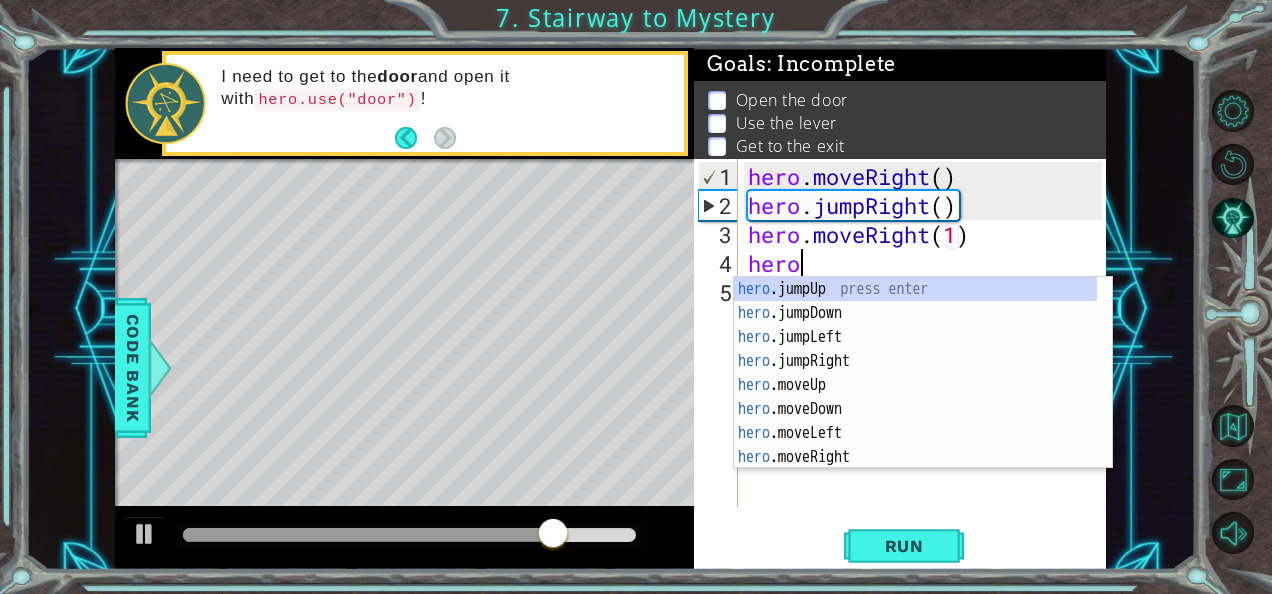scroll, scrollTop: 0, scrollLeft: 1, axis: horizontal 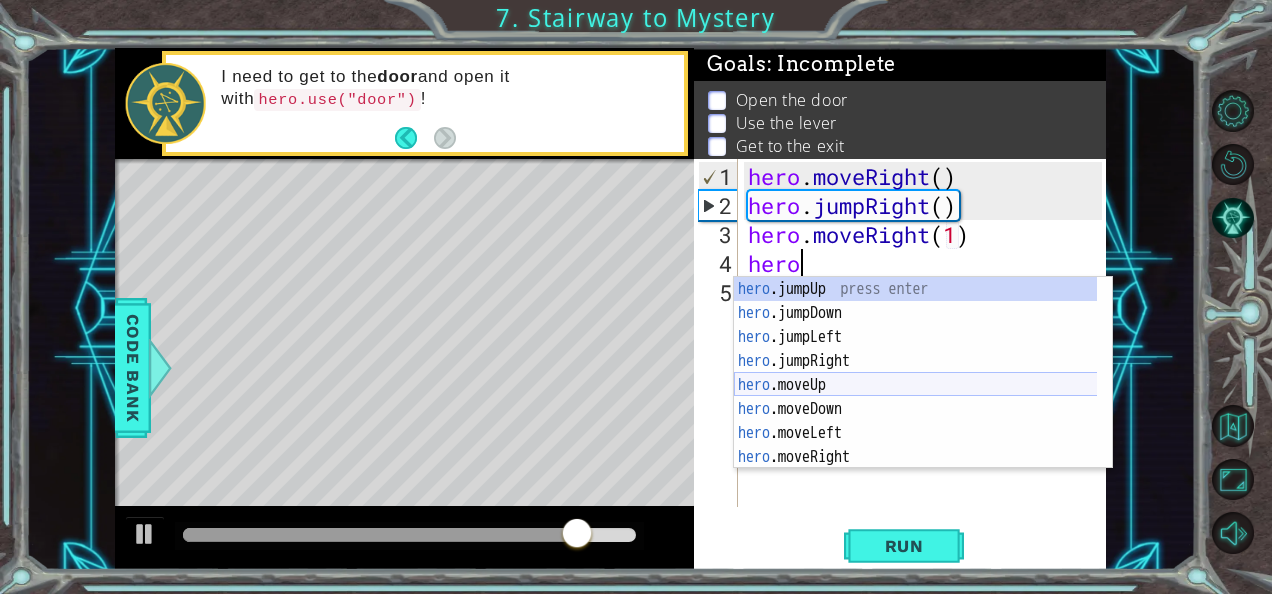 click on "hero .jumpUp press enter hero .jumpDown press enter hero .jumpLeft press enter hero .jumpRight press enter hero .moveUp press enter hero .moveDown press enter hero .moveLeft press enter hero .moveRight press enter hero .use press enter" at bounding box center [916, 397] 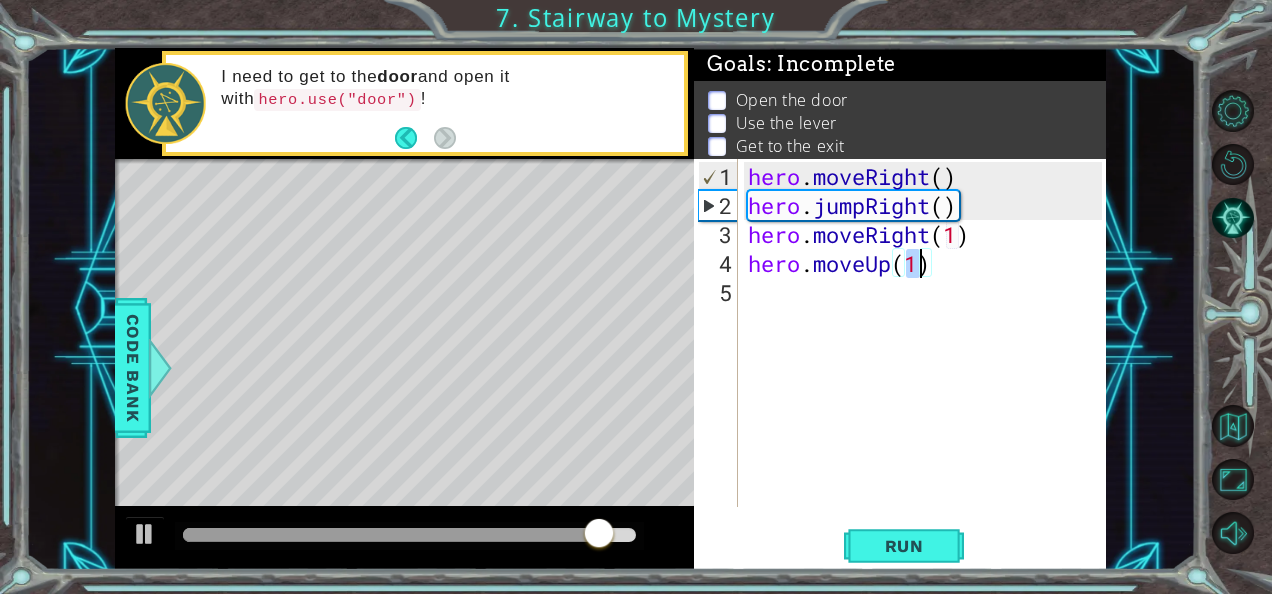 click on "hero . moveRight ( ) hero . jumpRight ( ) hero . moveRight ( 1 ) hero . moveUp ( 1 )" at bounding box center (928, 365) 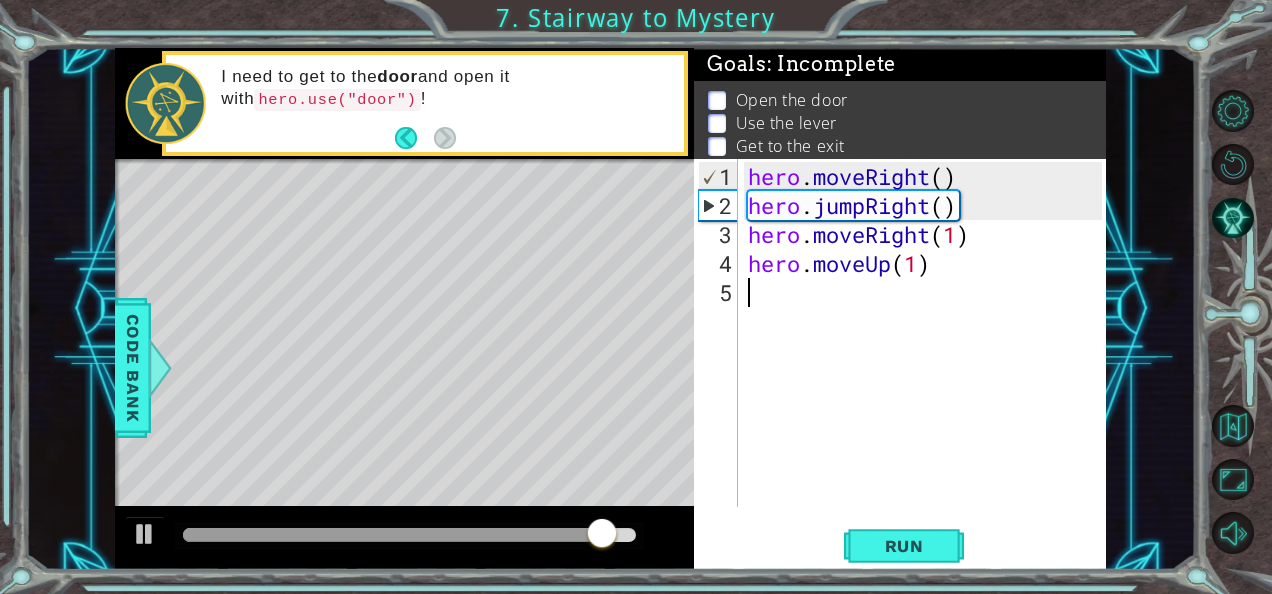 scroll, scrollTop: 0, scrollLeft: 0, axis: both 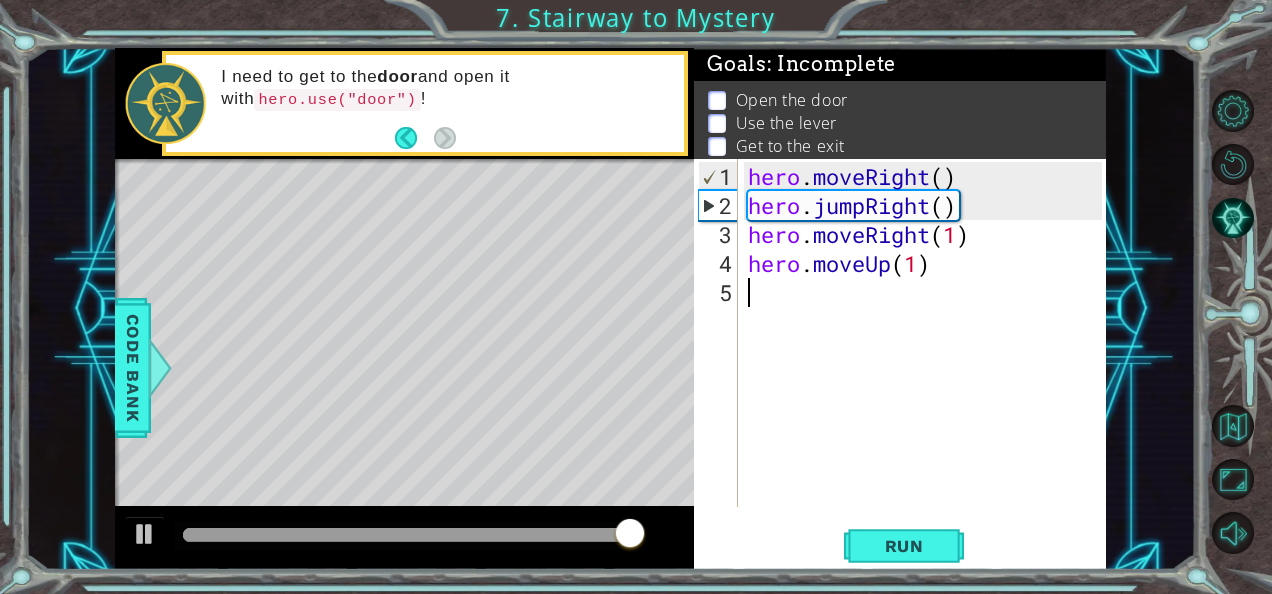 click on "hero . moveRight ( ) hero . jumpRight ( ) hero . moveRight ( 1 ) hero . moveUp ( 1 )" at bounding box center (928, 365) 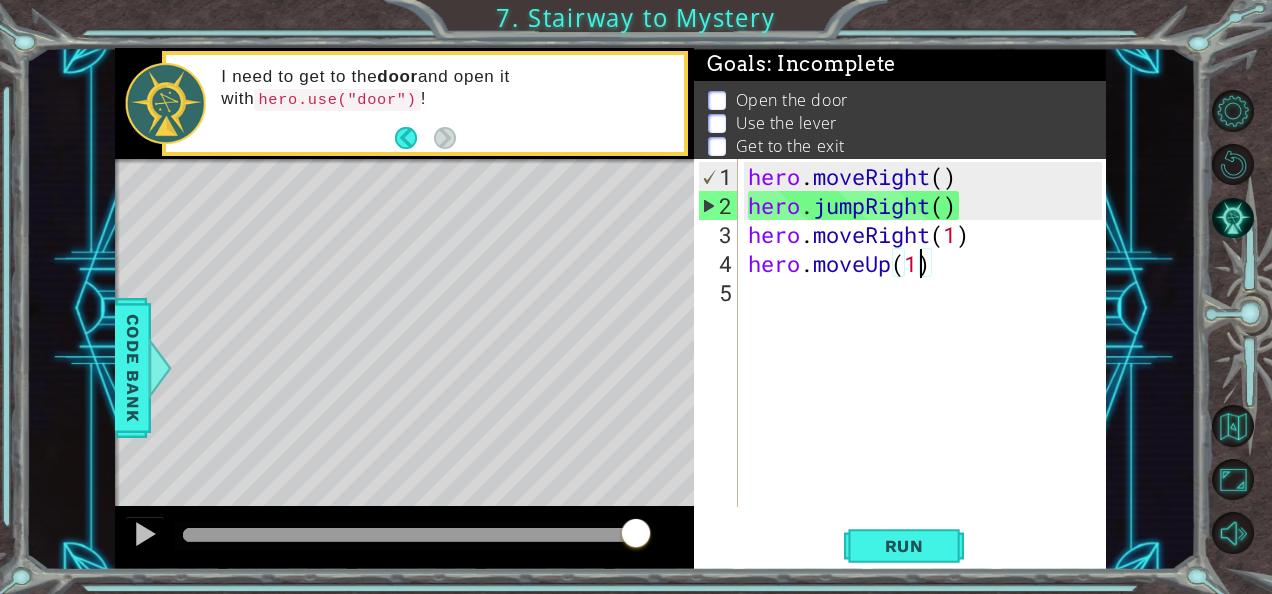 click on "hero . moveRight ( ) hero . jumpRight ( ) hero . moveRight ( 1 ) hero . moveUp ( 1 )" at bounding box center (928, 365) 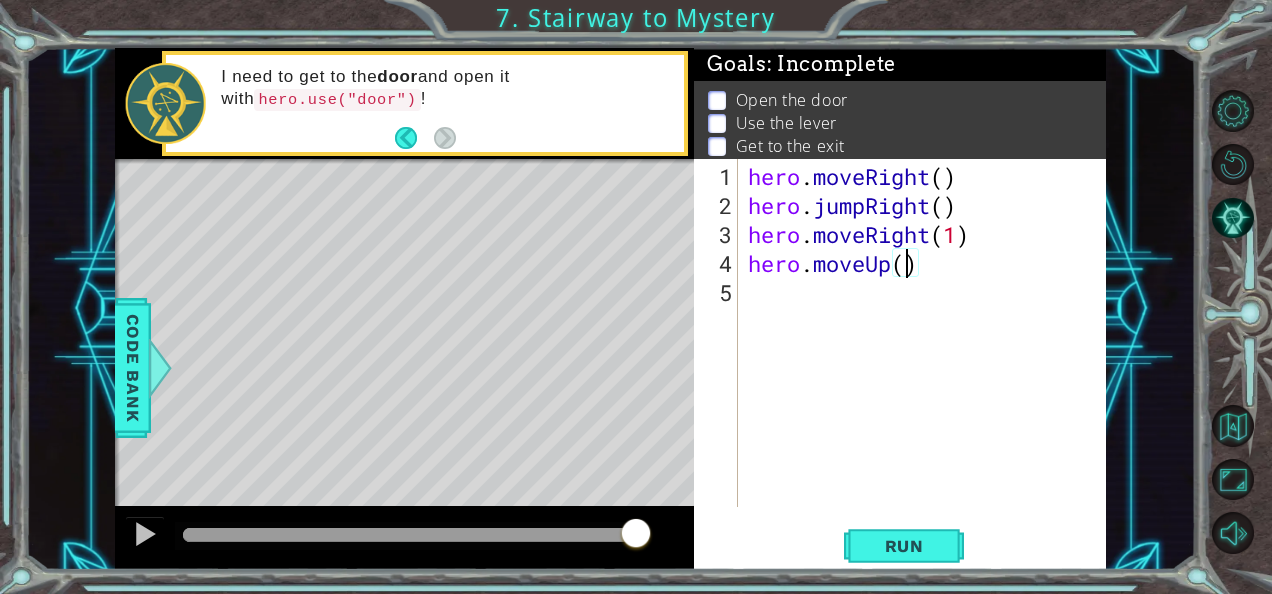 type on "hero.moveUp(2)" 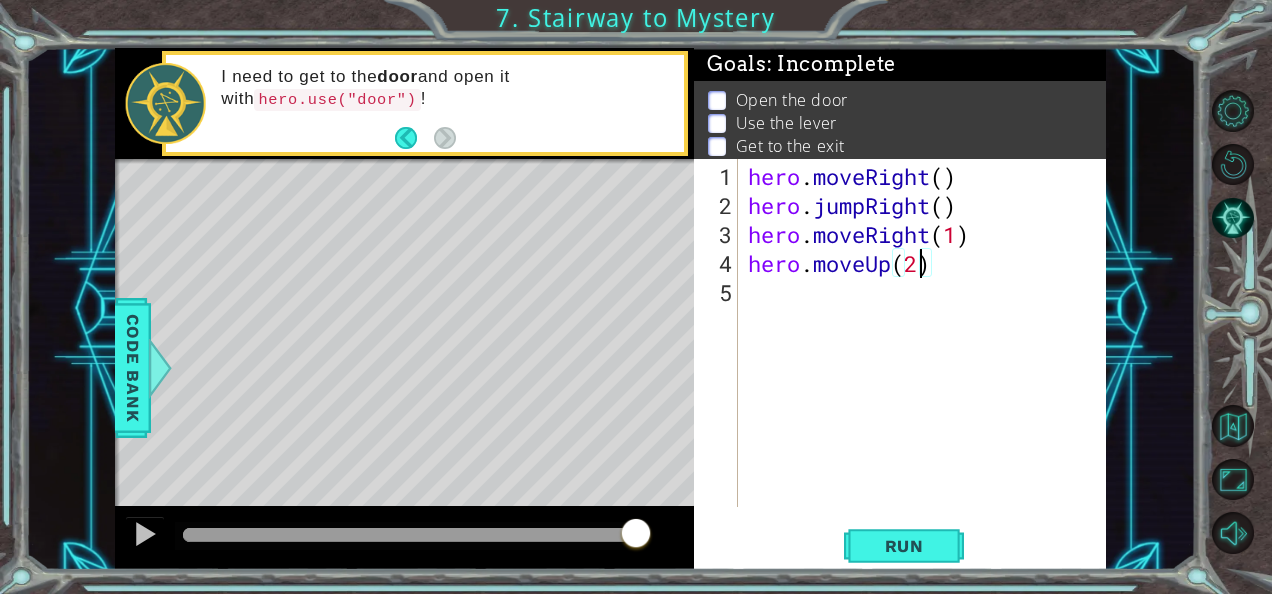 scroll, scrollTop: 0, scrollLeft: 7, axis: horizontal 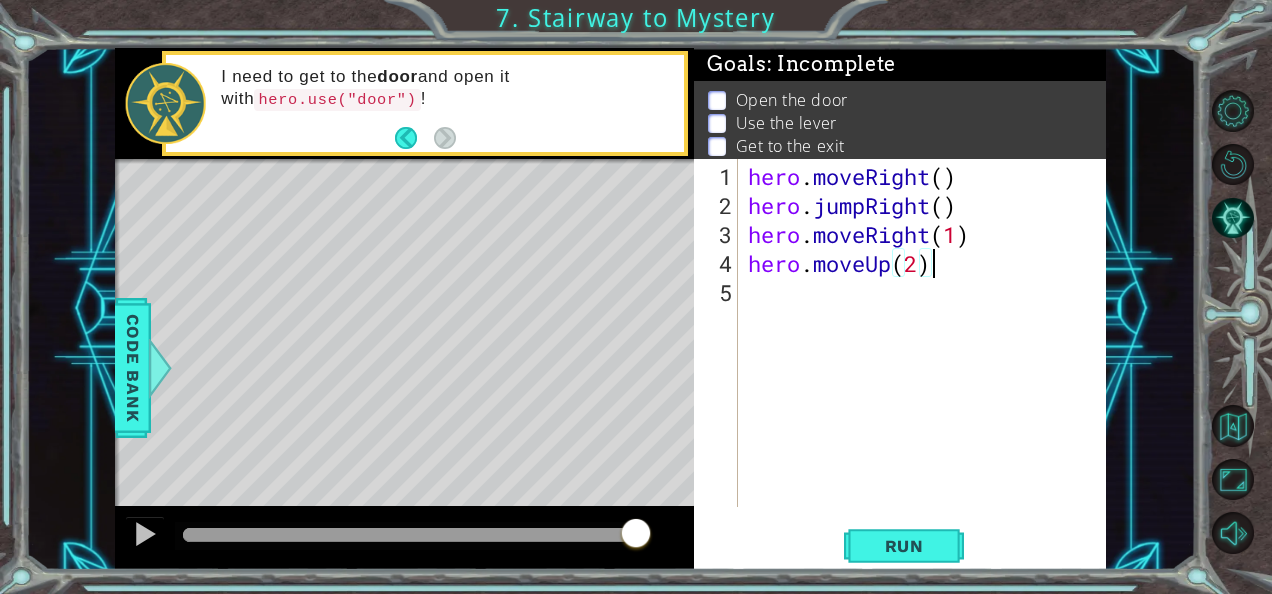 click on "hero . moveRight ( ) hero . jumpRight ( ) hero . moveRight ( 1 ) hero . moveUp ( 2 )" at bounding box center [928, 365] 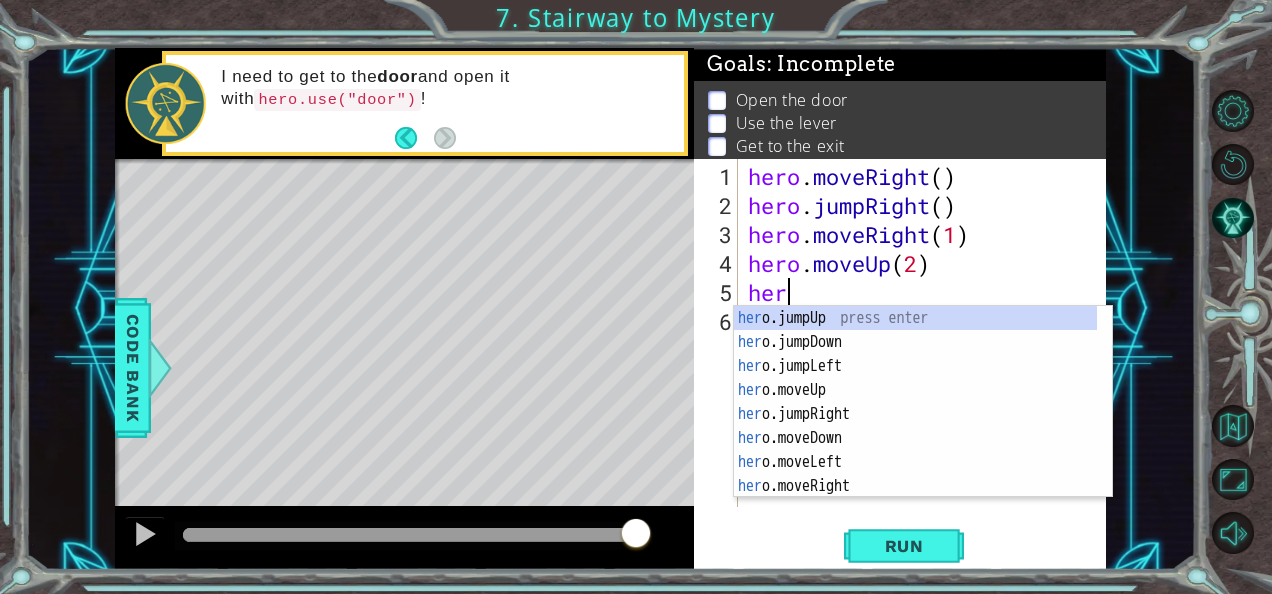 scroll, scrollTop: 0, scrollLeft: 1, axis: horizontal 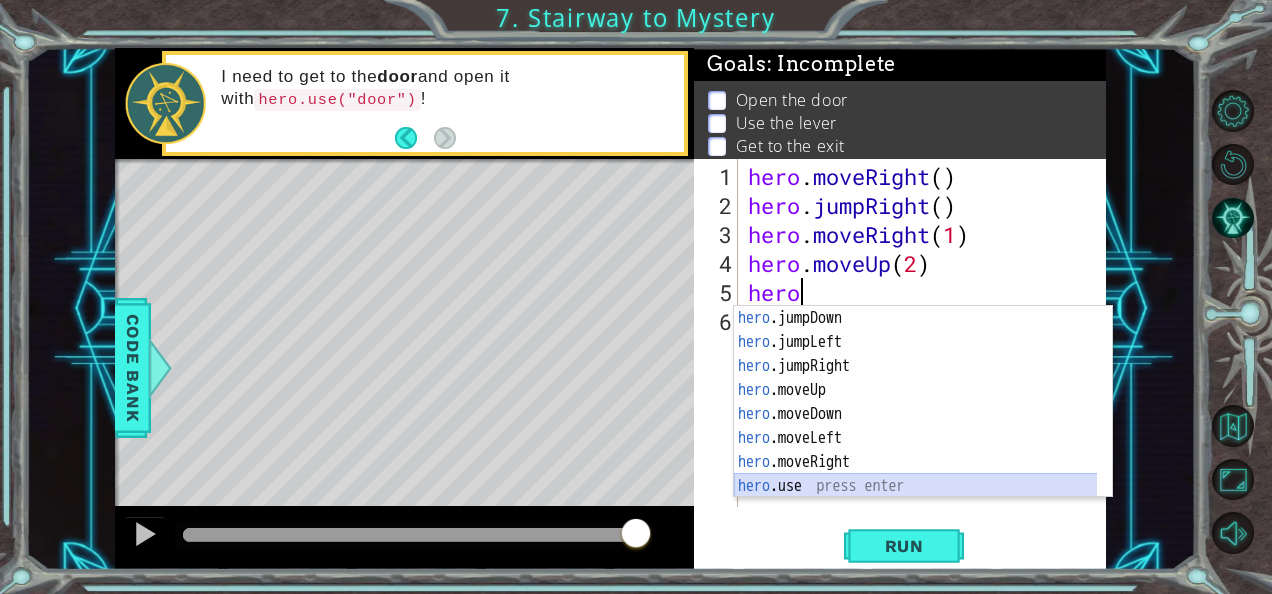 click on "hero .jumpDown press enter hero .jumpLeft press enter hero .jumpRight press enter hero .moveUp press enter hero .moveDown press enter hero .moveLeft press enter hero .moveRight press enter hero .use press enter" at bounding box center (916, 426) 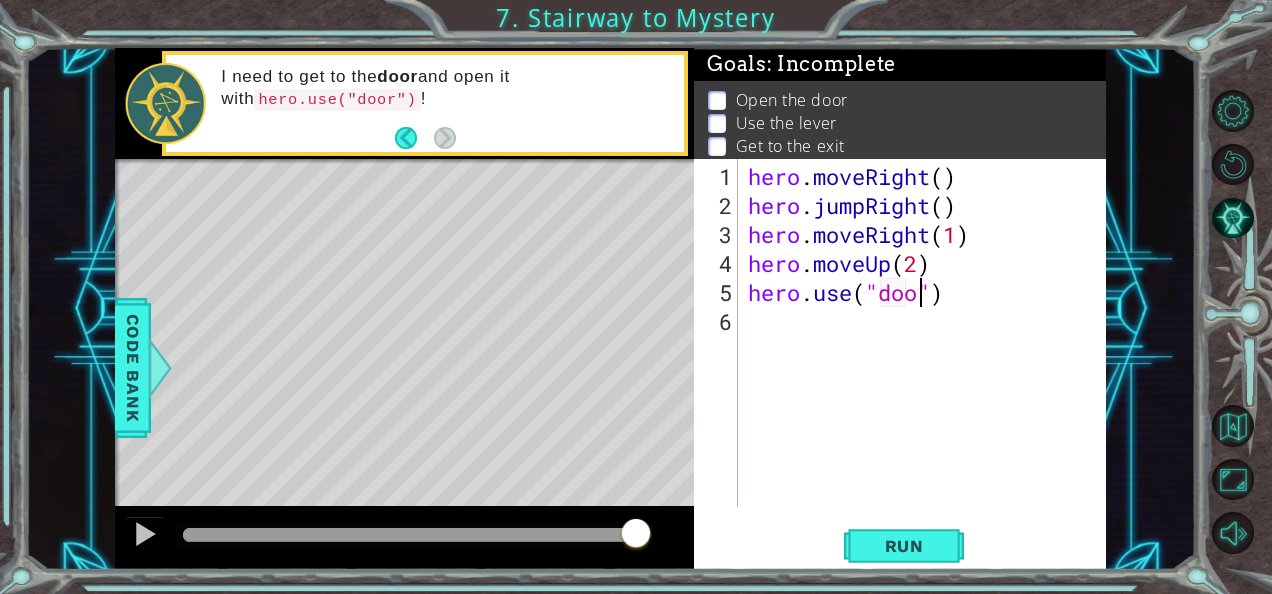 scroll, scrollTop: 0, scrollLeft: 8, axis: horizontal 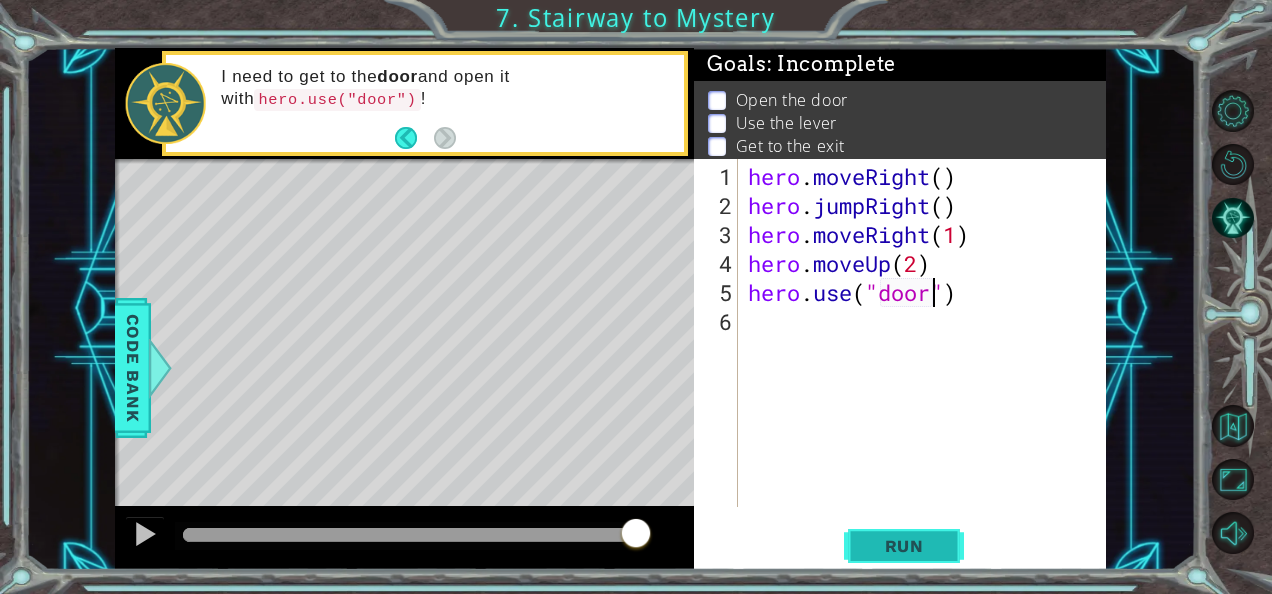 click on "Run" at bounding box center (904, 545) 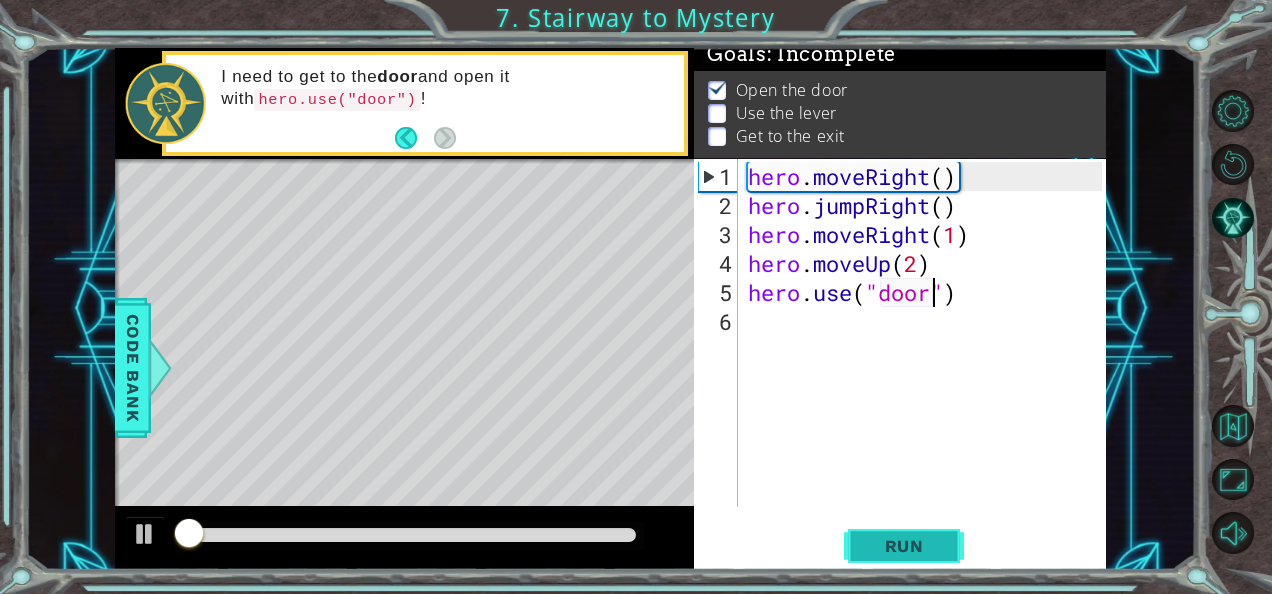 scroll, scrollTop: 17, scrollLeft: 0, axis: vertical 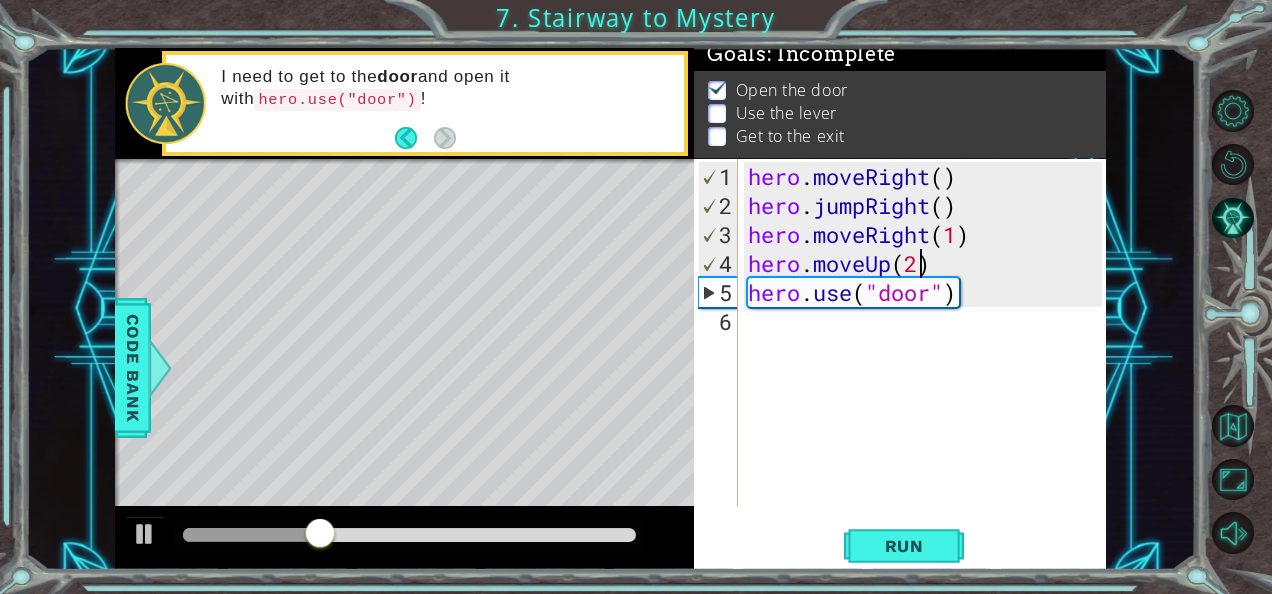 click on "hero . moveRight ( ) hero . jumpRight ( ) hero . moveRight ( 1 ) hero . moveUp ( 2 ) hero . use ( "door" )" at bounding box center [928, 365] 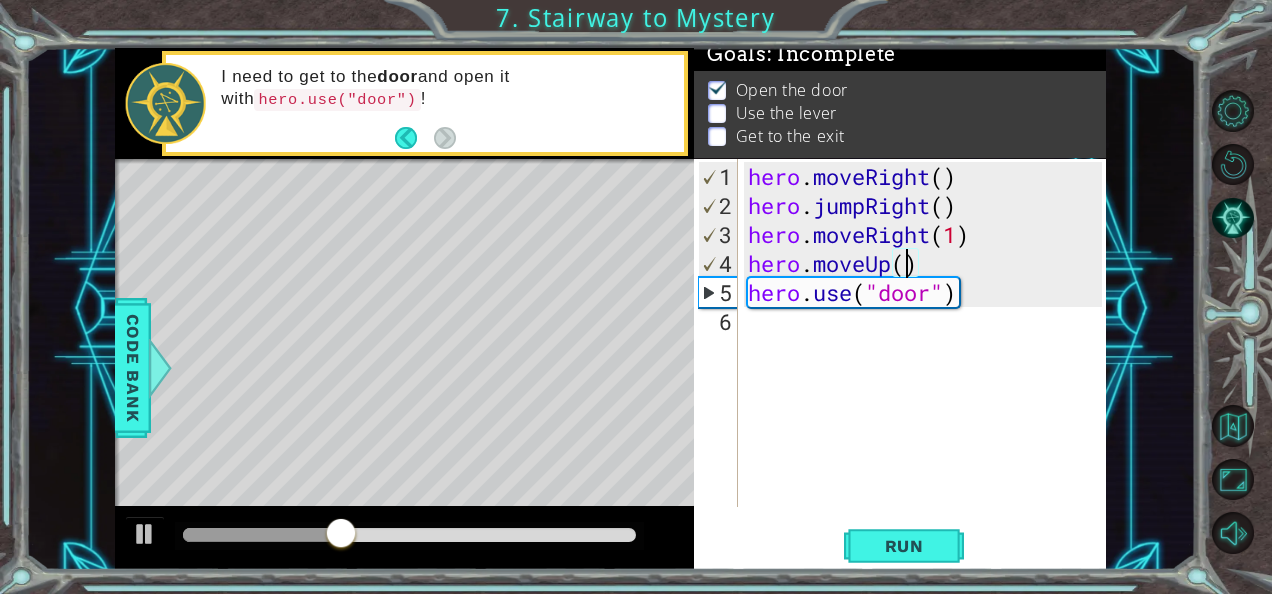 scroll, scrollTop: 0, scrollLeft: 7, axis: horizontal 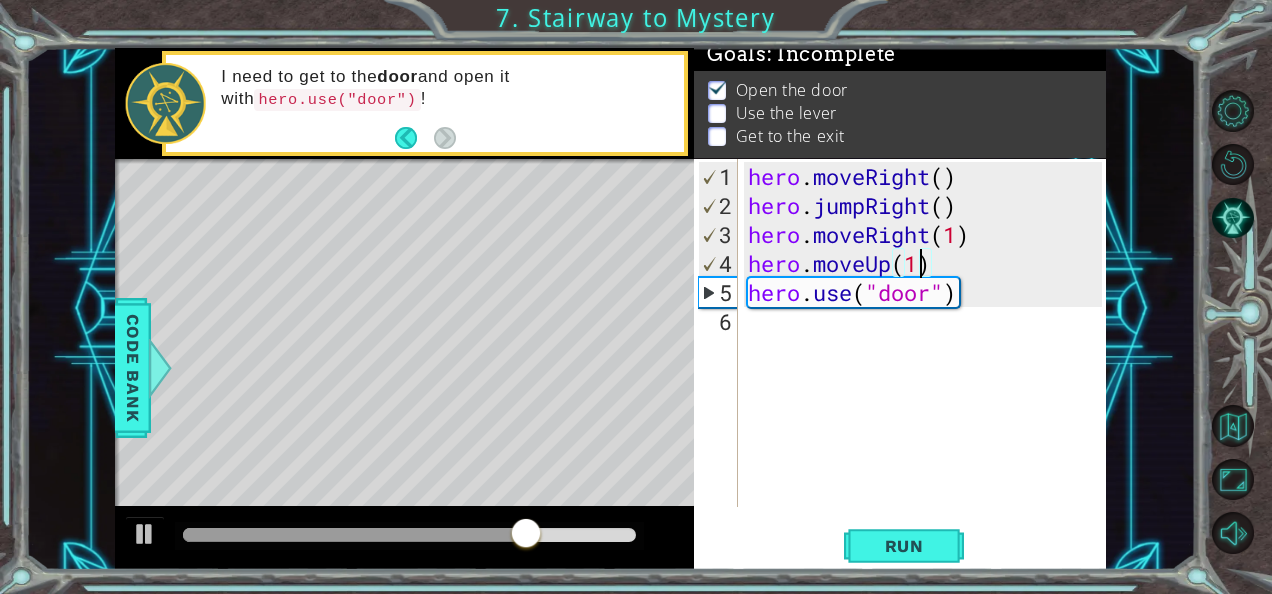 click on "hero . moveRight ( ) hero . jumpRight ( ) hero . moveRight ( 1 ) hero . moveUp ( 1 ) hero . use ( "door" )" at bounding box center [928, 365] 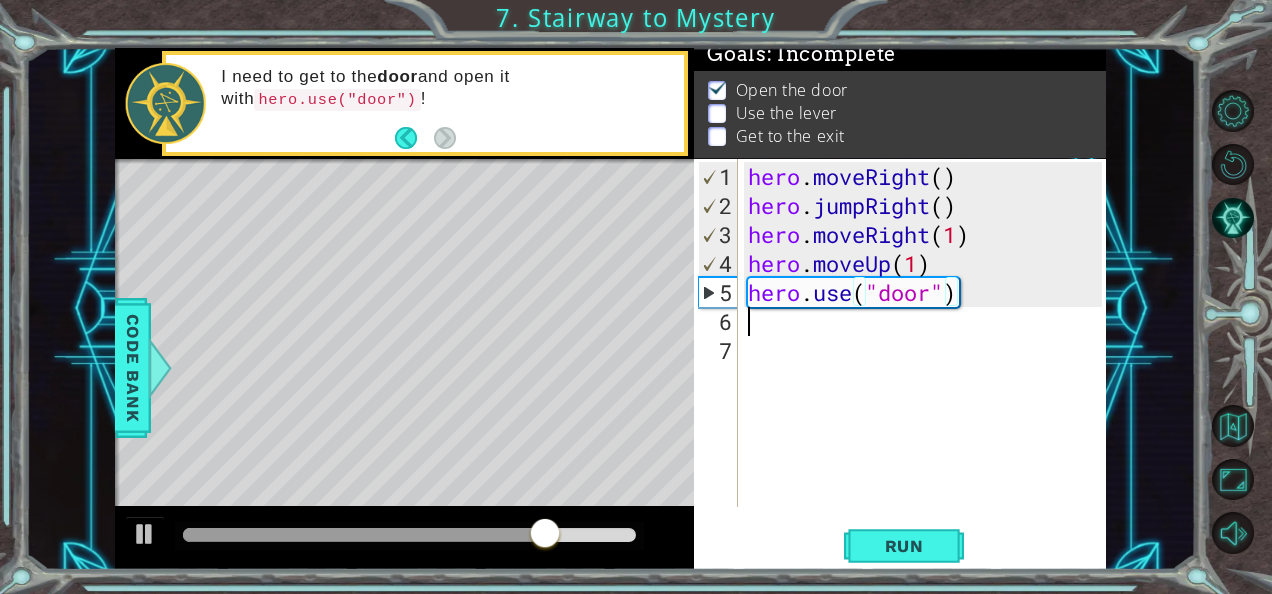 scroll, scrollTop: 0, scrollLeft: 0, axis: both 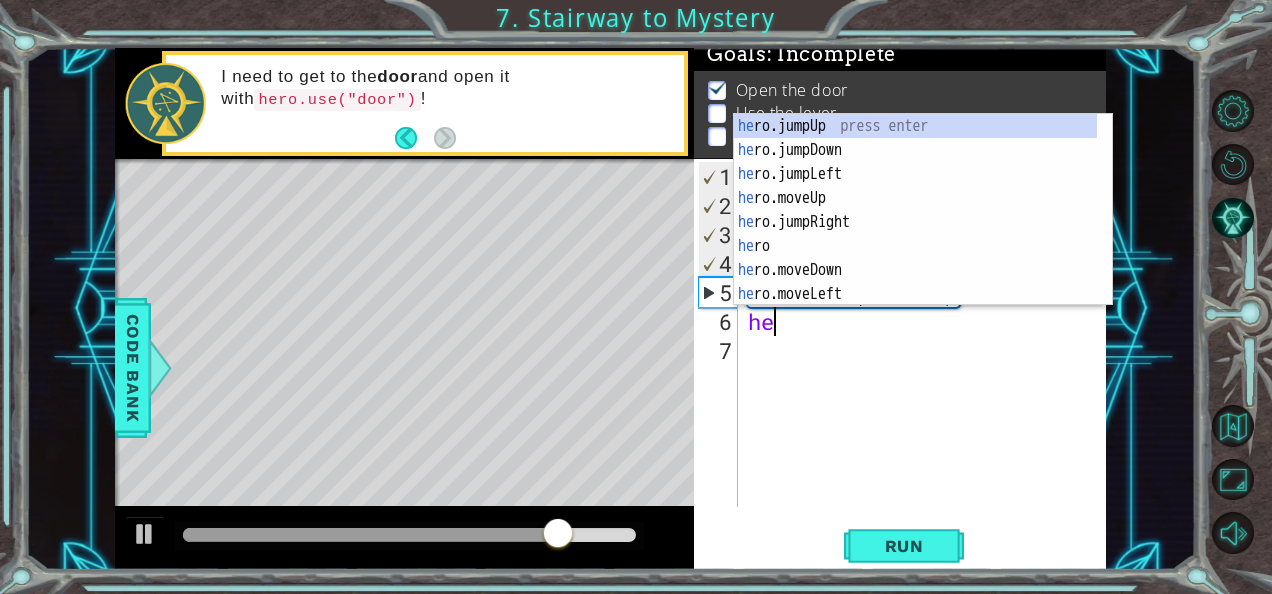 type on "hero" 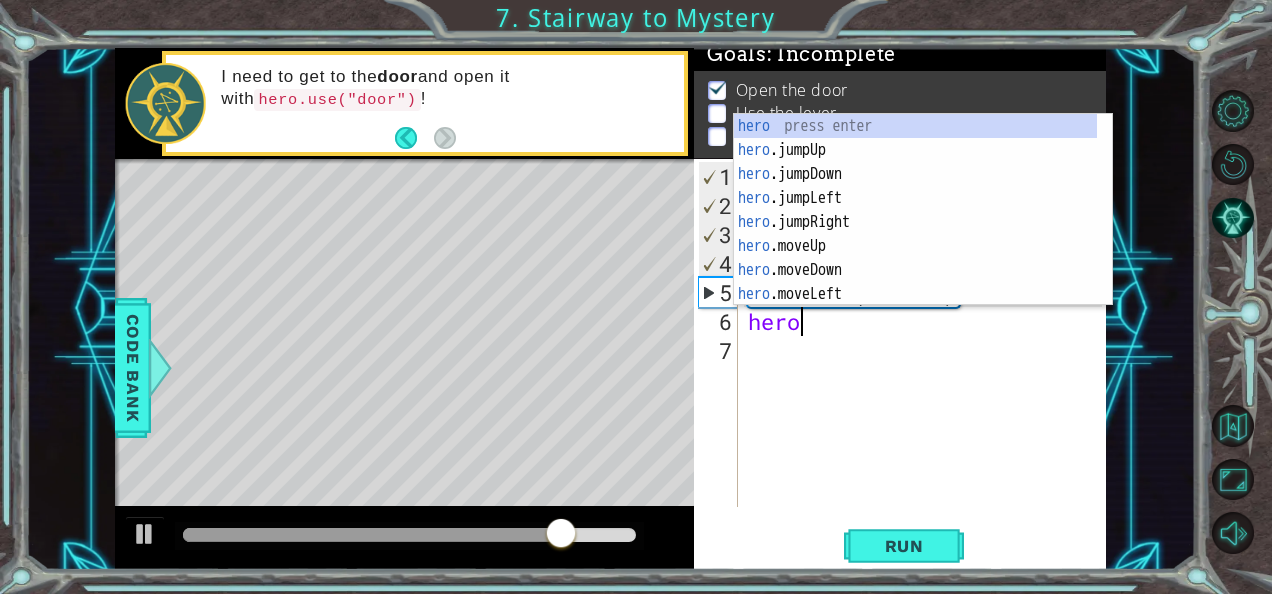 scroll, scrollTop: 0, scrollLeft: 1, axis: horizontal 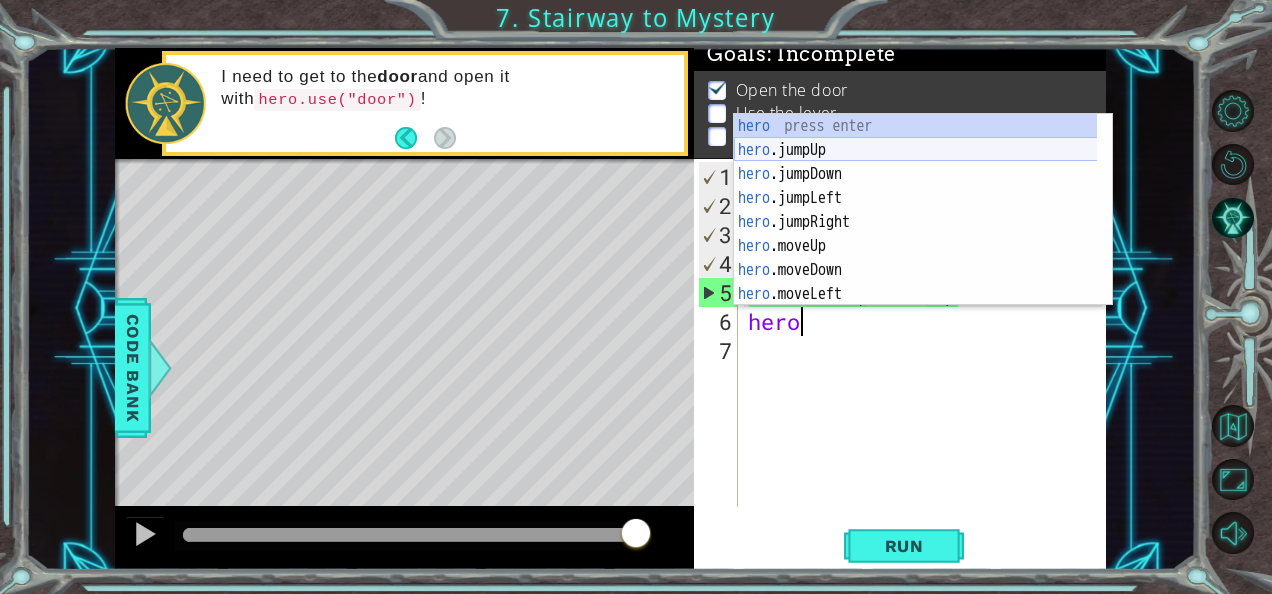 click on "hero press enter hero .jumpUp press enter hero .jumpDown press enter hero .jumpLeft press enter hero .jumpRight press enter hero .moveUp press enter hero .moveDown press enter hero .moveLeft press enter hero .moveRight press enter" at bounding box center (916, 234) 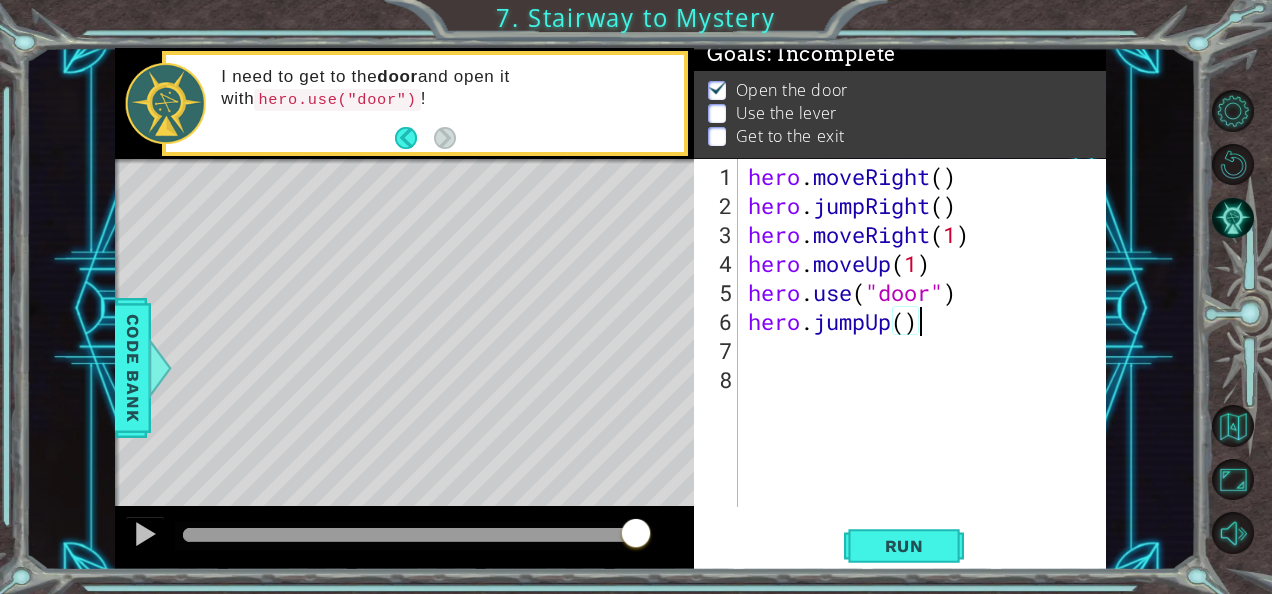 click on "hero . moveRight ( ) hero . jumpRight ( ) hero . moveRight ( 1 ) hero . moveUp ( 1 ) hero . use ( "door" ) hero . jumpUp ( )" at bounding box center (928, 365) 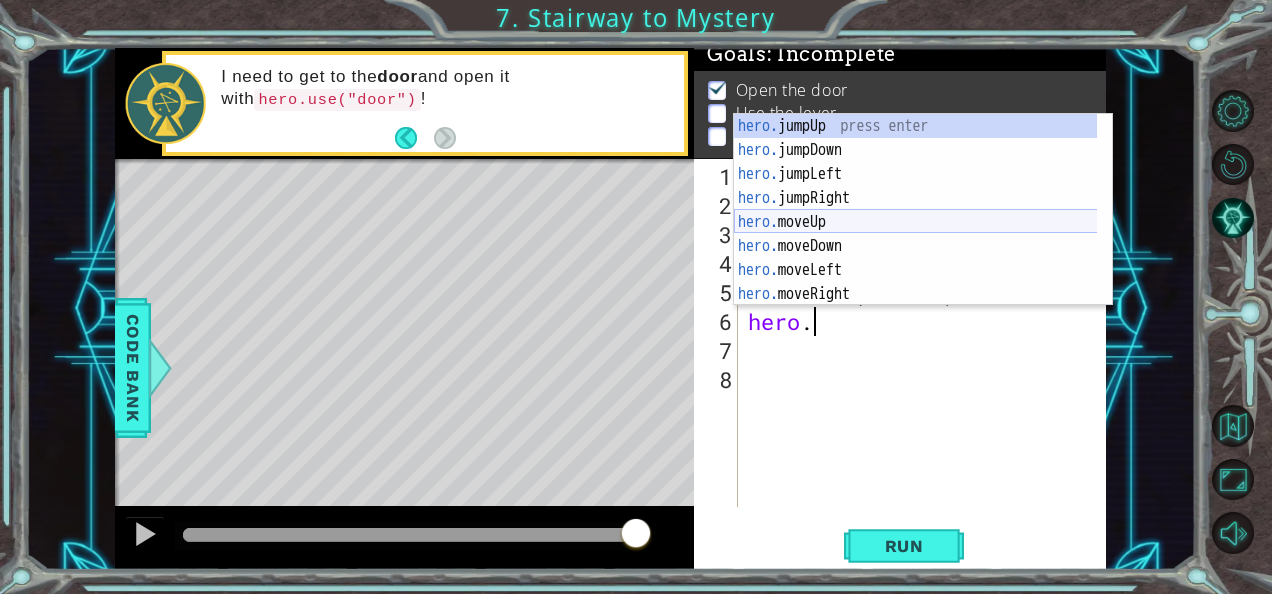 click on "hero. jumpUp press enter hero. jumpDown press enter hero. jumpLeft press enter hero. jumpRight press enter hero. moveUp press enter hero. moveDown press enter hero. moveLeft press enter hero. moveRight press enter hero. use press enter" at bounding box center (916, 234) 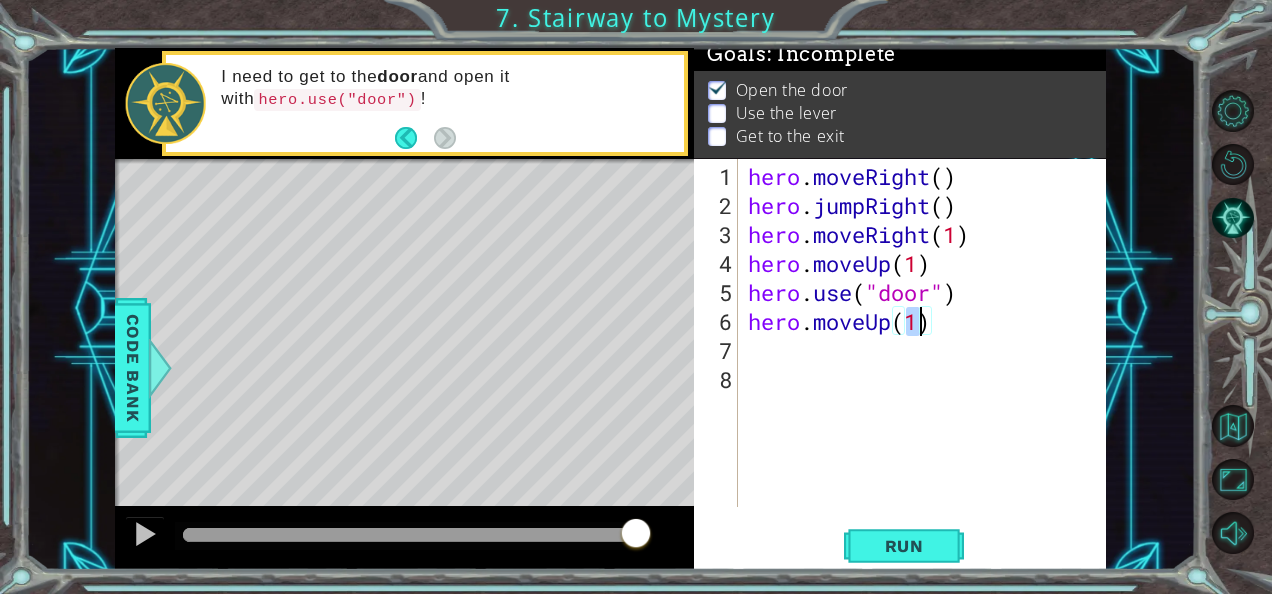click on "hero . moveRight ( ) hero . jumpRight ( ) hero . moveRight ( 1 ) hero . moveUp ( 1 ) hero . use ( "door" ) hero . moveUp ( 1 )" at bounding box center (928, 365) 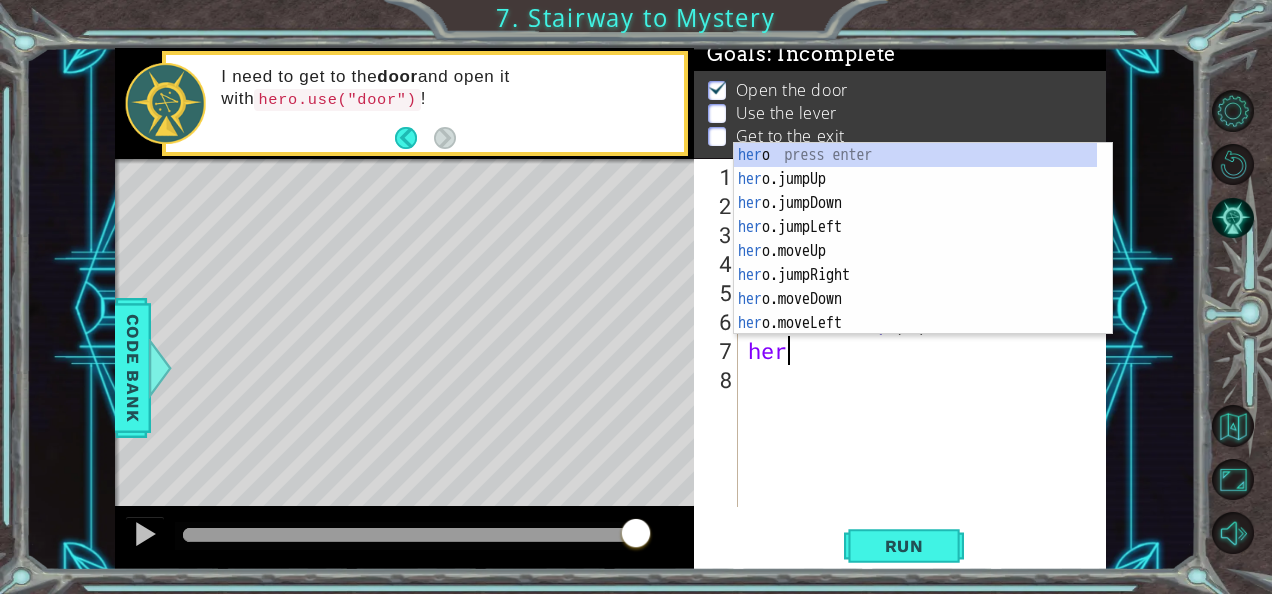 scroll, scrollTop: 0, scrollLeft: 1, axis: horizontal 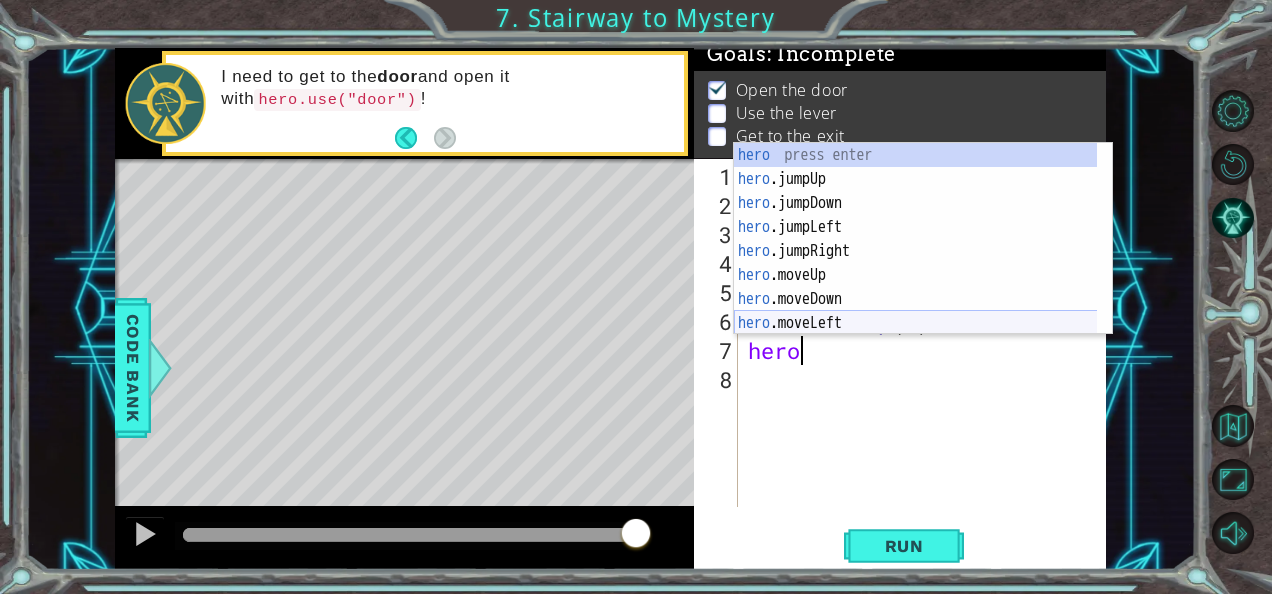 click on "hero press enter hero .jumpUp press enter hero .jumpDown press enter hero .jumpLeft press enter hero .jumpRight press enter hero .moveUp press enter hero .moveDown press enter hero .moveLeft press enter hero .moveRight press enter" at bounding box center [916, 263] 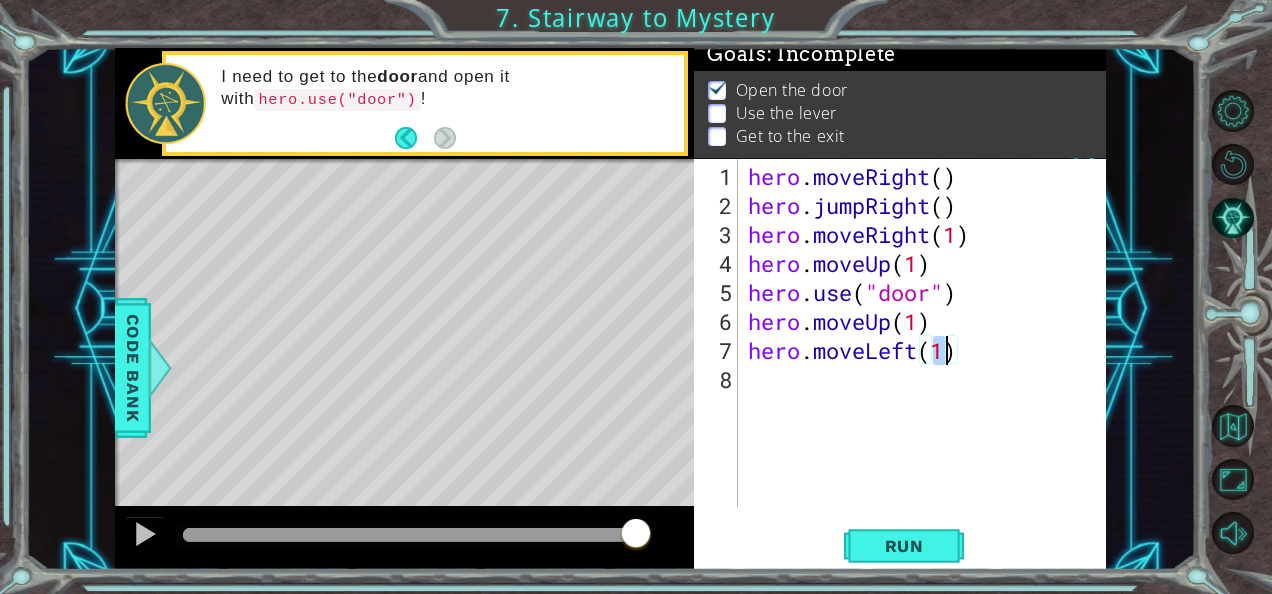 click on "hero . moveRight ( ) hero . jumpRight ( ) hero . moveRight ( 1 ) hero . moveUp ( 1 ) hero . use ( "door" ) hero . moveUp ( 1 ) hero . moveLeft ( 1 )" at bounding box center (928, 365) 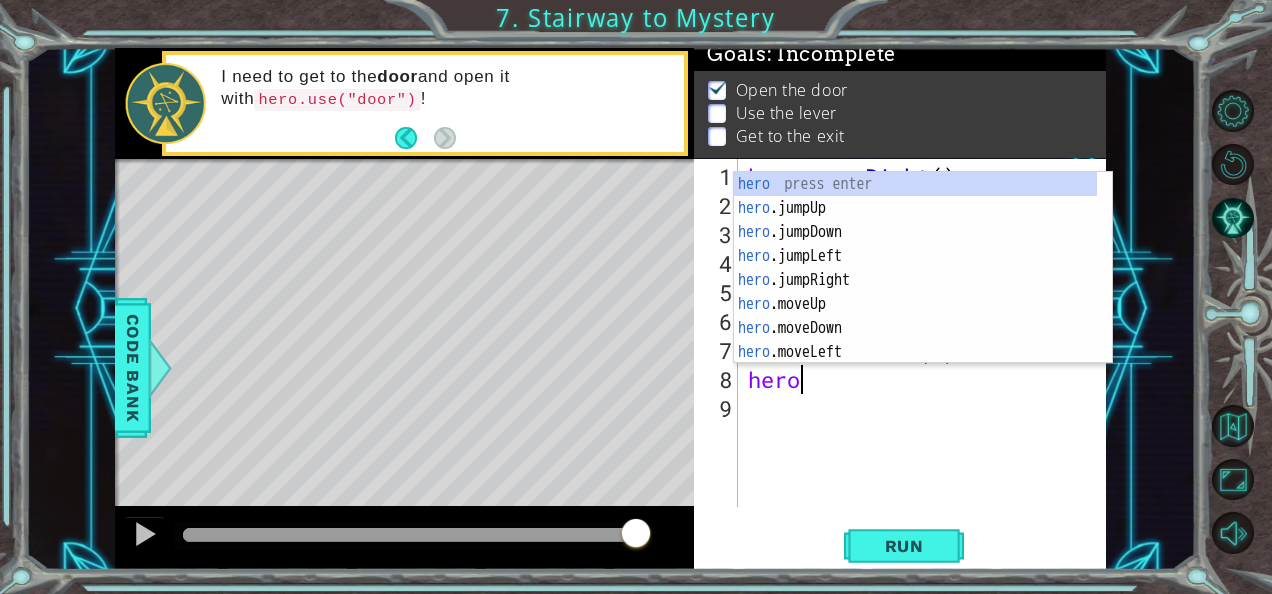 scroll, scrollTop: 0, scrollLeft: 1, axis: horizontal 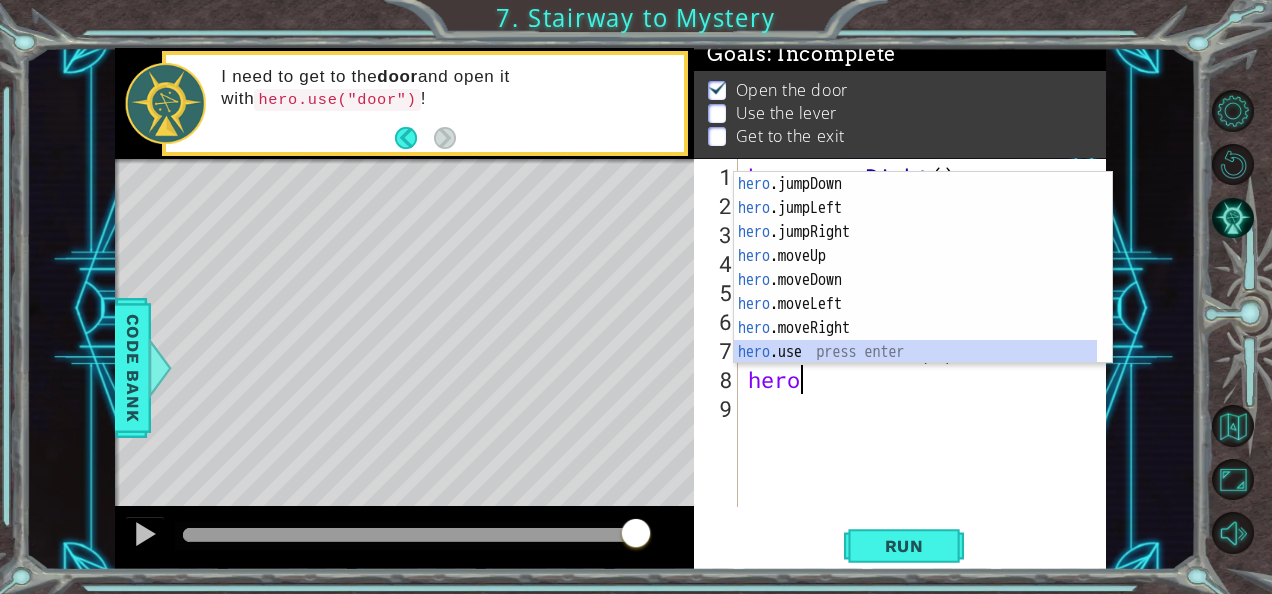click on "hero .jumpDown press enter hero .jumpLeft press enter hero .jumpRight press enter hero .moveUp press enter hero .moveDown press enter hero .moveLeft press enter hero .moveRight press enter hero .use press enter" at bounding box center (916, 292) 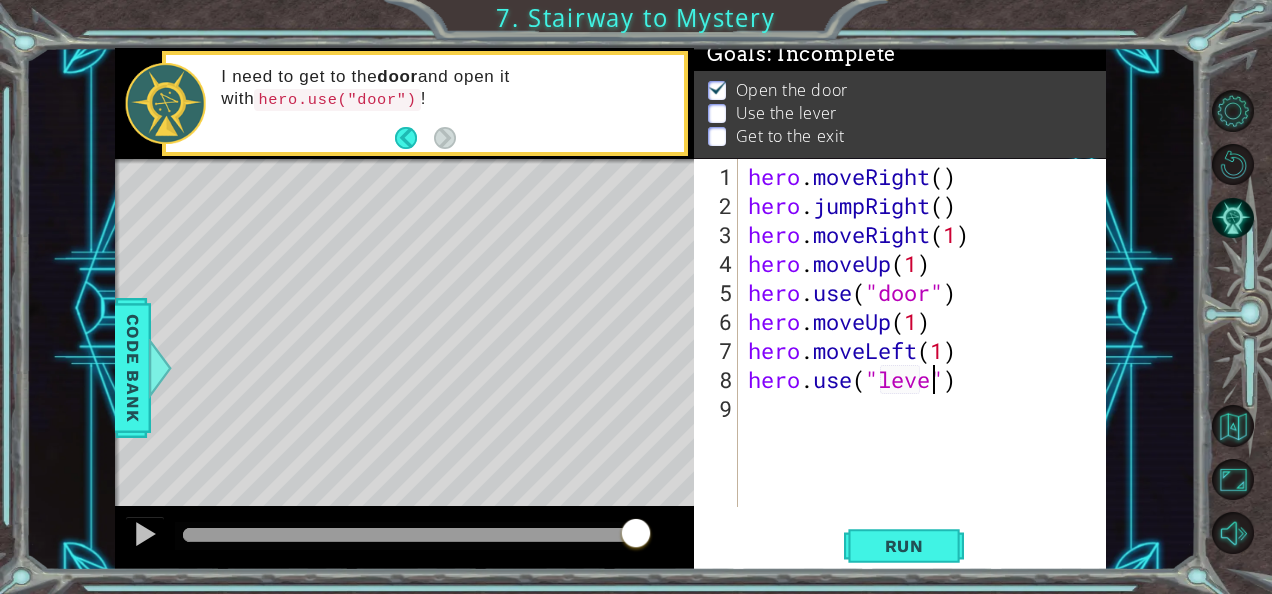 type on "hero.use("lever")" 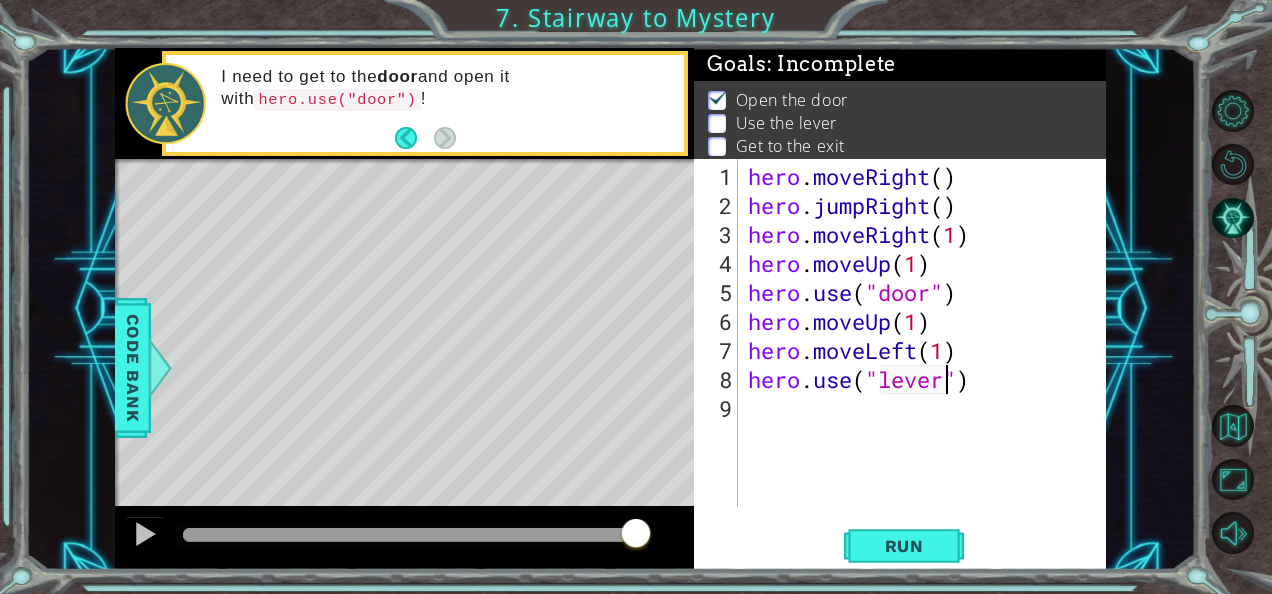 scroll, scrollTop: 35, scrollLeft: 0, axis: vertical 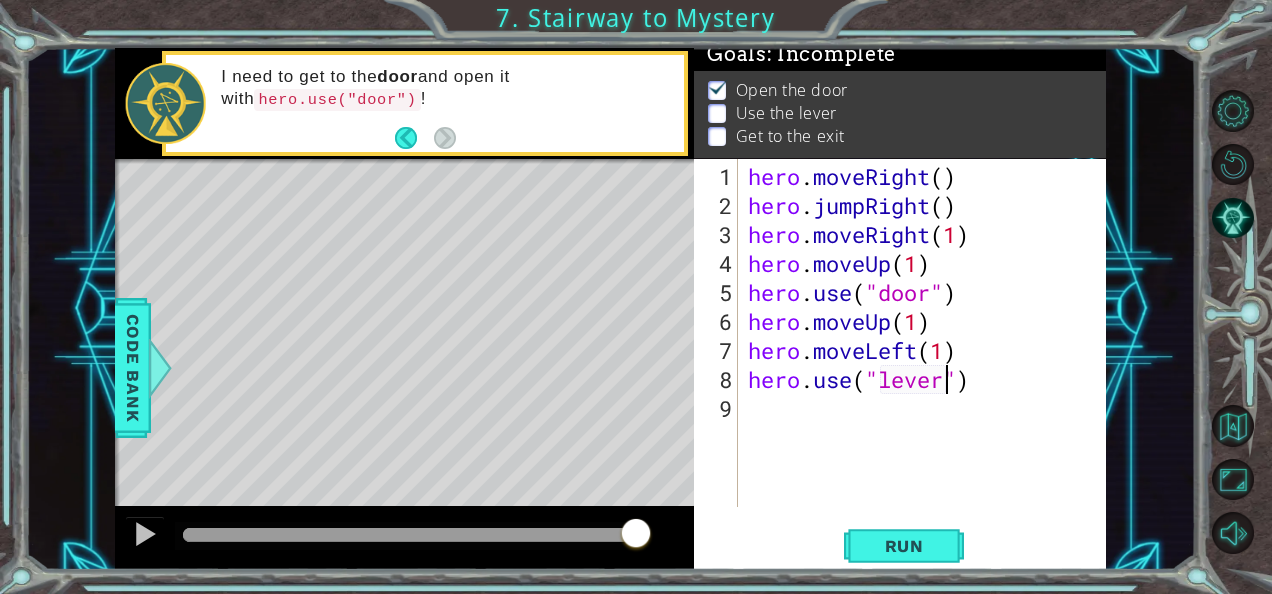 drag, startPoint x: 994, startPoint y: 377, endPoint x: 1002, endPoint y: 368, distance: 12.0415945 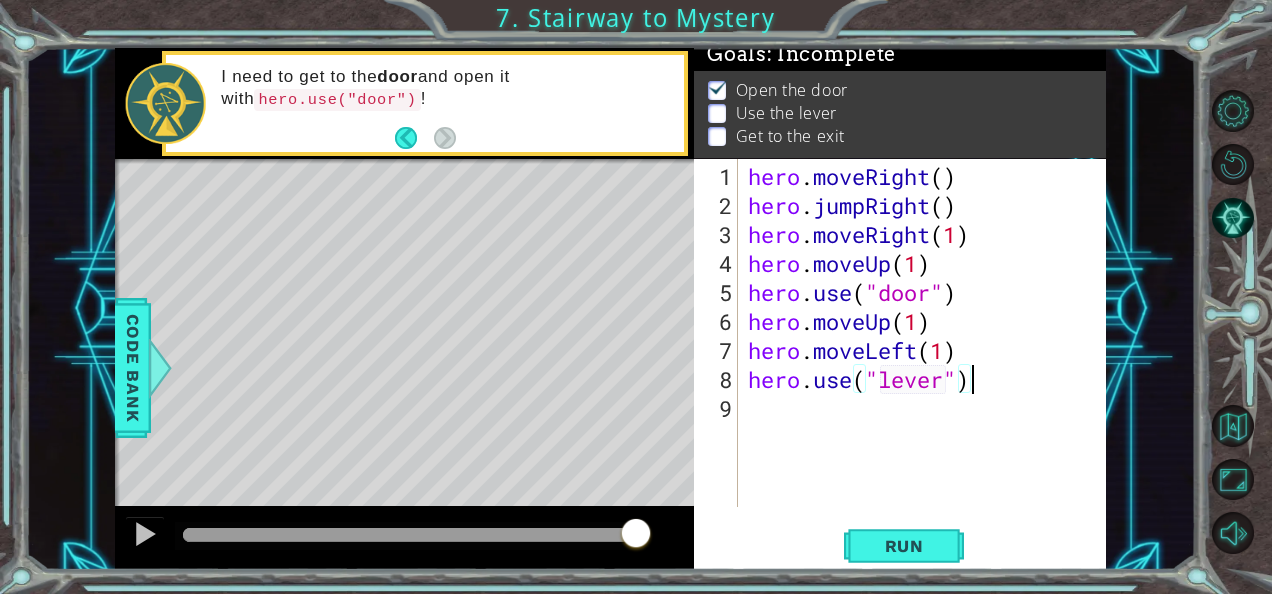 scroll, scrollTop: 0, scrollLeft: 0, axis: both 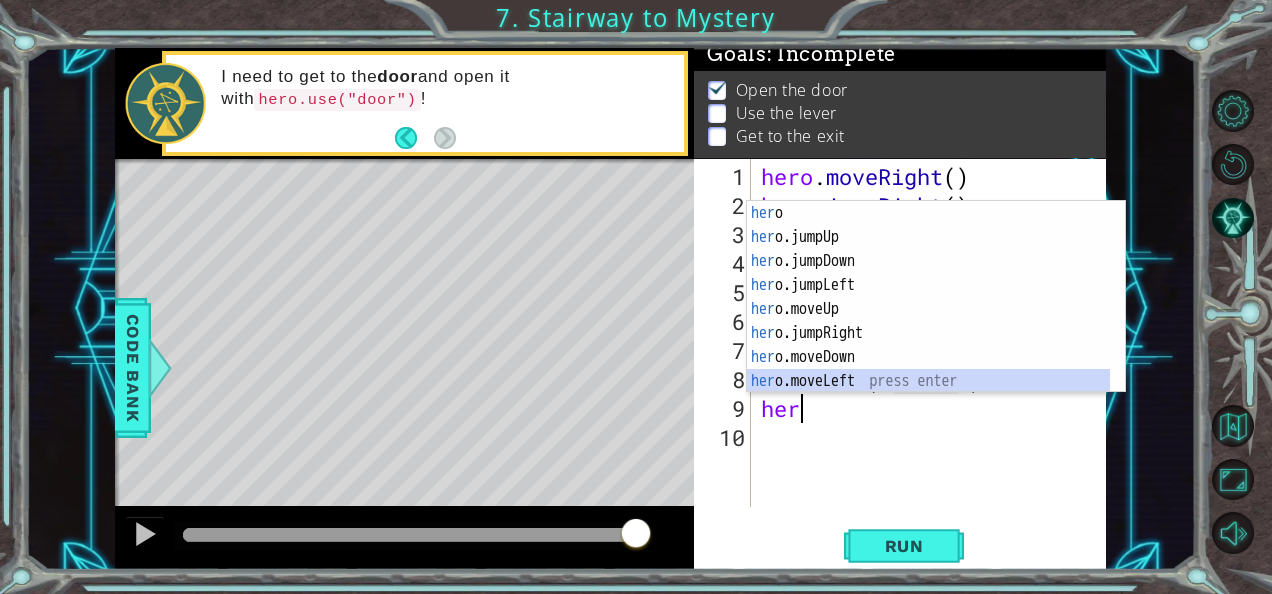 click on "her o press enter her o.jumpUp press enter her o.jumpDown press enter her o.jumpLeft press enter her o.moveUp press enter her o.jumpRight press enter her o.moveDown press enter her o.moveLeft press enter her o.moveRight press enter" at bounding box center [929, 321] 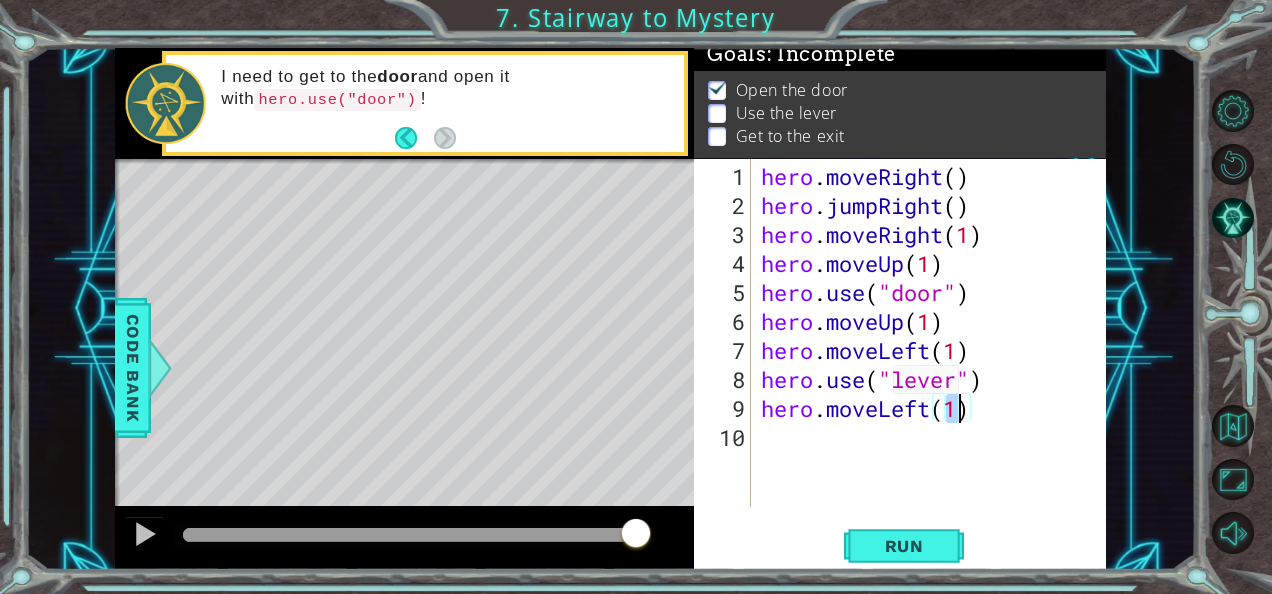 type on "hero.moveLeft(2)" 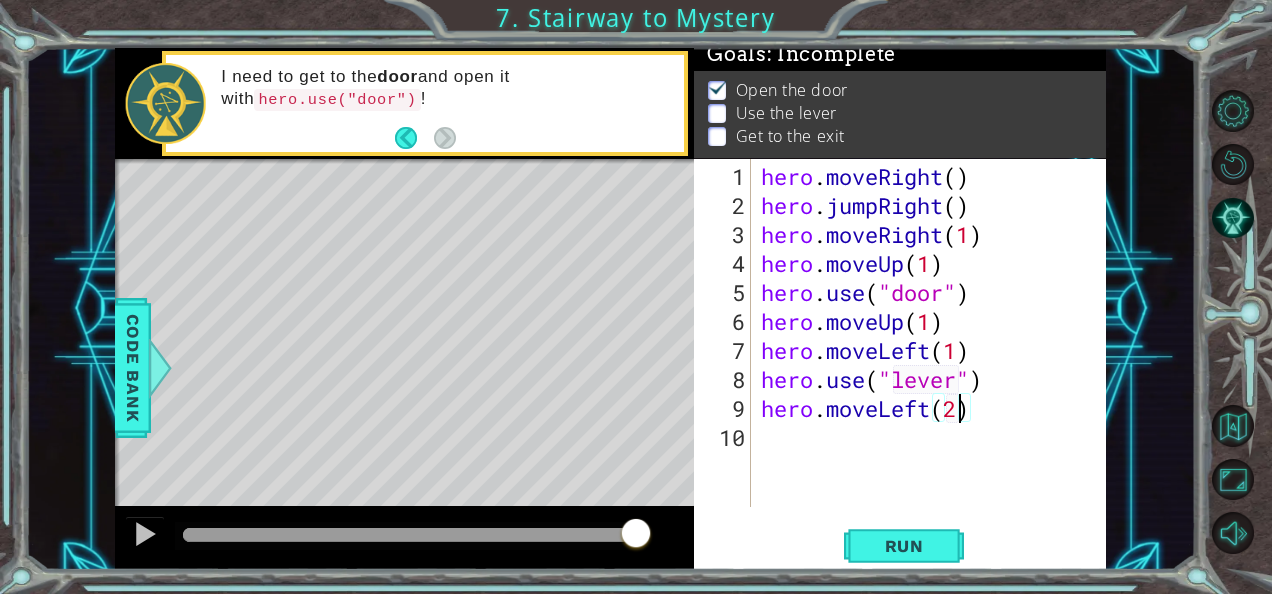 scroll, scrollTop: 0, scrollLeft: 8, axis: horizontal 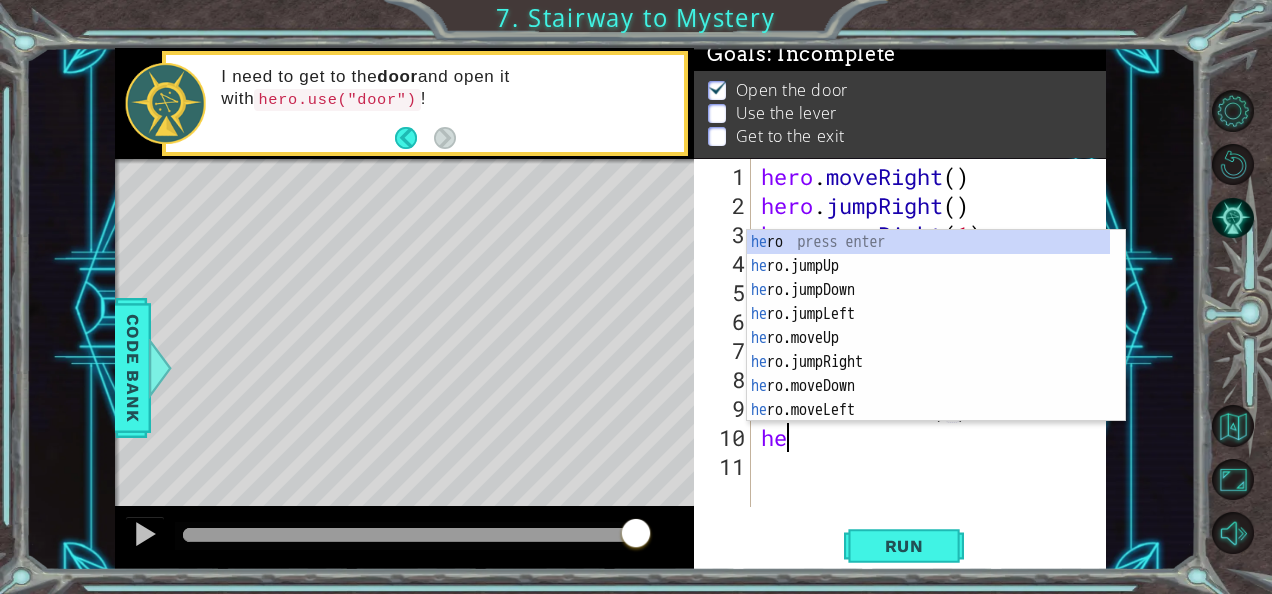 type on "hero" 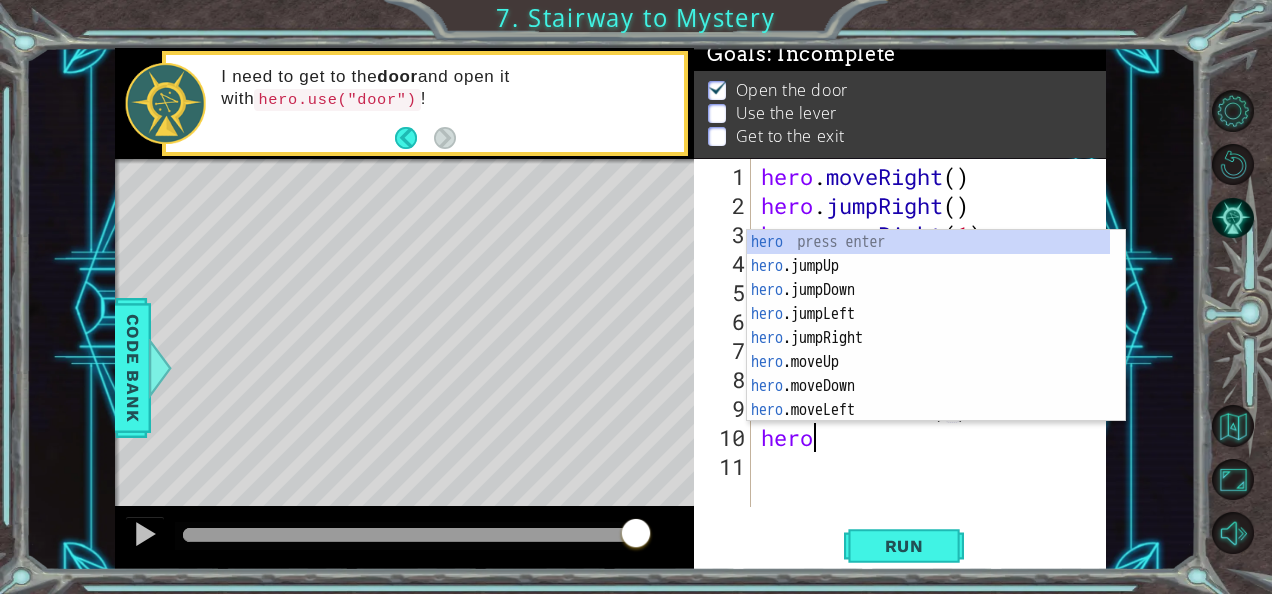 scroll, scrollTop: 0, scrollLeft: 1, axis: horizontal 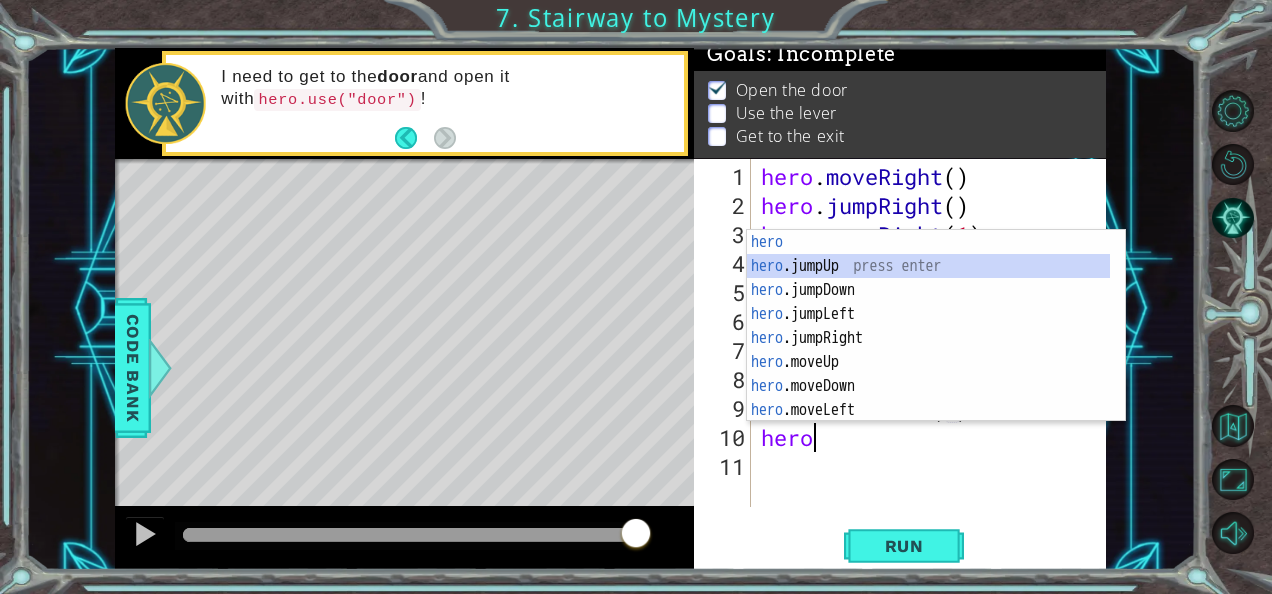 click on "hero press enter hero .jumpUp press enter hero .jumpDown press enter hero .jumpLeft press enter hero .jumpRight press enter hero .moveUp press enter hero .moveDown press enter hero .moveLeft press enter hero .moveRight press enter" at bounding box center (929, 350) 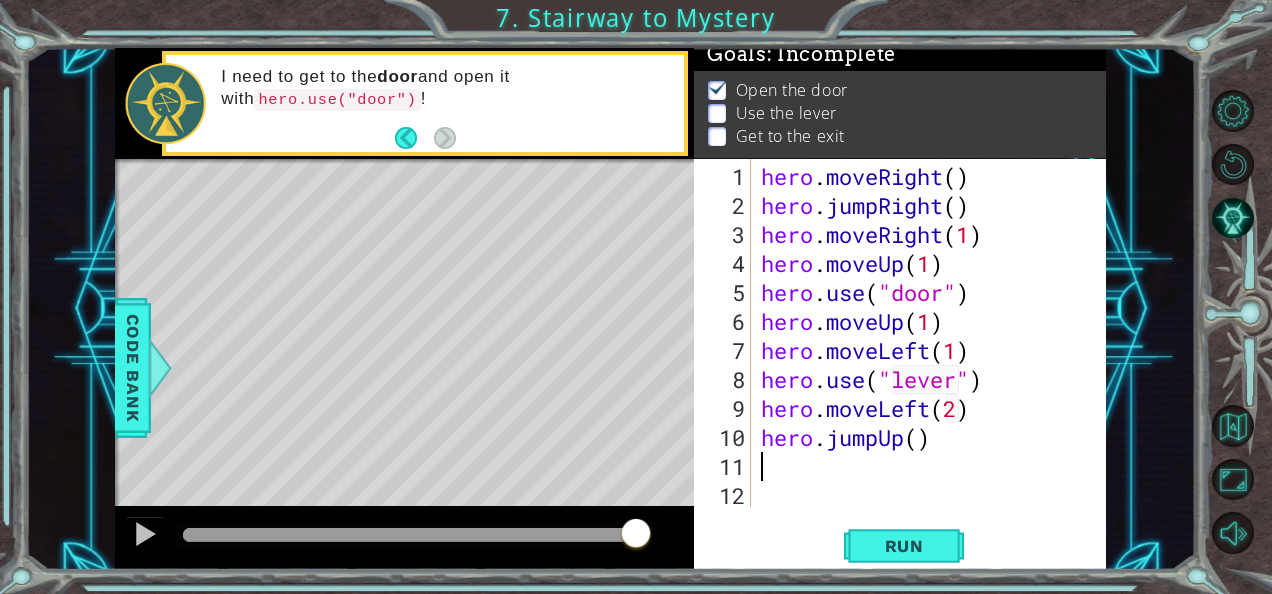 click on "hero . moveRight ( ) hero . jumpRight ( ) hero . moveRight ( 1 ) hero . moveUp ( 1 ) hero . use ( "door" ) hero . moveUp ( 1 ) hero . moveLeft ( 1 ) hero . use ( "lever" ) hero . moveLeft ( 2 ) hero . jumpUp ( )" at bounding box center [935, 365] 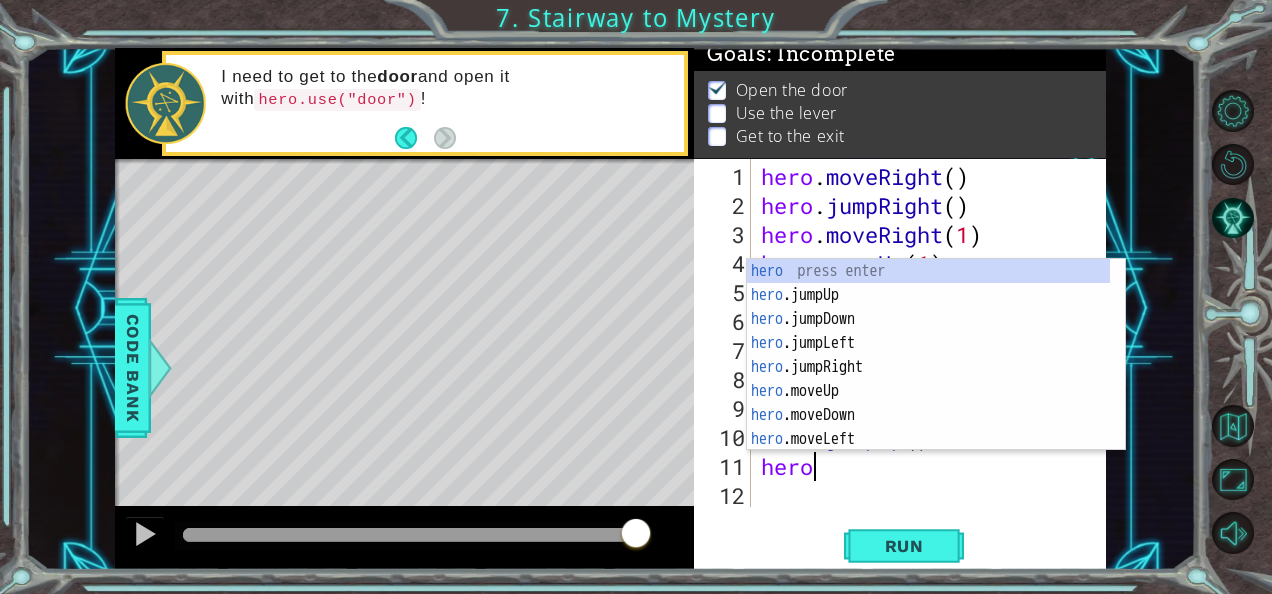 scroll, scrollTop: 0, scrollLeft: 1, axis: horizontal 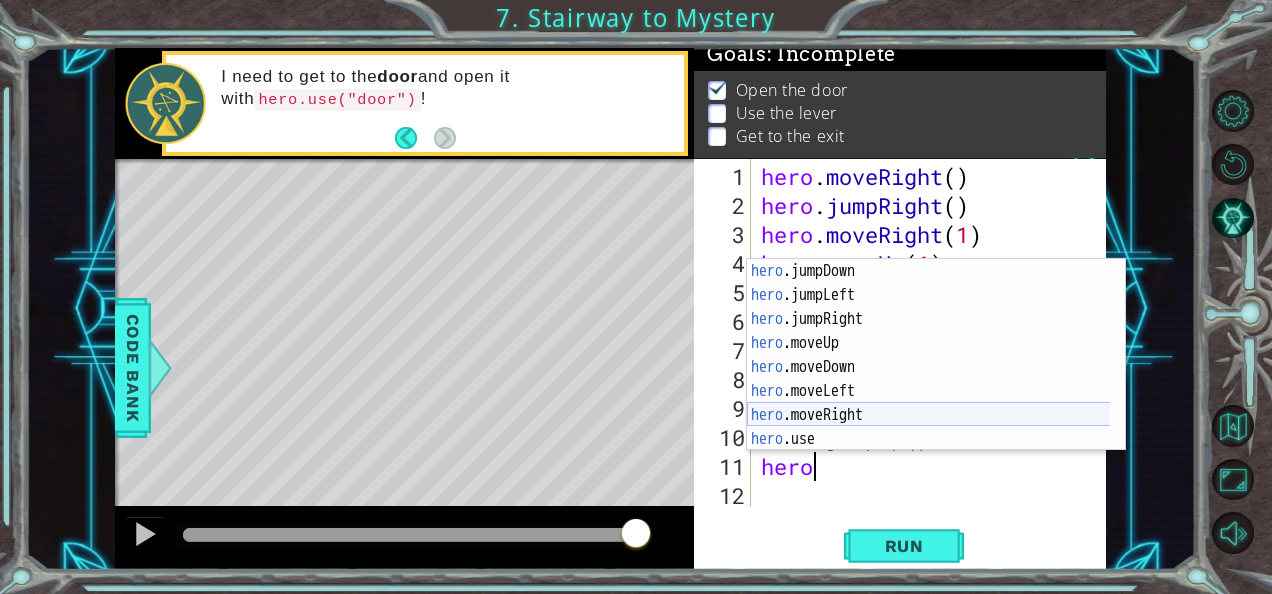 click on "hero .jumpDown press enter hero .jumpLeft press enter hero .jumpRight press enter hero .moveUp press enter hero .moveDown press enter hero .moveLeft press enter hero .moveRight press enter hero .use press enter" at bounding box center (929, 379) 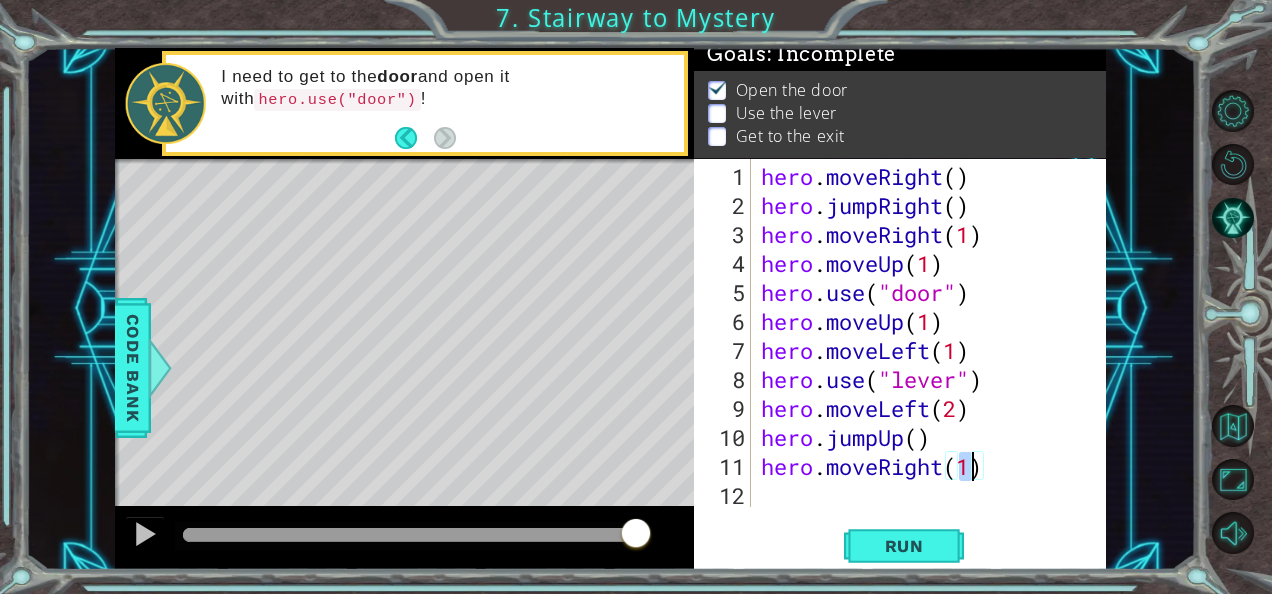 scroll, scrollTop: 0, scrollLeft: 8, axis: horizontal 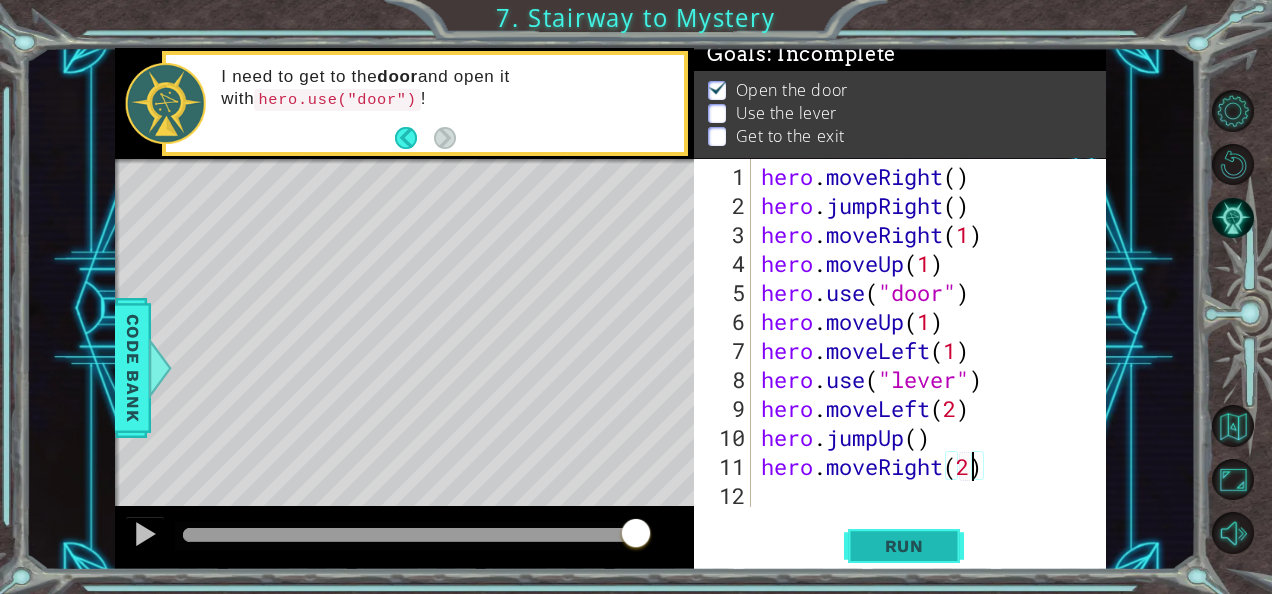 click on "Run" at bounding box center (904, 546) 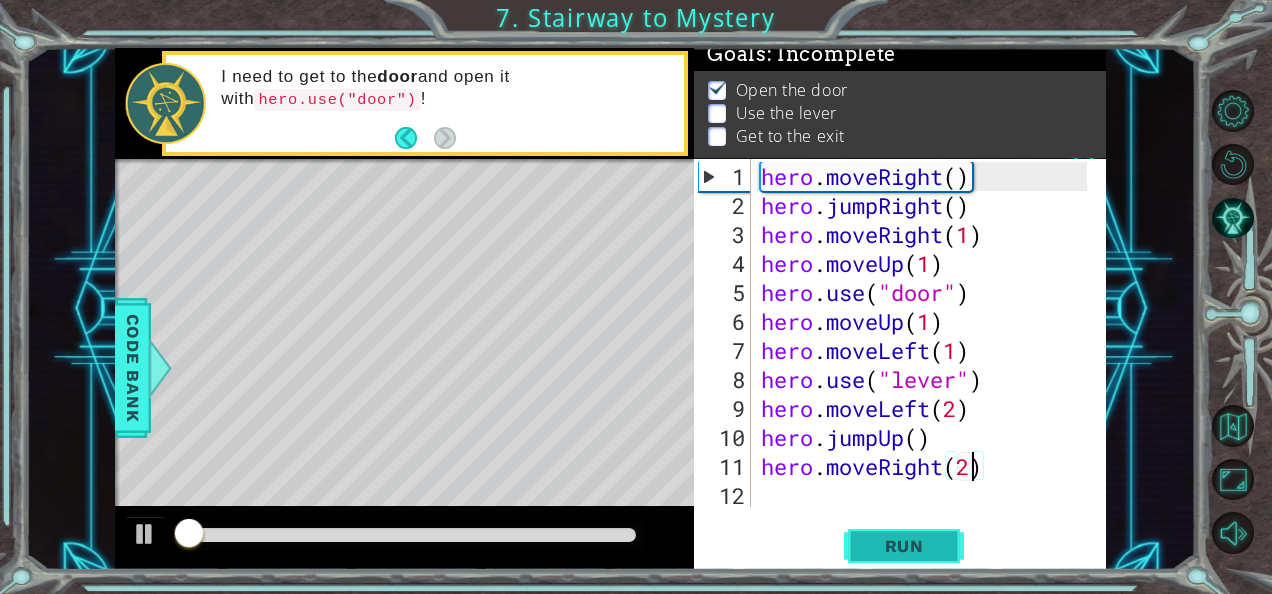 scroll, scrollTop: 17, scrollLeft: 0, axis: vertical 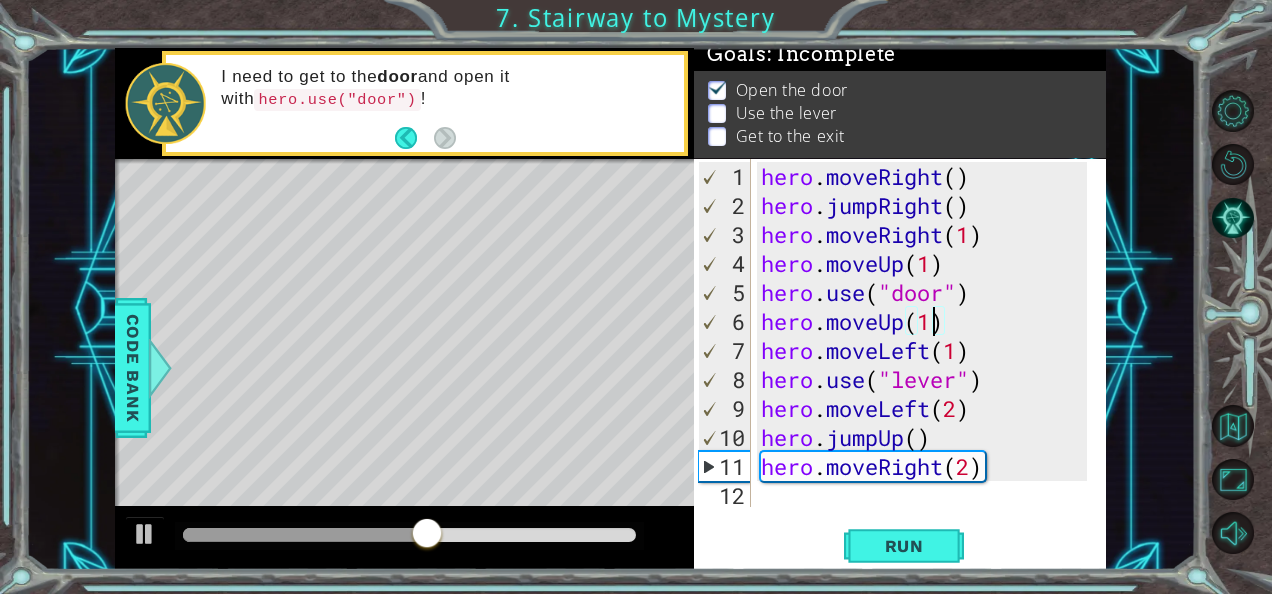click on "hero . moveRight ( ) hero . jumpRight ( ) hero . moveRight ( 1 ) hero . moveUp ( 1 ) hero . use ( "door" ) hero . moveUp ( 1 ) hero . moveLeft ( 1 ) hero . use ( "lever" ) hero . moveLeft ( 2 ) hero . jumpUp ( ) hero . moveRight ( 2 )" at bounding box center [927, 365] 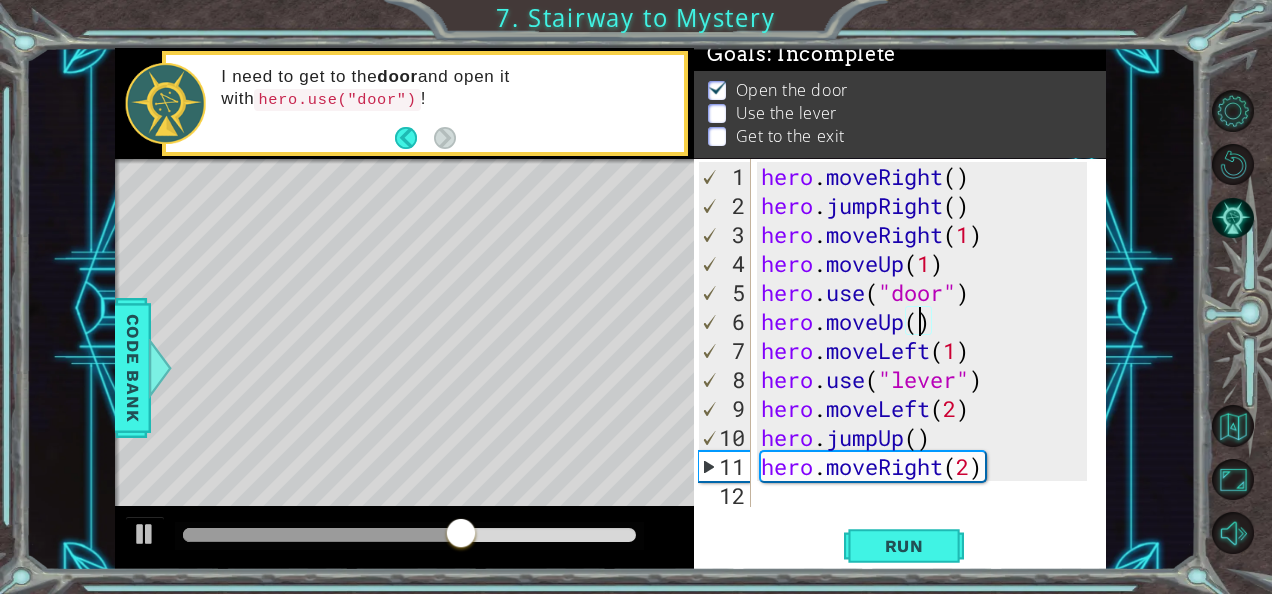 scroll, scrollTop: 0, scrollLeft: 7, axis: horizontal 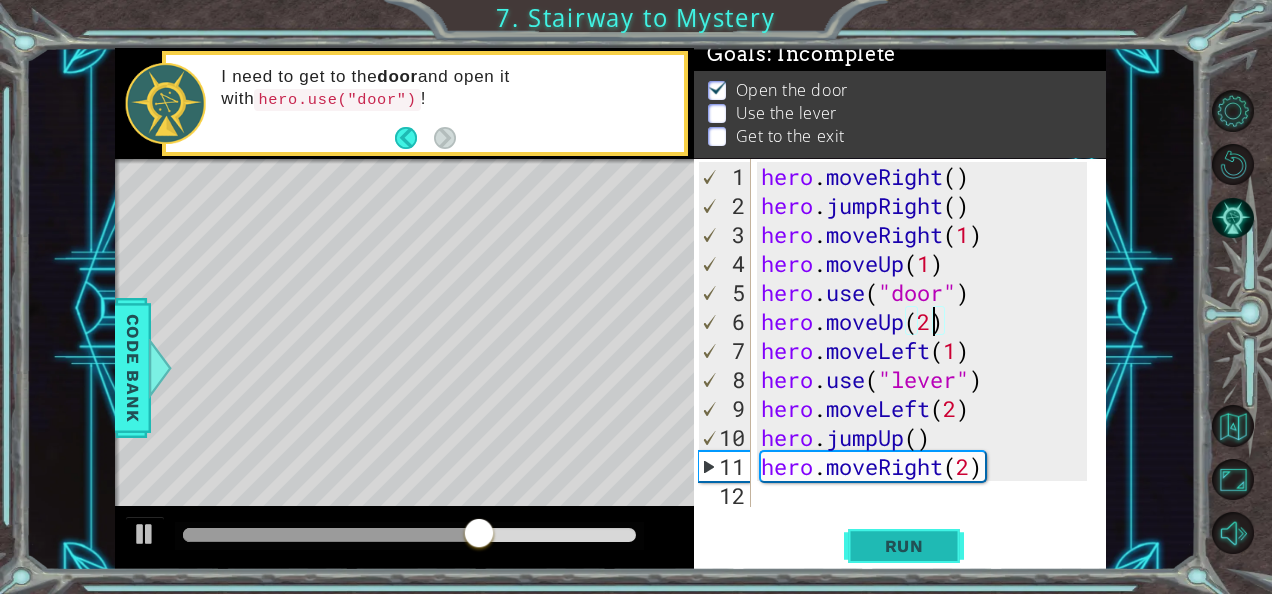 type on "hero.moveUp(2)" 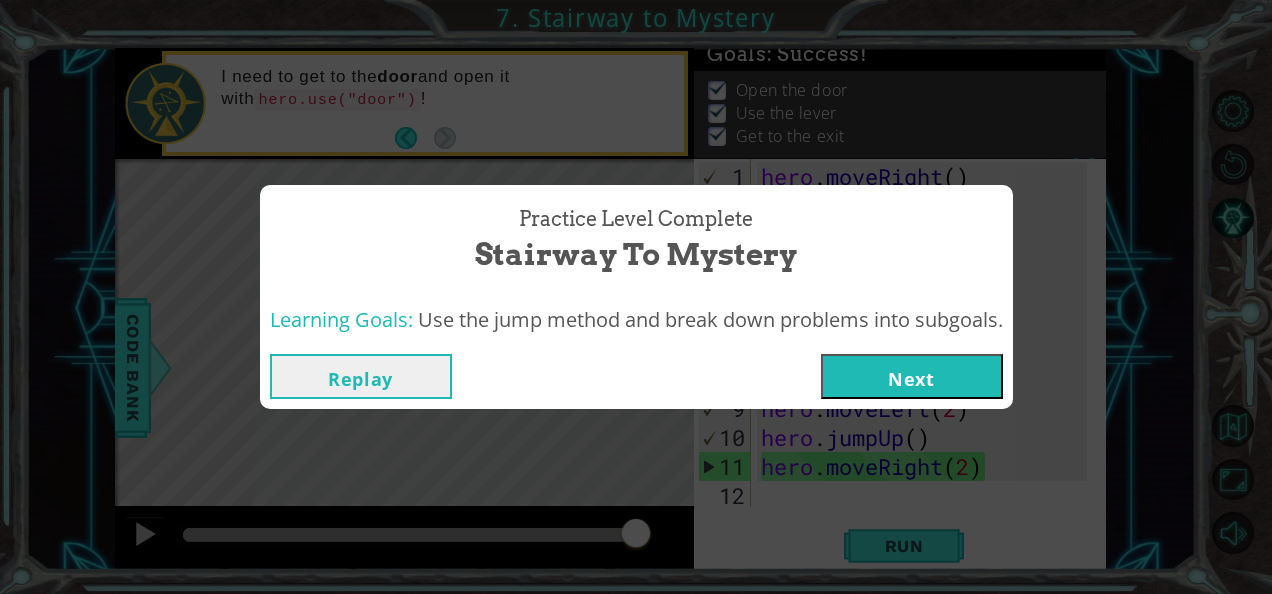click on "Next" at bounding box center [912, 376] 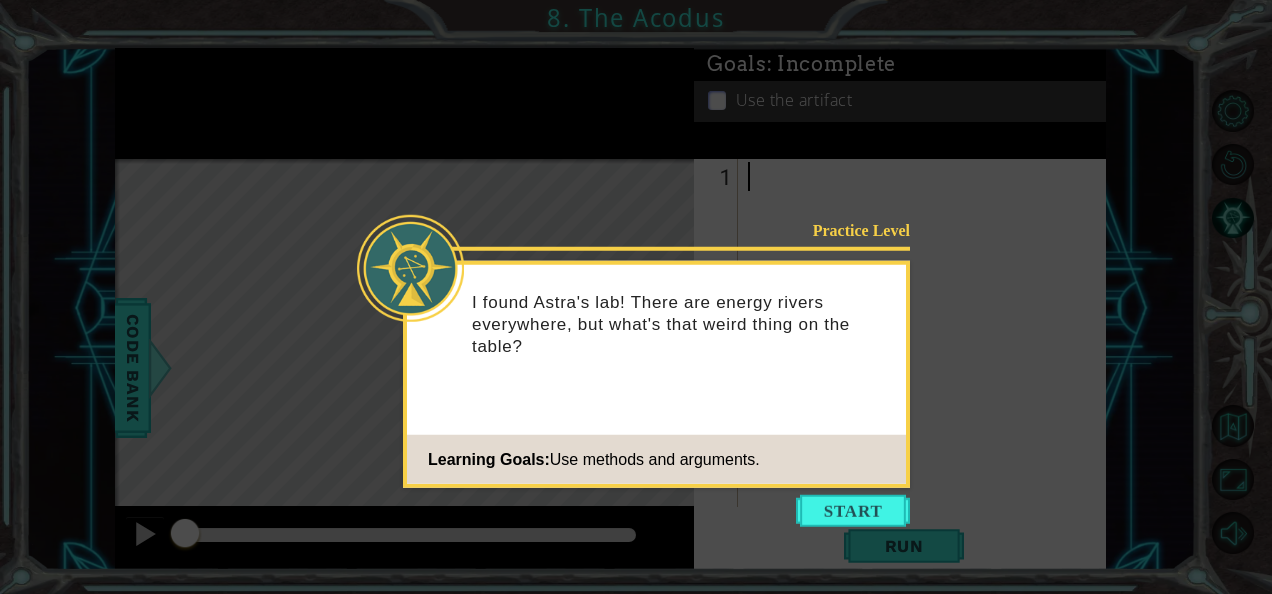 click at bounding box center [853, 511] 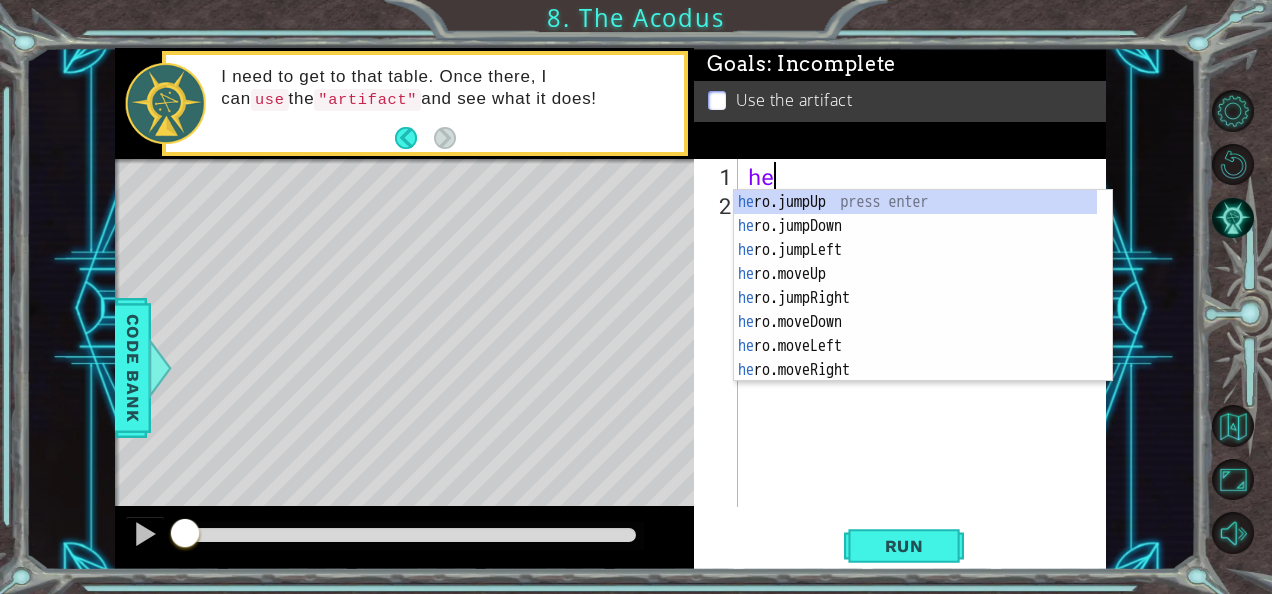 scroll, scrollTop: 0, scrollLeft: 0, axis: both 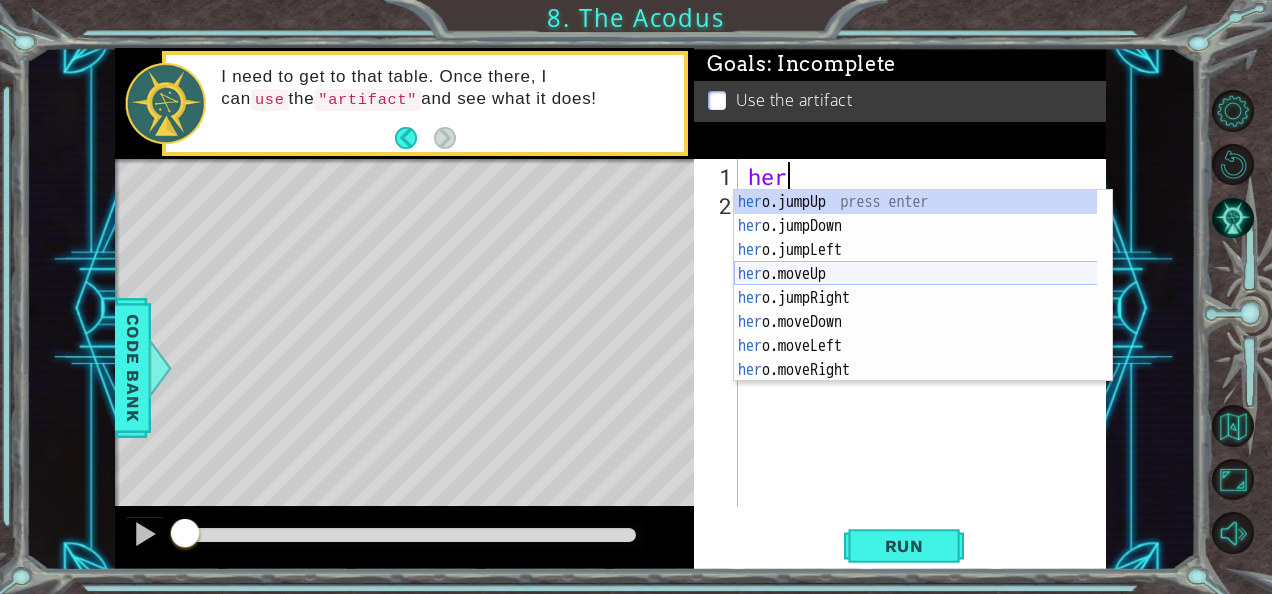 click on "her o.jumpUp press enter her o.jumpDown press enter her o.jumpLeft press enter her o.moveUp press enter her o.jumpRight press enter her o.moveDown press enter her o.moveLeft press enter her o.moveRight press enter her o.use press enter" at bounding box center [916, 310] 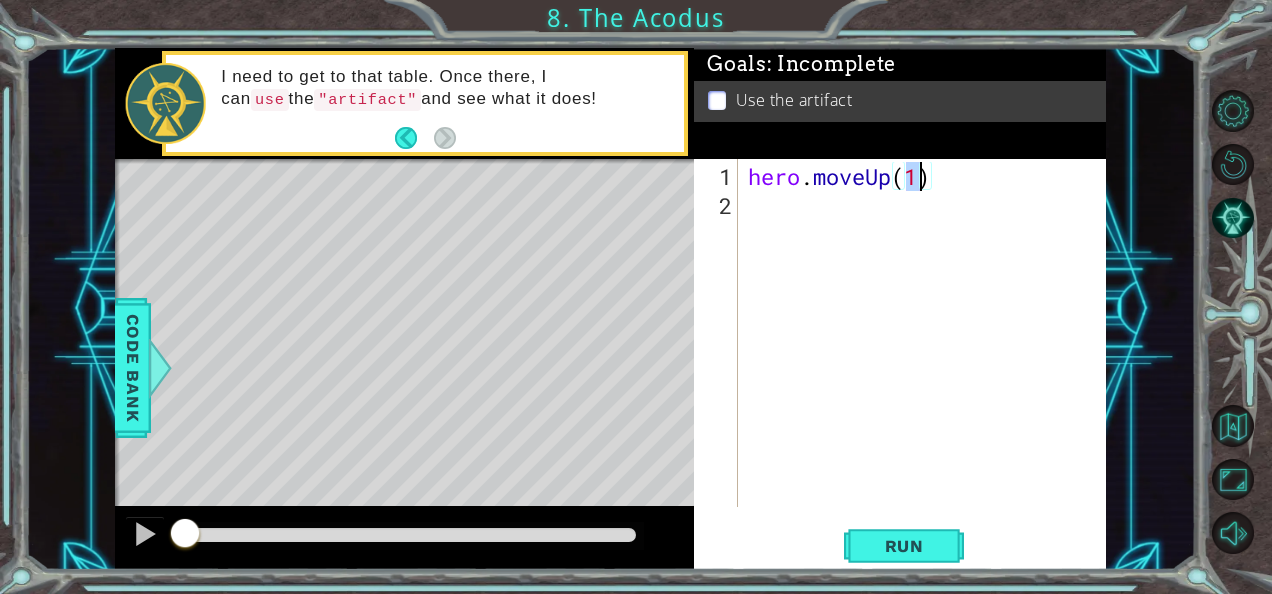 type on "hero.moveUp(2)" 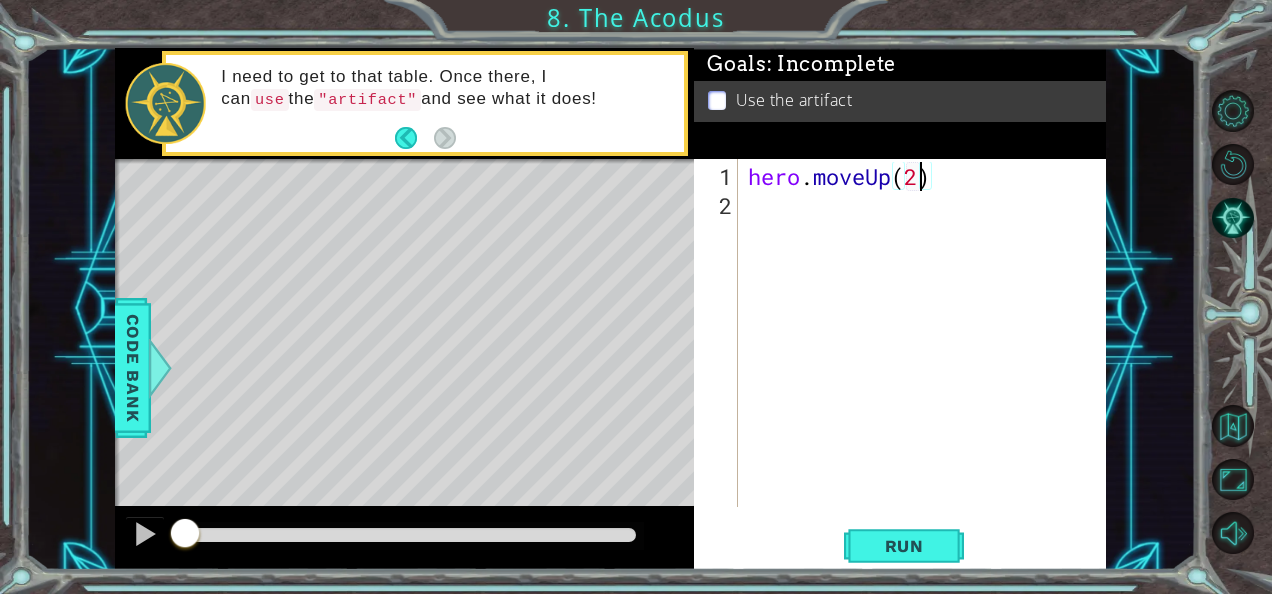 scroll, scrollTop: 0, scrollLeft: 7, axis: horizontal 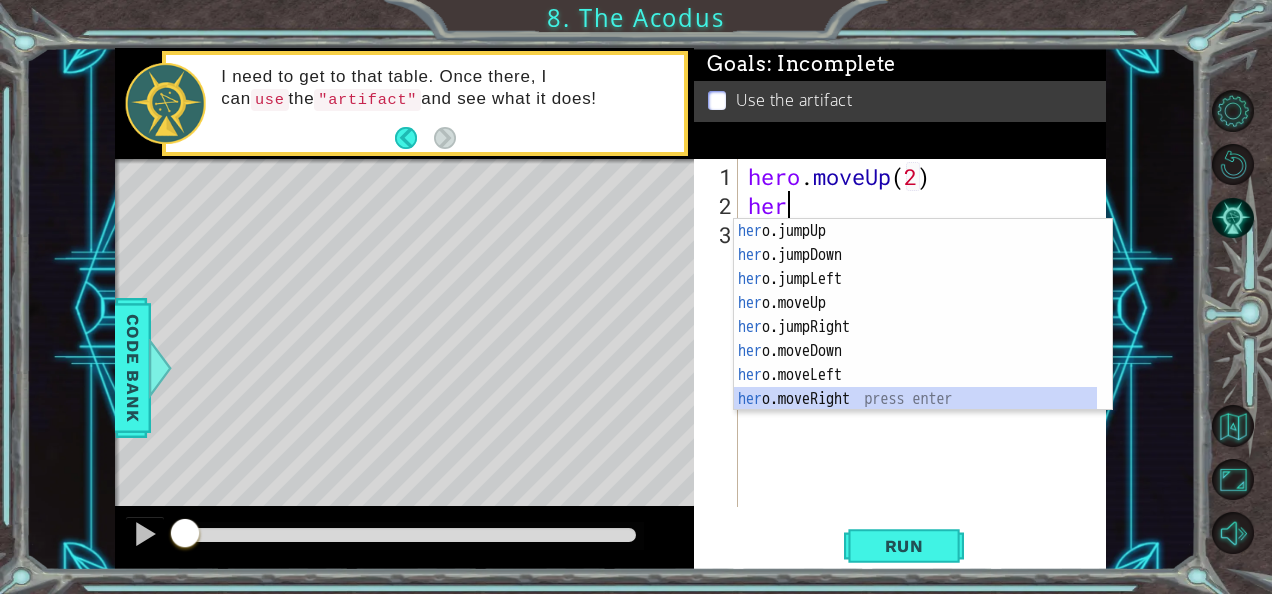 click on "her o.jumpUp press enter her o.jumpDown press enter her o.jumpLeft press enter her o.moveUp press enter her o.jumpRight press enter her o.moveDown press enter her o.moveLeft press enter her o.moveRight press enter her o.use press enter" at bounding box center (916, 339) 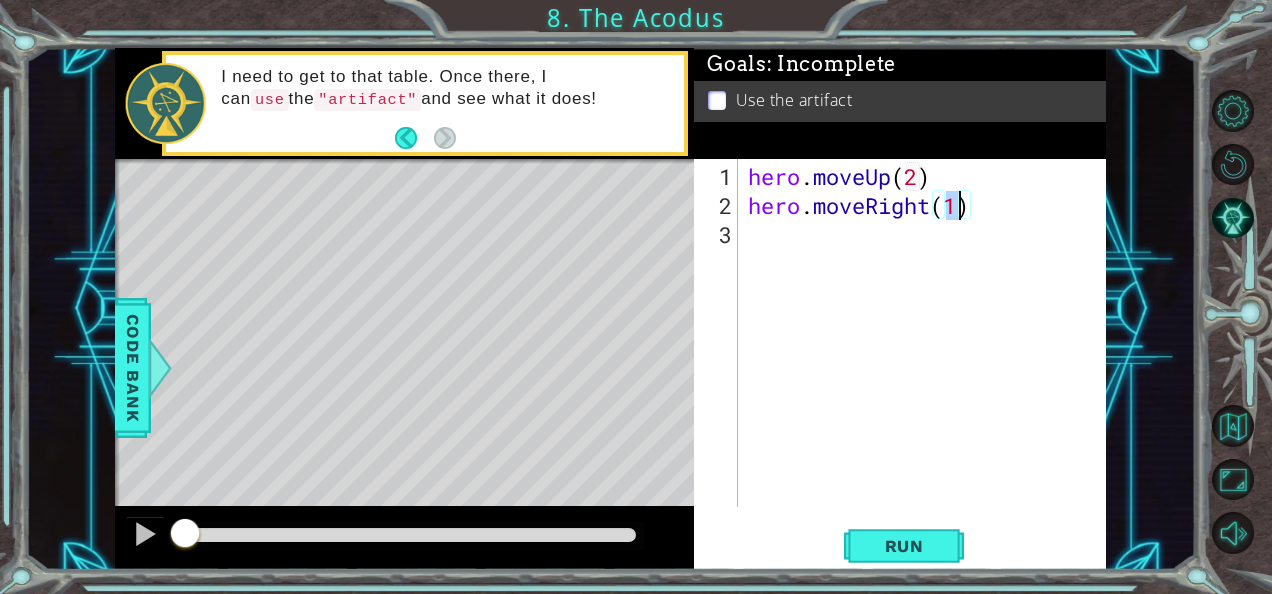 click on "hero . moveUp ( 2 ) hero . moveRight ( 1 )" at bounding box center [928, 365] 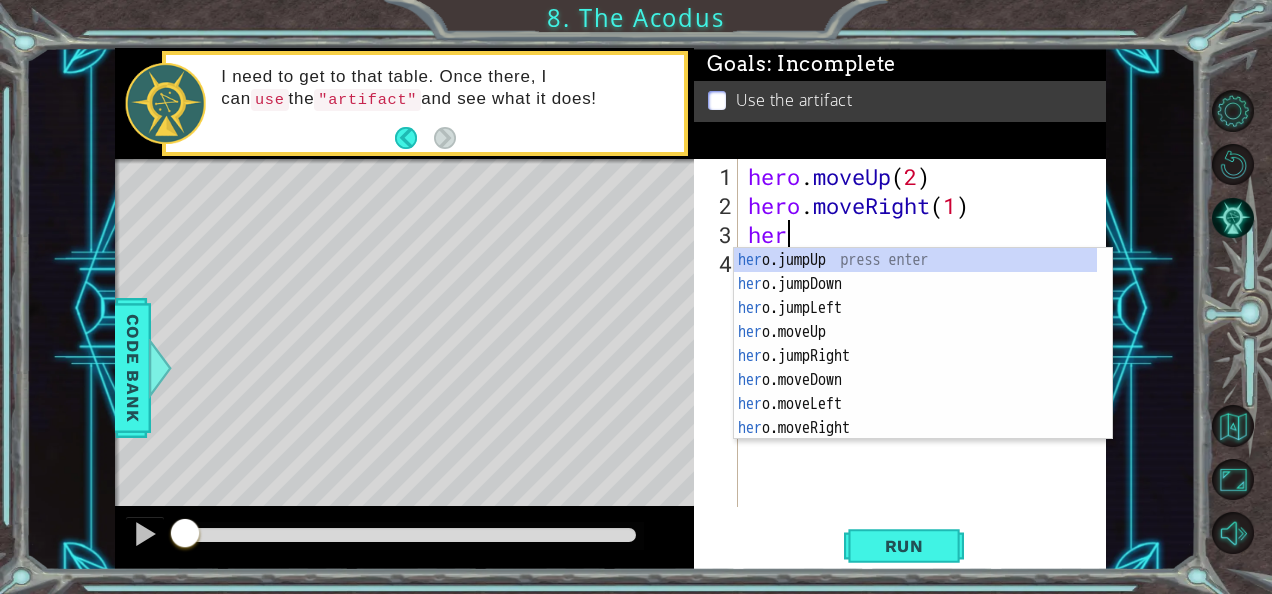 scroll, scrollTop: 0, scrollLeft: 1, axis: horizontal 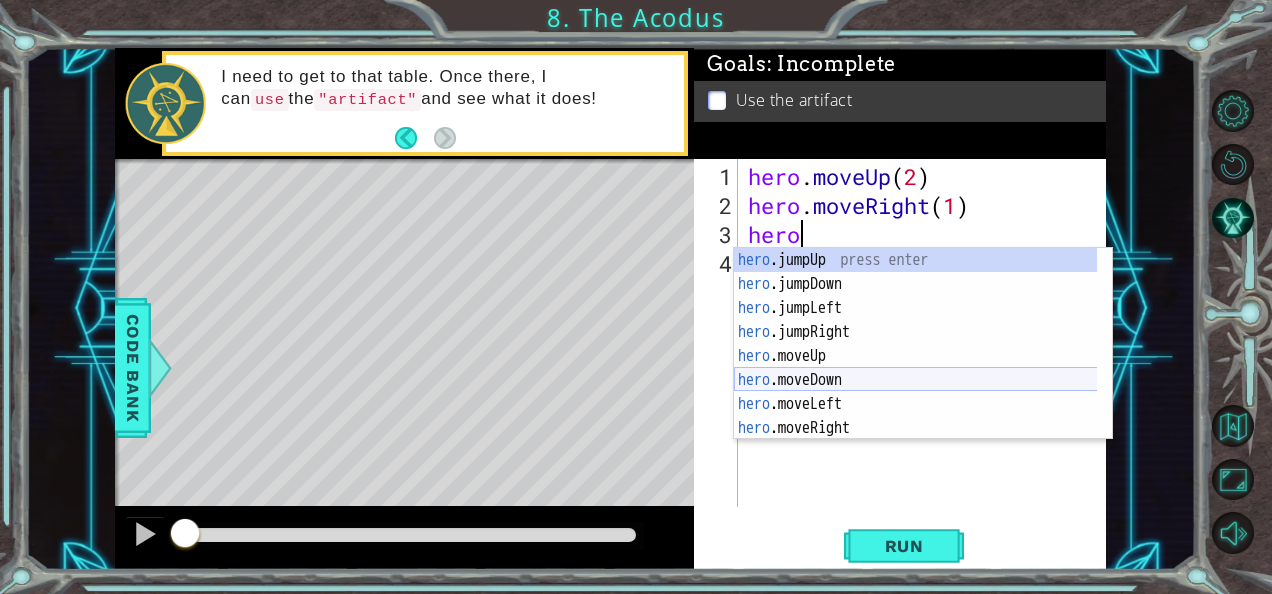 click on "hero .jumpUp press enter hero .jumpDown press enter hero .jumpLeft press enter hero .jumpRight press enter hero .moveUp press enter hero .moveDown press enter hero .moveLeft press enter hero .moveRight press enter hero .use press enter" at bounding box center (916, 368) 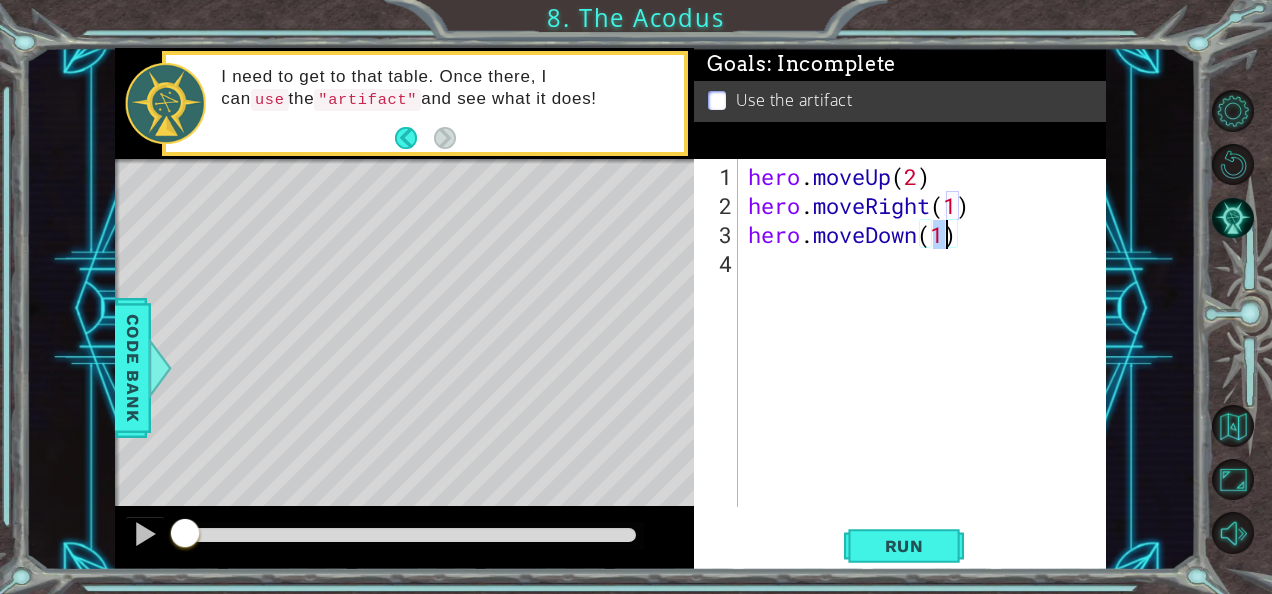 type on "hero.moveDown(2)" 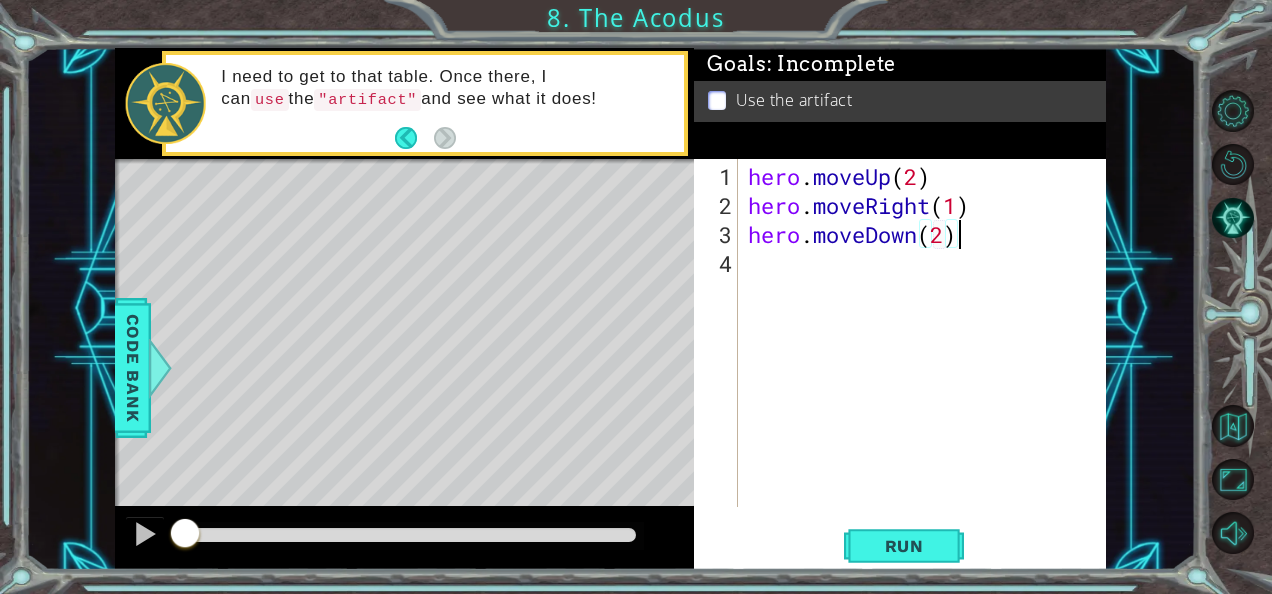 click on "hero . moveUp ( 2 ) hero . moveRight ( 1 ) hero . moveDown ( 2 )" at bounding box center [928, 365] 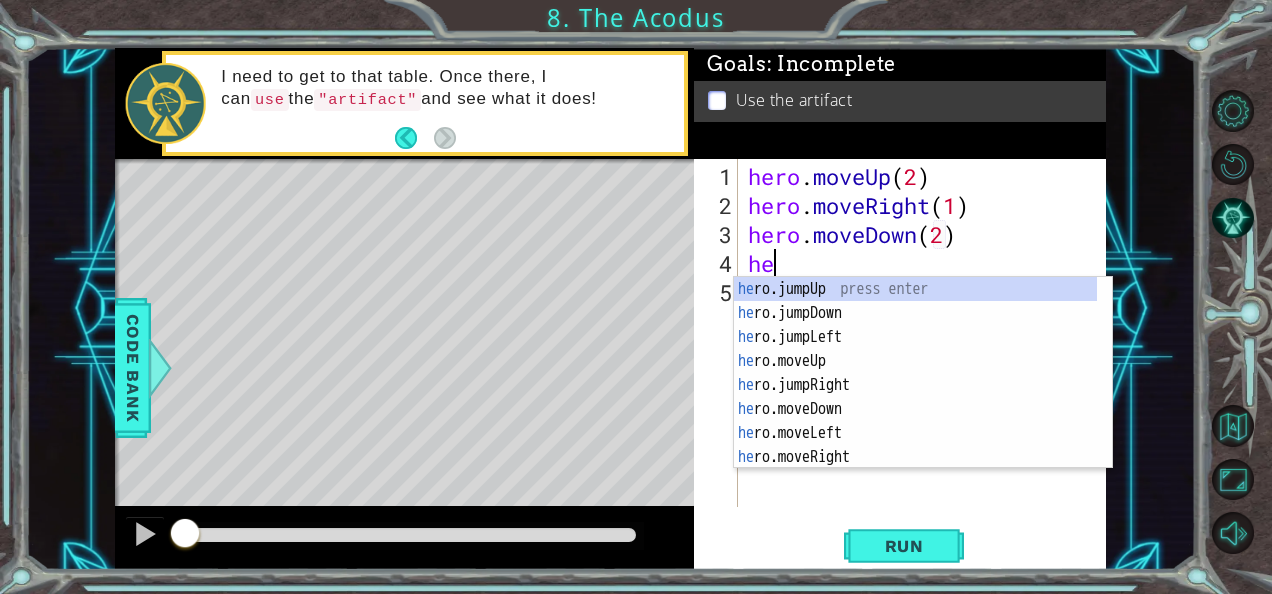 scroll, scrollTop: 0, scrollLeft: 1, axis: horizontal 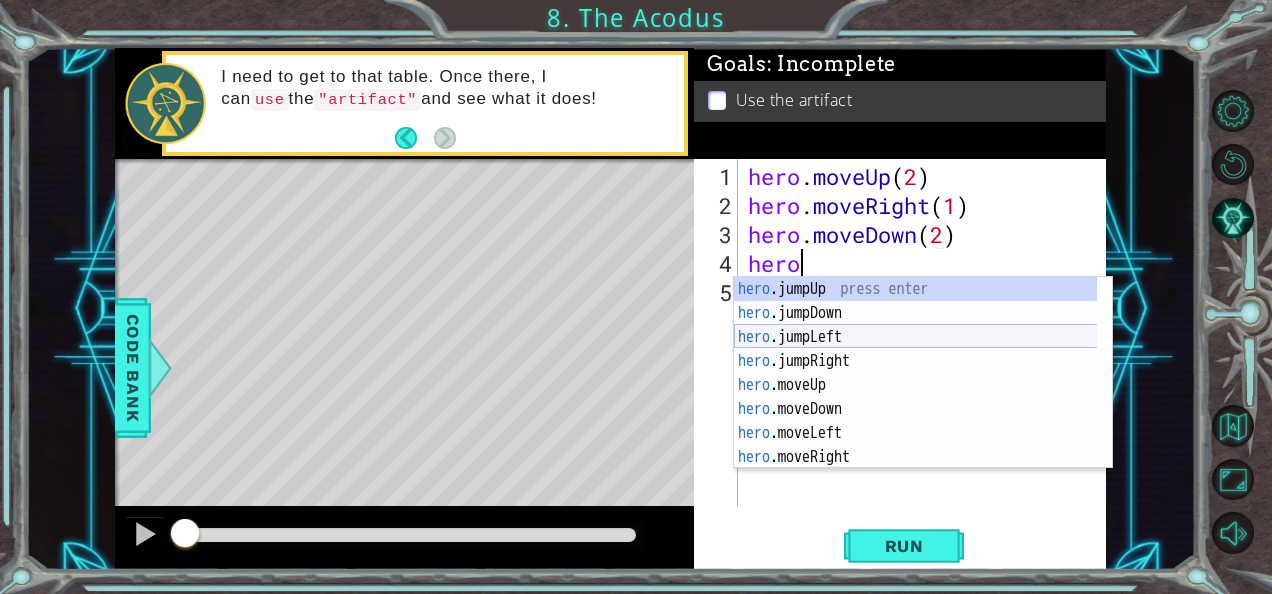 click on "hero .jumpUp press enter hero .jumpDown press enter hero .jumpLeft press enter hero .jumpRight press enter hero .moveUp press enter hero .moveDown press enter hero .moveLeft press enter hero .moveRight press enter hero .use press enter" at bounding box center [916, 397] 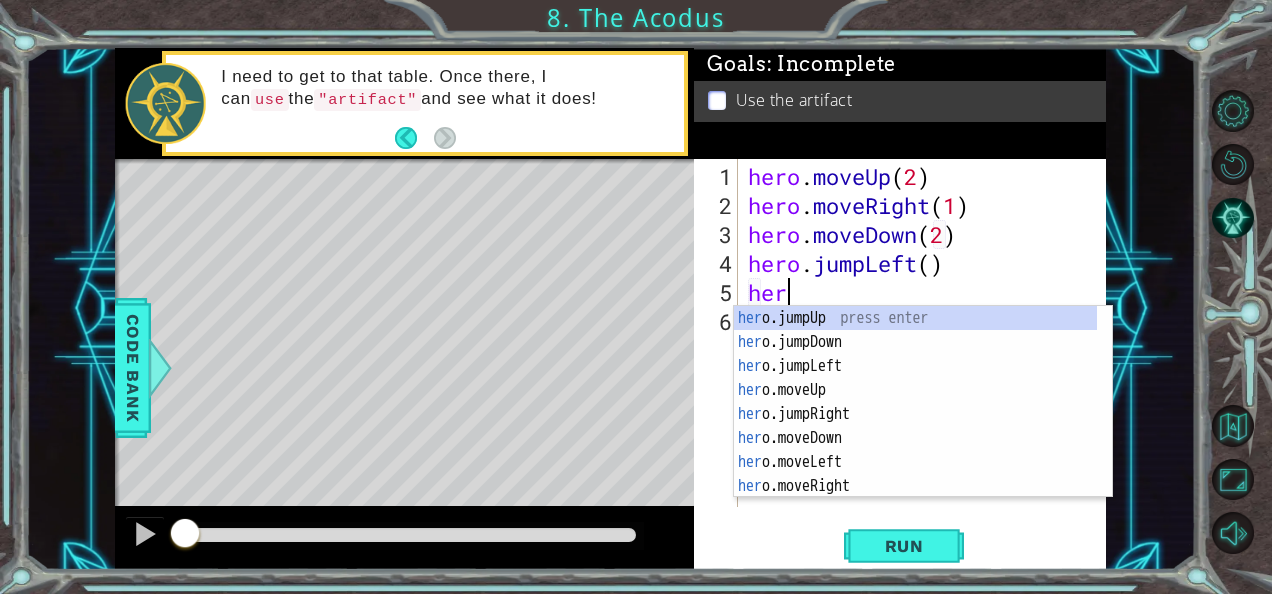 scroll, scrollTop: 0, scrollLeft: 1, axis: horizontal 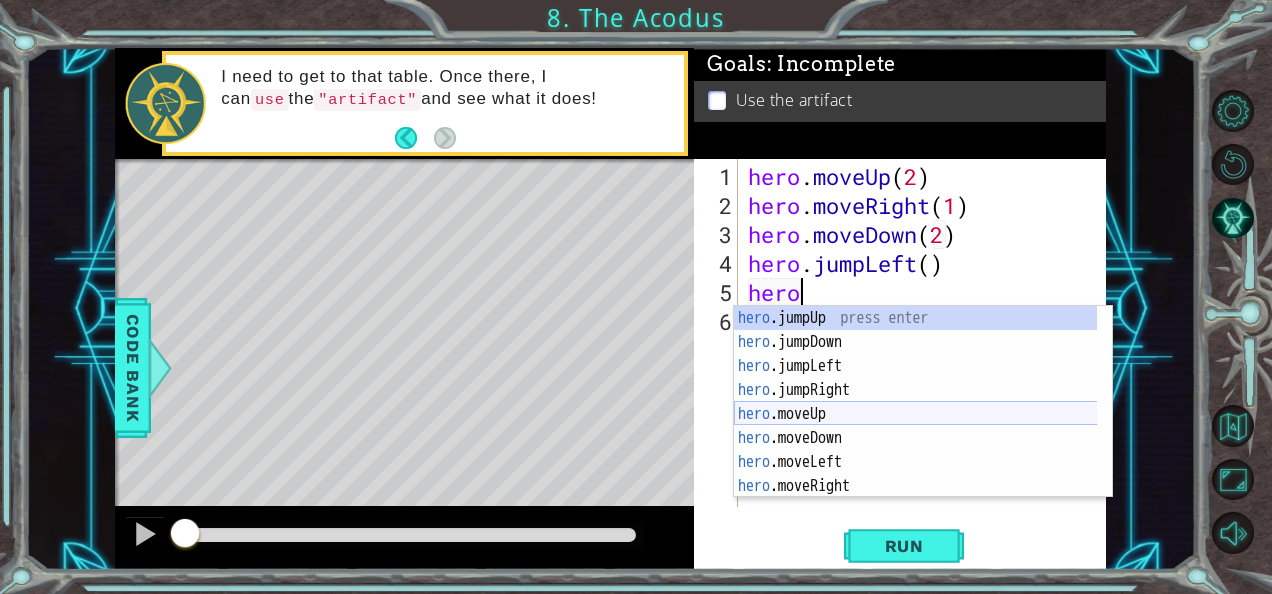 click on "hero .jumpUp press enter hero .jumpDown press enter hero .jumpLeft press enter hero .jumpRight press enter hero .moveUp press enter hero .moveDown press enter hero .moveLeft press enter hero .moveRight press enter hero .use press enter" at bounding box center [916, 426] 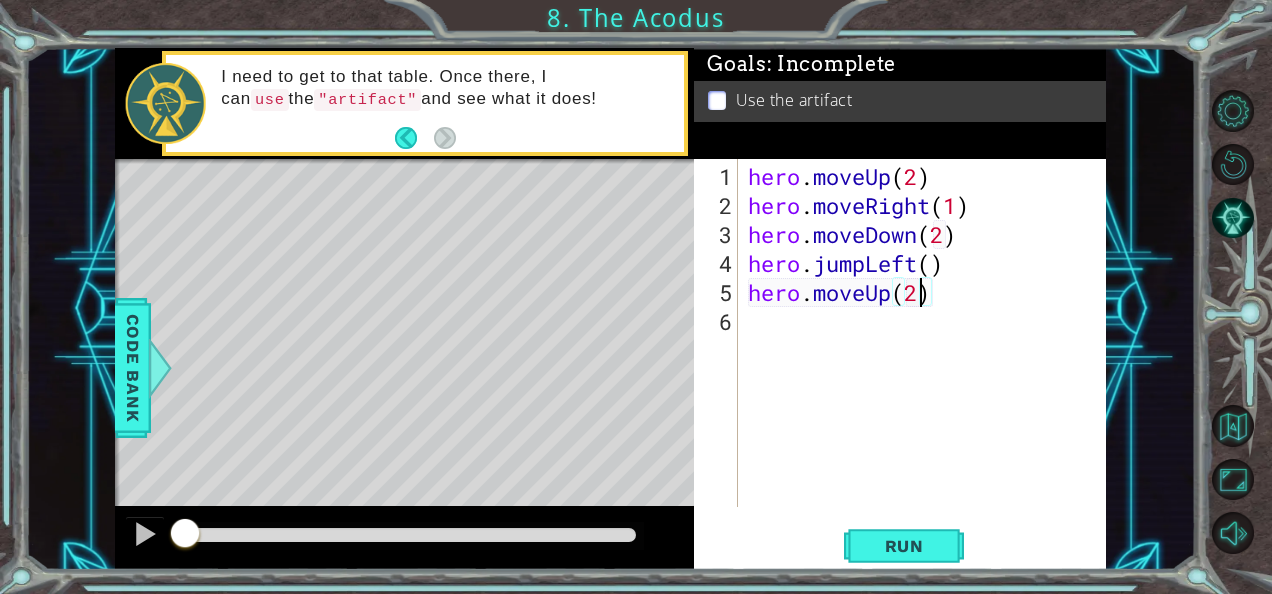 scroll, scrollTop: 0, scrollLeft: 7, axis: horizontal 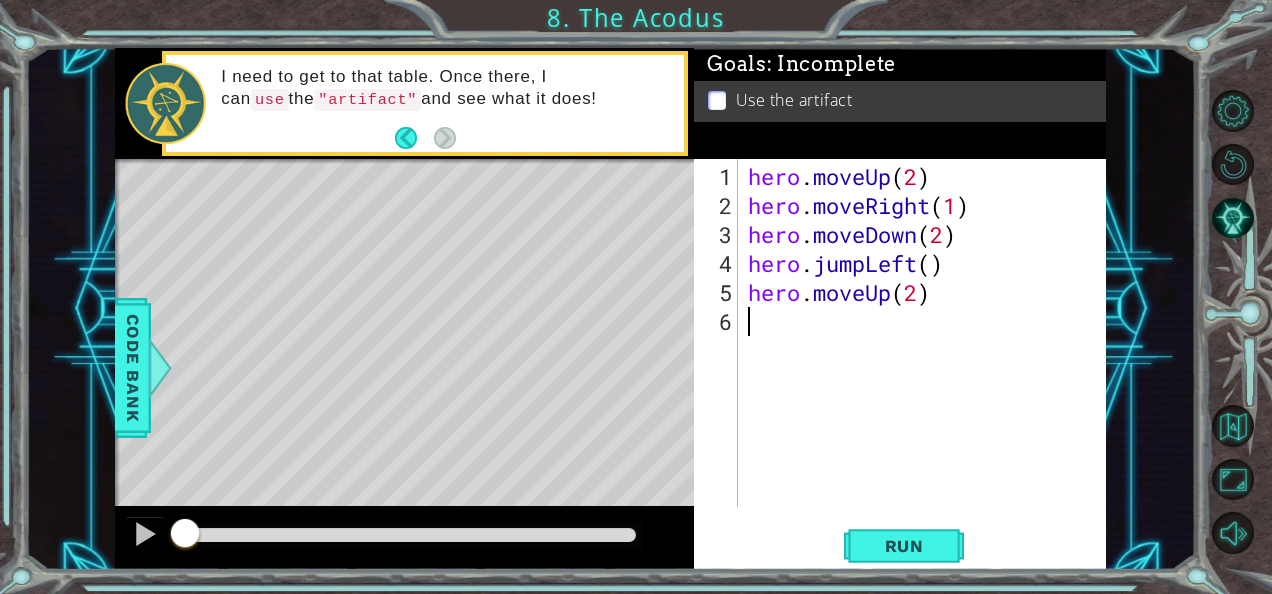 drag, startPoint x: 1004, startPoint y: 313, endPoint x: 1000, endPoint y: 294, distance: 19.416489 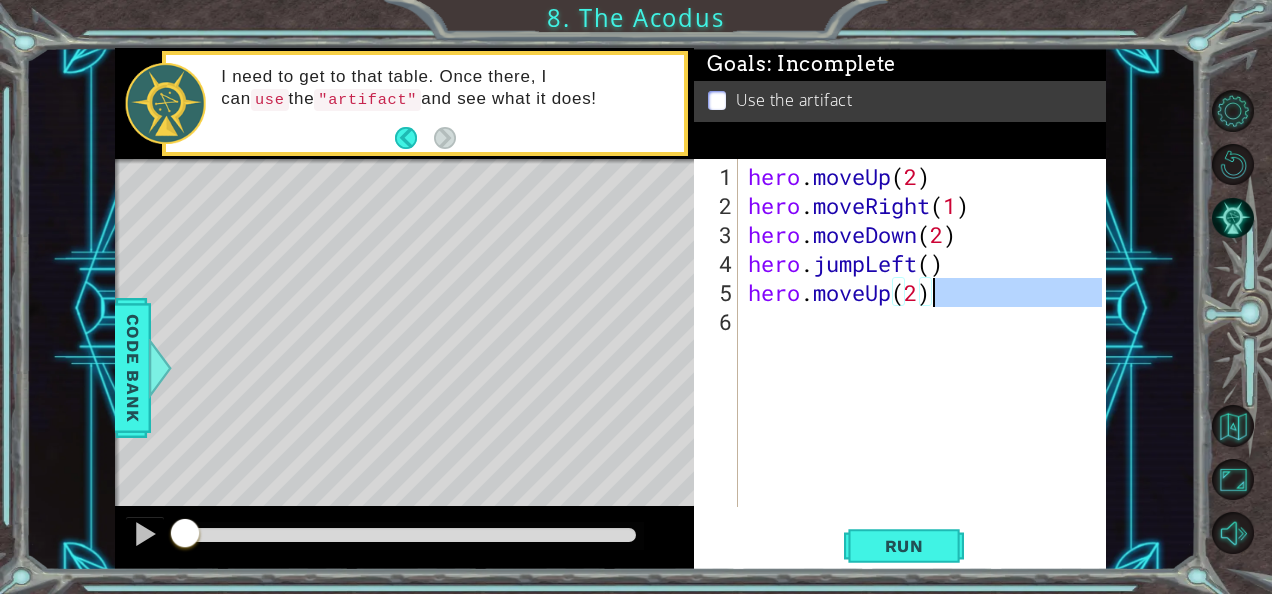 click on "hero . moveUp ( 2 ) hero . moveRight ( 1 ) hero . moveDown ( 2 ) hero . jumpLeft ( ) hero . moveUp ( 2 )" at bounding box center (923, 333) 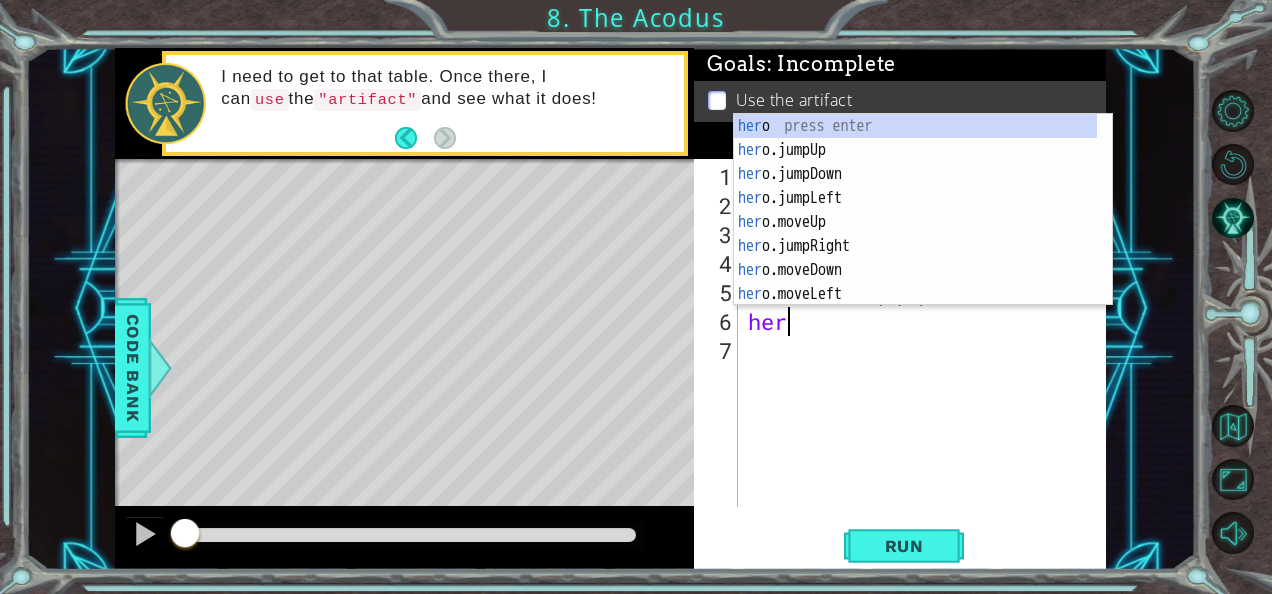 scroll, scrollTop: 0, scrollLeft: 1, axis: horizontal 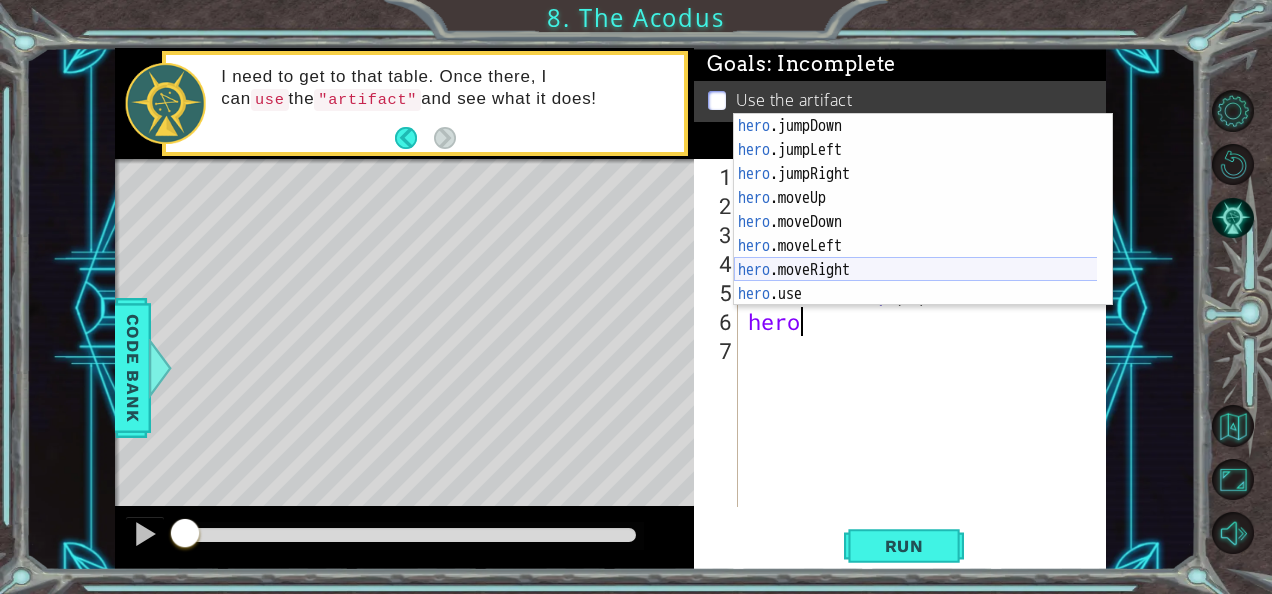 click on "hero .jumpDown press enter hero .jumpLeft press enter hero .jumpRight press enter hero .moveUp press enter hero .moveDown press enter hero .moveLeft press enter hero .moveRight press enter hero .use press enter" at bounding box center [916, 234] 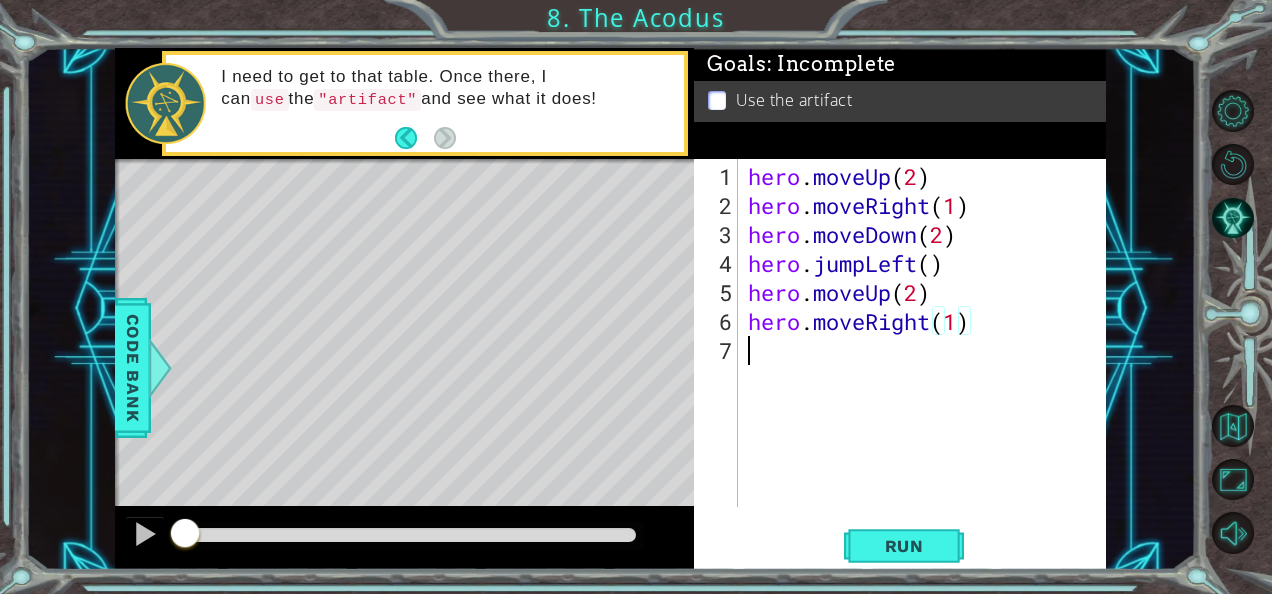drag, startPoint x: 1002, startPoint y: 336, endPoint x: 993, endPoint y: 315, distance: 22.847319 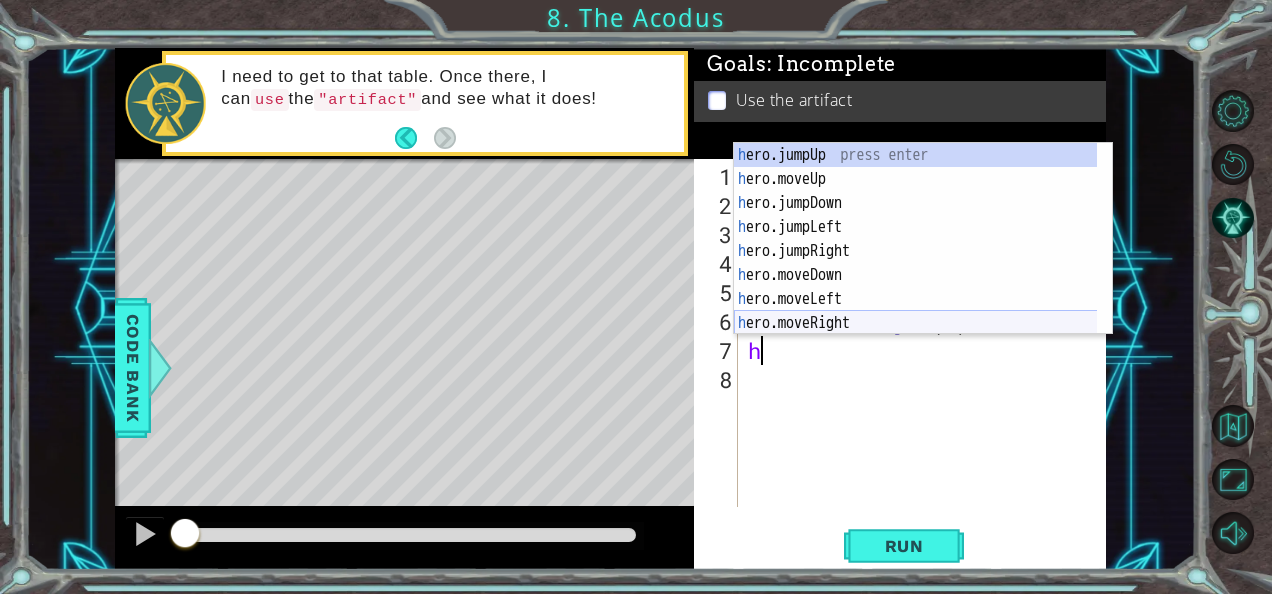scroll, scrollTop: 0, scrollLeft: 0, axis: both 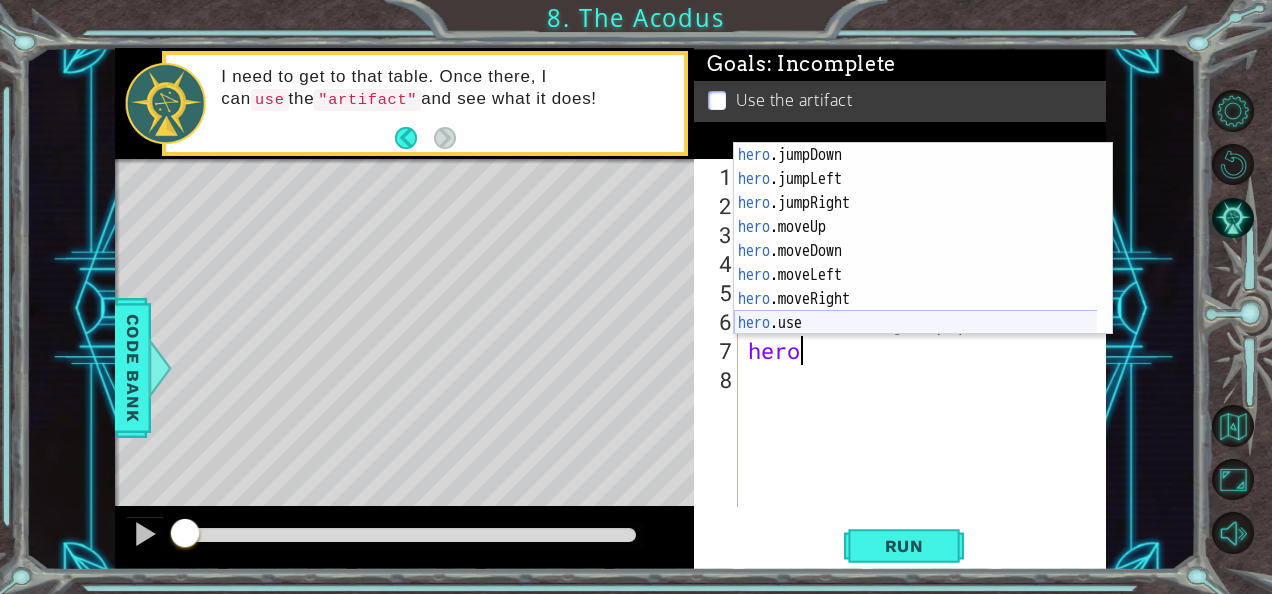 click on "hero .jumpDown press enter hero .jumpLeft press enter hero .jumpRight press enter hero .moveUp press enter hero .moveDown press enter hero .moveLeft press enter hero .moveRight press enter hero .use press enter" at bounding box center (916, 263) 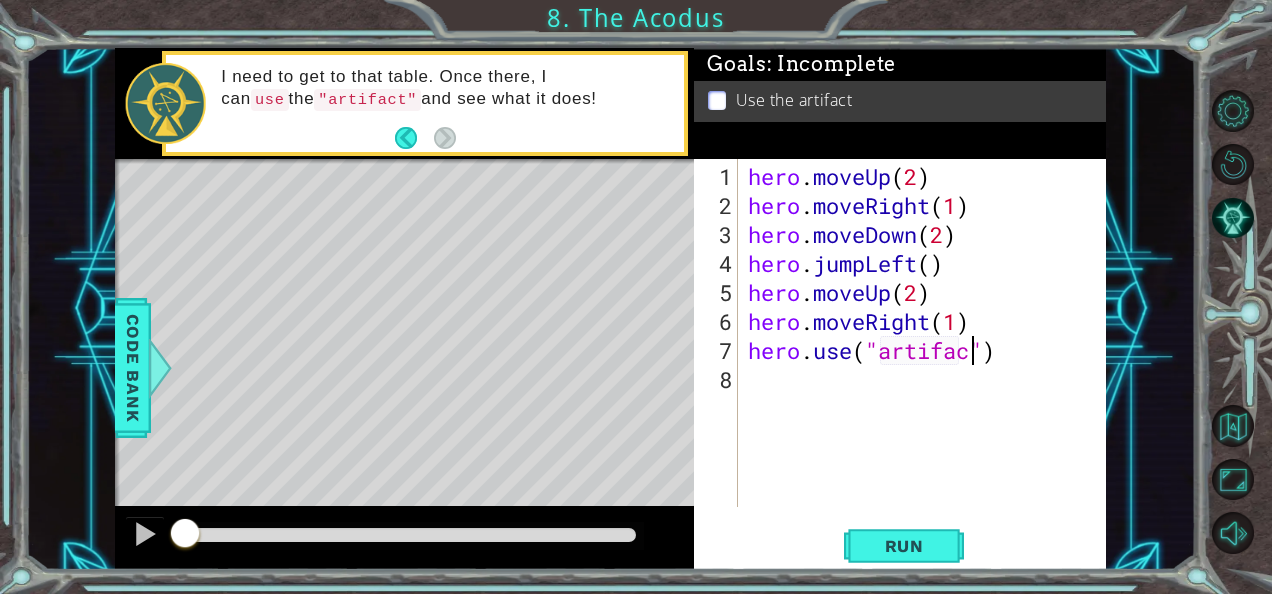 scroll, scrollTop: 0, scrollLeft: 10, axis: horizontal 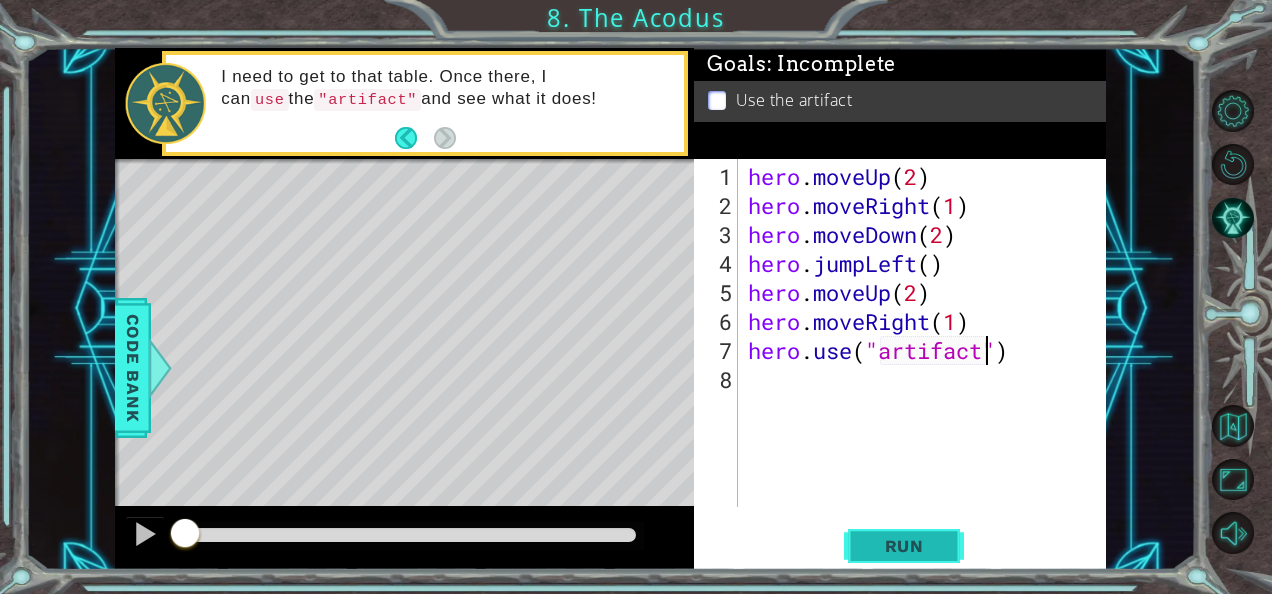 click on "Run" at bounding box center [904, 545] 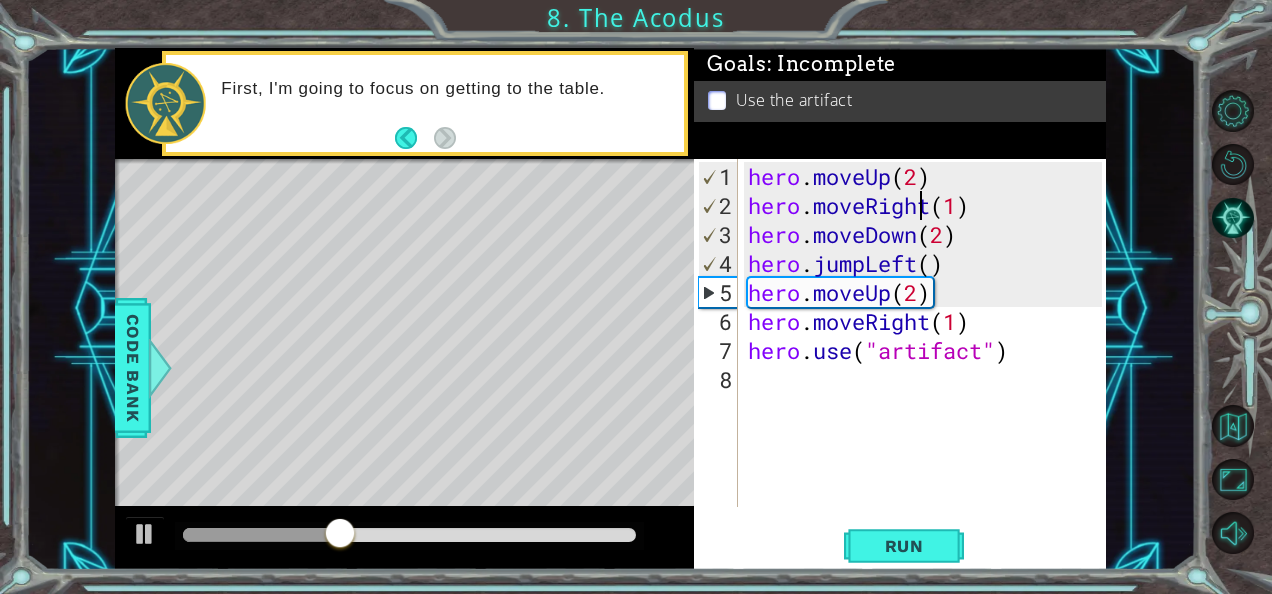click on "hero . moveUp ( 2 ) hero . moveRight ( 1 ) hero . moveDown ( 2 ) hero . jumpLeft ( ) hero . moveUp ( 2 ) hero . moveRight ( 1 ) hero . use ( "artifact" )" at bounding box center [928, 365] 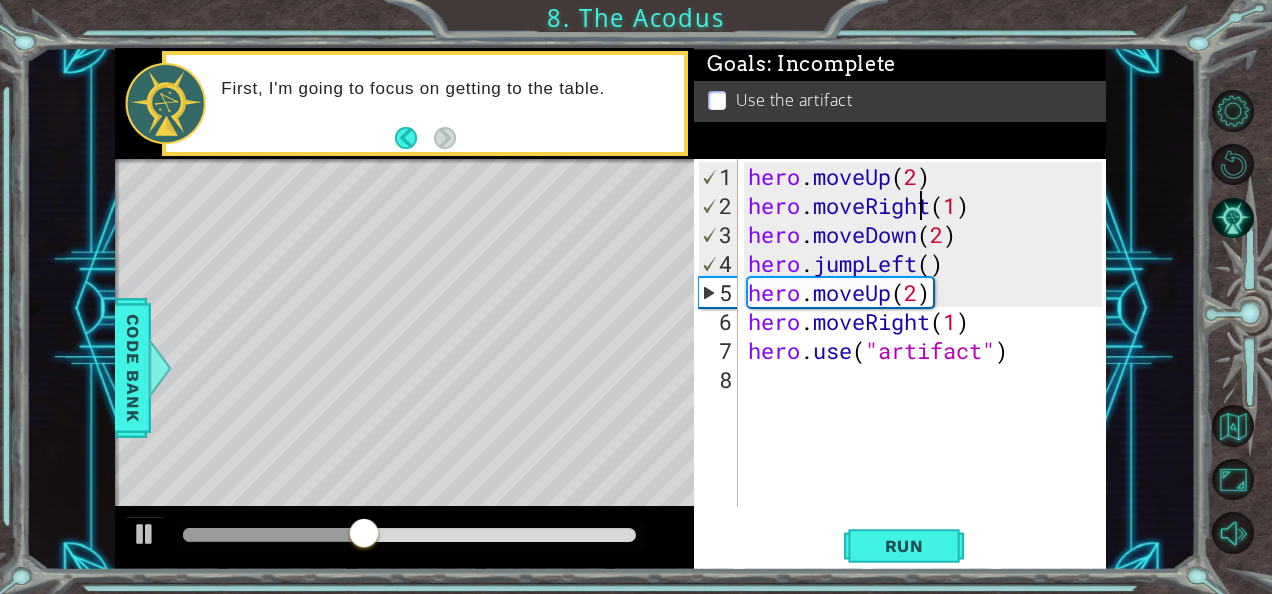 click on "hero . moveUp ( 2 ) hero . moveRight ( 1 ) hero . moveDown ( 2 ) hero . jumpLeft ( ) hero . moveUp ( 2 ) hero . moveRight ( 1 ) hero . use ( "artifact" )" at bounding box center [928, 365] 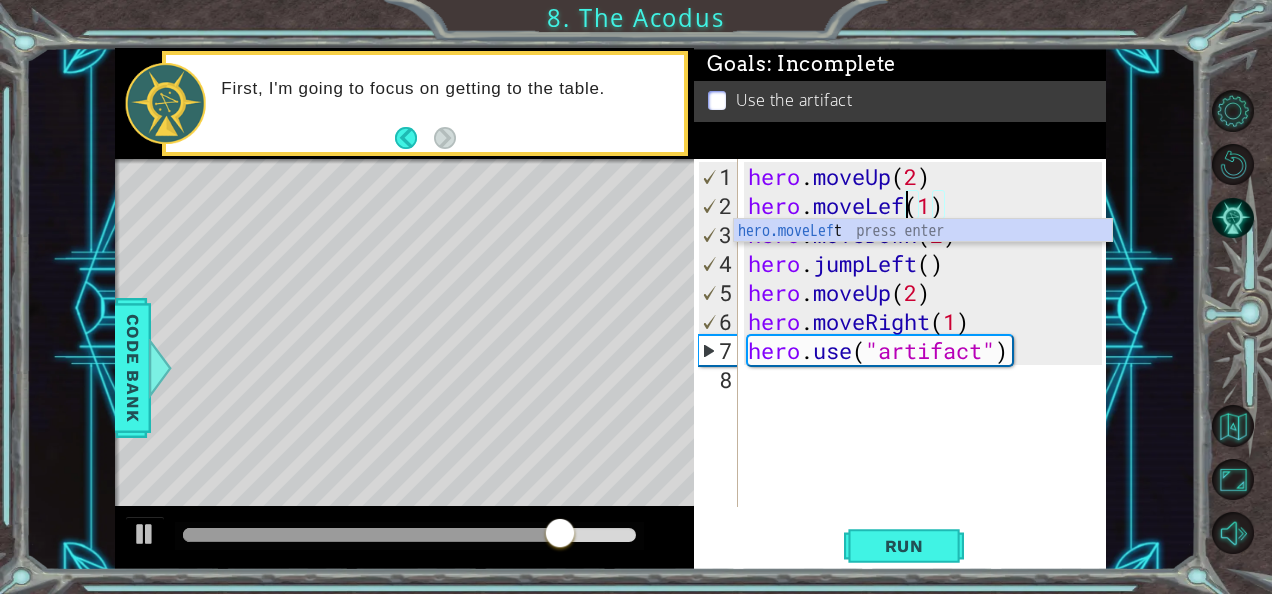 scroll, scrollTop: 0, scrollLeft: 7, axis: horizontal 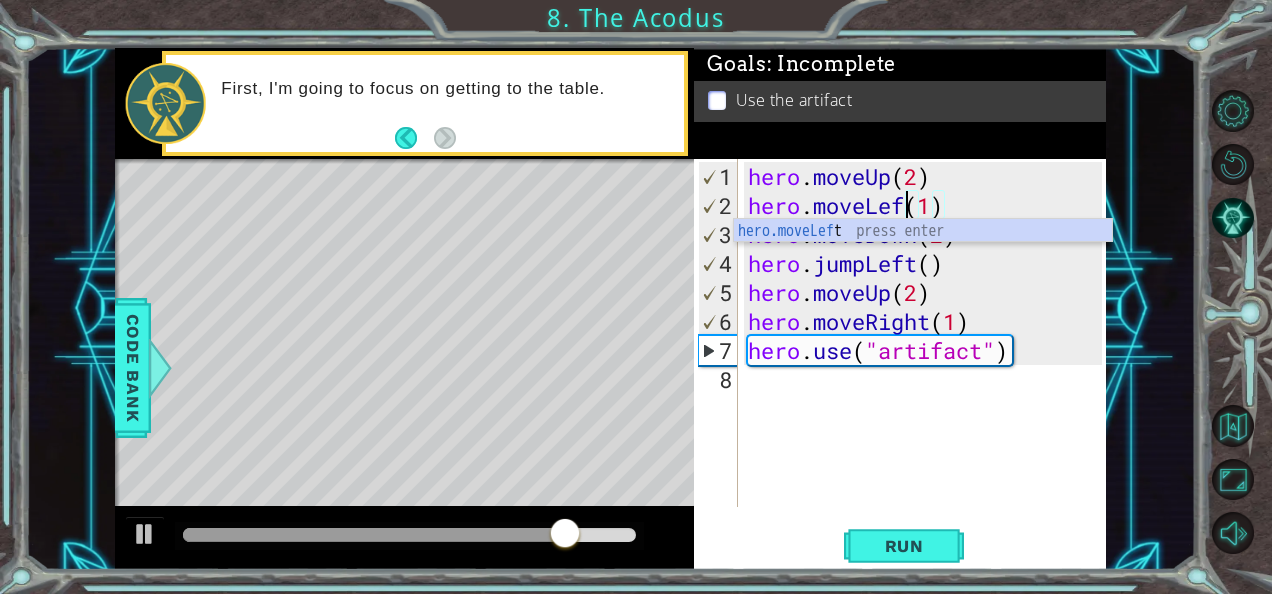 type on "hero.moveLeft(1)" 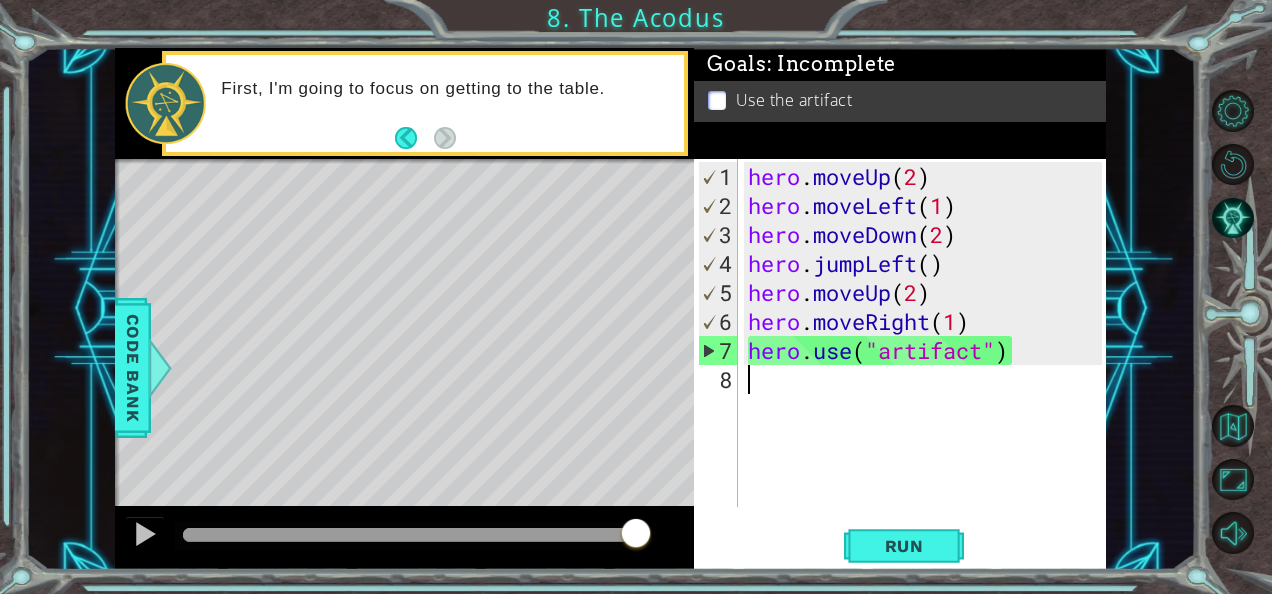 click on "hero . moveUp ( 2 ) hero . moveLeft ( 1 ) hero . moveDown ( 2 ) hero . jumpLeft ( ) hero . moveUp ( 2 ) hero . moveRight ( 1 ) hero . use ( "artifact" )" at bounding box center [928, 365] 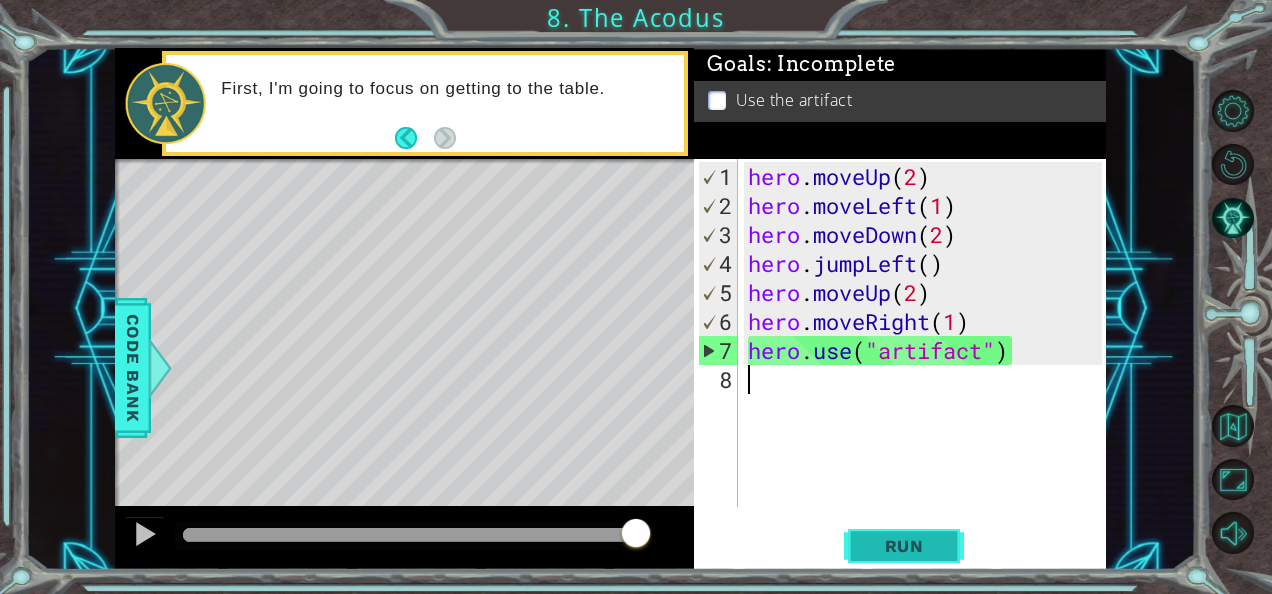 type 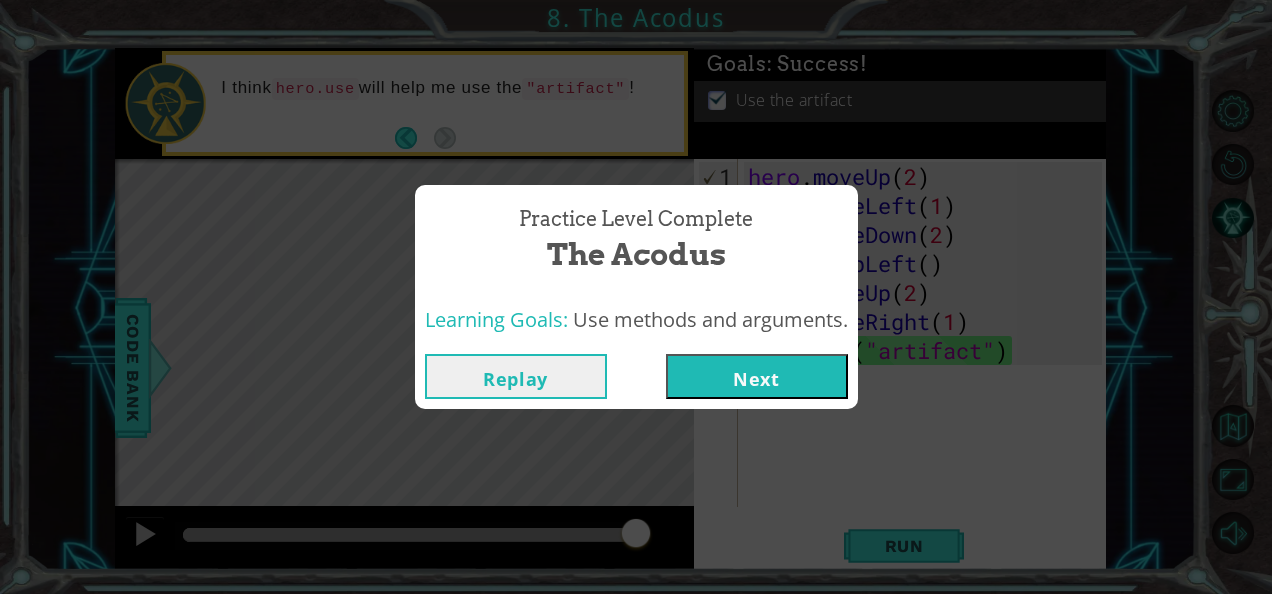 click on "Next" at bounding box center (757, 376) 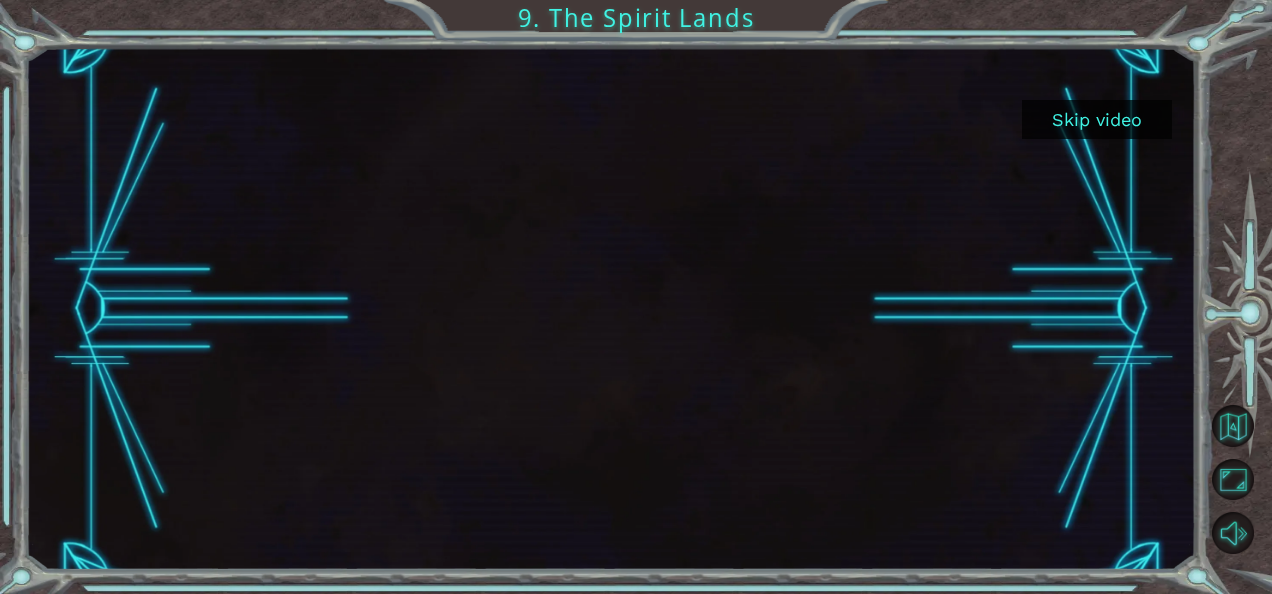 click on "Skip video" at bounding box center (1097, 119) 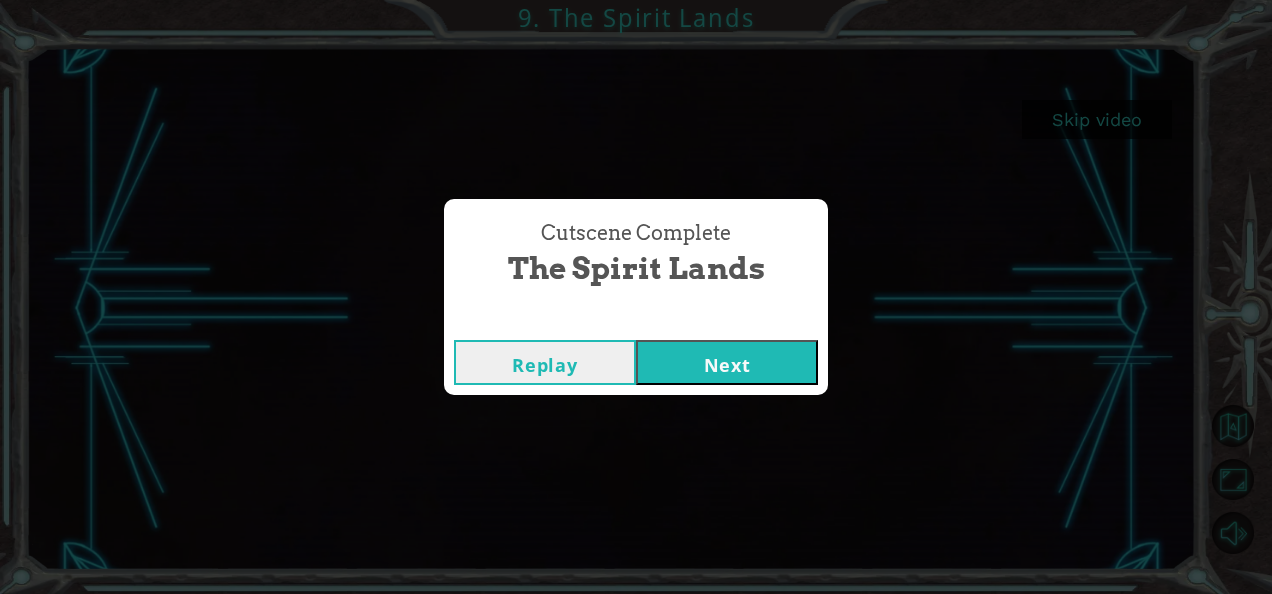 click on "Next" at bounding box center (727, 362) 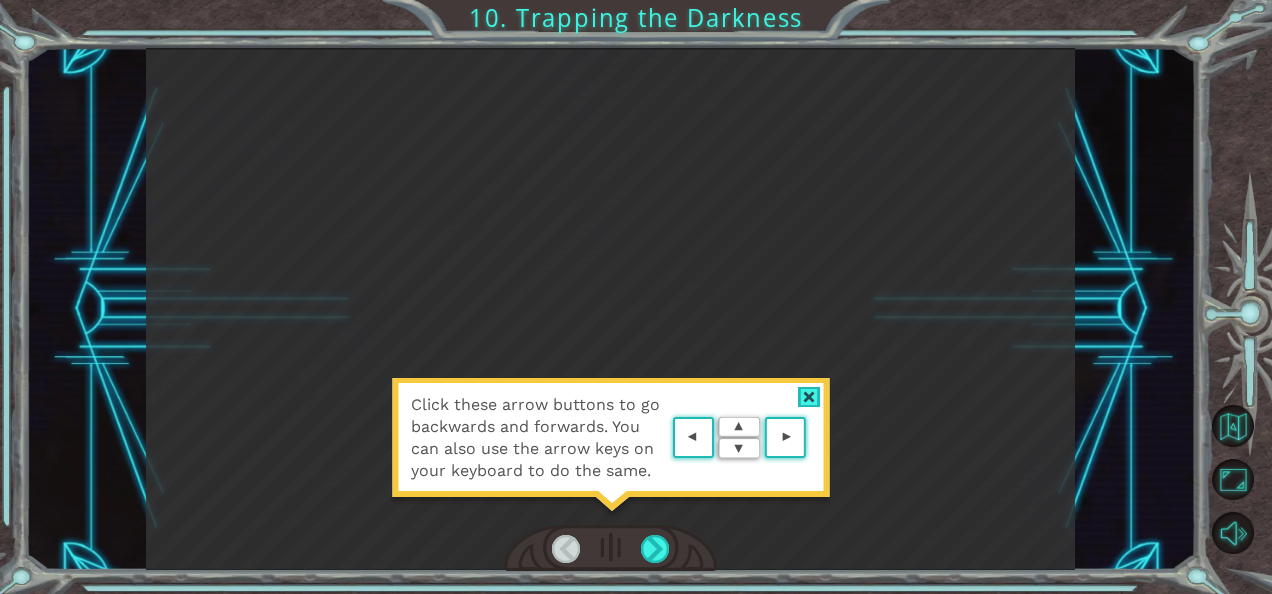 click at bounding box center [809, 397] 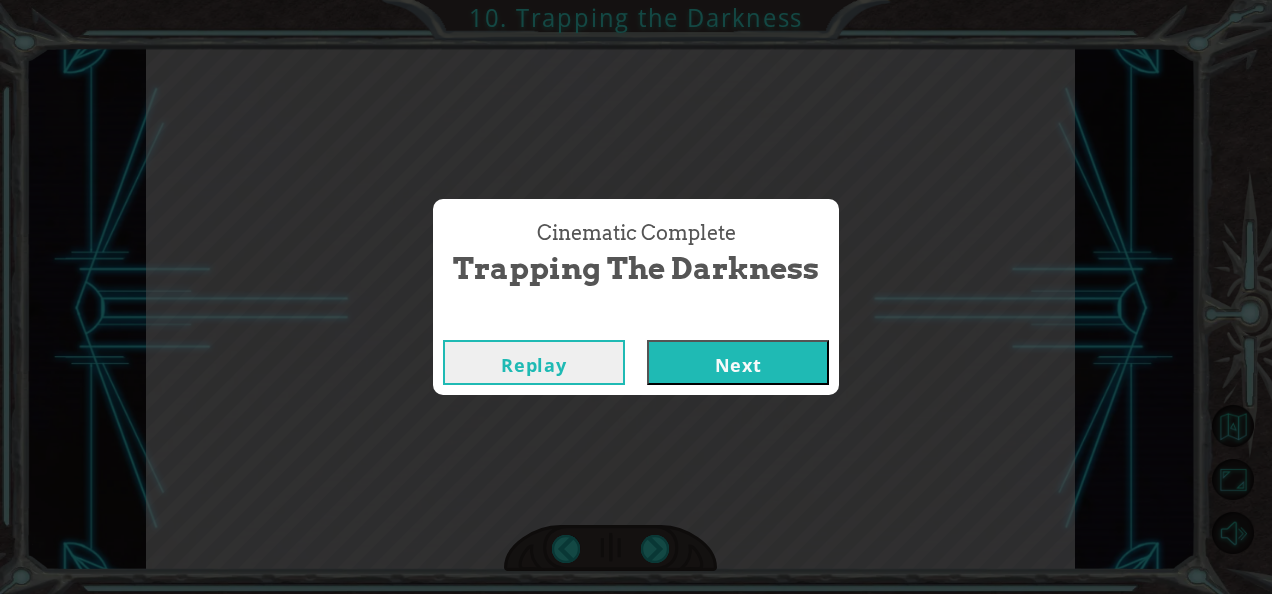 type 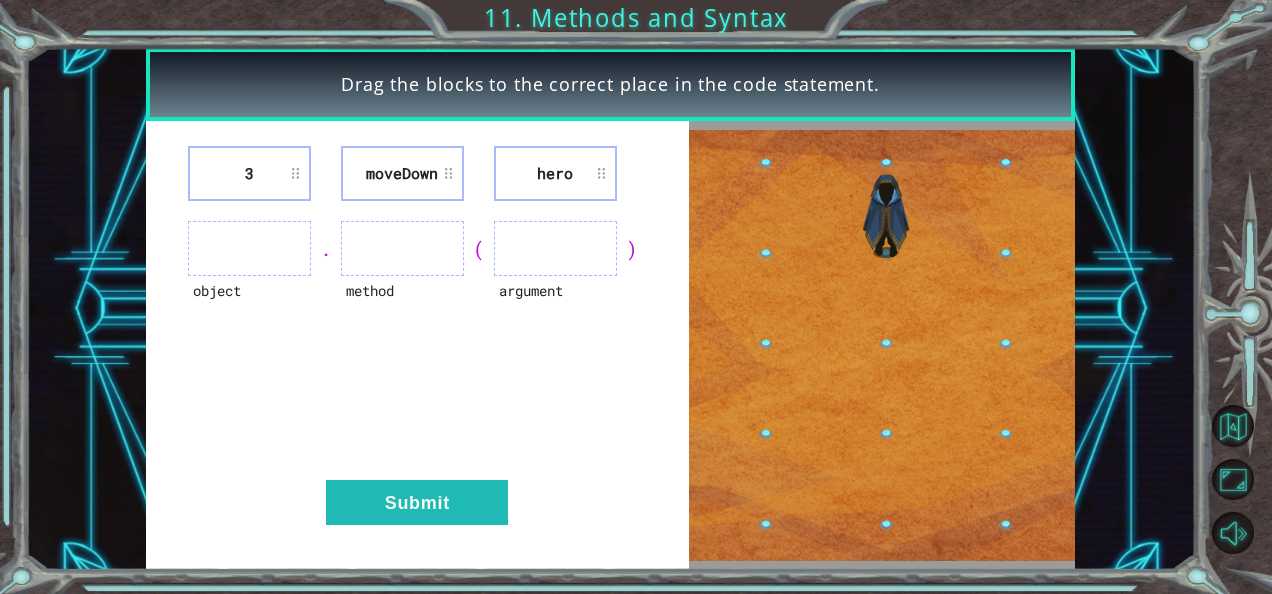 click at bounding box center (249, 248) 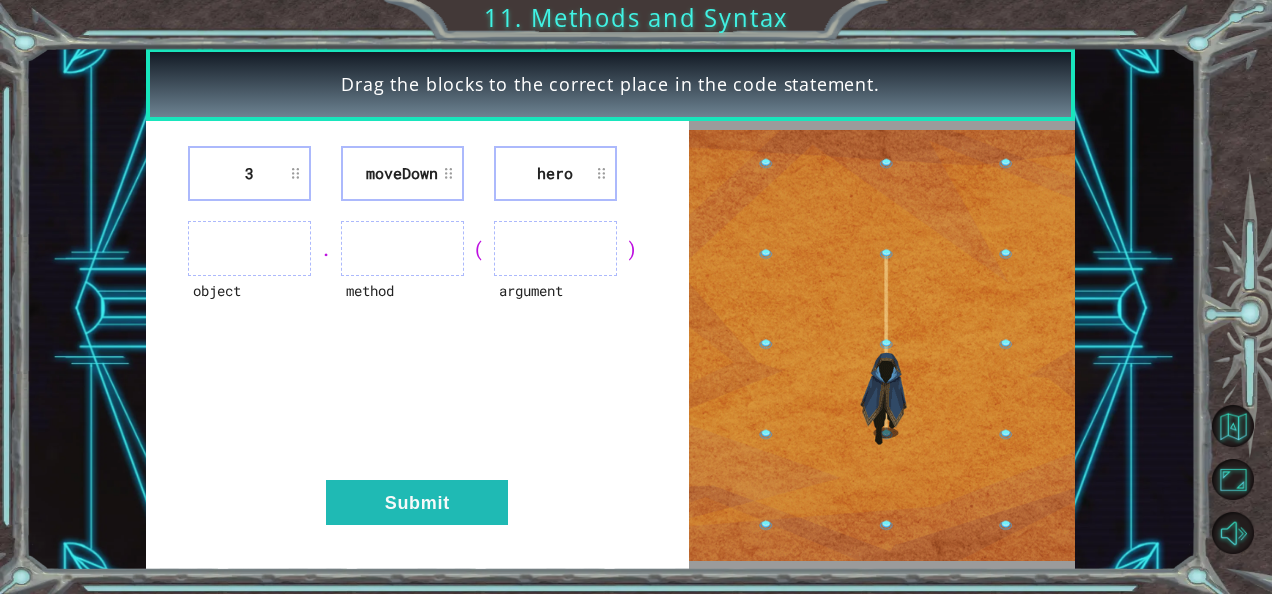 click at bounding box center [402, 248] 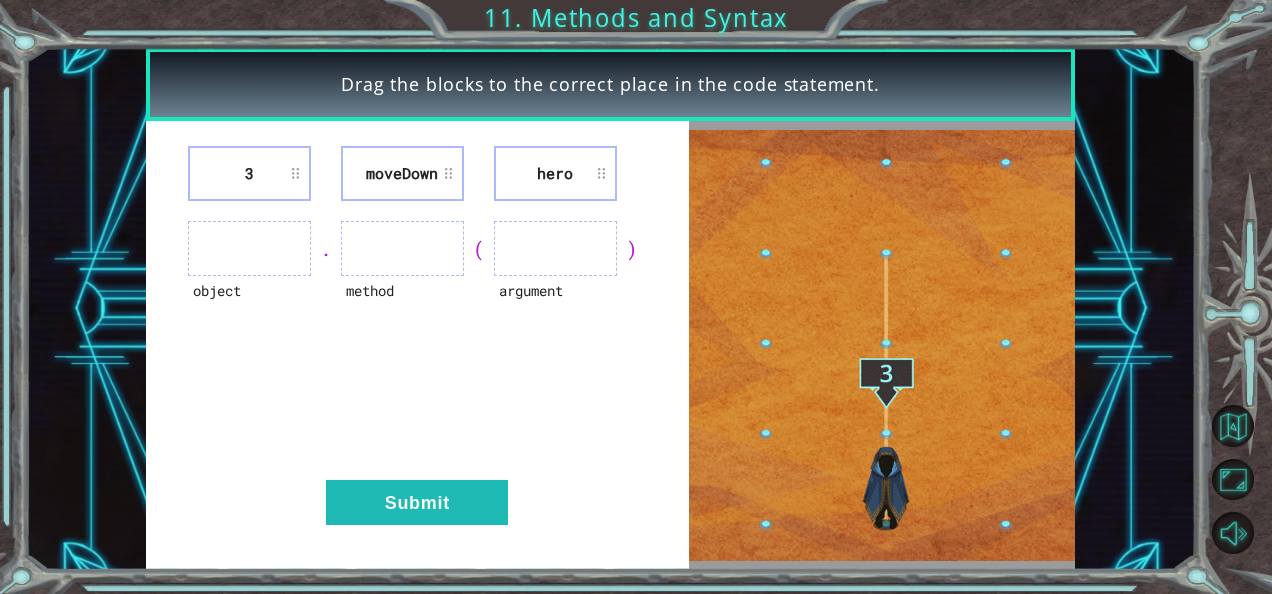 click on "moveDown" at bounding box center (402, 173) 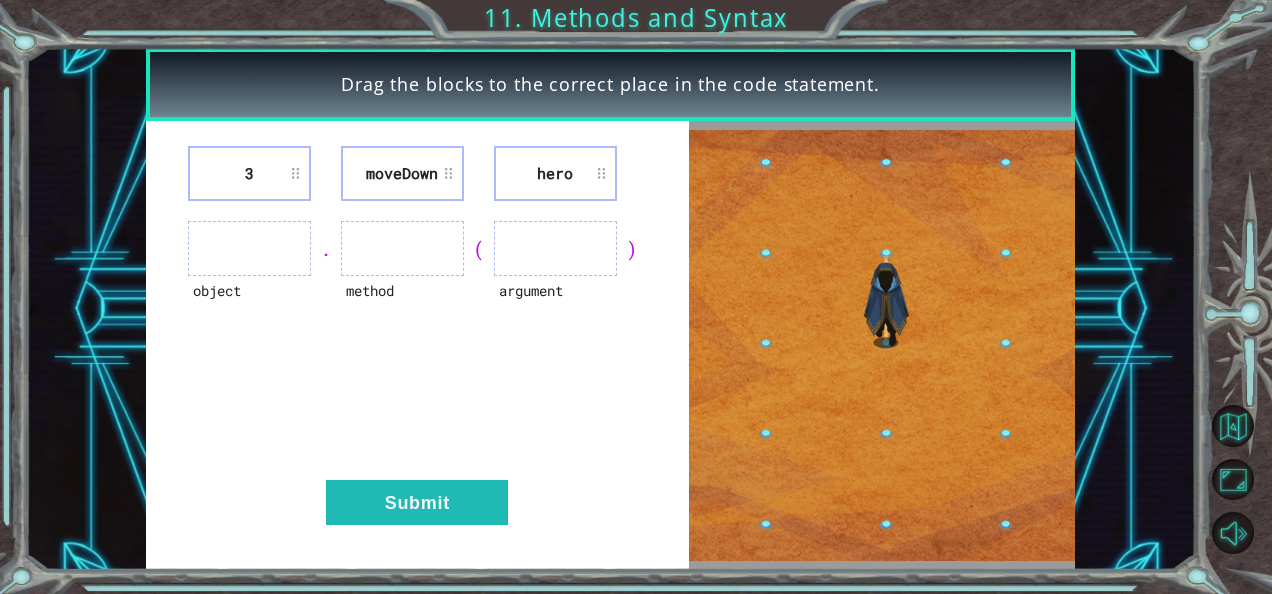 type 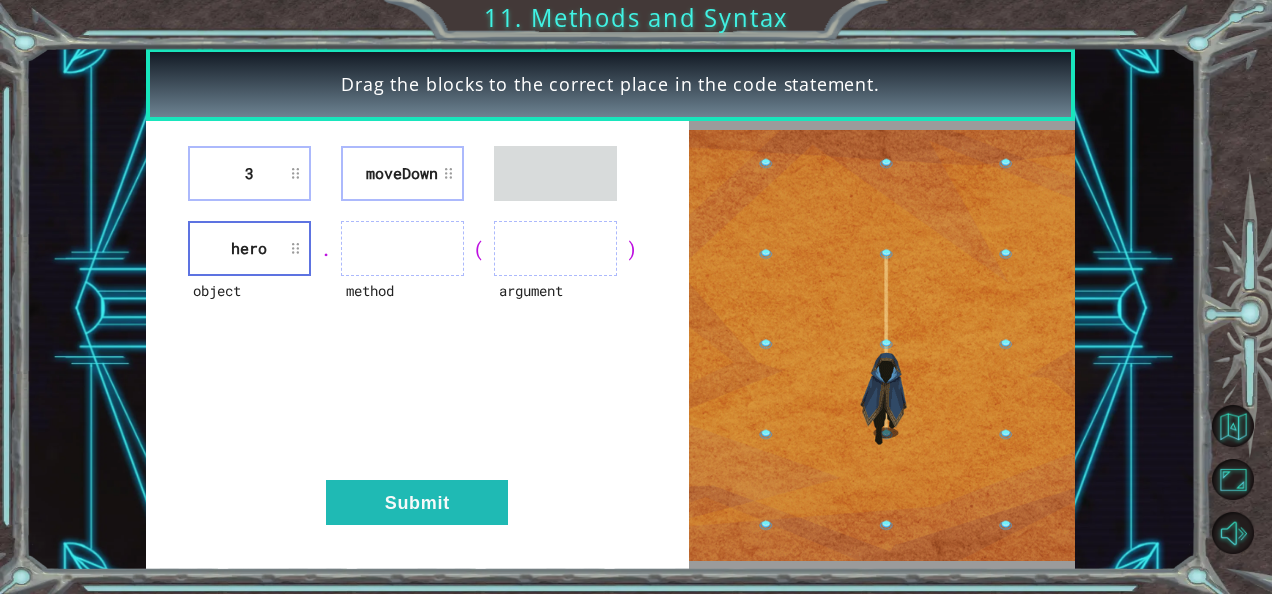 type 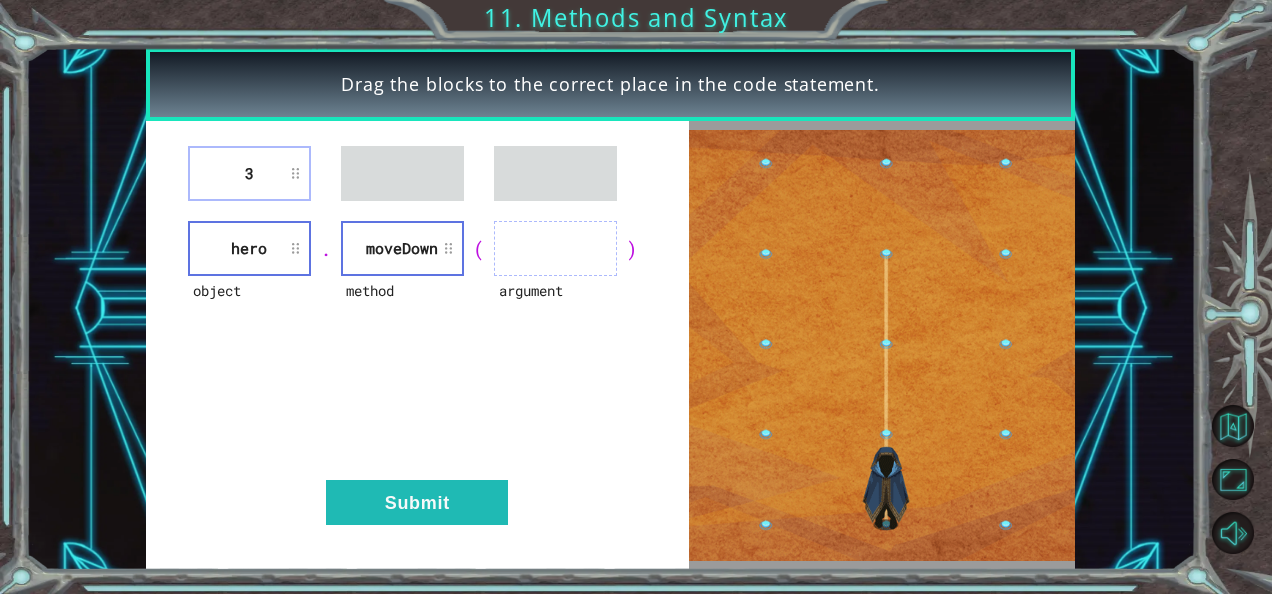 type 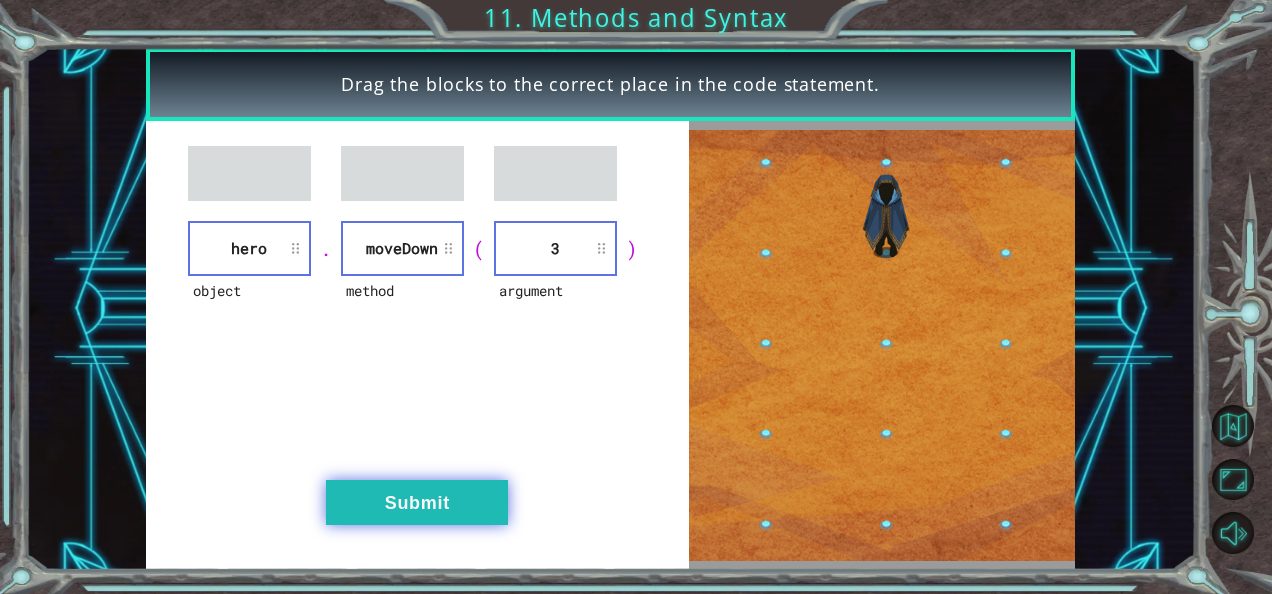 click on "Submit" at bounding box center [417, 502] 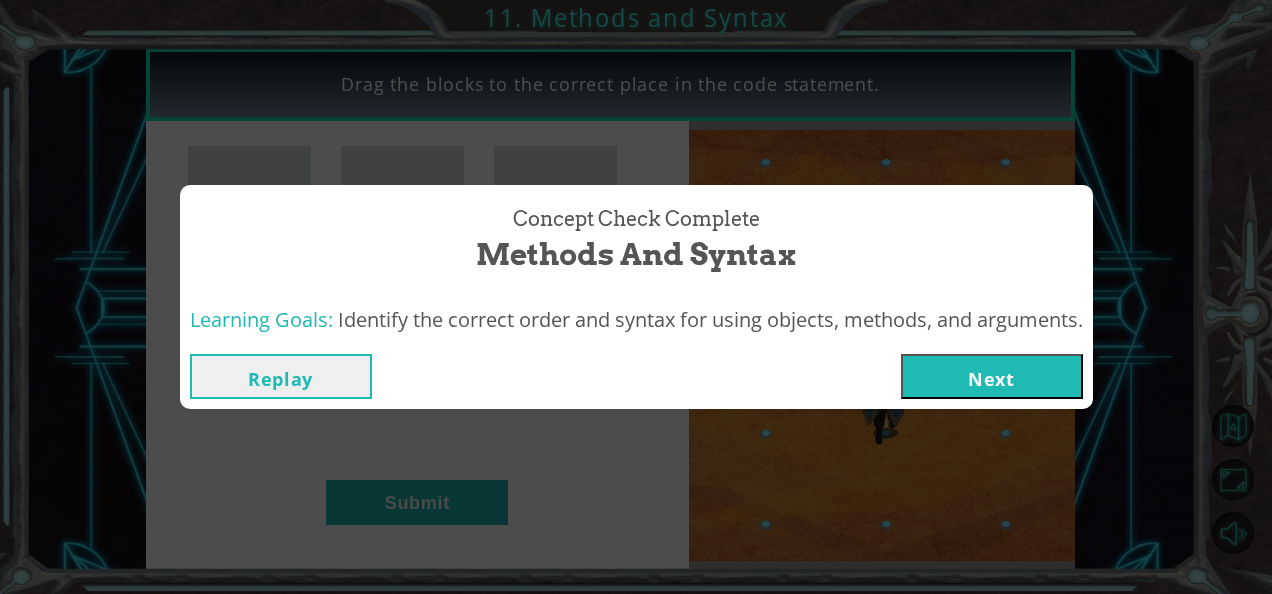 click on "Next" at bounding box center (992, 376) 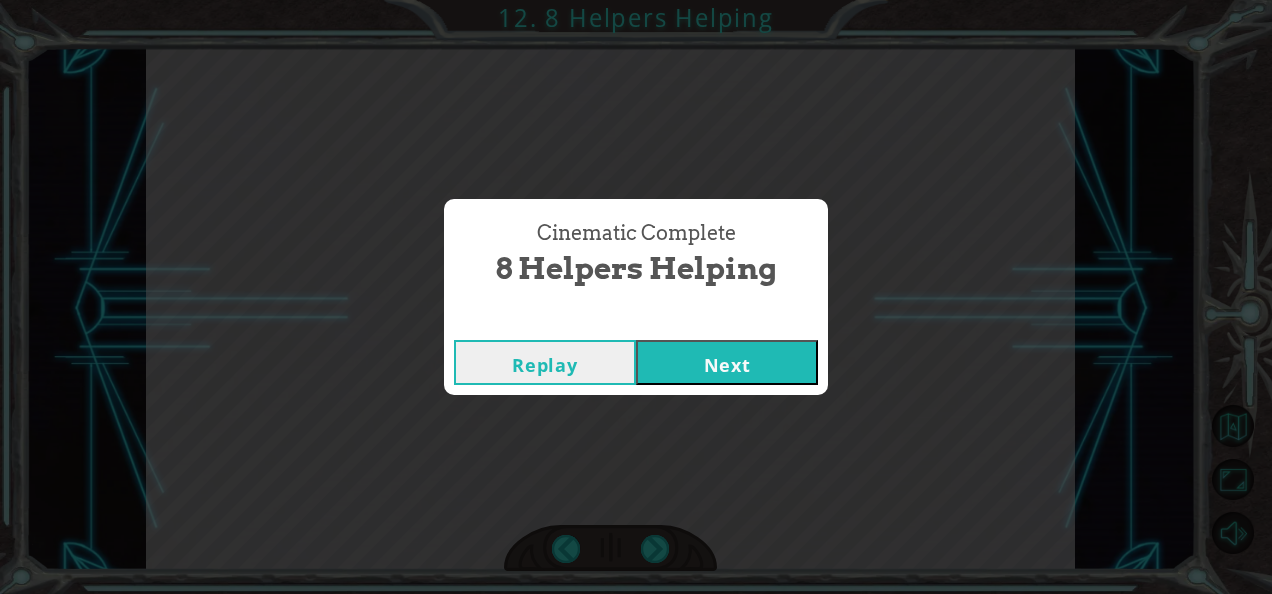 click on "Next" at bounding box center [727, 362] 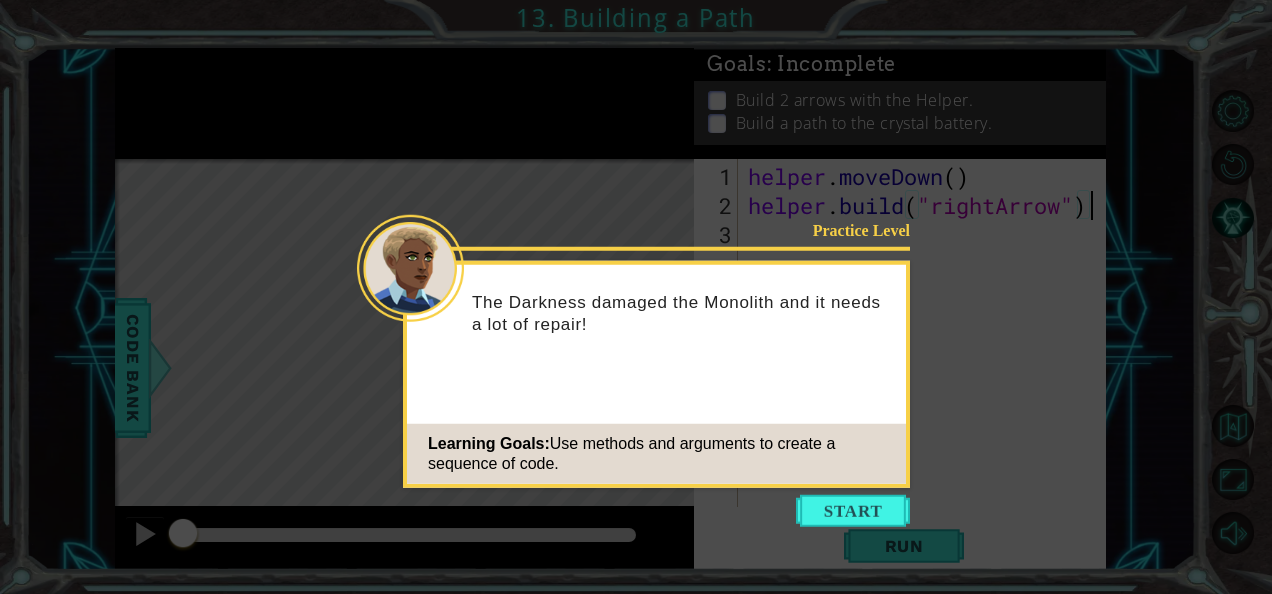 drag, startPoint x: 852, startPoint y: 513, endPoint x: 864, endPoint y: 502, distance: 16.27882 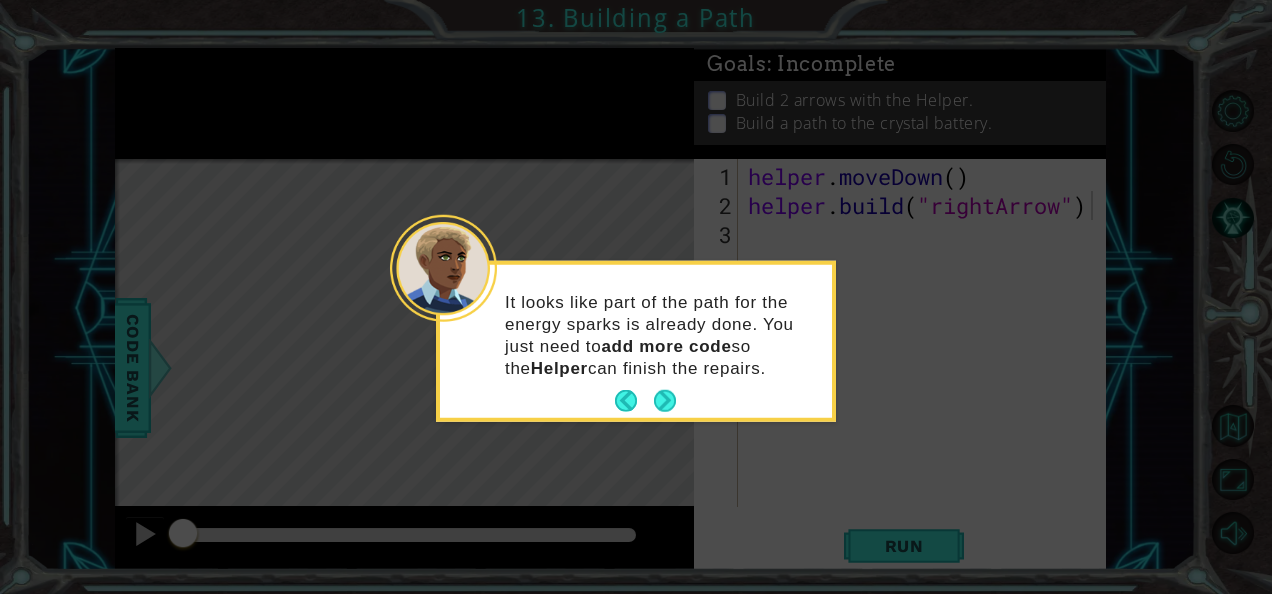 click at bounding box center (665, 401) 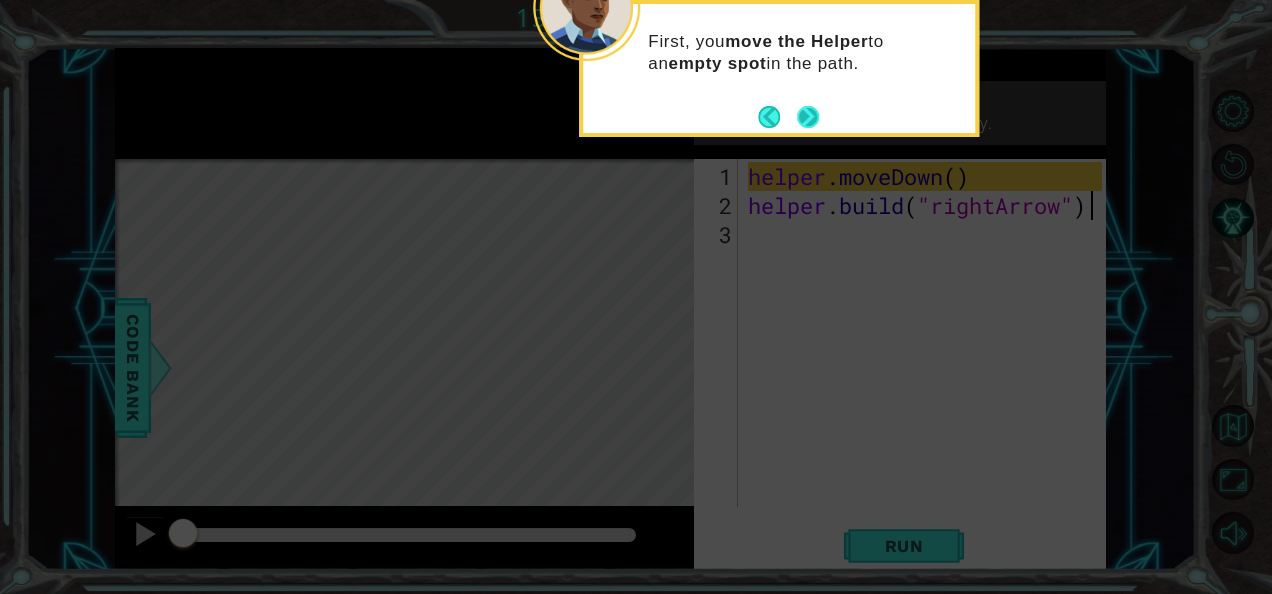 click at bounding box center [808, 117] 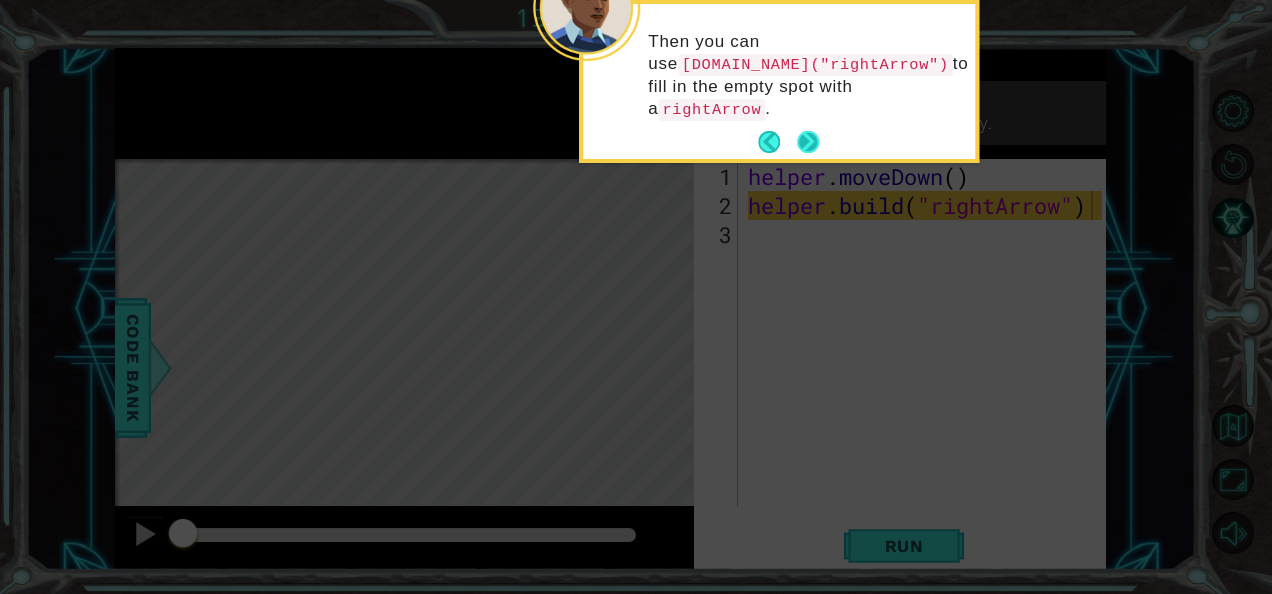 click at bounding box center [808, 142] 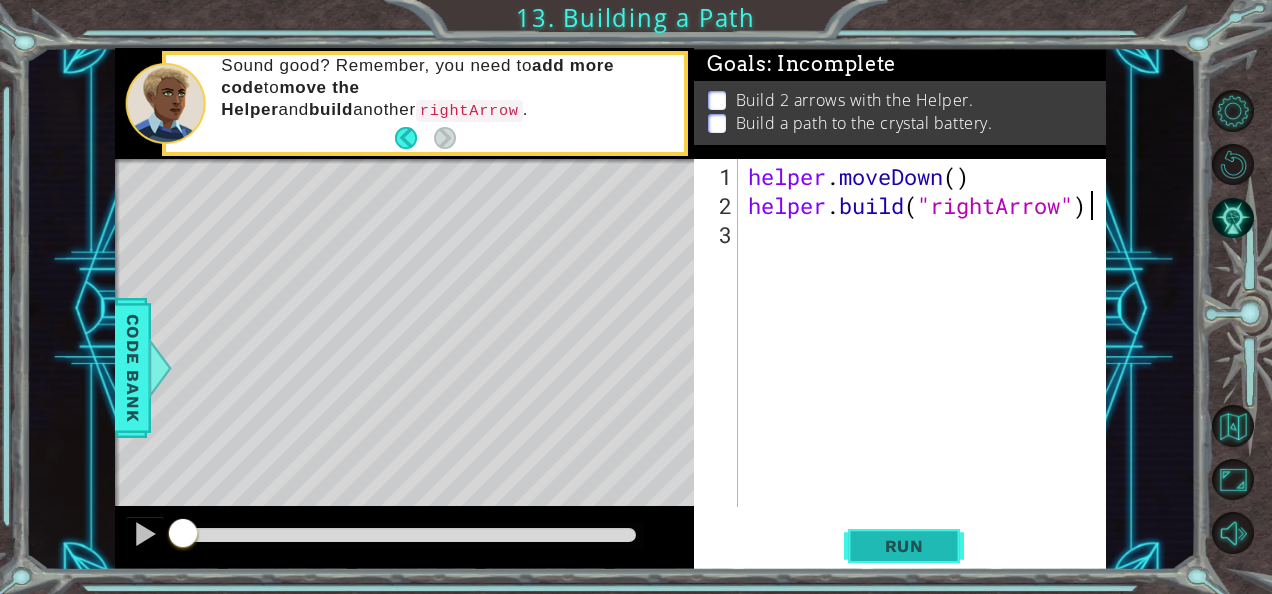 click on "Run" at bounding box center [904, 545] 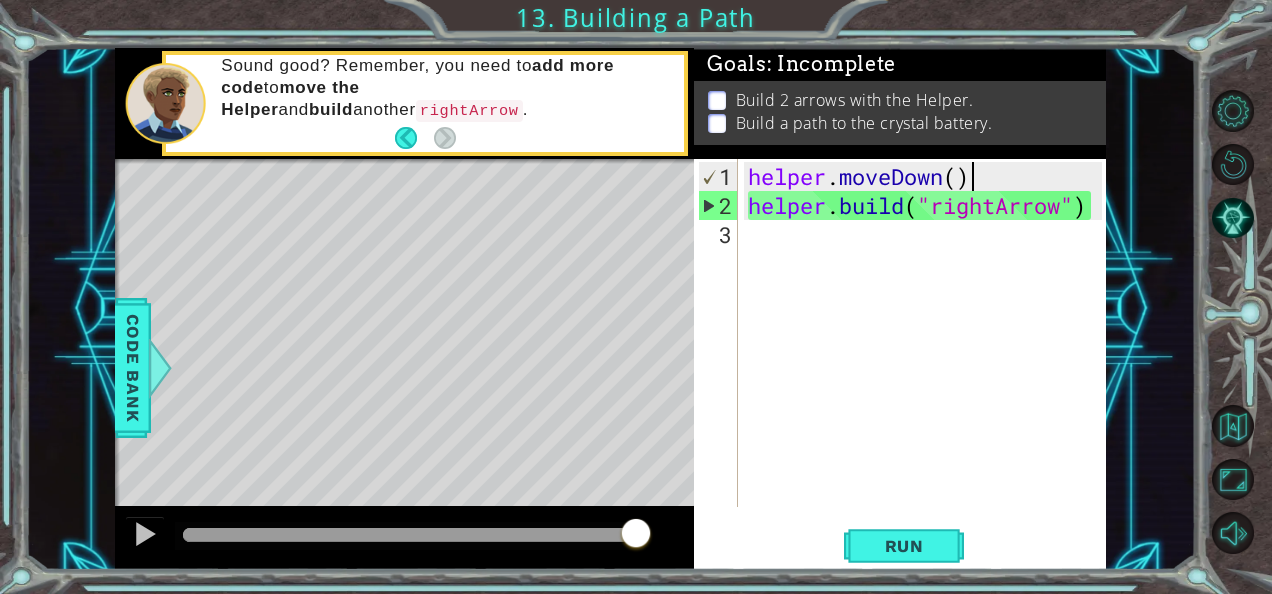 click on "helper . moveDown ( ) helper . build ( "rightArrow" )" at bounding box center (928, 365) 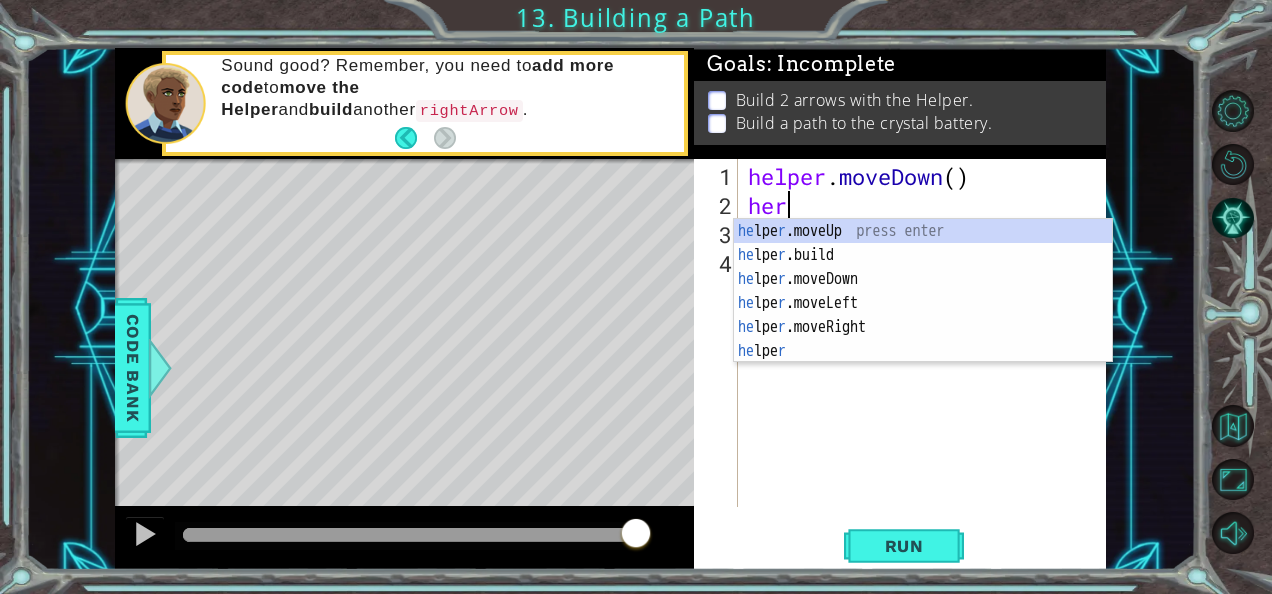 scroll, scrollTop: 0, scrollLeft: 0, axis: both 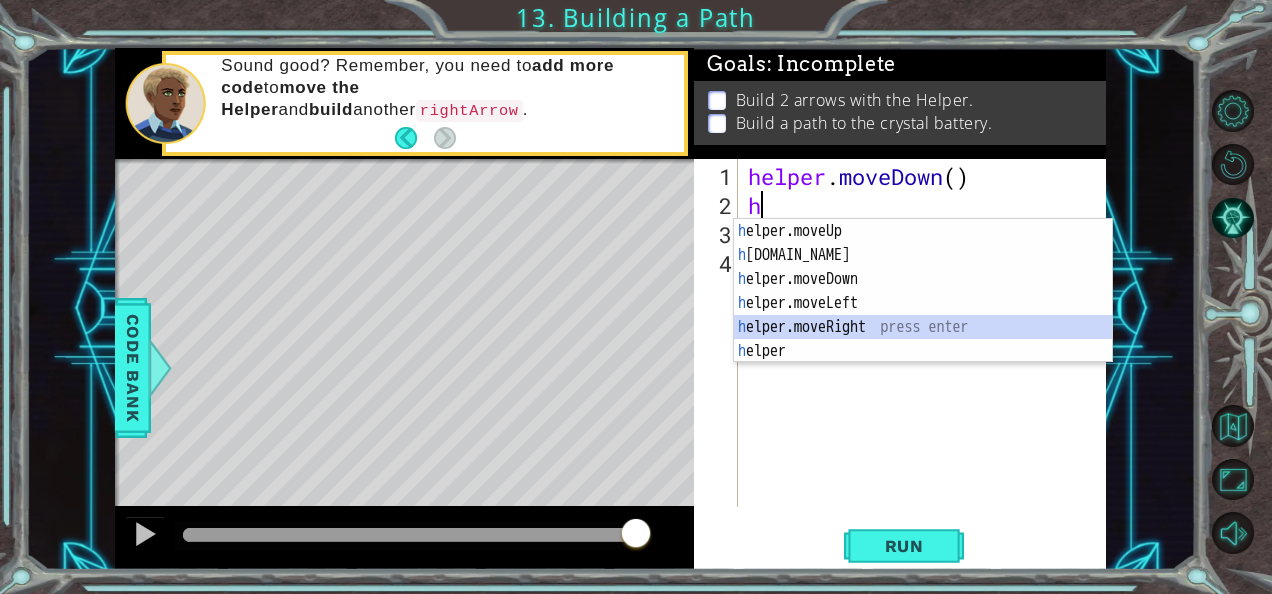click on "h elper.moveUp press enter h elper.build press enter h elper.moveDown press enter h elper.moveLeft press enter h elper.moveRight press enter h elper press enter" at bounding box center [923, 315] 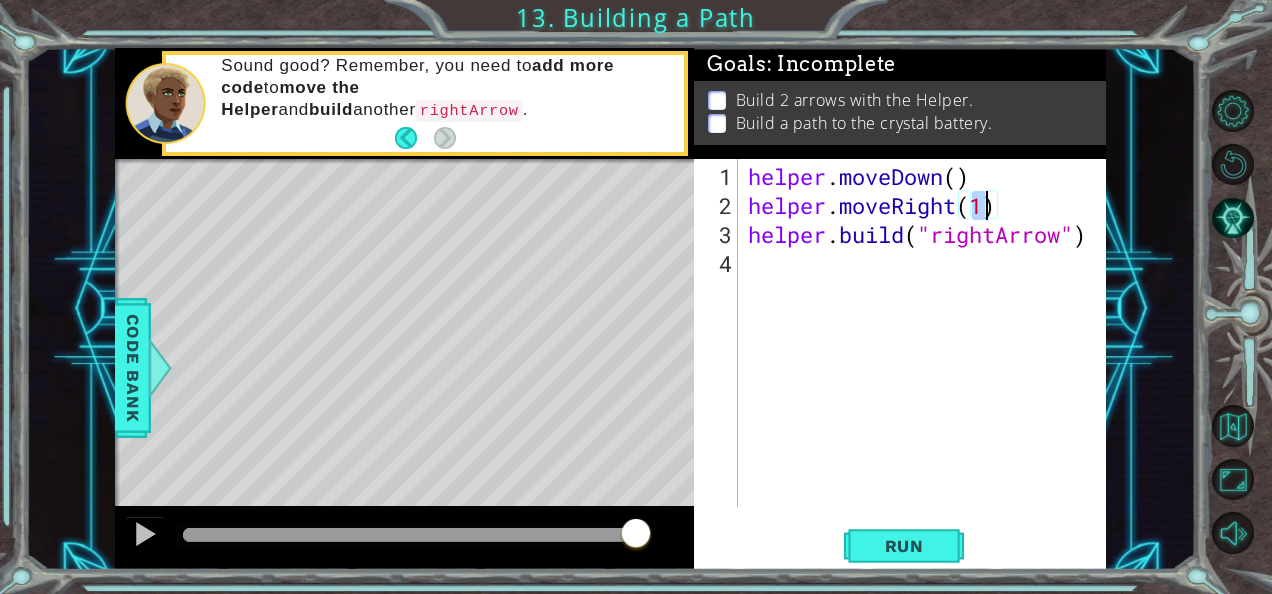 type on "helper.moveRight(2)" 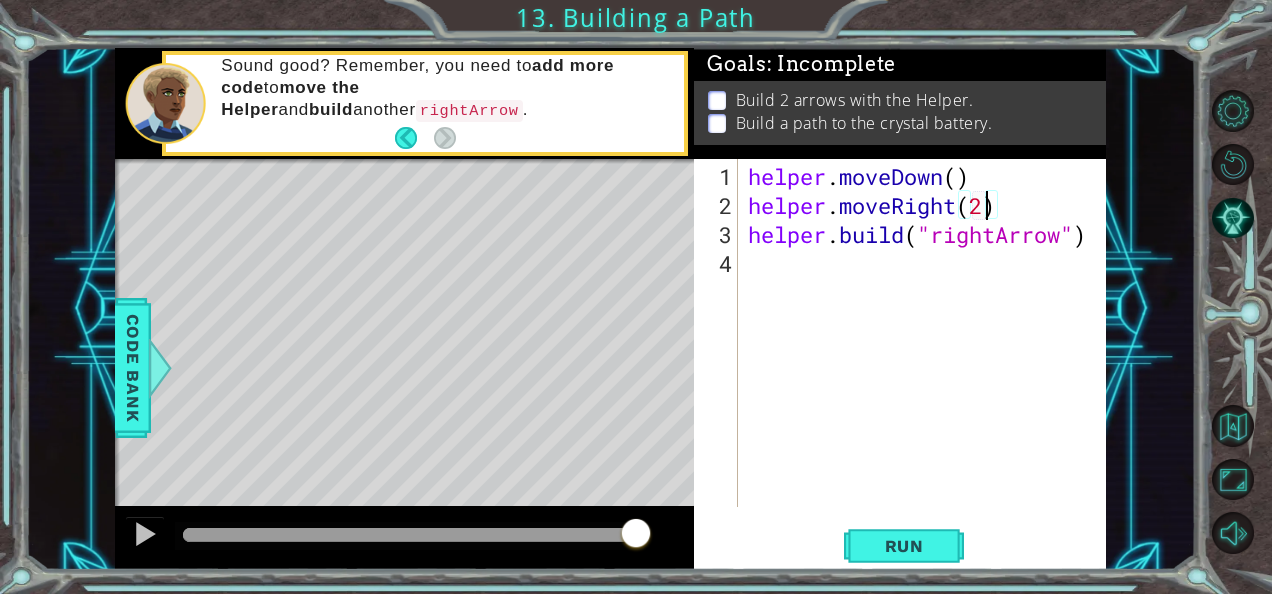 click on "helper . moveDown ( ) helper . moveRight ( 2 ) helper . build ( "rightArrow" )" at bounding box center [928, 365] 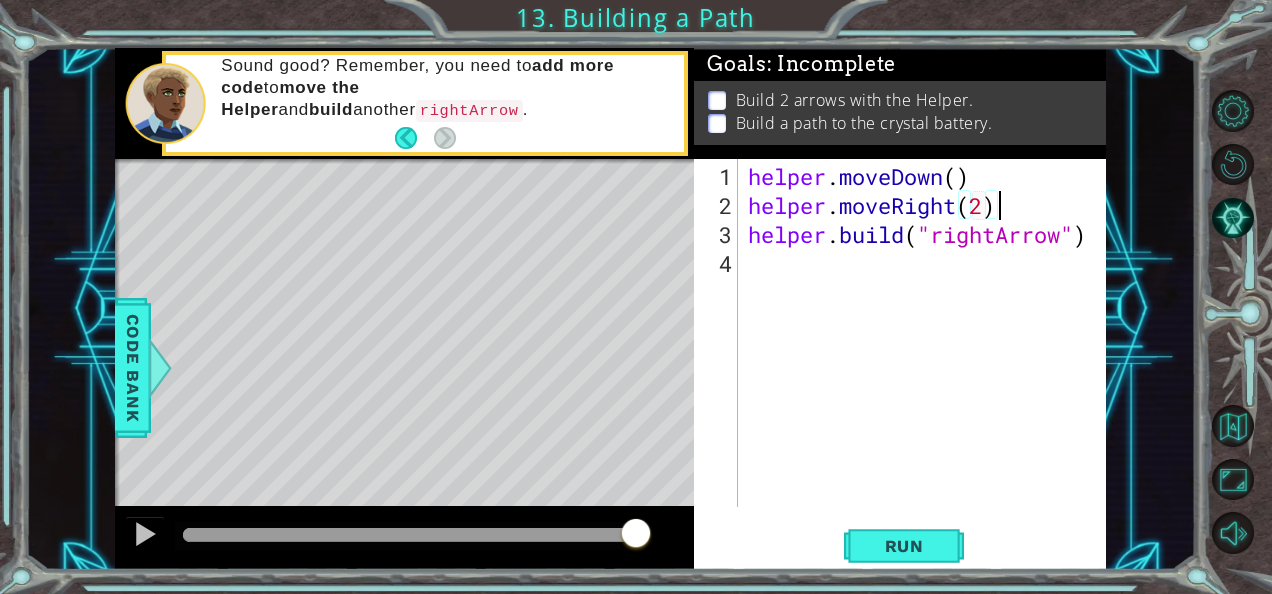 scroll, scrollTop: 0, scrollLeft: 0, axis: both 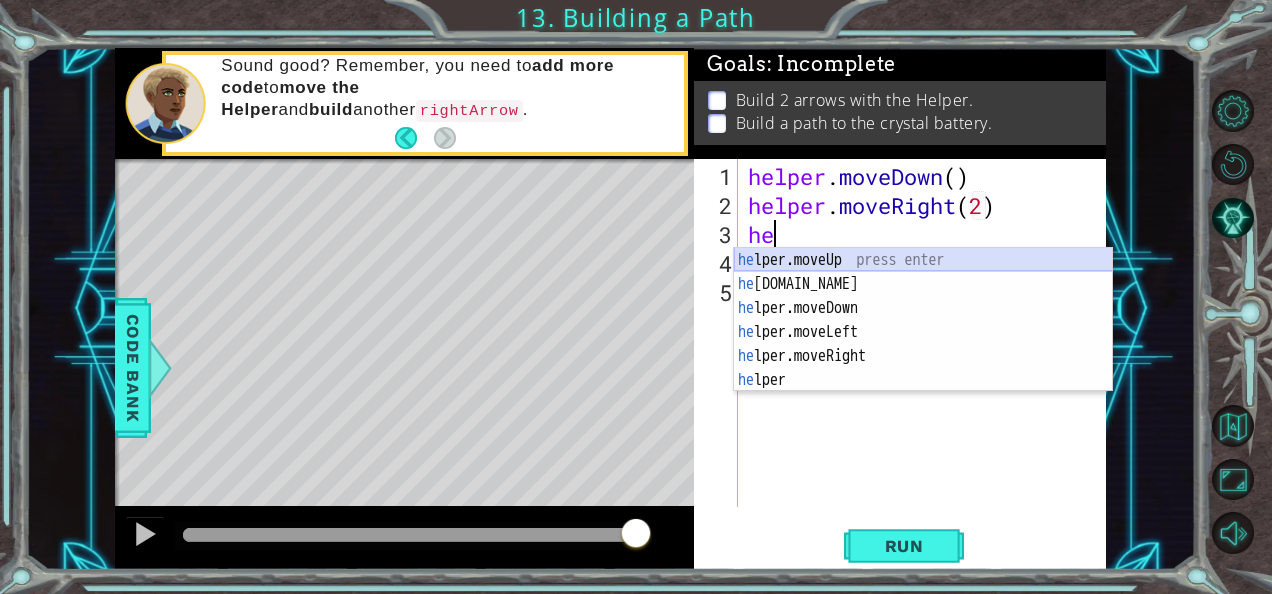 click on "he lper.moveUp press enter he lper.build press enter he lper.moveDown press enter he lper.moveLeft press enter he lper.moveRight press enter he lper press enter" at bounding box center [923, 344] 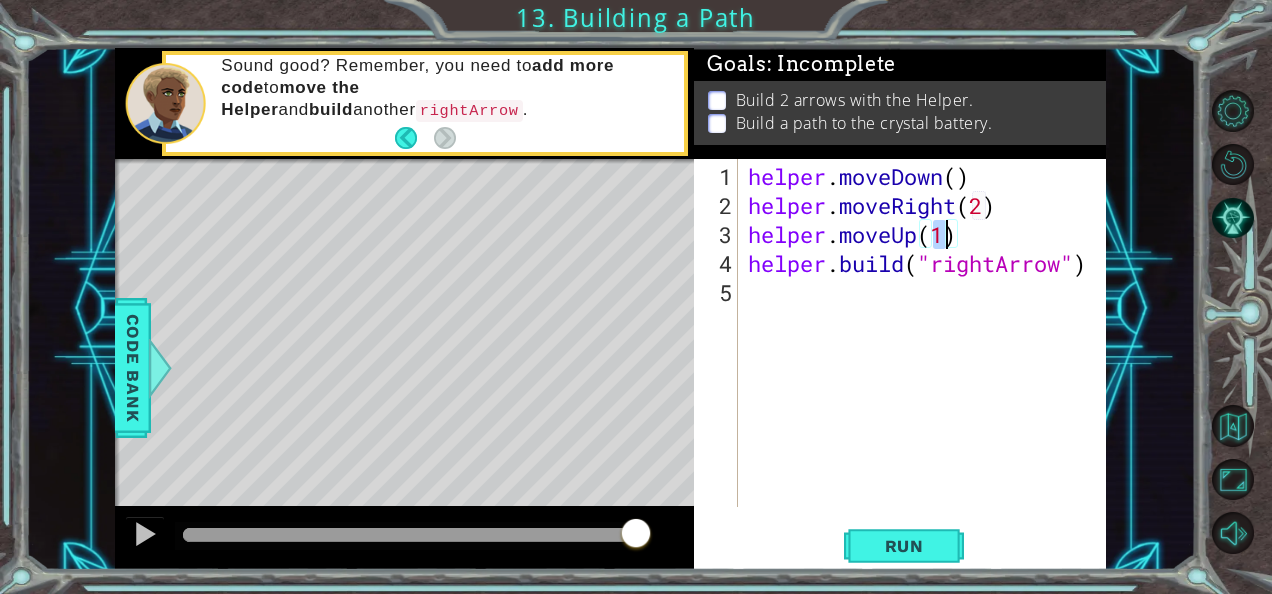 click on "helper . moveDown ( ) helper . moveRight ( 2 ) helper . moveUp ( 1 ) helper . build ( "rightArrow" )" at bounding box center [928, 365] 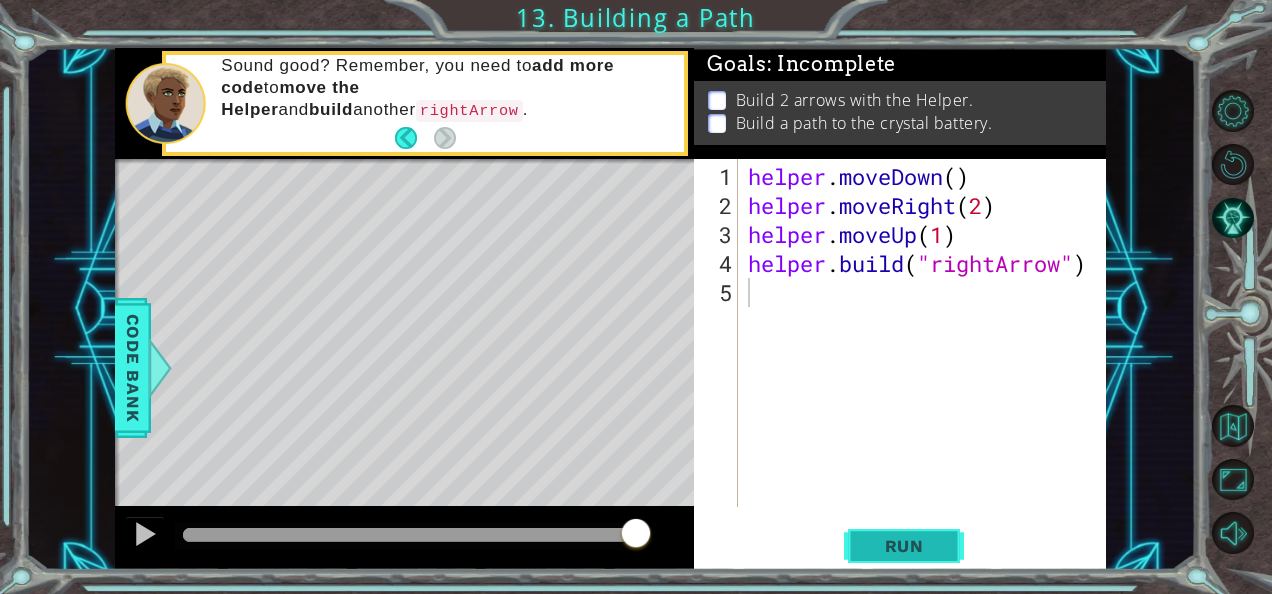 drag, startPoint x: 909, startPoint y: 550, endPoint x: 912, endPoint y: 536, distance: 14.3178215 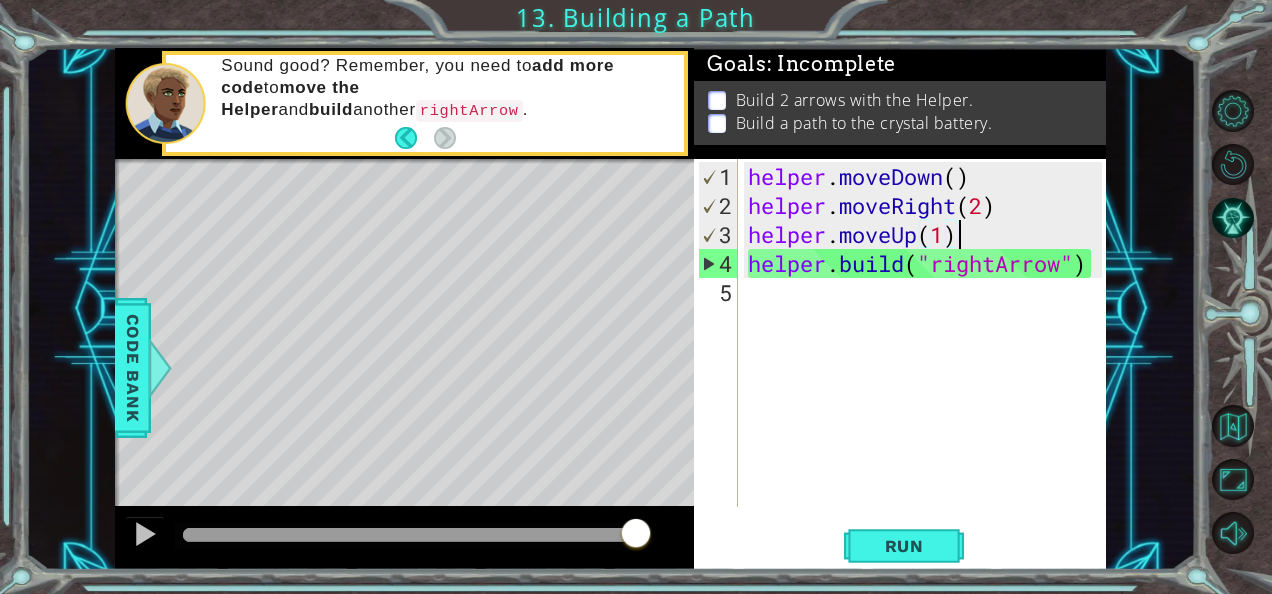 click on "helper . moveDown ( ) helper . moveRight ( 2 ) helper . moveUp ( 1 ) helper . build ( "rightArrow" )" at bounding box center (928, 365) 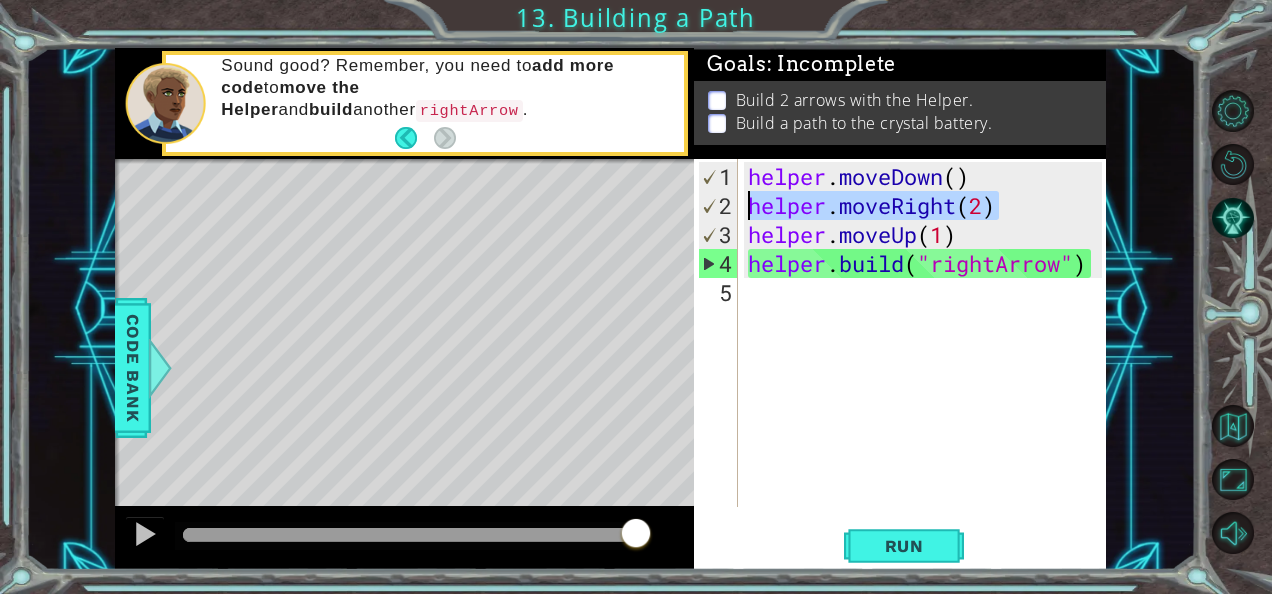 drag, startPoint x: 995, startPoint y: 210, endPoint x: 749, endPoint y: 204, distance: 246.07317 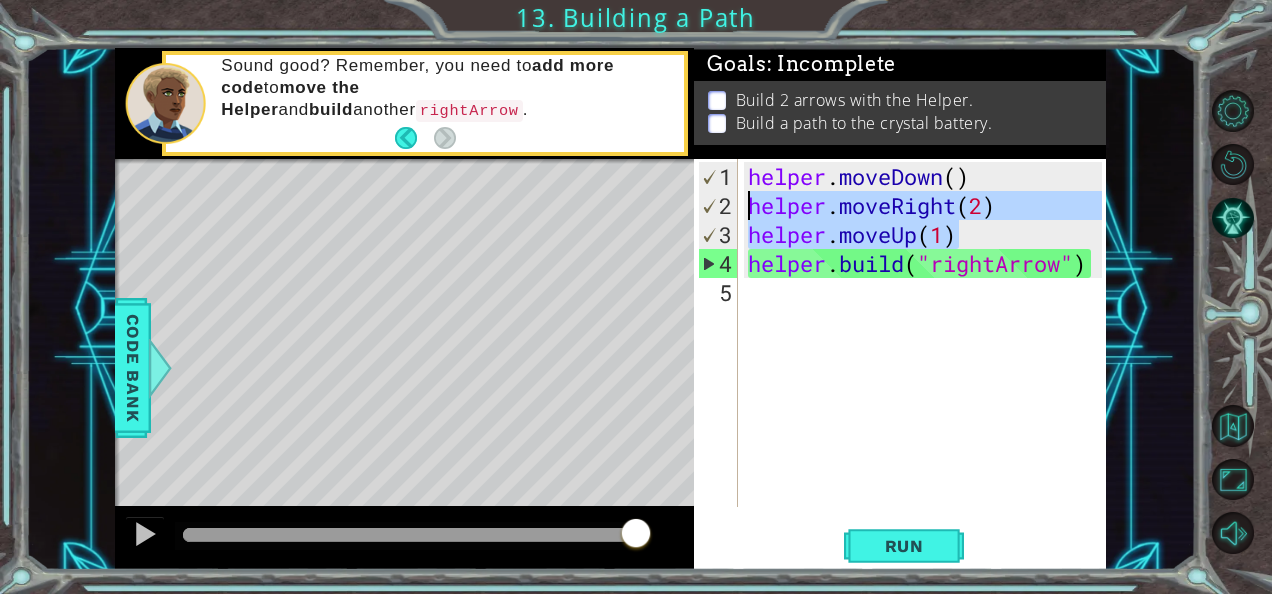 drag, startPoint x: 970, startPoint y: 242, endPoint x: 750, endPoint y: 200, distance: 223.9732 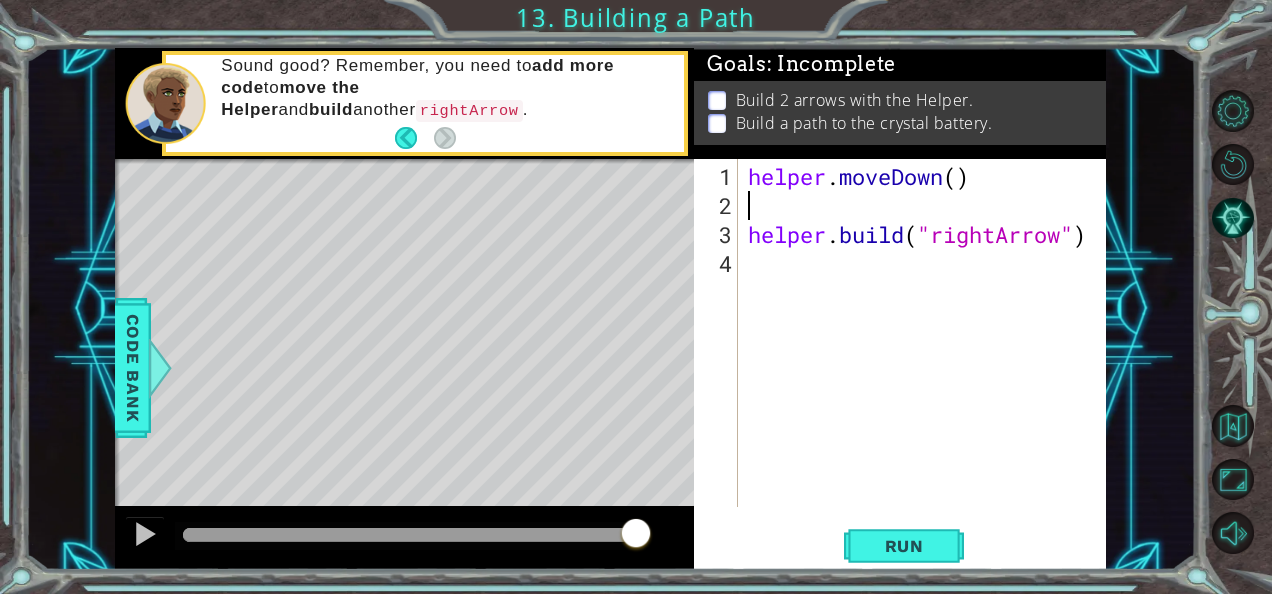 type on "helper.moveDown()" 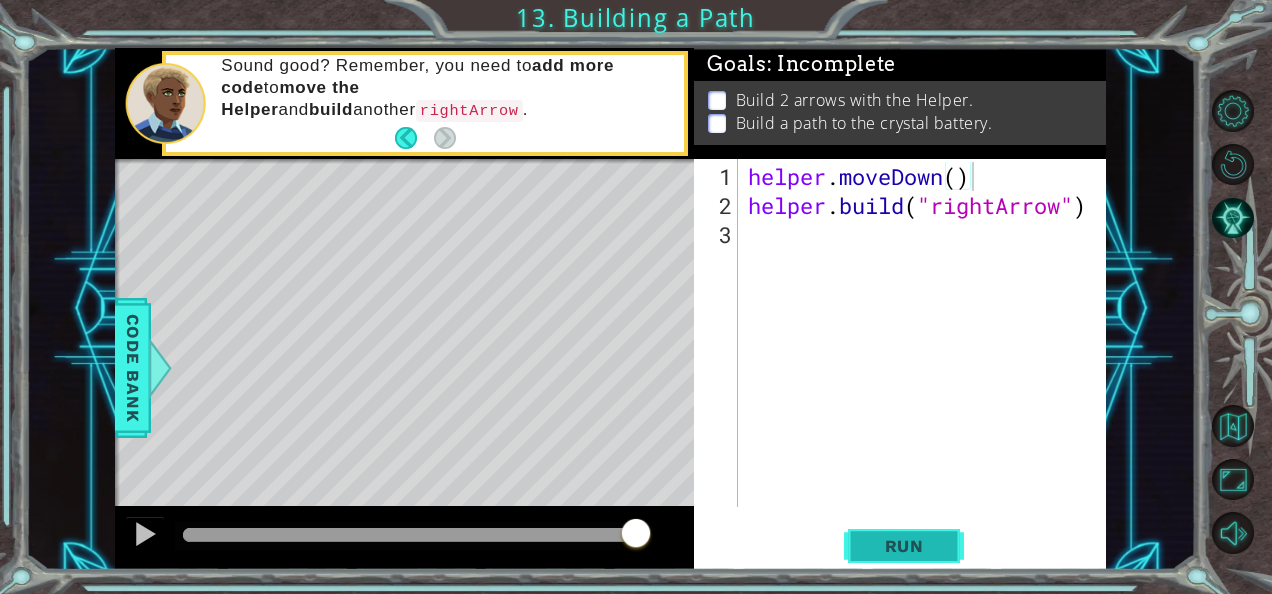 click on "Run" at bounding box center (904, 546) 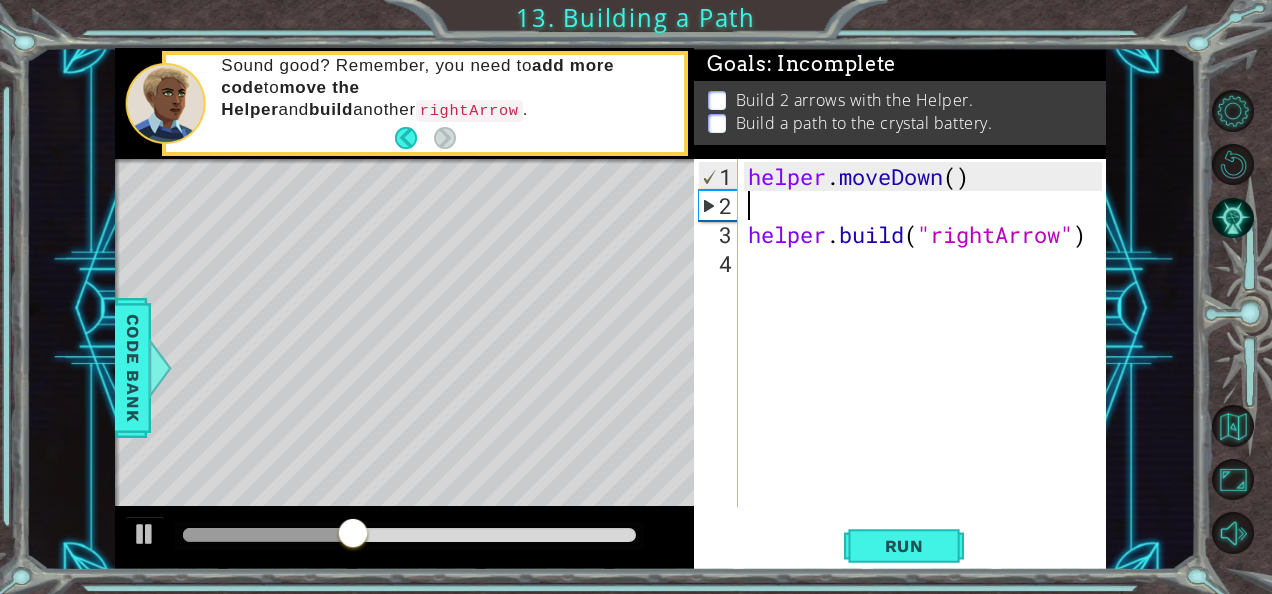 paste on "helper.moveUp(1)" 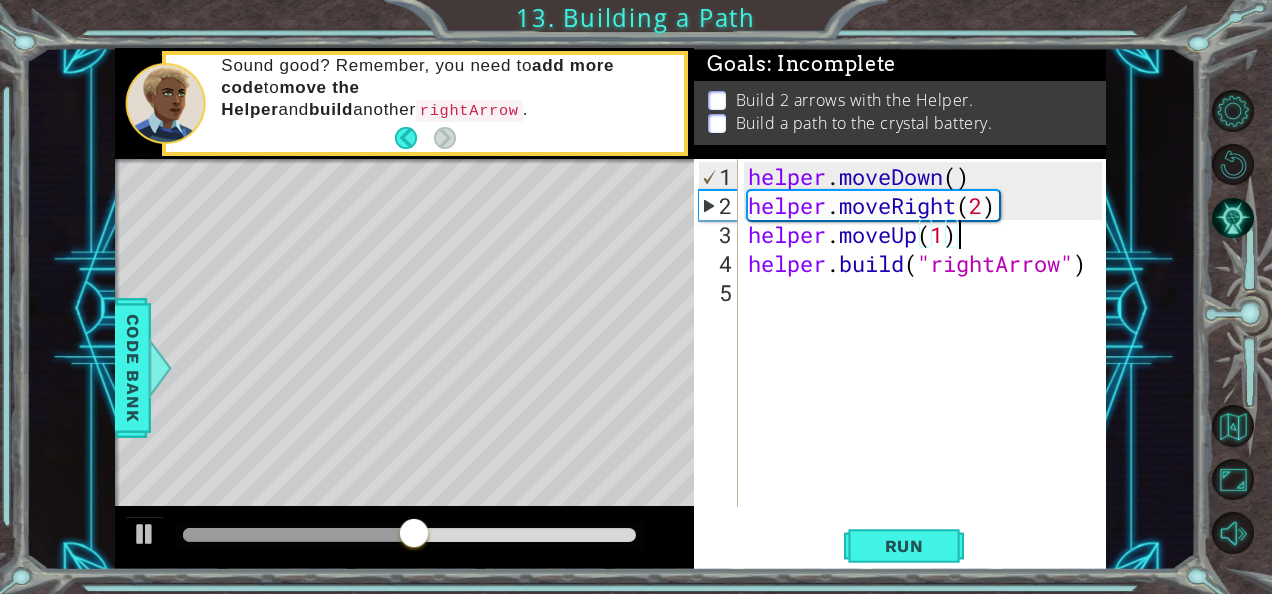click on "helper . moveDown ( ) helper . moveRight ( 2 ) helper . moveUp ( 1 ) helper . build ( "rightArrow" )" at bounding box center (928, 365) 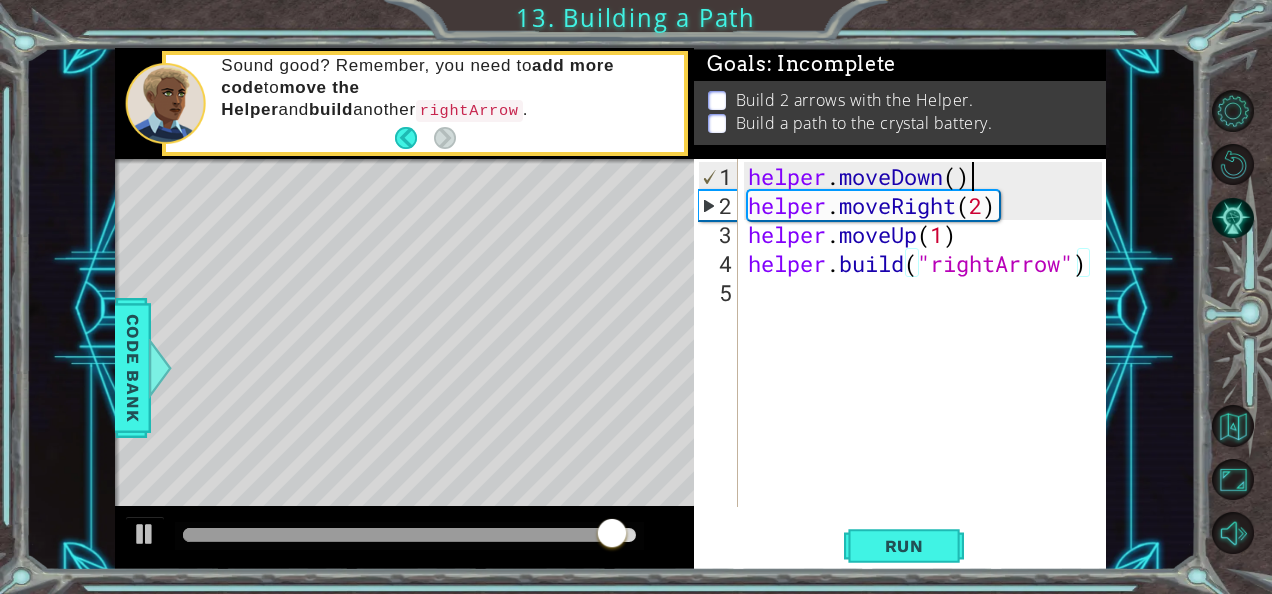 click on "helper . moveDown ( ) helper . moveRight ( 2 ) helper . moveUp ( 1 ) helper . build ( "rightArrow" )" at bounding box center (928, 365) 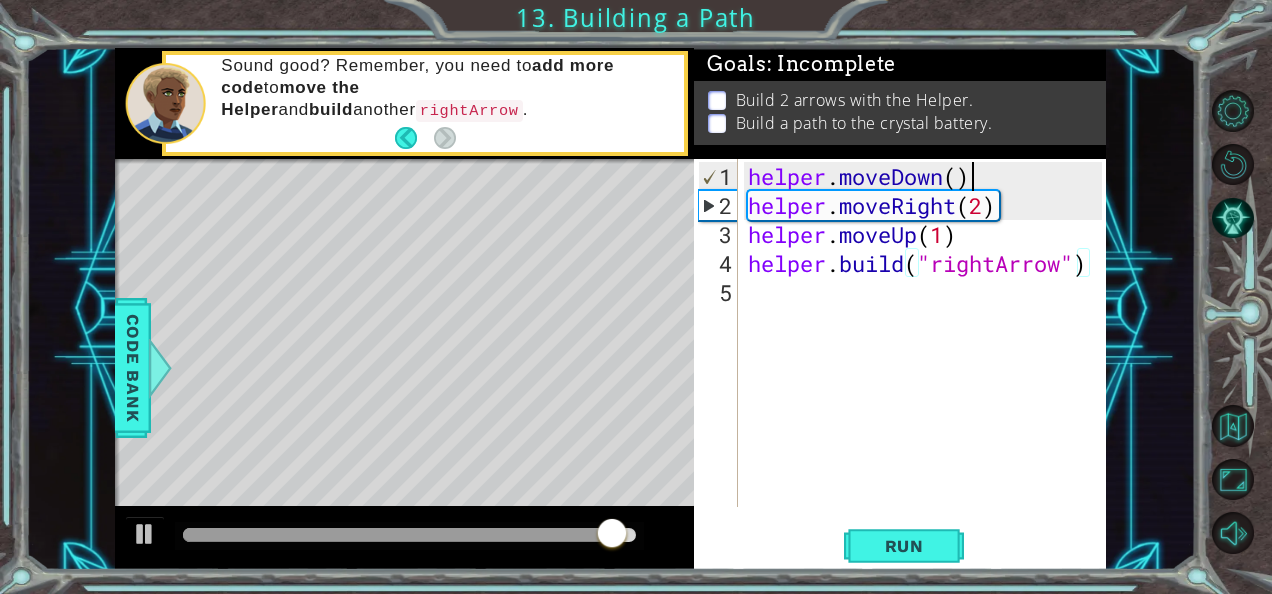 type on "helper.moveDown()" 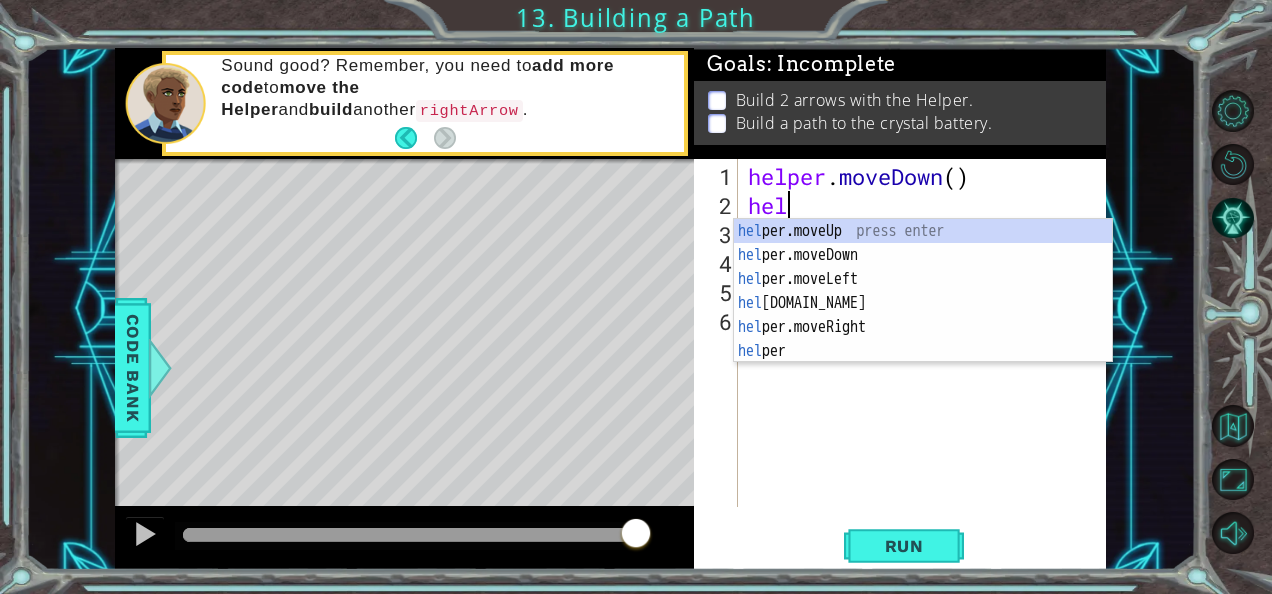 scroll, scrollTop: 0, scrollLeft: 0, axis: both 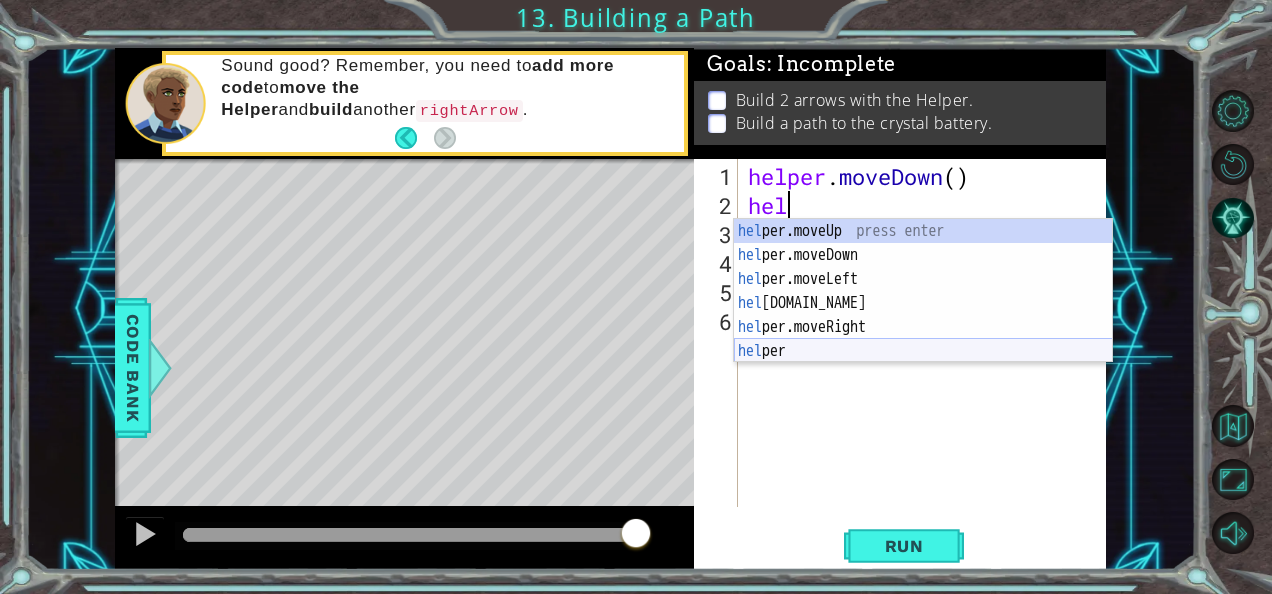 click on "hel per.moveUp press enter hel per.moveDown press enter hel per.moveLeft press enter hel per.build press enter hel per.moveRight press enter hel per press enter" at bounding box center (923, 315) 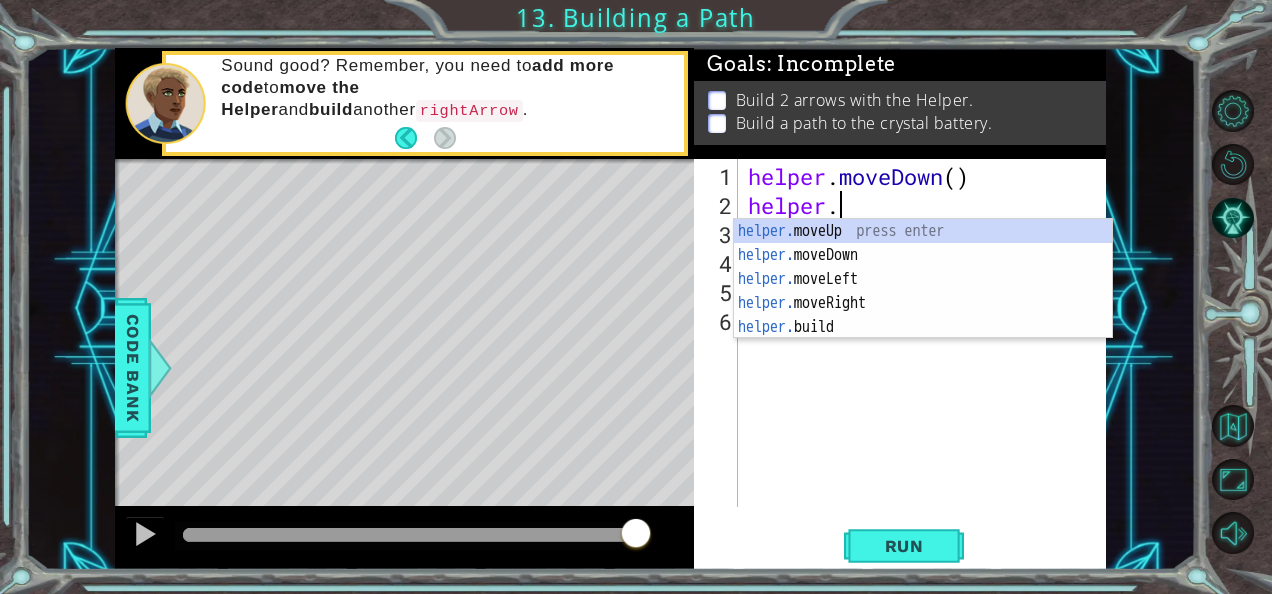 scroll, scrollTop: 0, scrollLeft: 3, axis: horizontal 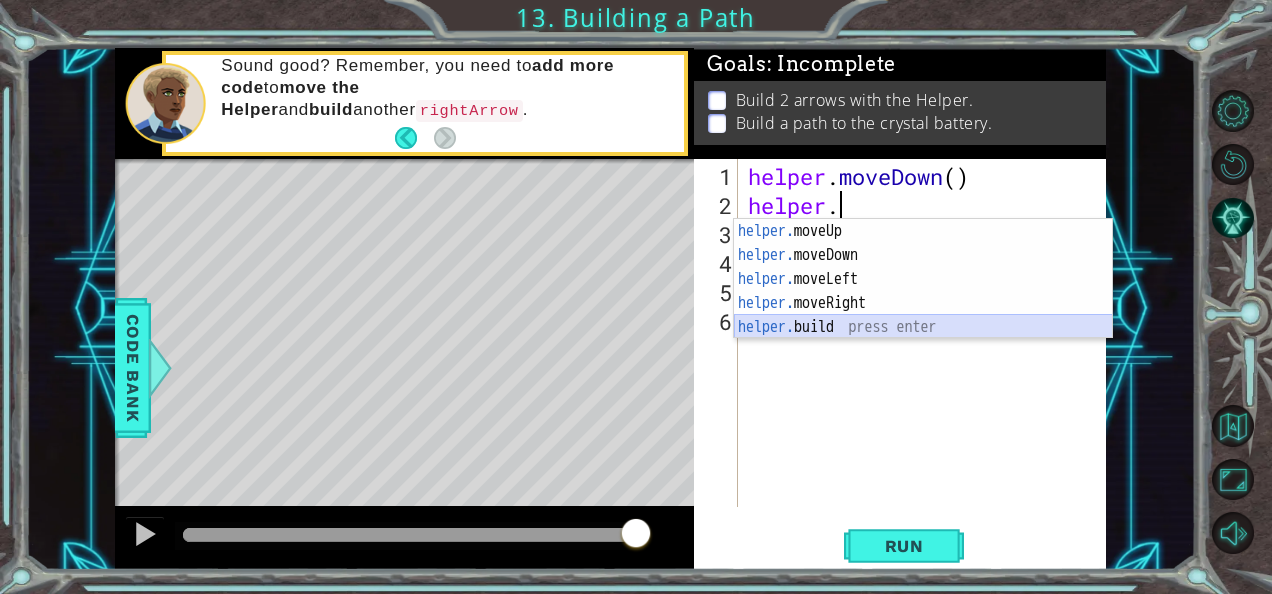 click on "helper. moveUp press enter helper. moveDown press enter helper. moveLeft press enter helper. moveRight press enter helper. build press enter" at bounding box center [923, 303] 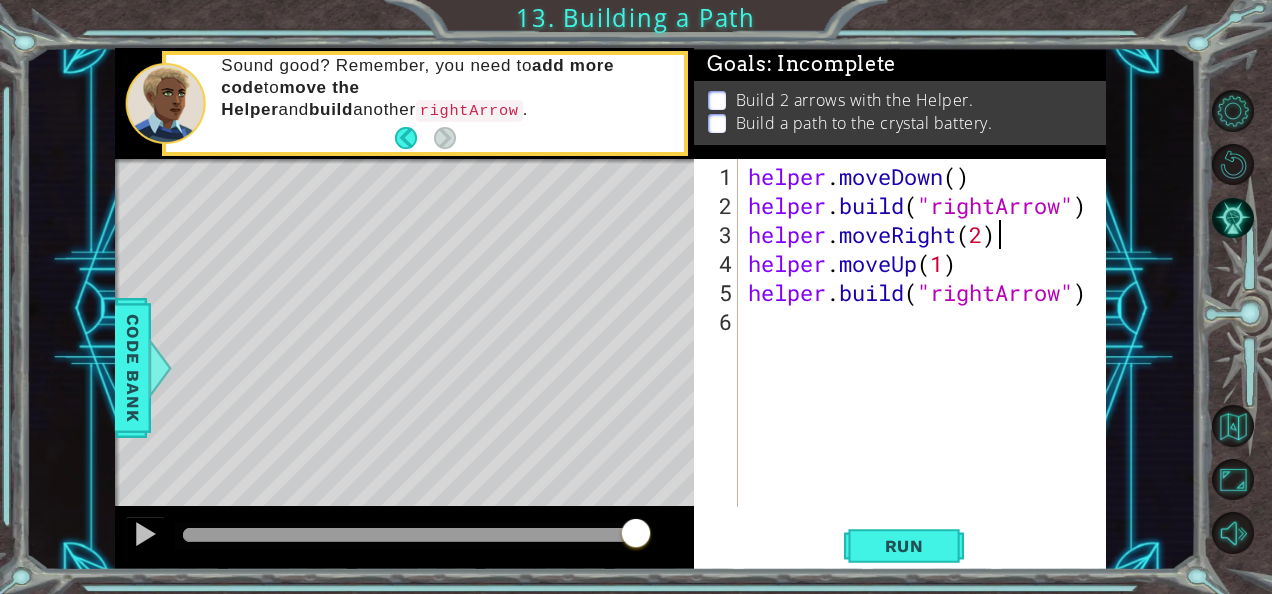 click on "helper . moveDown ( ) helper . build ( "rightArrow" ) helper . moveRight ( 2 ) helper . moveUp ( 1 ) helper . build ( "rightArrow" )" at bounding box center (928, 365) 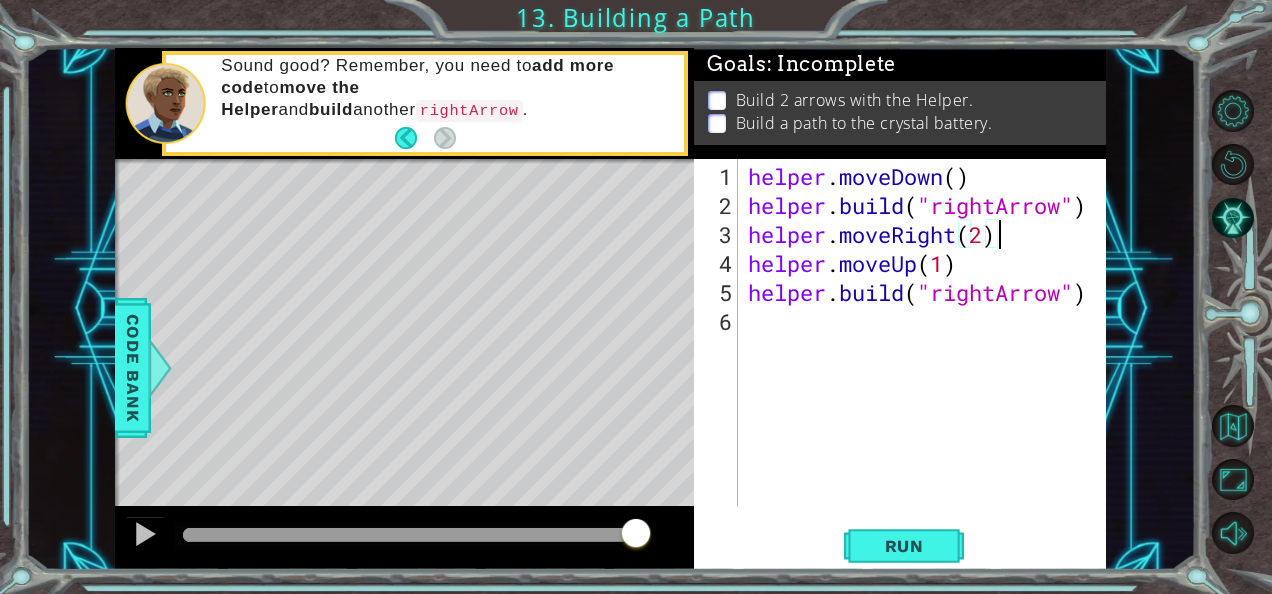 click on "helper . moveDown ( ) helper . build ( "rightArrow" ) helper . moveRight ( 2 ) helper . moveUp ( 1 ) helper . build ( "rightArrow" )" at bounding box center [928, 365] 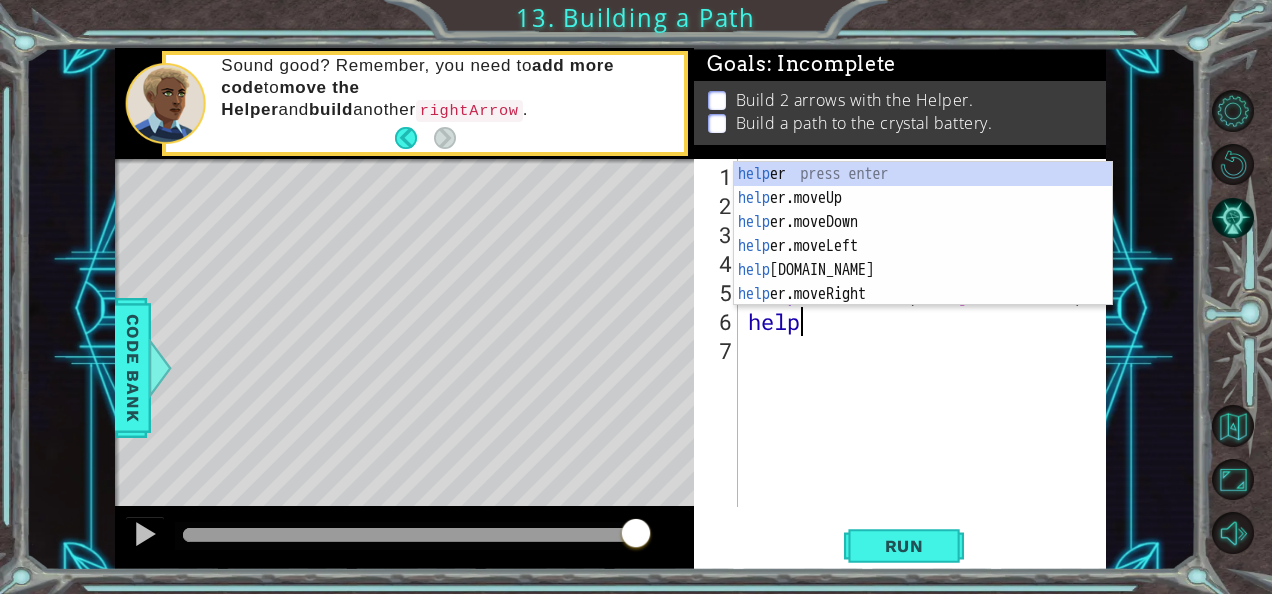 scroll, scrollTop: 0, scrollLeft: 2, axis: horizontal 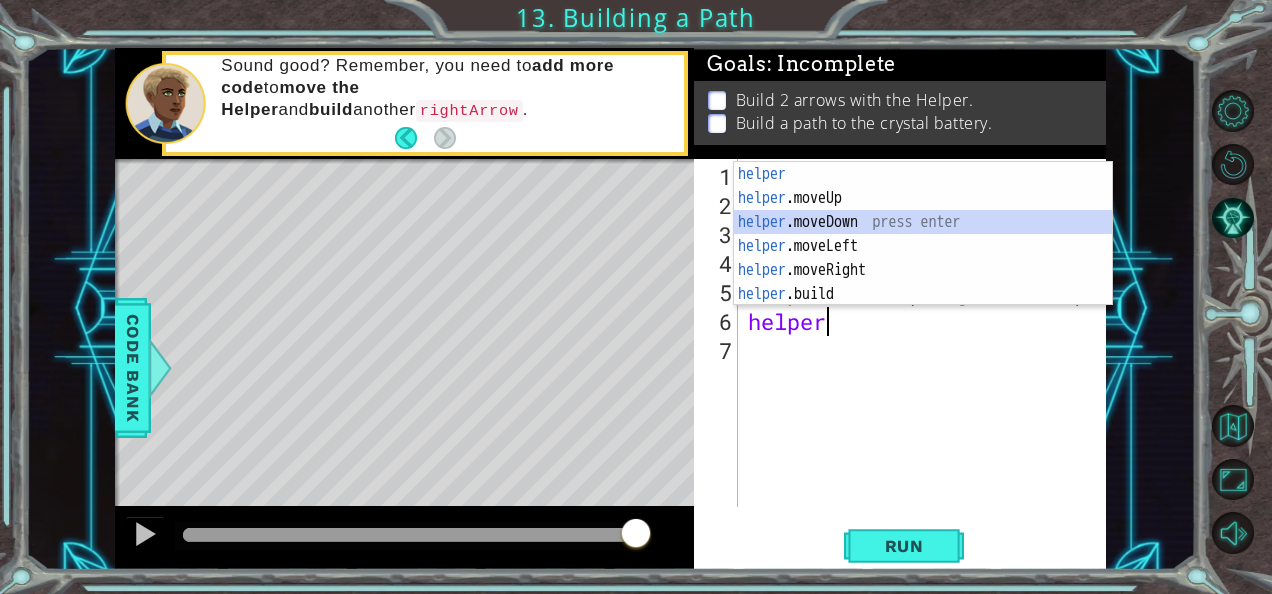click on "helper press enter helper .moveUp press enter helper .moveDown press enter helper .moveLeft press enter helper .moveRight press enter helper .build press enter" at bounding box center [923, 258] 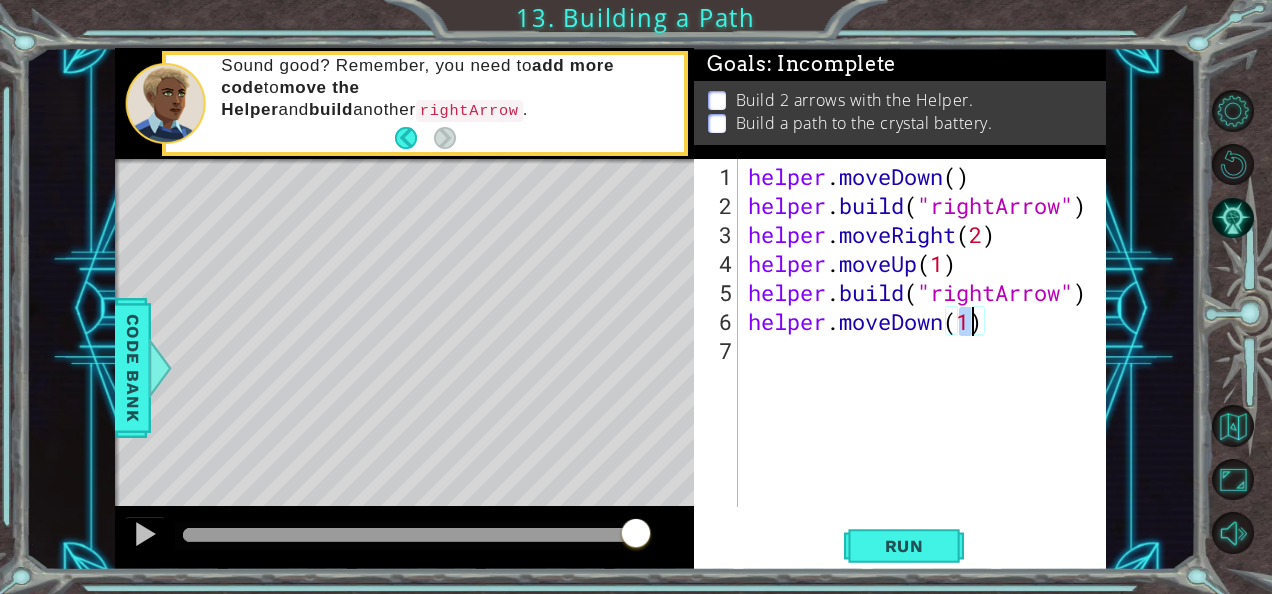 click on "helper . moveDown ( ) helper . build ( "rightArrow" ) helper . moveRight ( 2 ) helper . moveUp ( 1 ) helper . build ( "rightArrow" ) helper . moveDown ( 1 )" at bounding box center (928, 365) 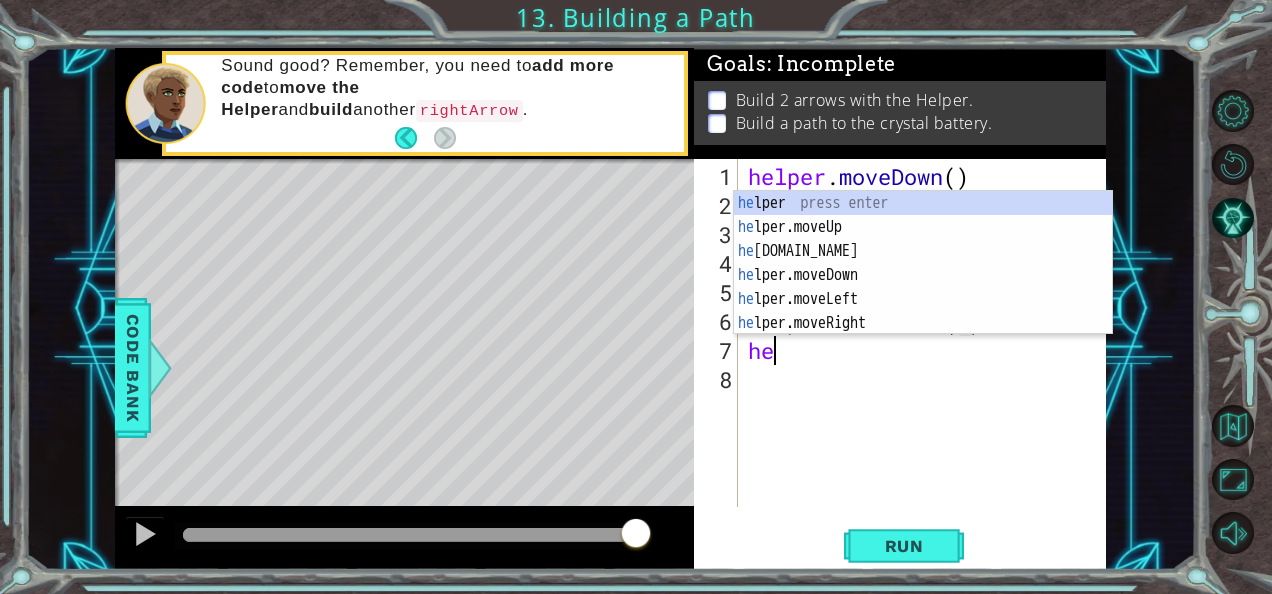 scroll, scrollTop: 0, scrollLeft: 0, axis: both 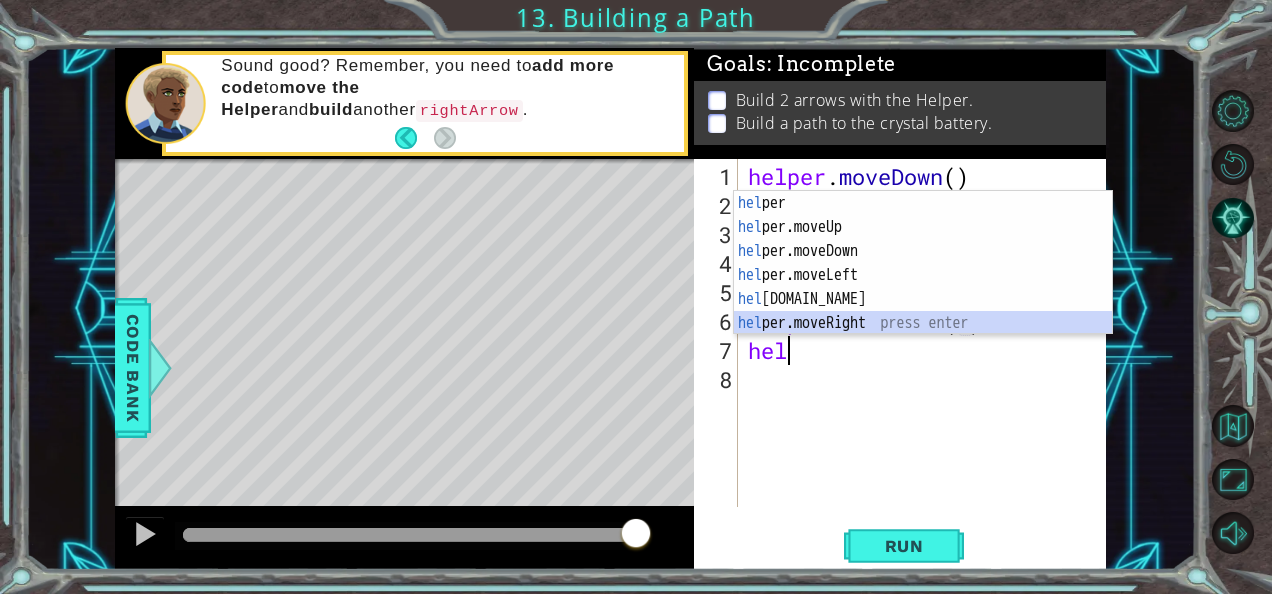 click on "hel per press enter hel per.moveUp press enter hel per.moveDown press enter hel per.moveLeft press enter hel per.build press enter hel per.moveRight press enter" at bounding box center [923, 287] 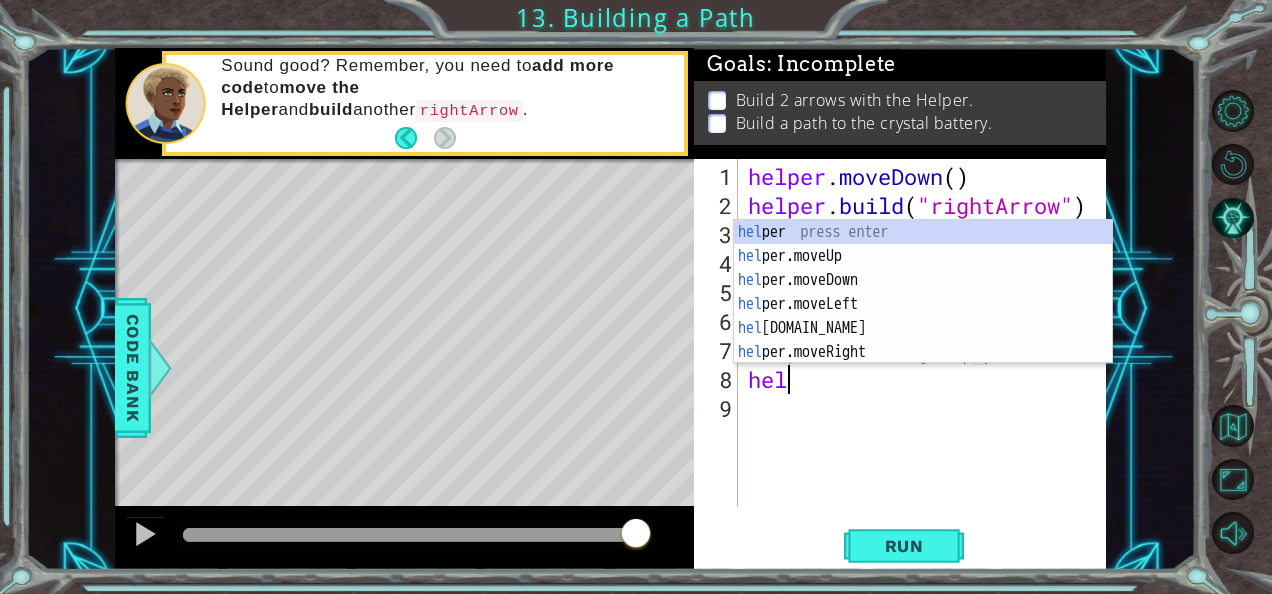 scroll, scrollTop: 0, scrollLeft: 12, axis: horizontal 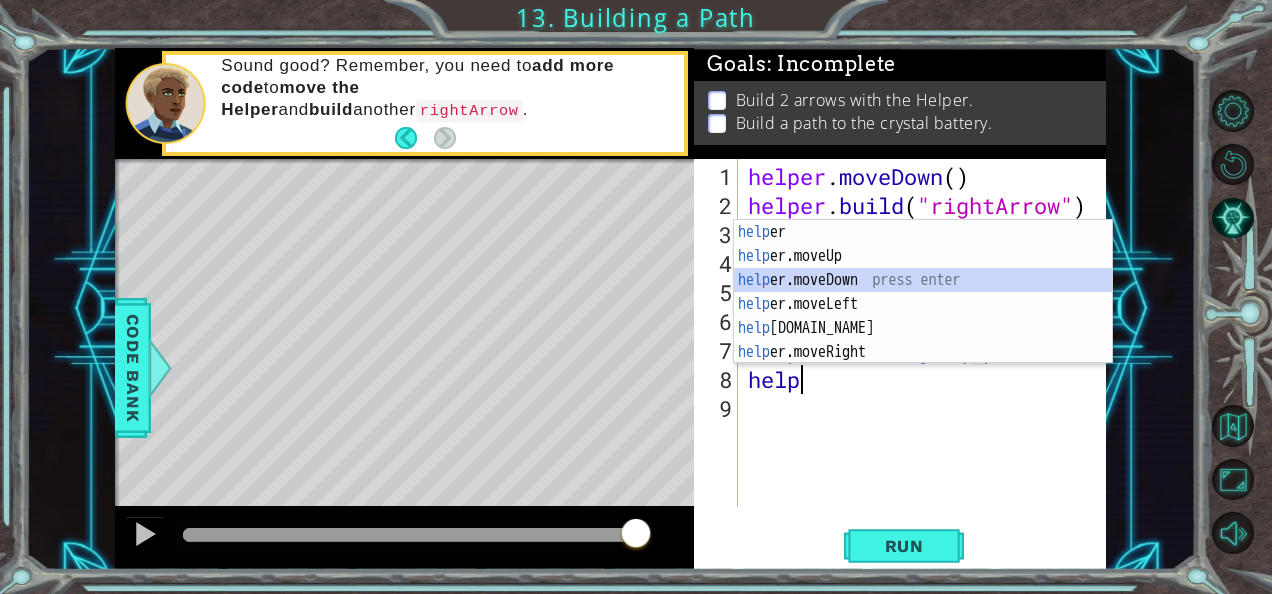 click on "help er press enter help er.moveUp press enter help er.moveDown press enter help er.moveLeft press enter help er.build press enter help er.moveRight press enter" at bounding box center (923, 316) 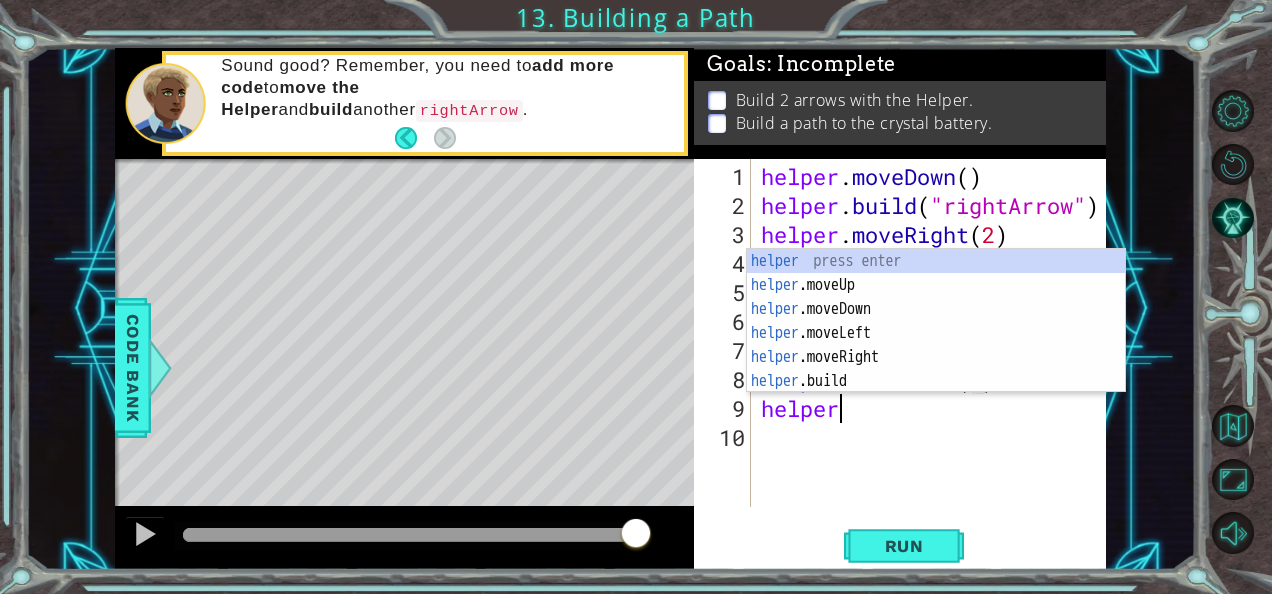 scroll, scrollTop: 0, scrollLeft: 14, axis: horizontal 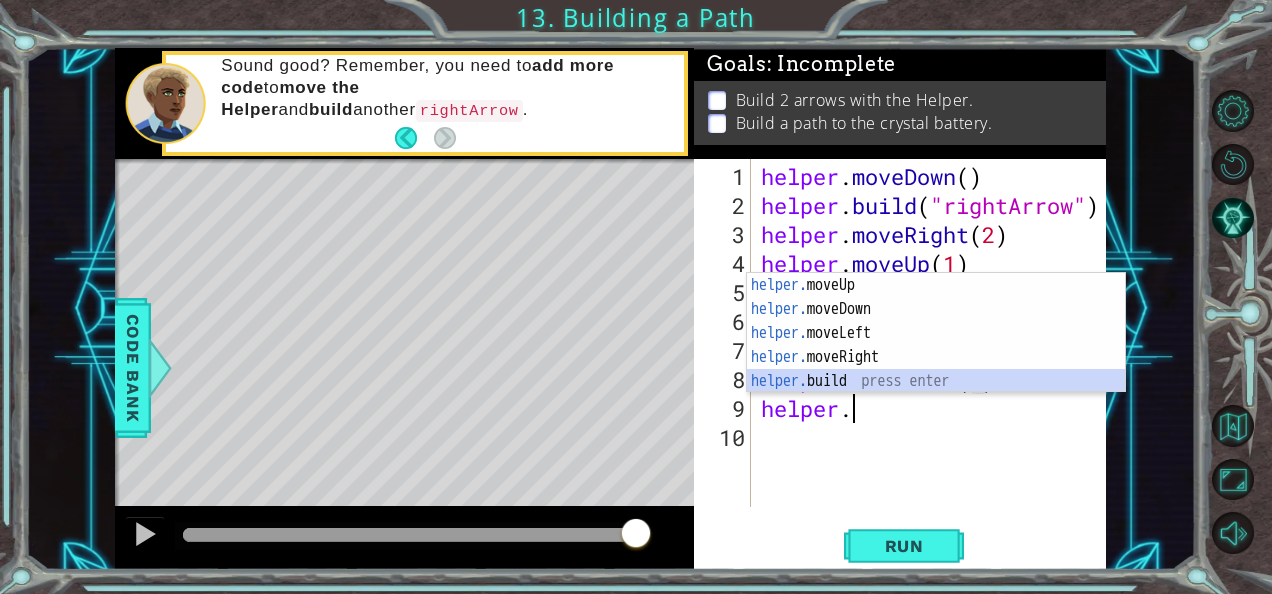 click on "helper. moveUp press enter helper. moveDown press enter helper. moveLeft press enter helper. moveRight press enter helper. build press enter" at bounding box center [936, 357] 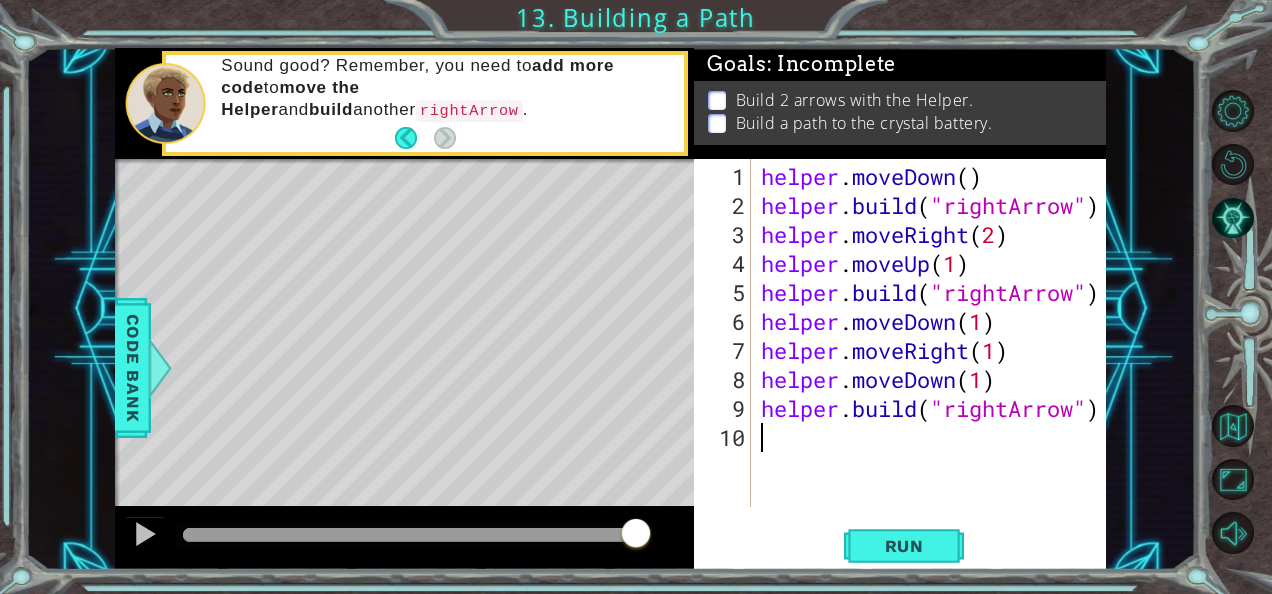 click on "helper . moveDown ( ) helper . build ( "rightArrow" ) helper . moveRight ( 2 ) helper . moveUp ( 1 ) helper . build ( "rightArrow" ) helper . moveDown ( 1 ) helper . moveRight ( 1 ) helper . moveDown ( 1 ) helper . build ( "rightArrow" )" at bounding box center (935, 365) 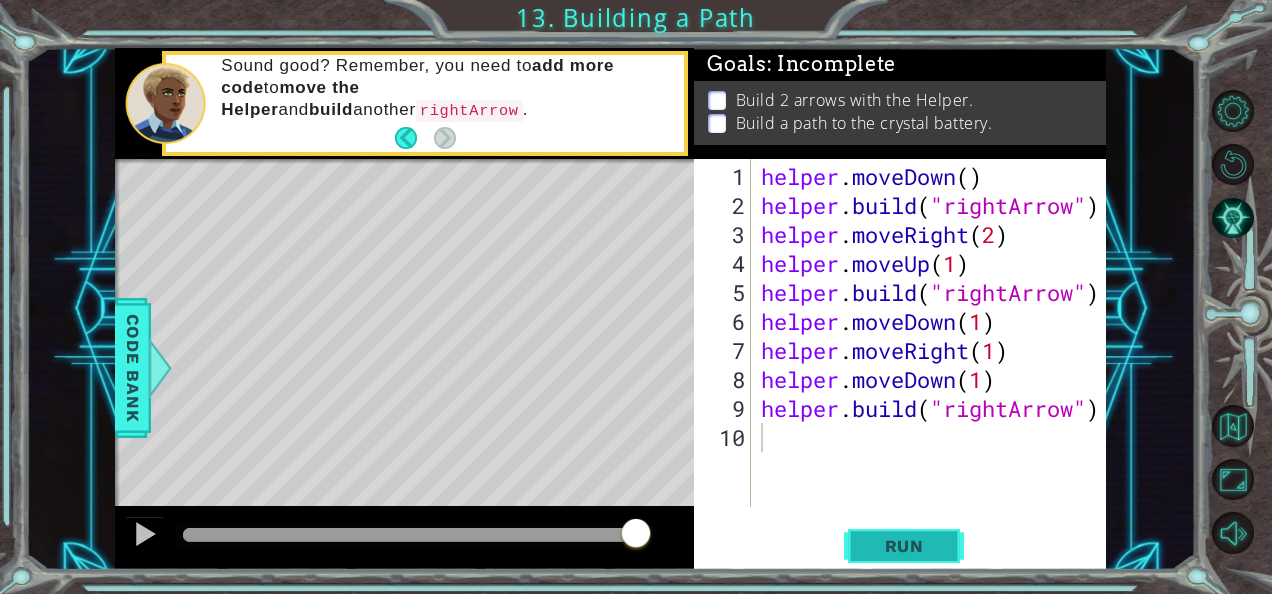 click on "Run" at bounding box center (904, 546) 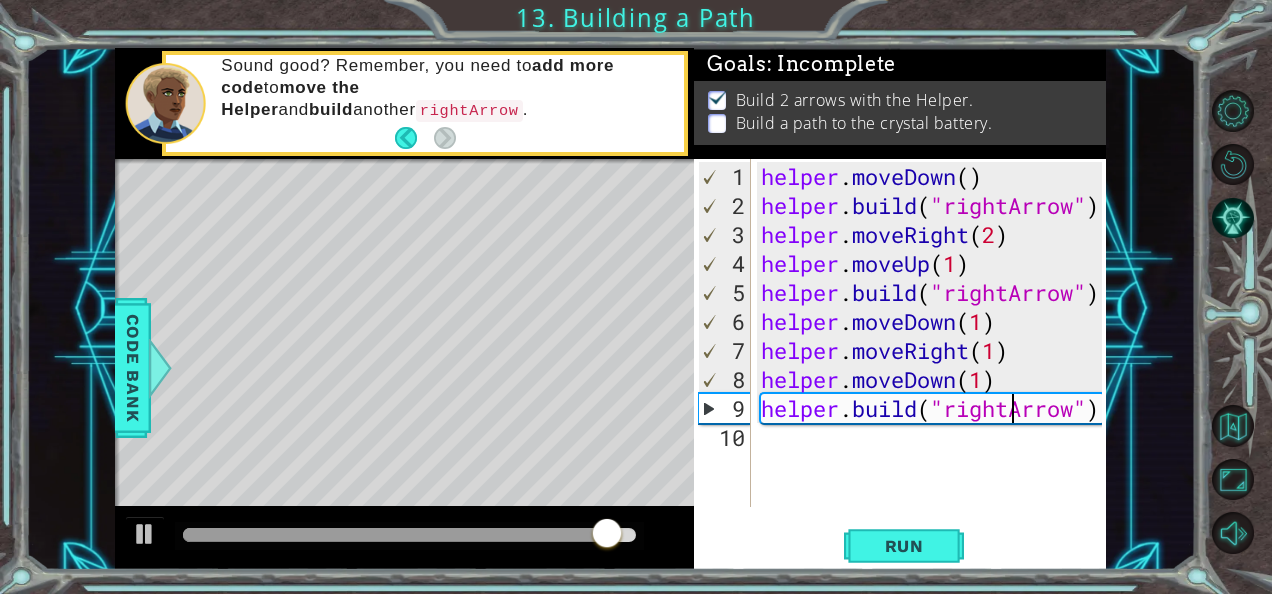 click on "helper . moveDown ( ) helper . build ( "rightArrow" ) helper . moveRight ( 2 ) helper . moveUp ( 1 ) helper . build ( "rightArrow" ) helper . moveDown ( 1 ) helper . moveRight ( 1 ) helper . moveDown ( 1 ) helper . build ( "rightArrow" )" at bounding box center [935, 365] 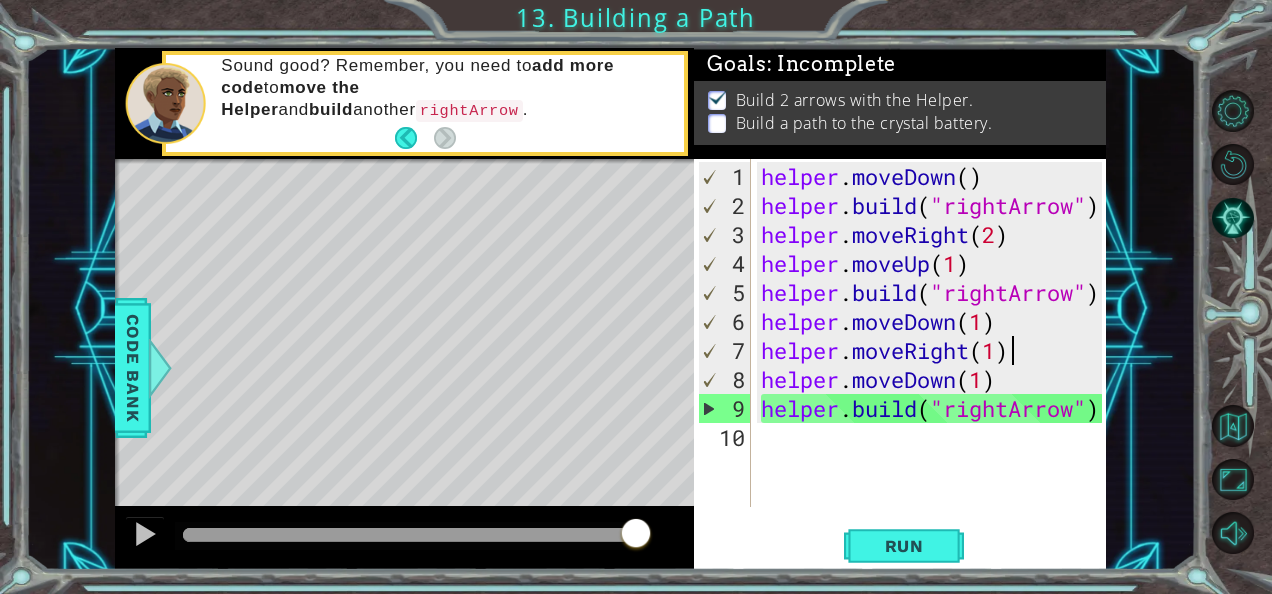click on "helper . moveDown ( ) helper . build ( "rightArrow" ) helper . moveRight ( 2 ) helper . moveUp ( 1 ) helper . build ( "rightArrow" ) helper . moveDown ( 1 ) helper . moveRight ( 1 ) helper . moveDown ( 1 ) helper . build ( "rightArrow" )" at bounding box center [935, 365] 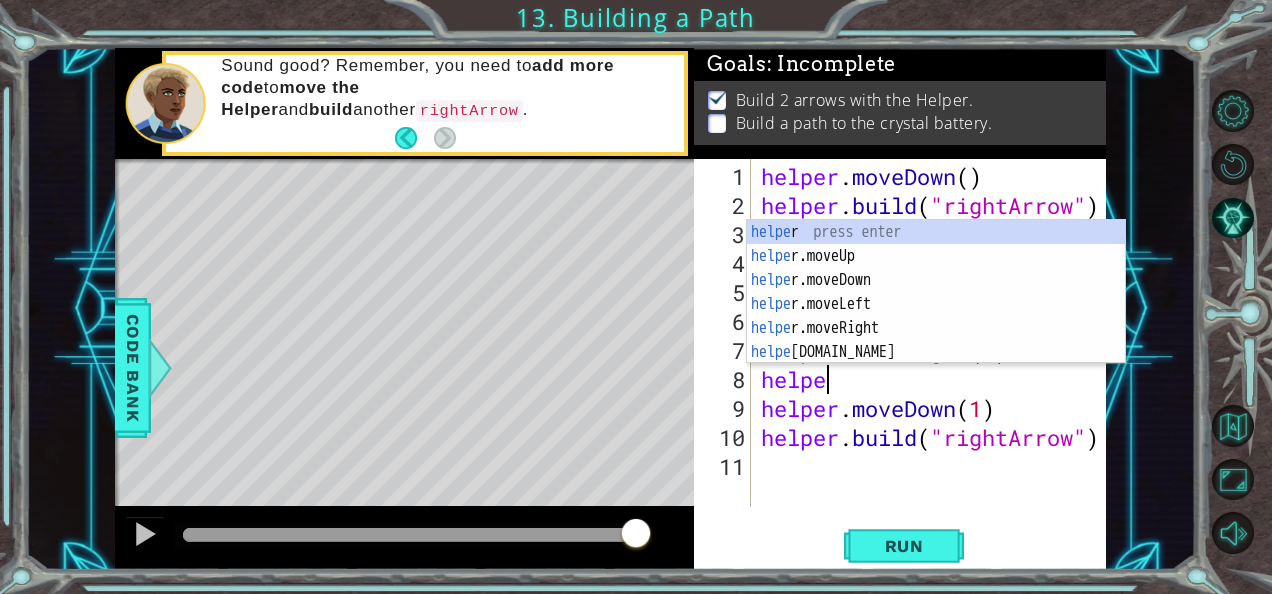 scroll, scrollTop: 0, scrollLeft: 2, axis: horizontal 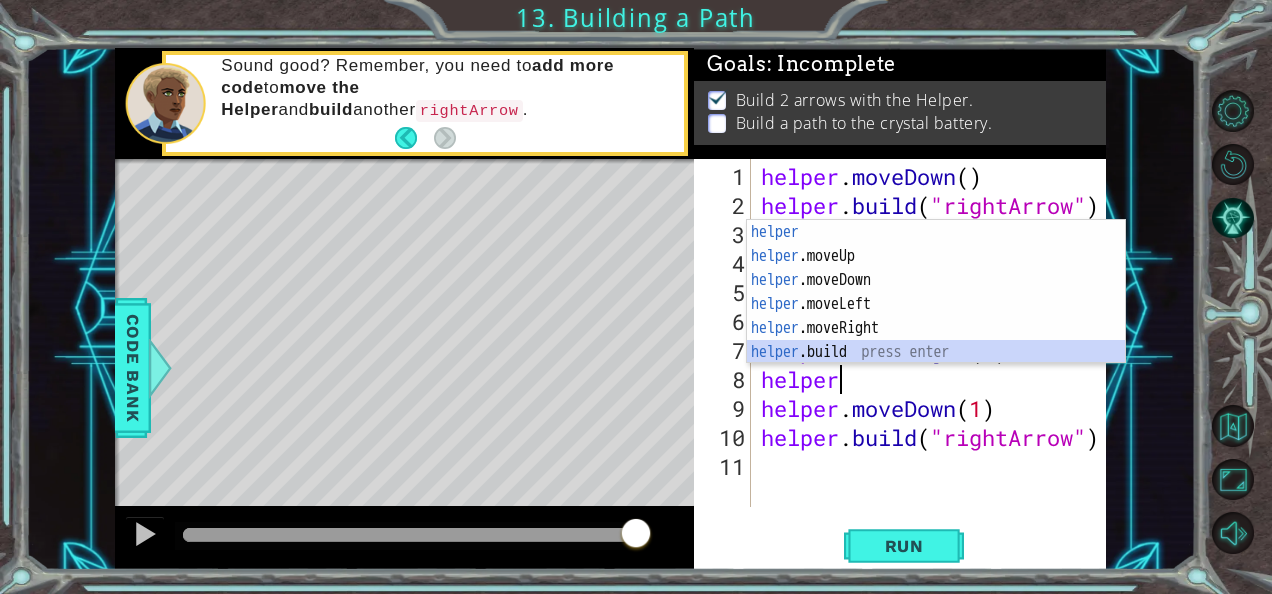 click on "helper press enter helper .moveUp press enter helper .moveDown press enter helper .moveLeft press enter helper .moveRight press enter helper .build press enter" at bounding box center (936, 316) 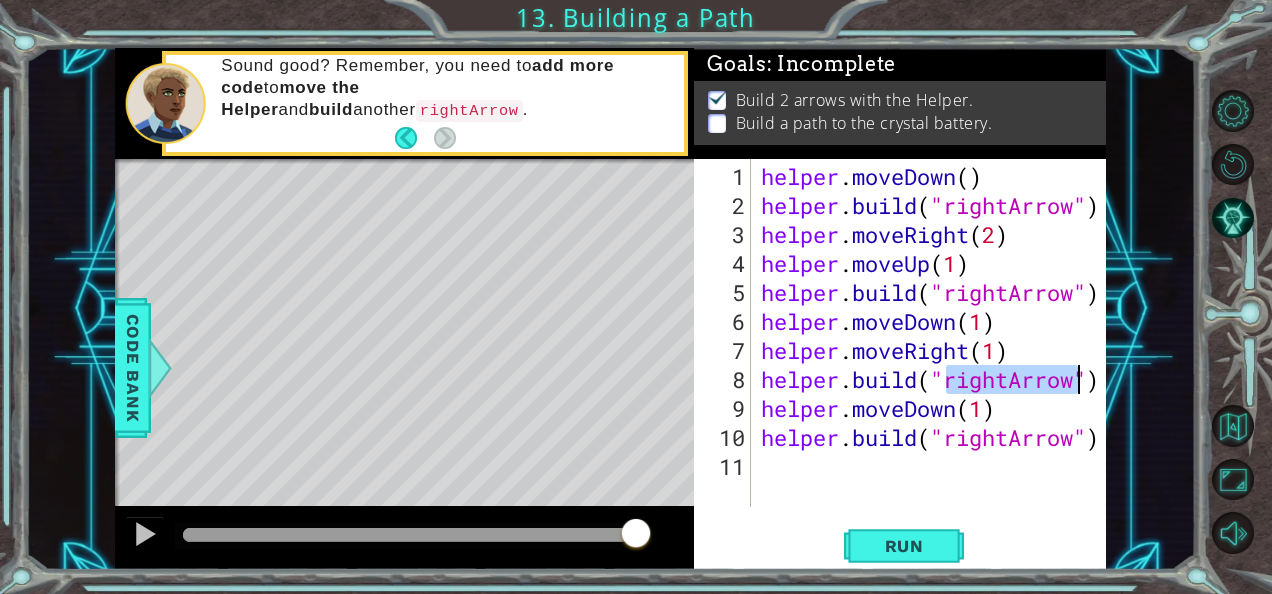 click on "helper . moveDown ( ) helper . build ( "rightArrow" ) helper . moveRight ( 2 ) helper . moveUp ( 1 ) helper . build ( "rightArrow" ) helper . moveDown ( 1 ) helper . moveRight ( 1 ) helper . build ( "rightArrow" ) helper . moveDown ( 1 ) helper . build ( "rightArrow" )" at bounding box center [935, 365] 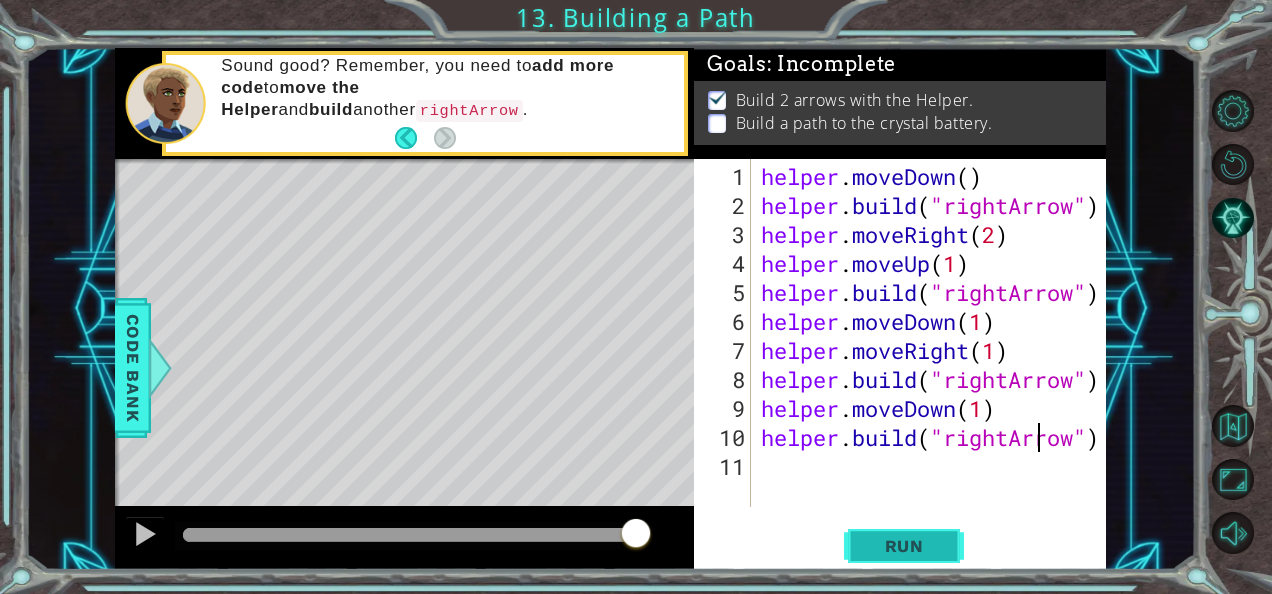 type on "helper.build("rightArrow")" 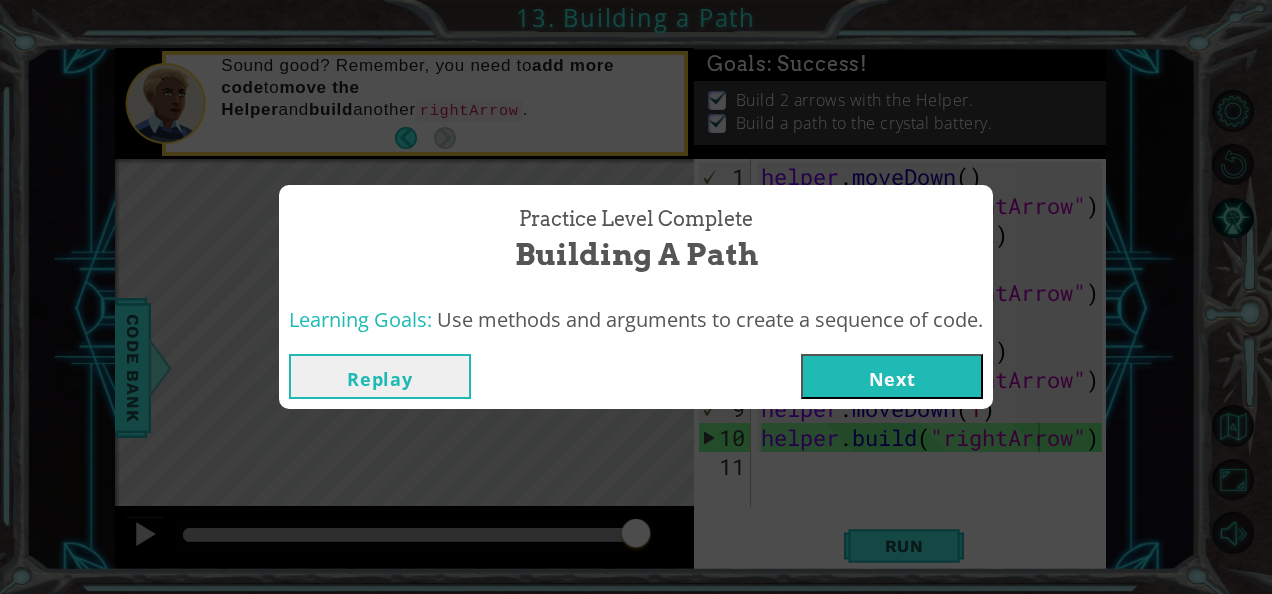 click on "Next" at bounding box center (892, 376) 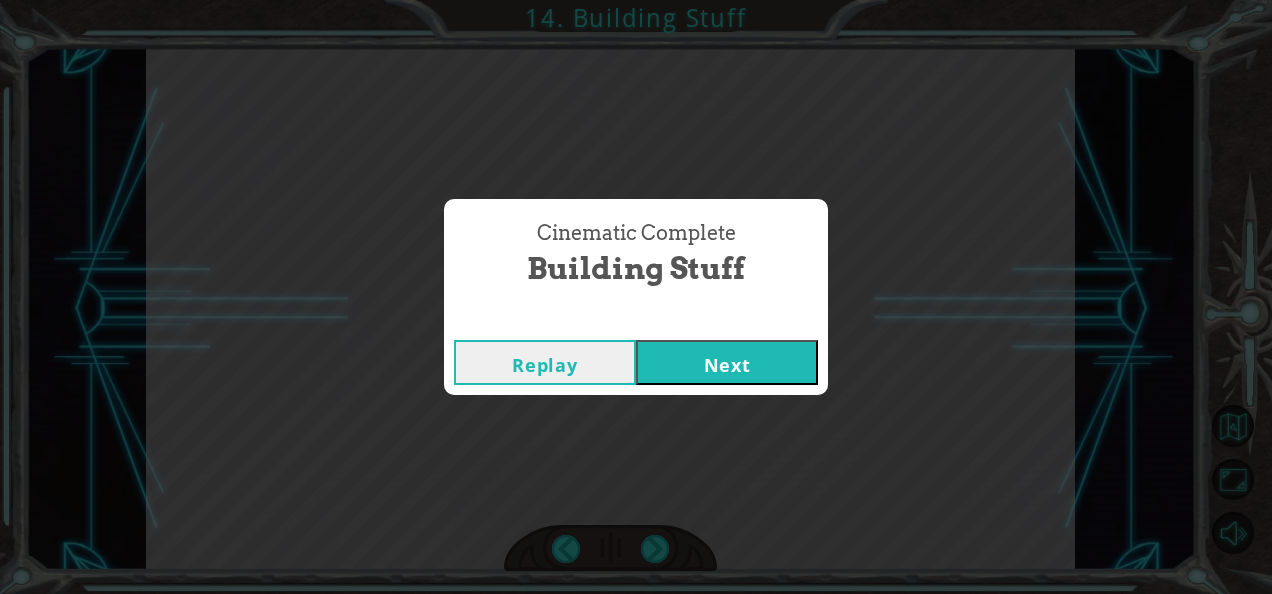 click on "Next" at bounding box center (727, 362) 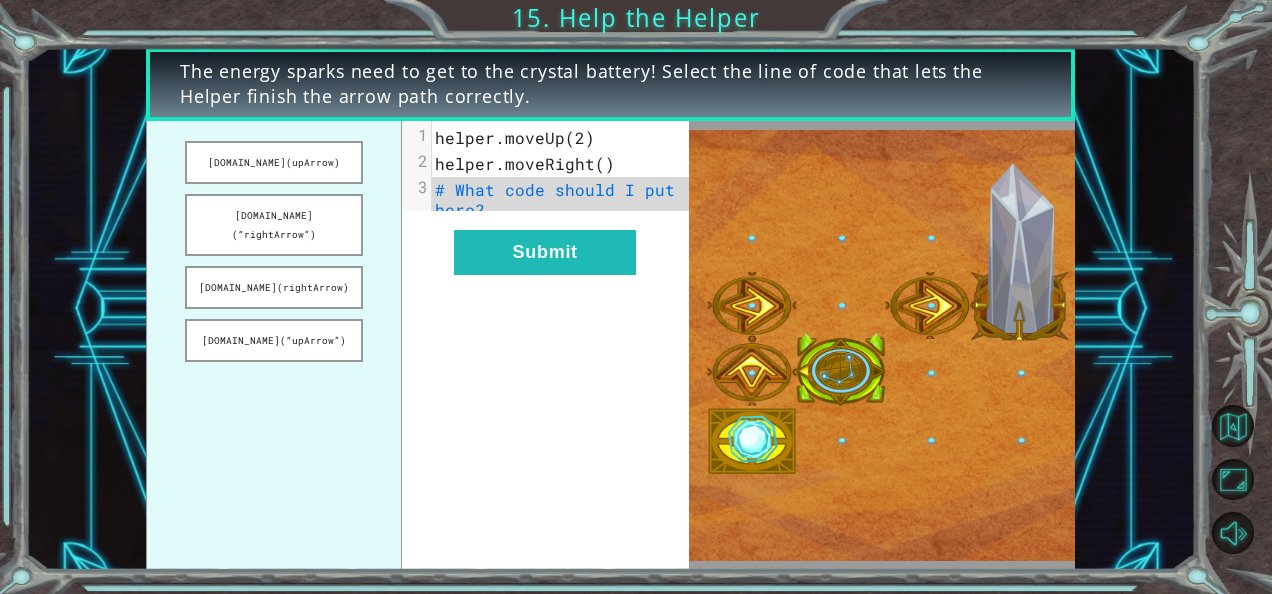 click on "# What code should I put here?" at bounding box center [568, 200] 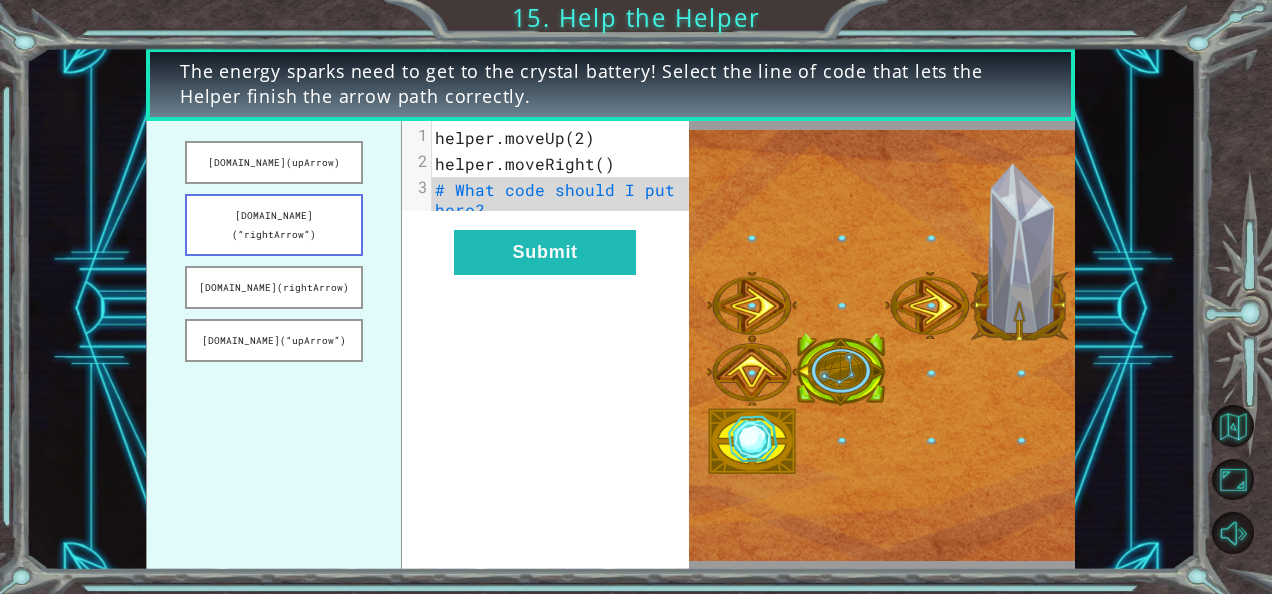 drag, startPoint x: 316, startPoint y: 217, endPoint x: 314, endPoint y: 204, distance: 13.152946 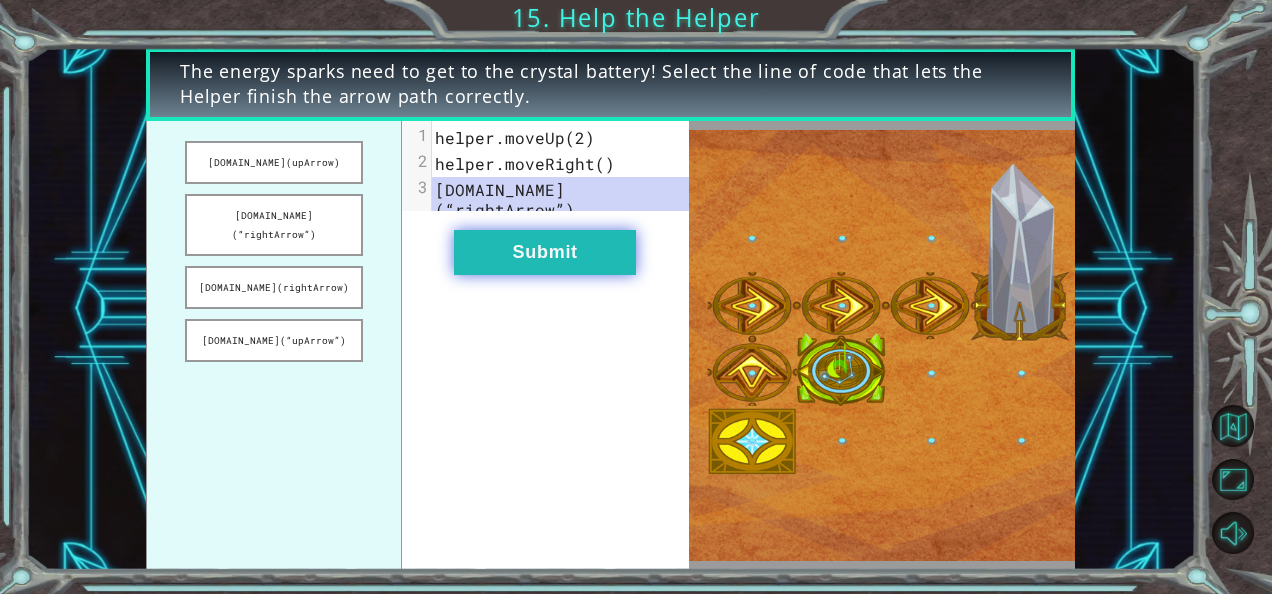 click on "Submit" at bounding box center (545, 252) 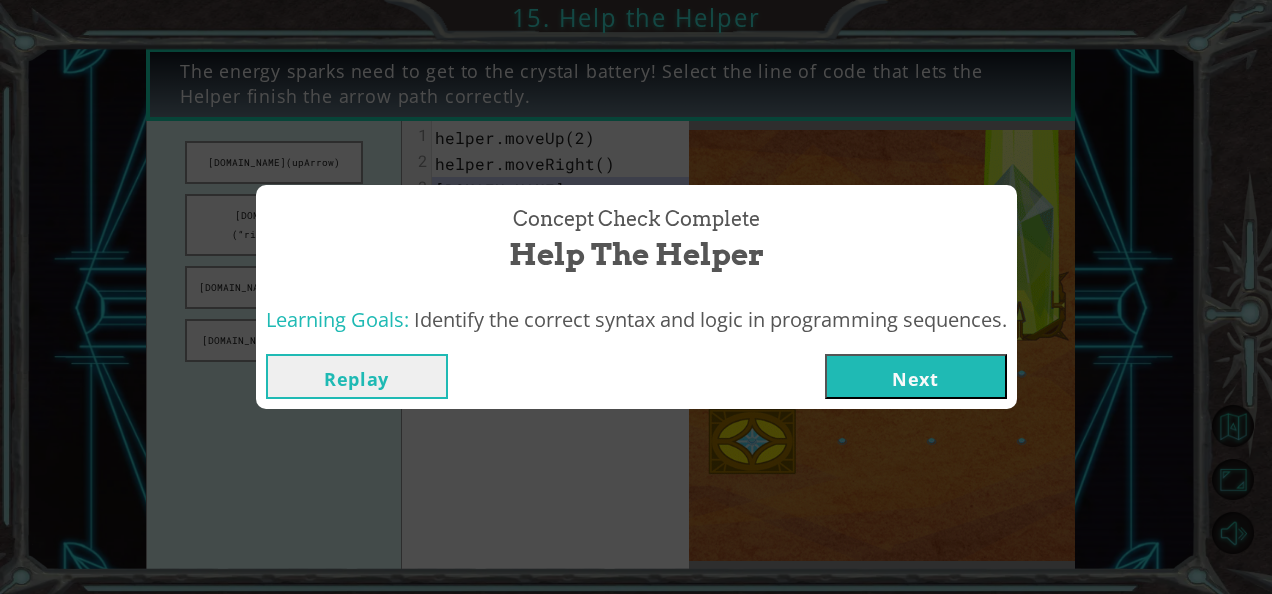 click on "Next" at bounding box center [916, 376] 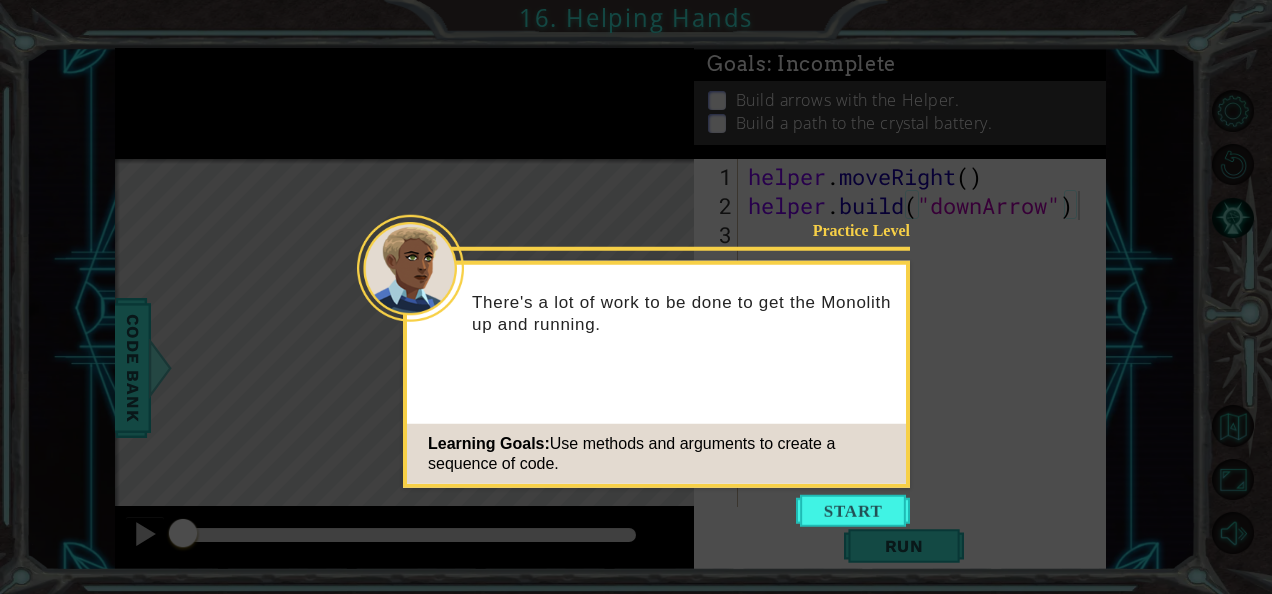 click 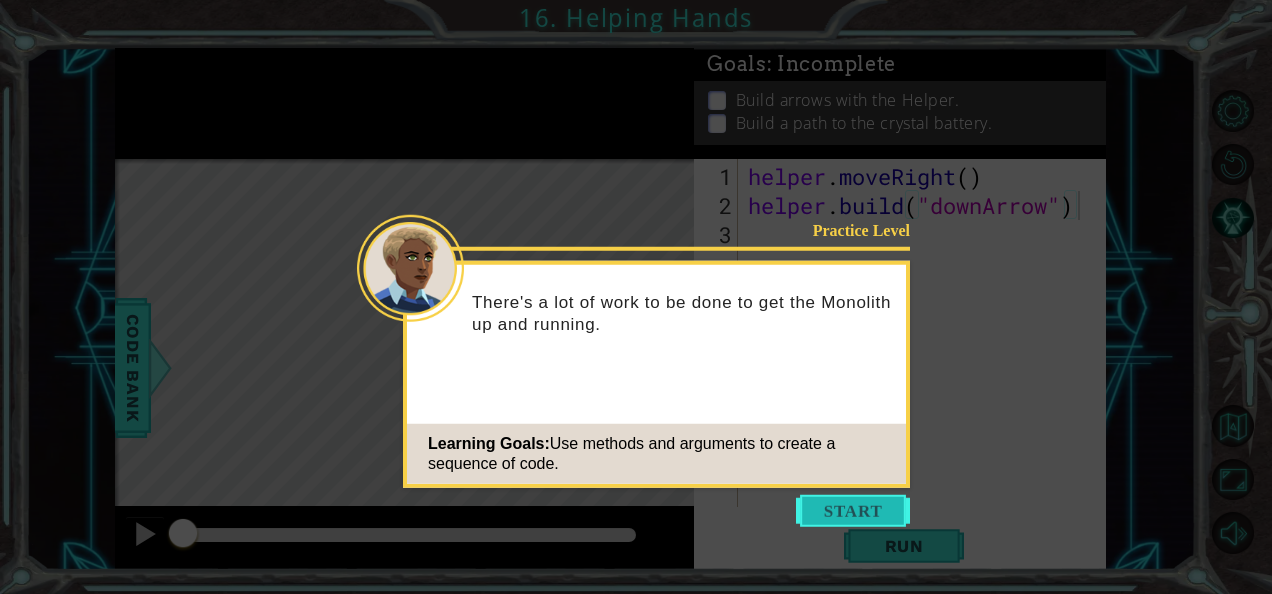 click at bounding box center [853, 511] 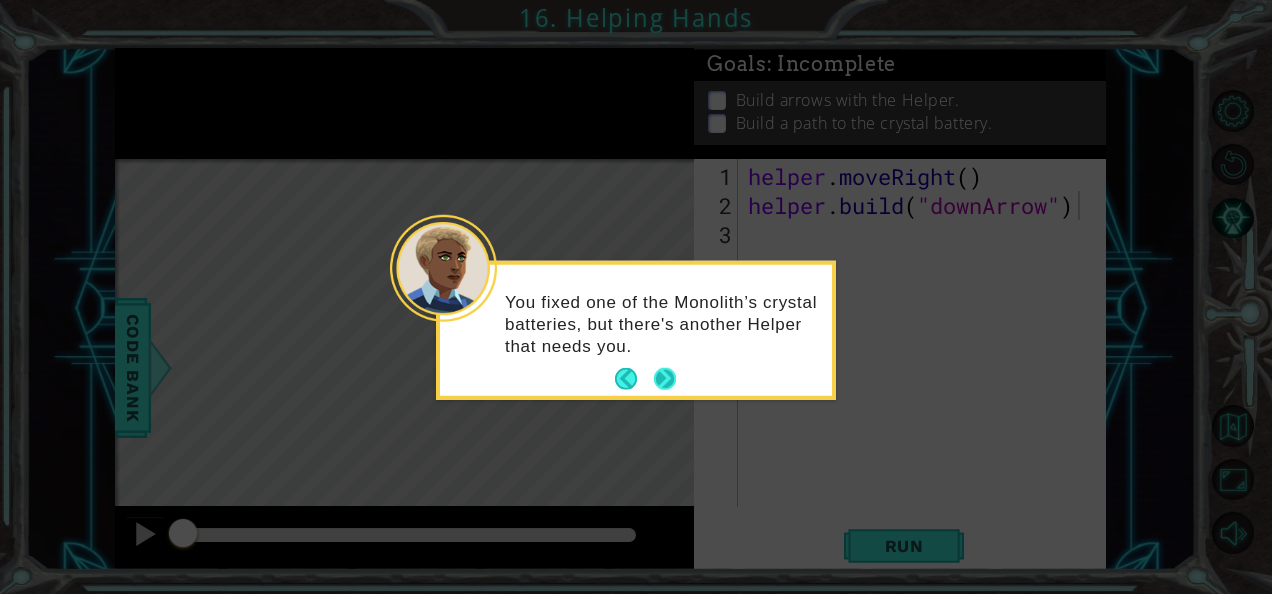 click at bounding box center (665, 379) 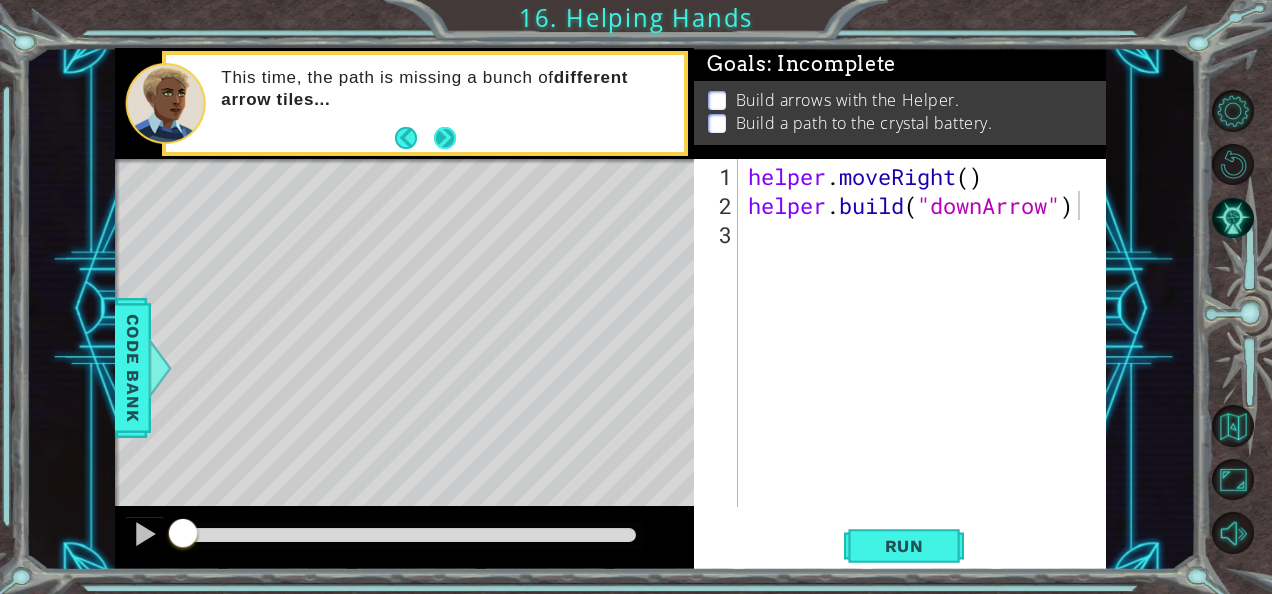 click on "This time, the path is missing a bunch of  different arrow tiles..." at bounding box center [445, 103] 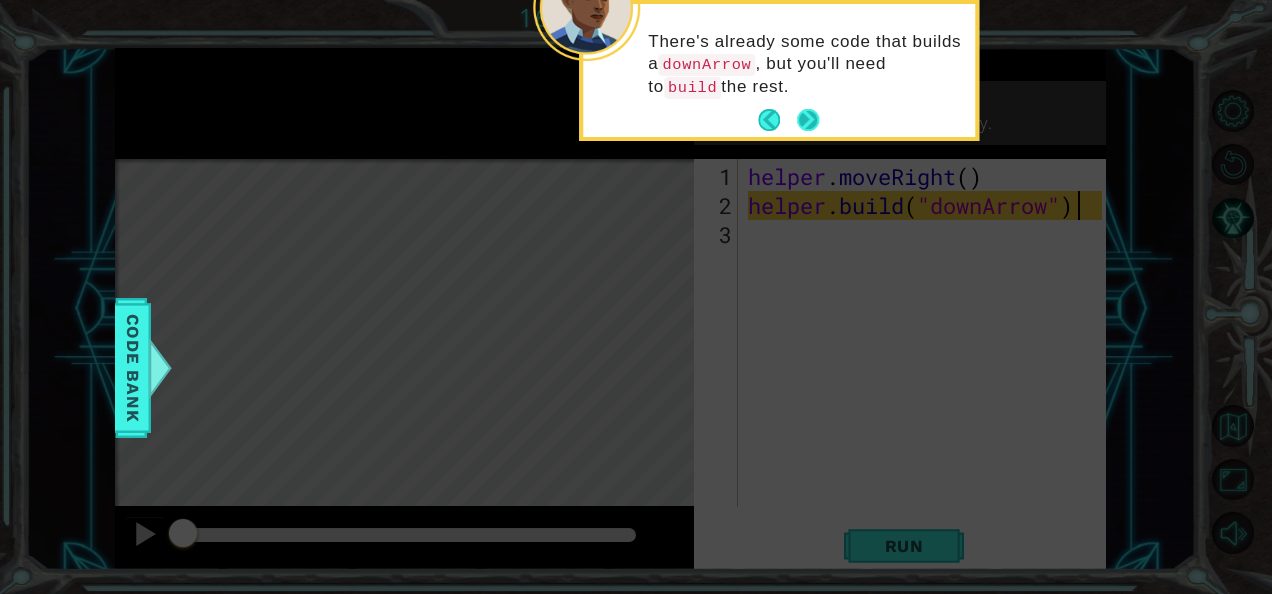 click at bounding box center (808, 120) 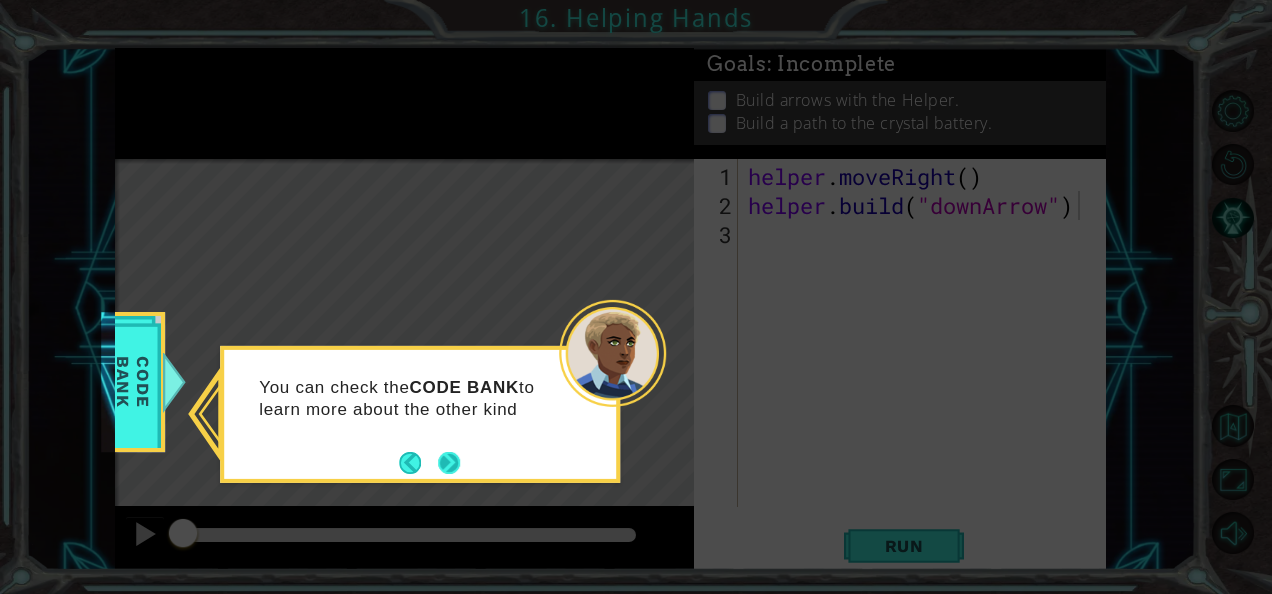 click at bounding box center [449, 463] 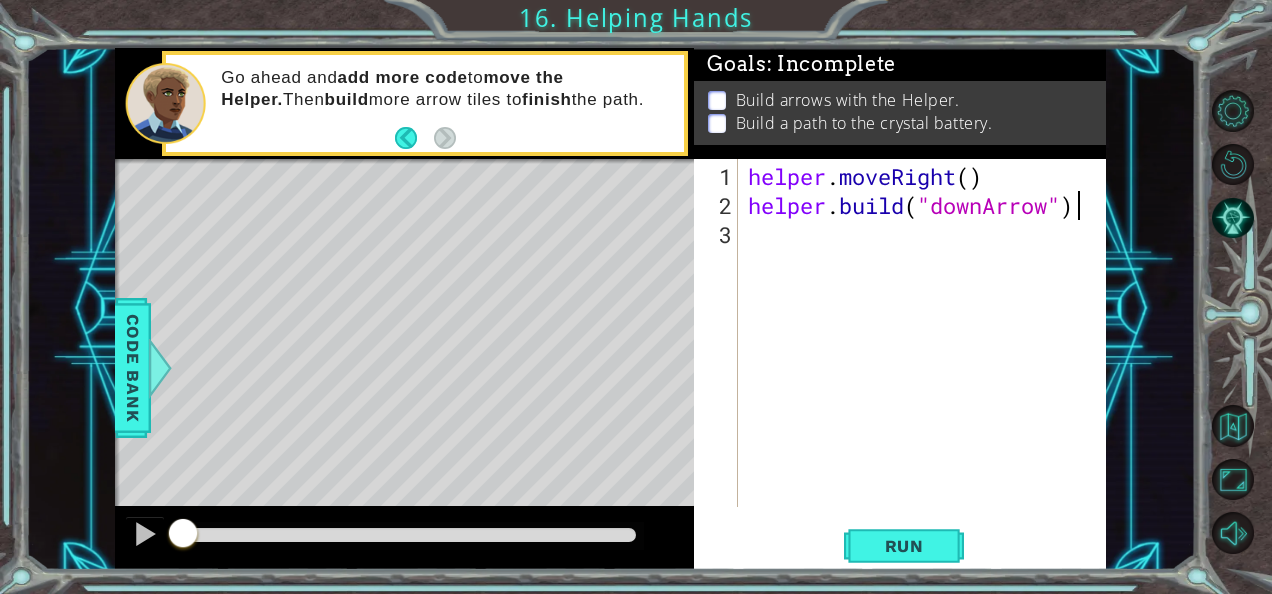 click on "helper . moveRight ( ) helper . build ( "downArrow" )" at bounding box center [928, 365] 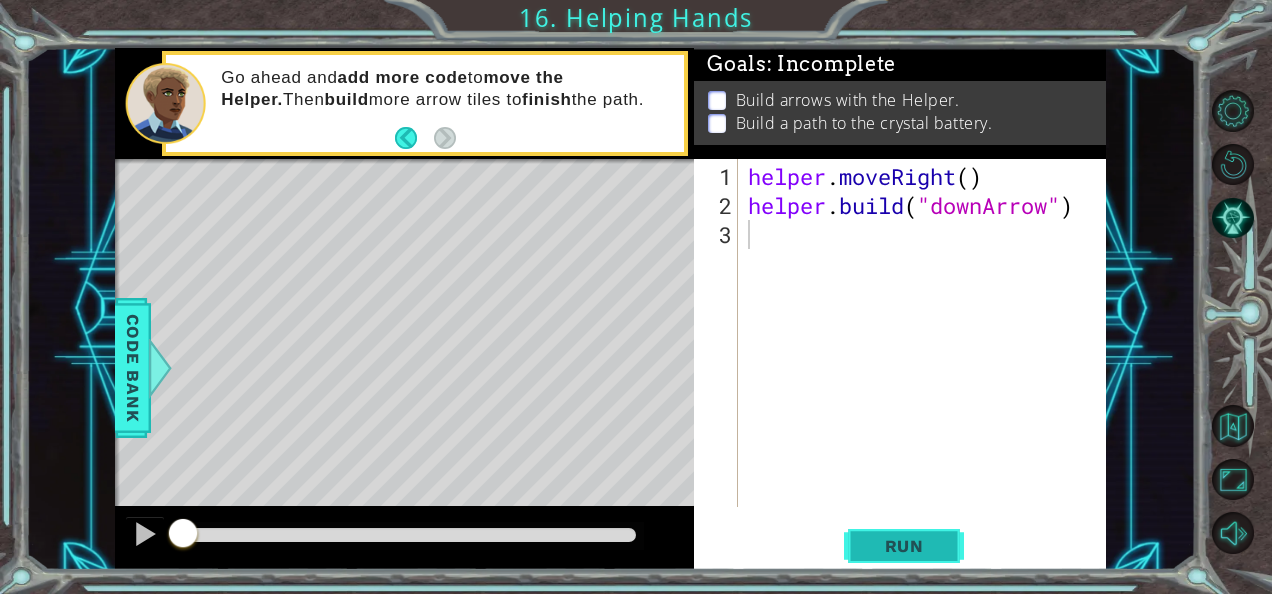 click on "Run" at bounding box center [904, 545] 